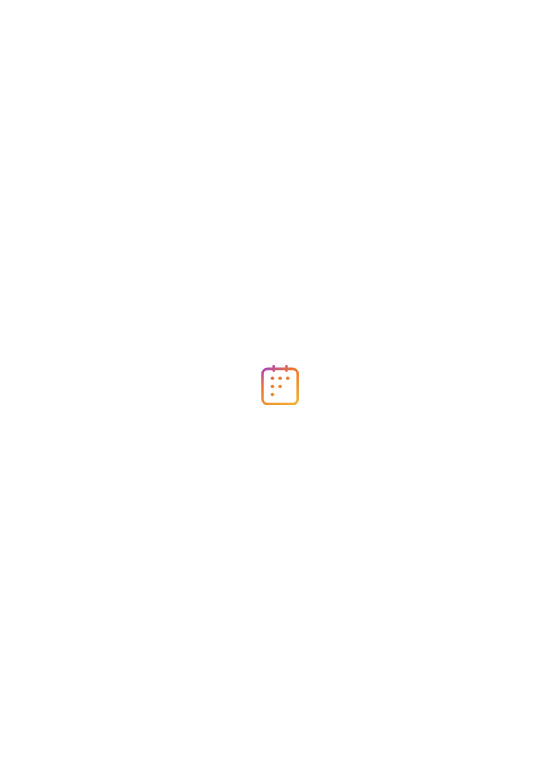 scroll, scrollTop: 0, scrollLeft: 0, axis: both 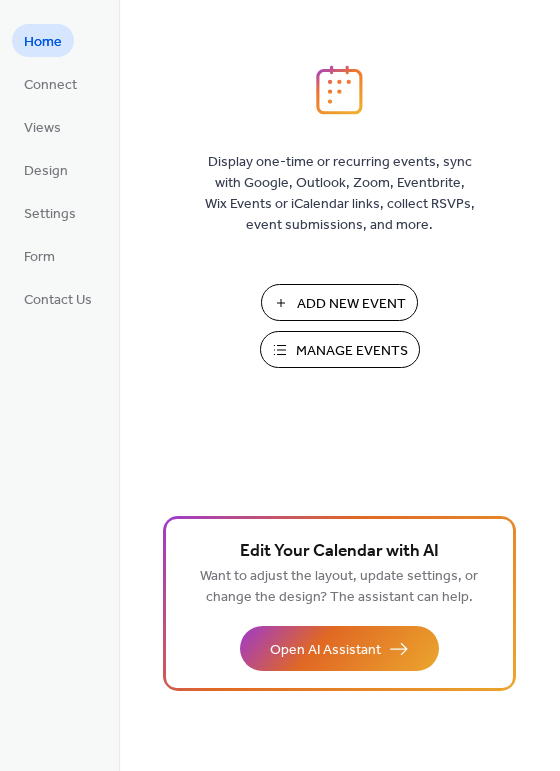 click on "Manage Events" at bounding box center [352, 351] 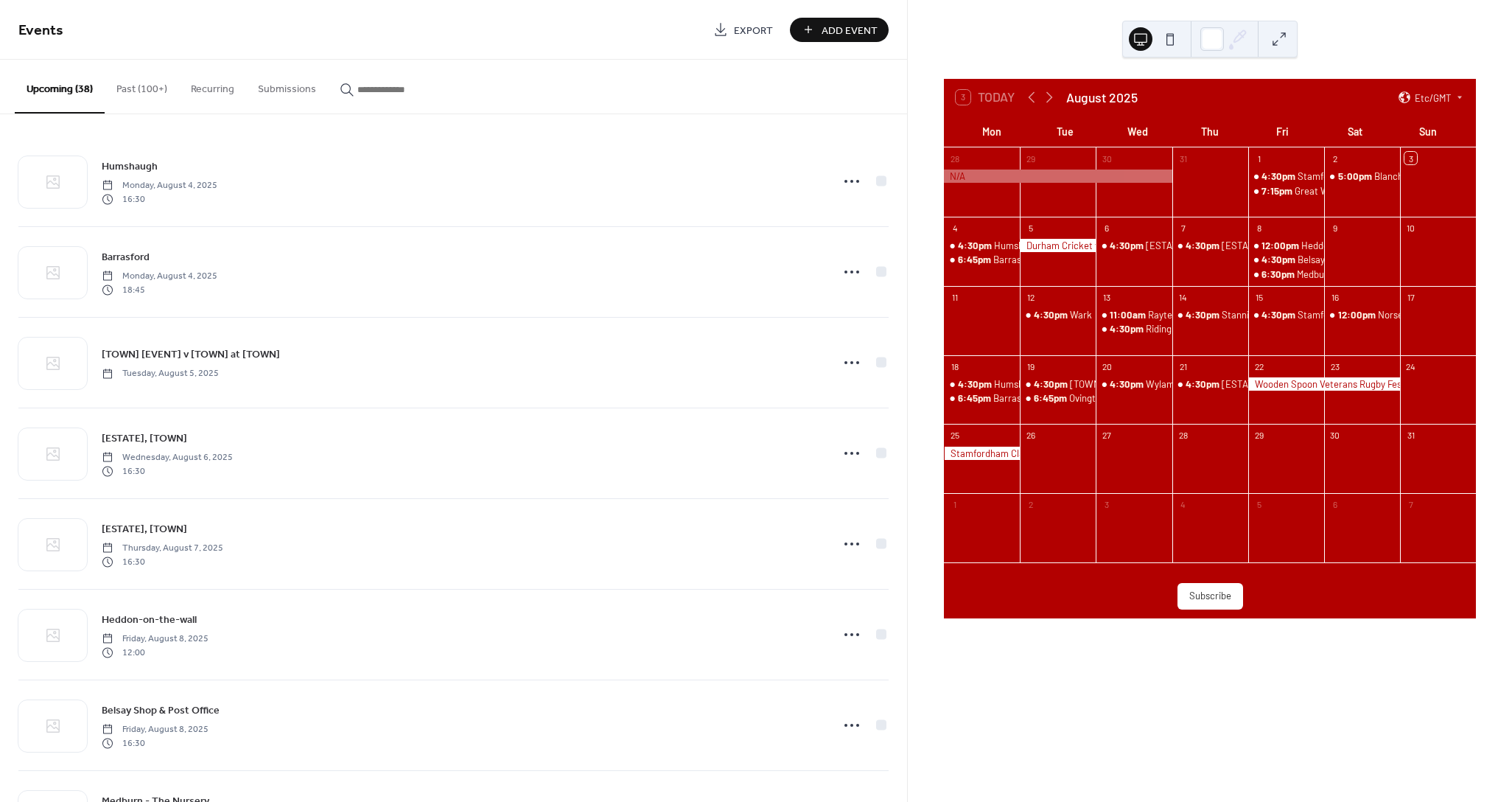scroll, scrollTop: 0, scrollLeft: 0, axis: both 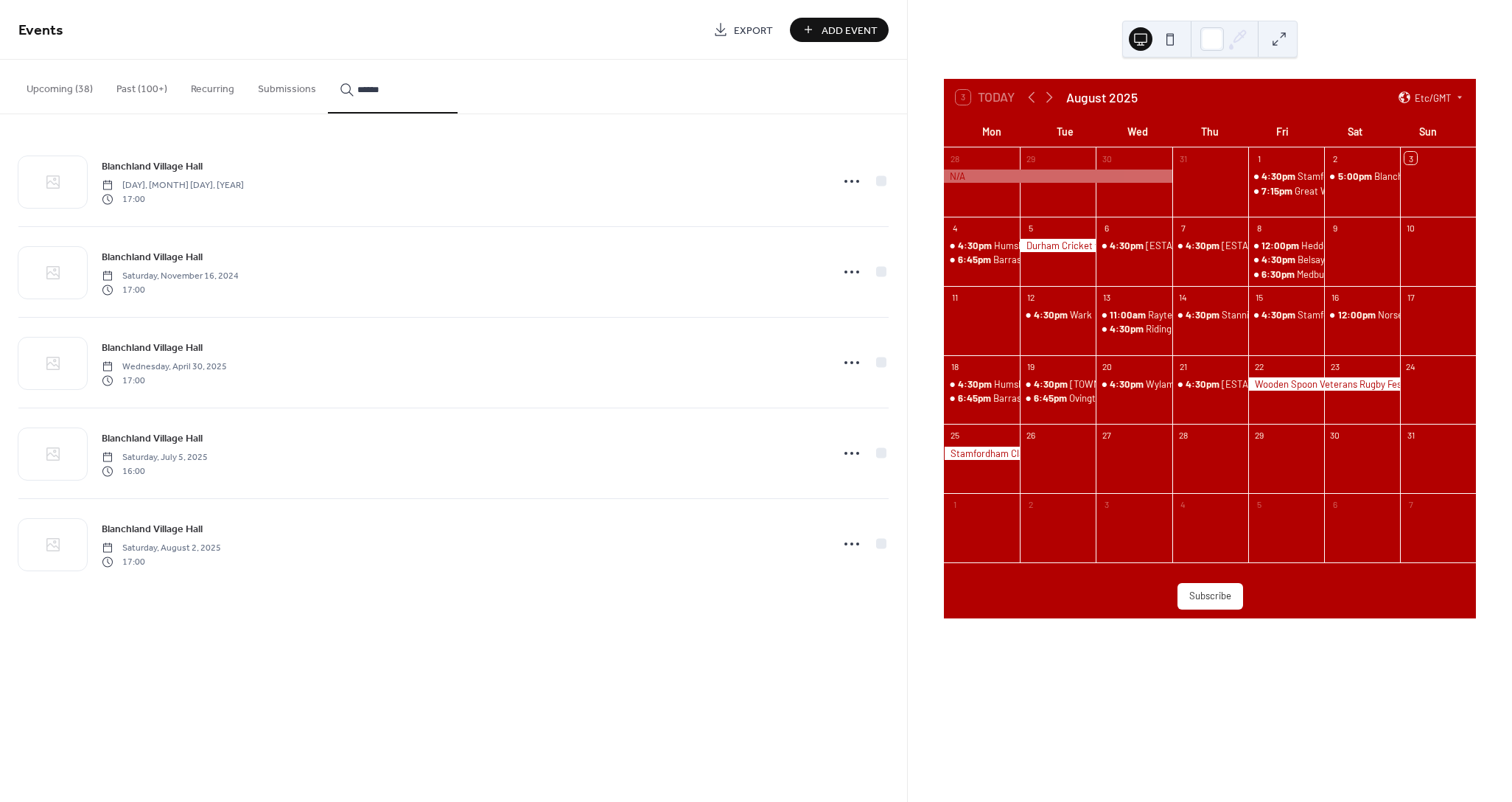 type on "******" 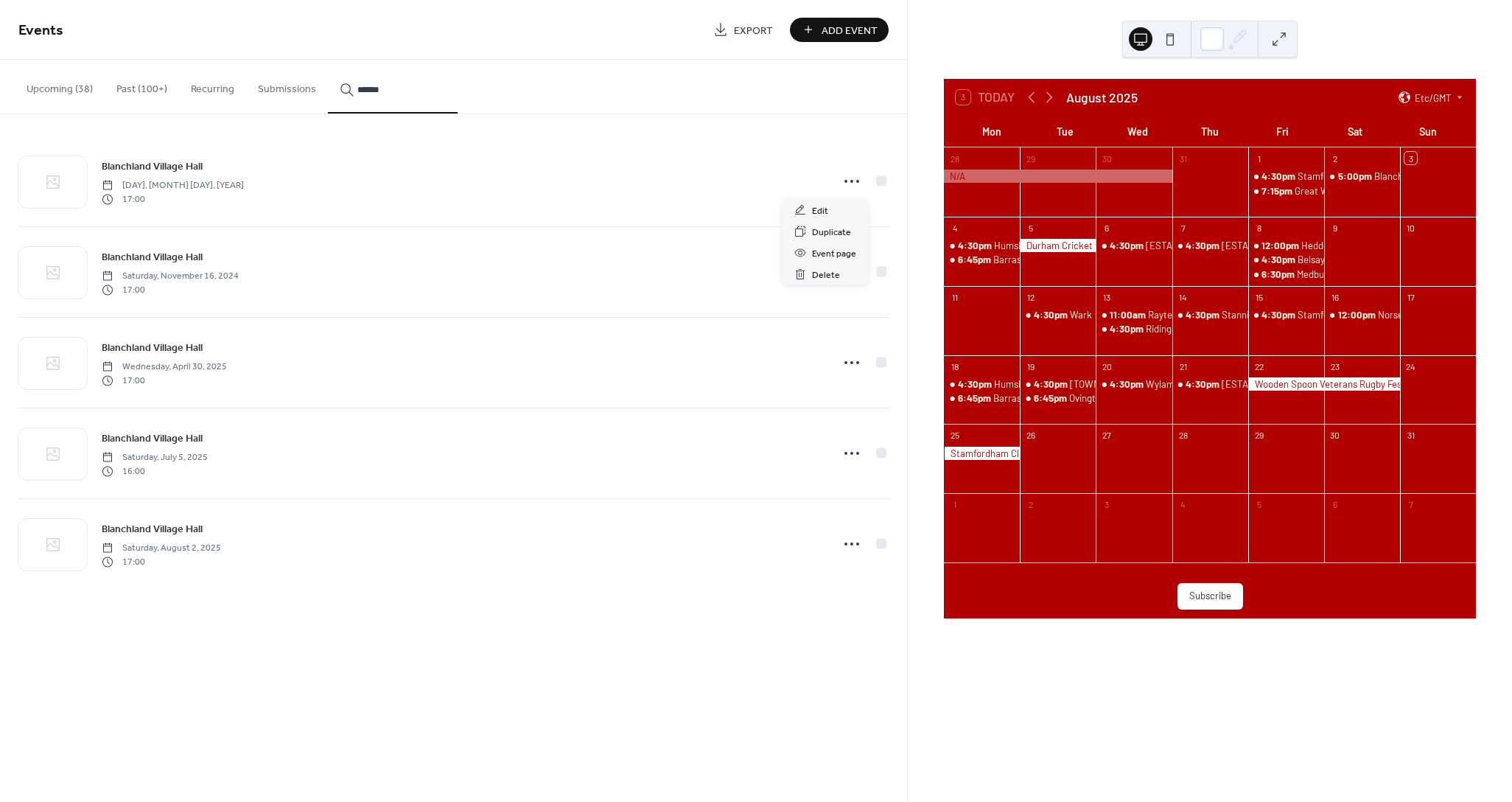 click 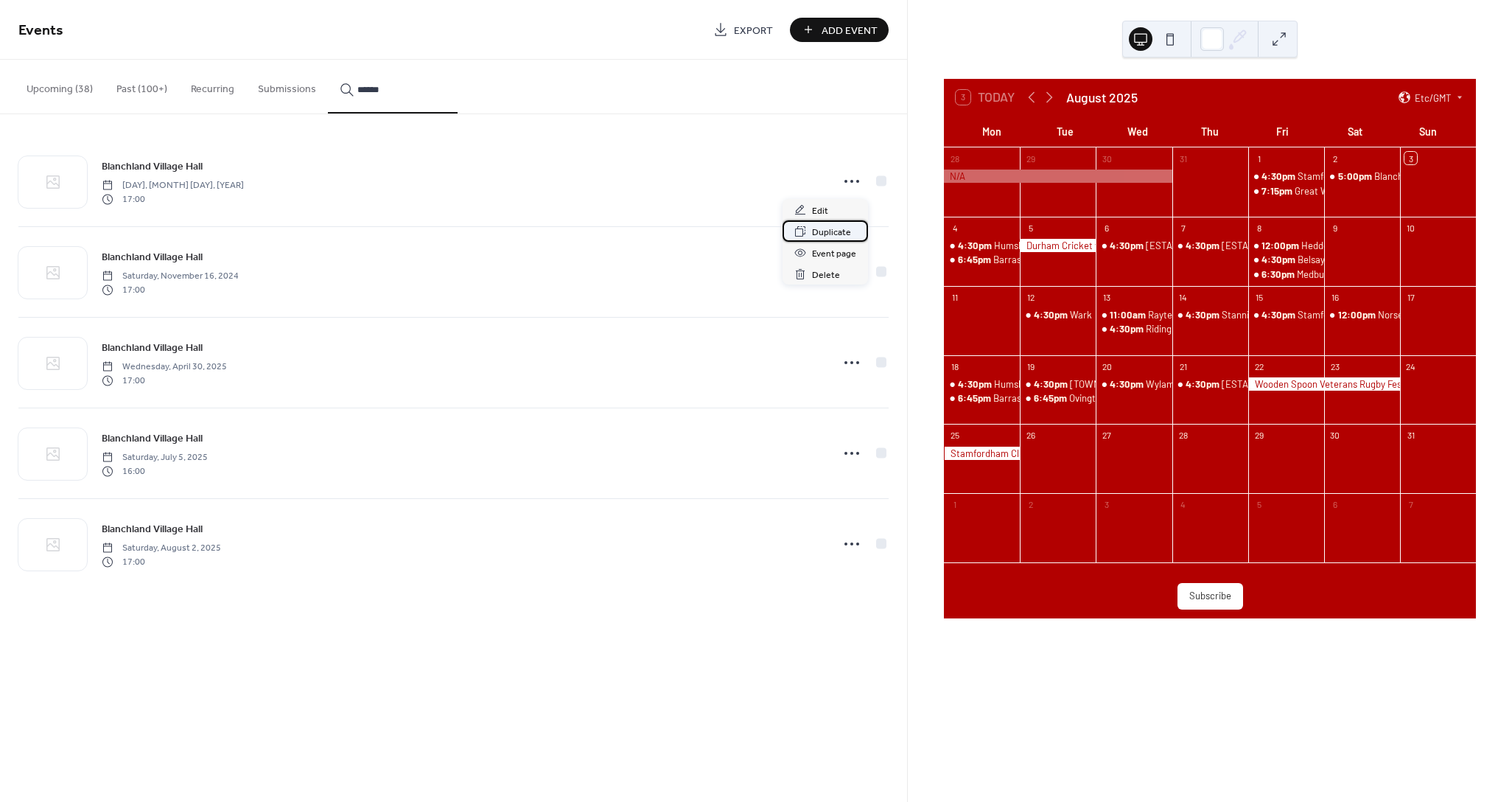 click on "Duplicate" at bounding box center (831, 232) 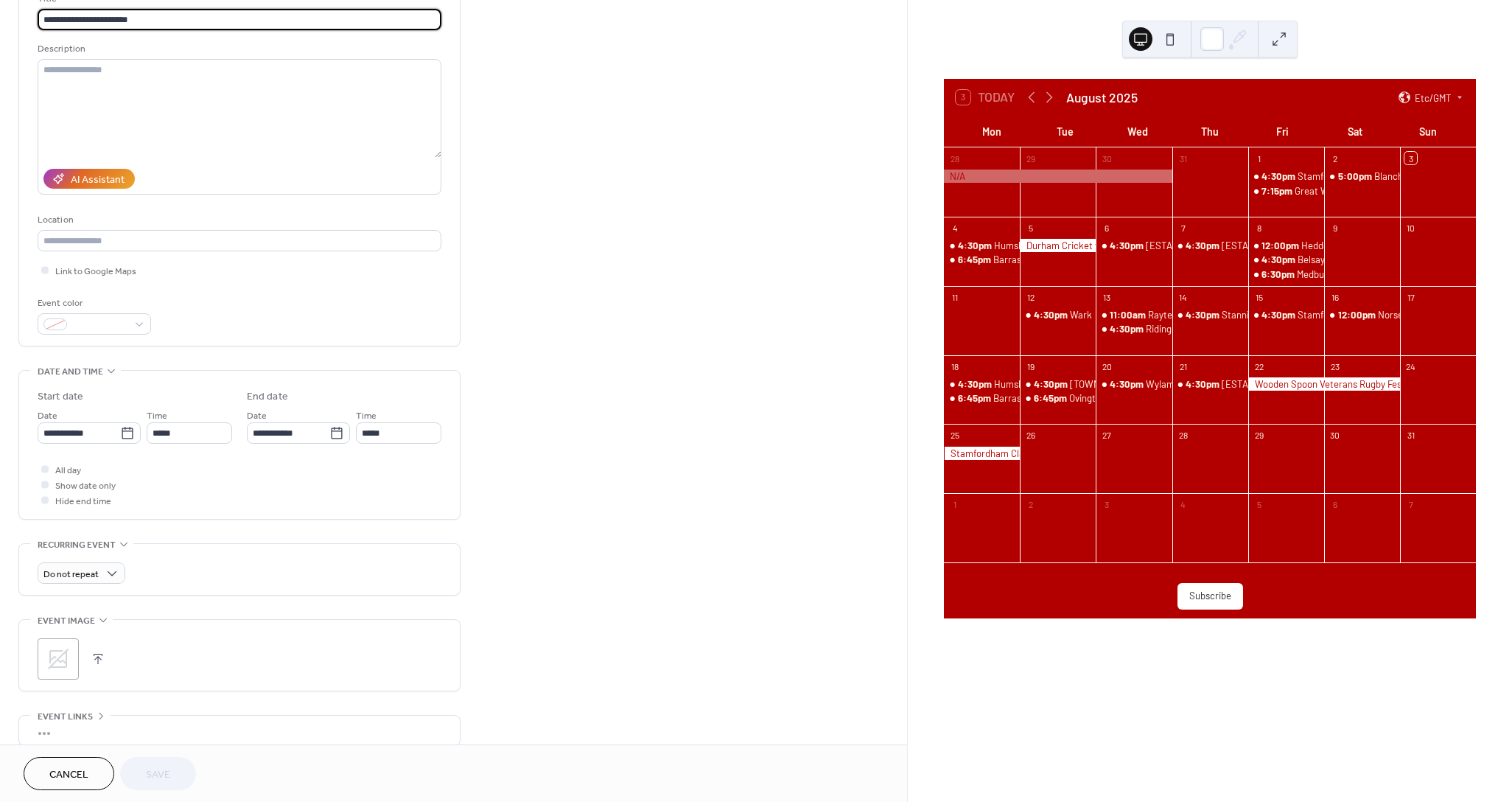 scroll, scrollTop: 152, scrollLeft: 0, axis: vertical 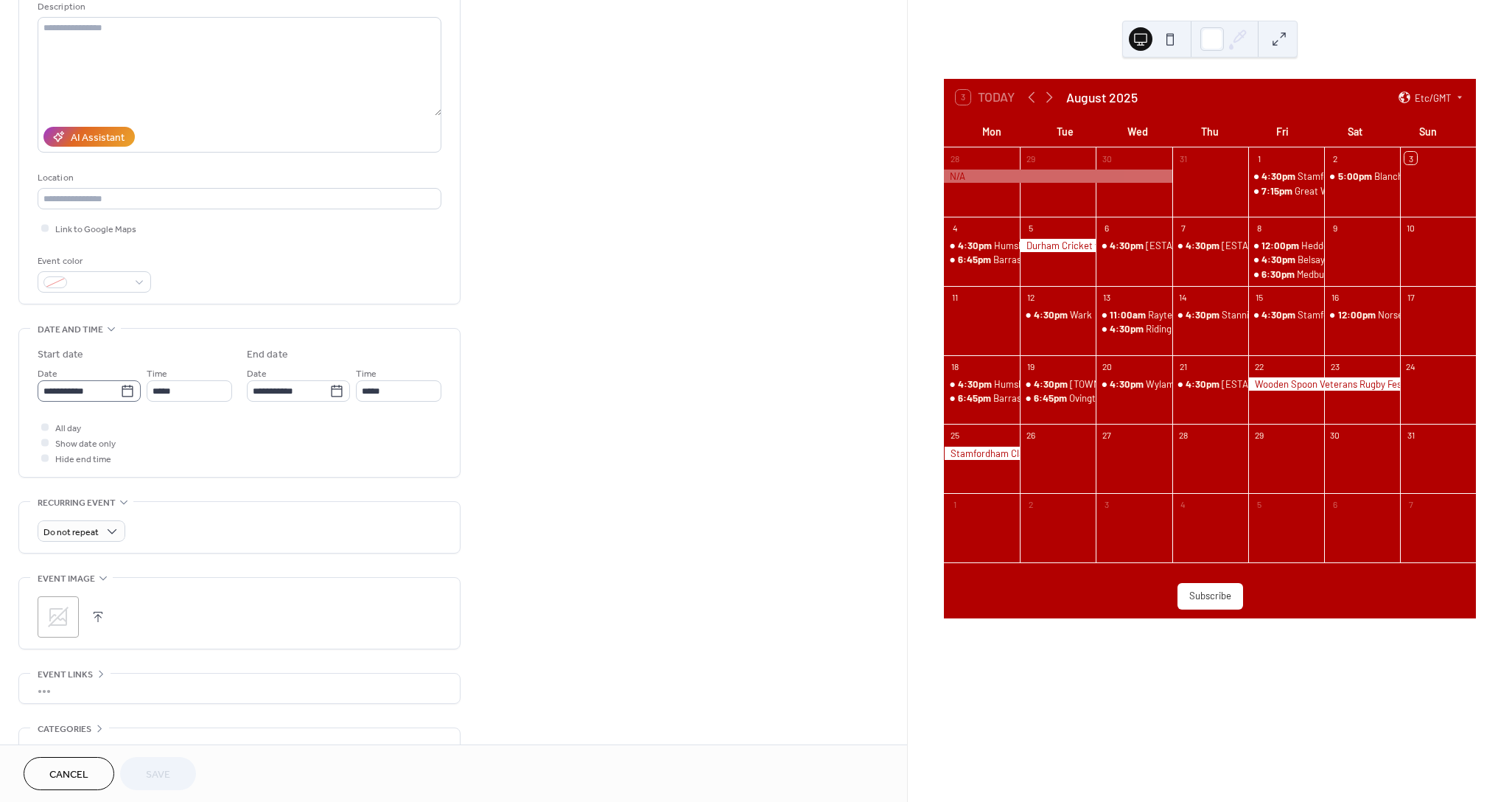 click 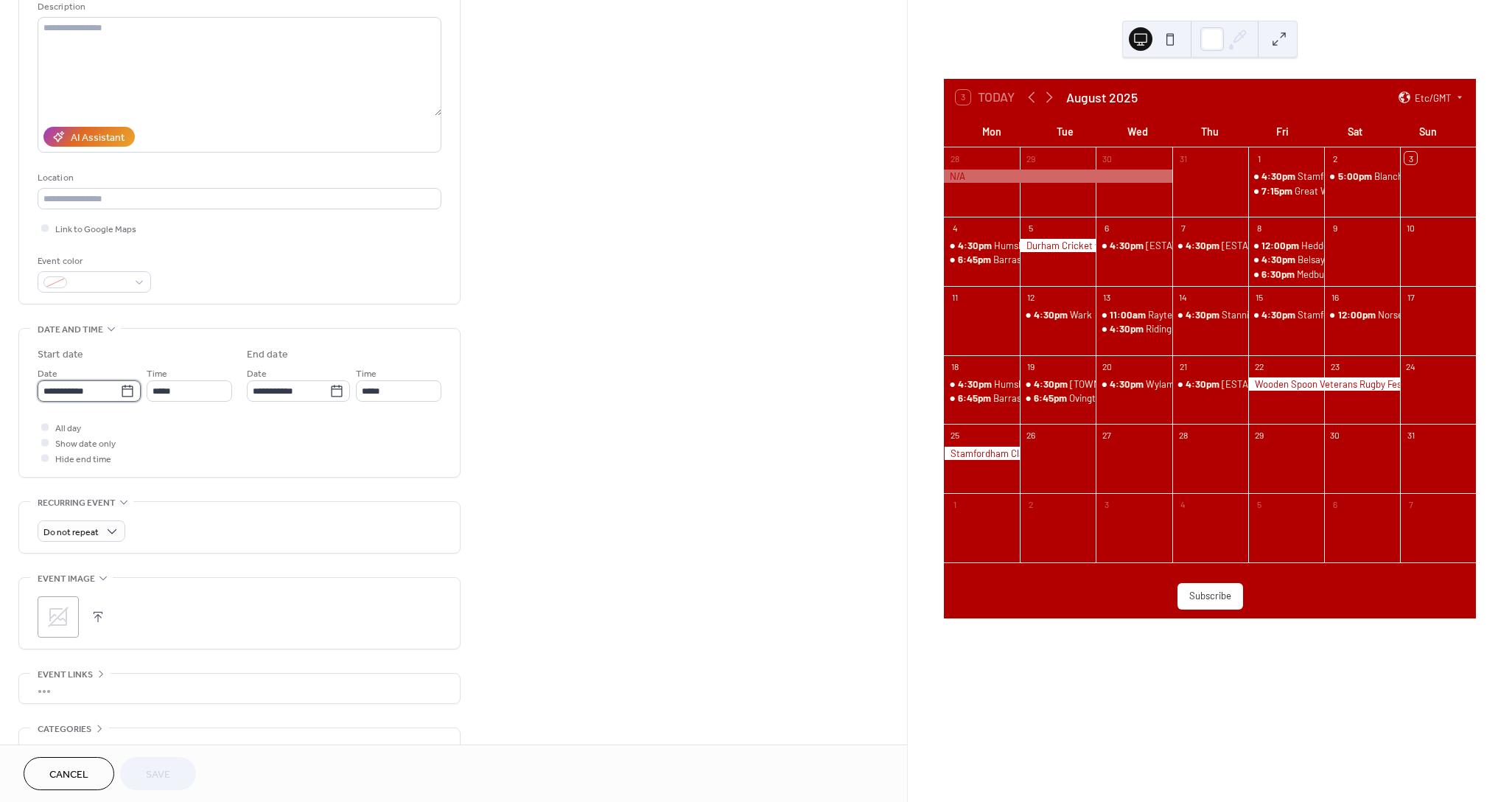 click on "**********" at bounding box center (79, 391) 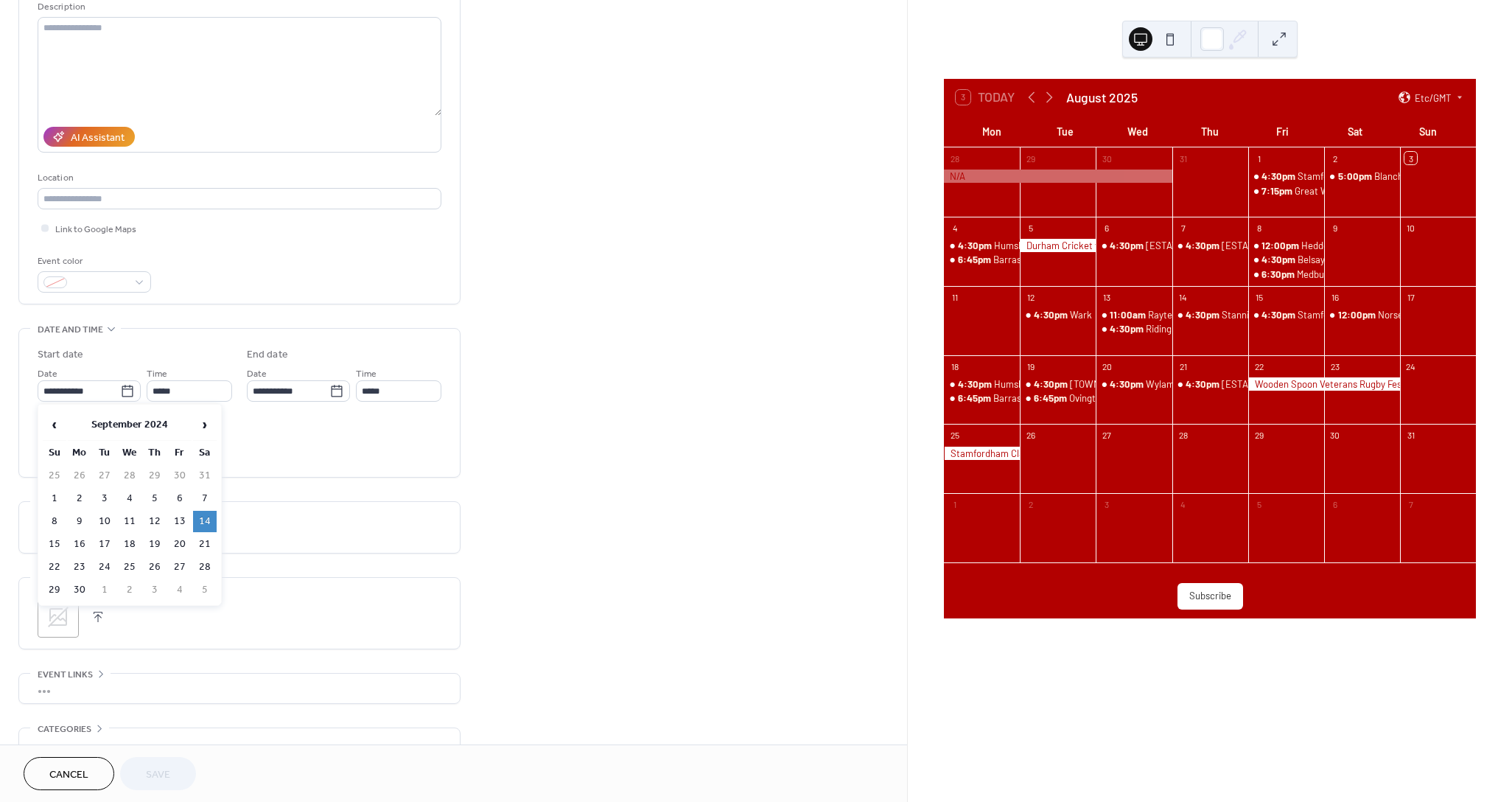 click on "‹ September 2024 › Su Mo Tu We Th Fr Sa 25 26 27 28 29 30 31 1 2 3 4 5 6 7 8 9 10 11 12 13 14 15 16 17 18 19 20 21 22 23 24 25 26 27 28 29 30 1 2 3 4 5" at bounding box center (130, 505) 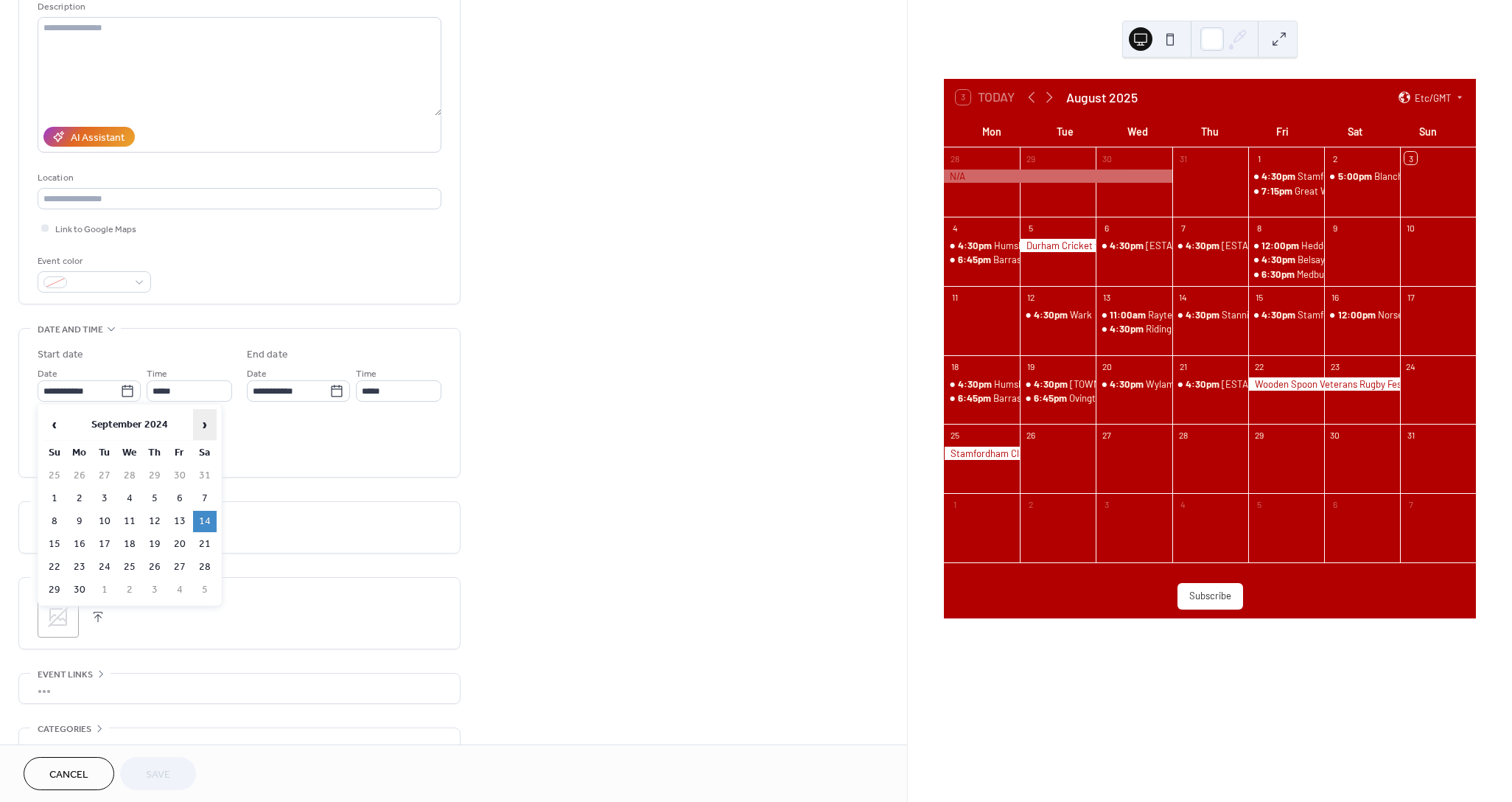 click on "›" at bounding box center (205, 425) 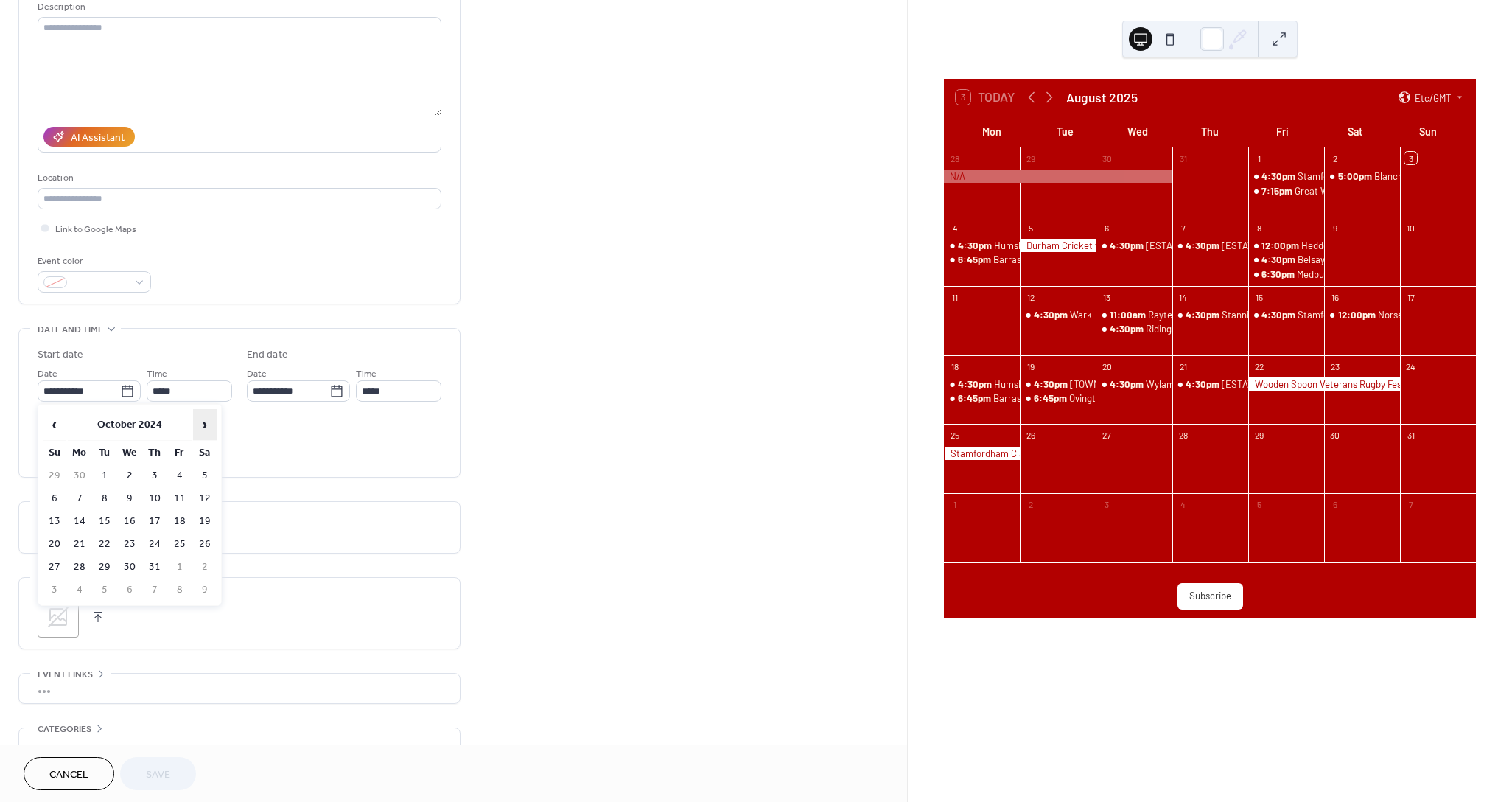 click on "›" at bounding box center (205, 425) 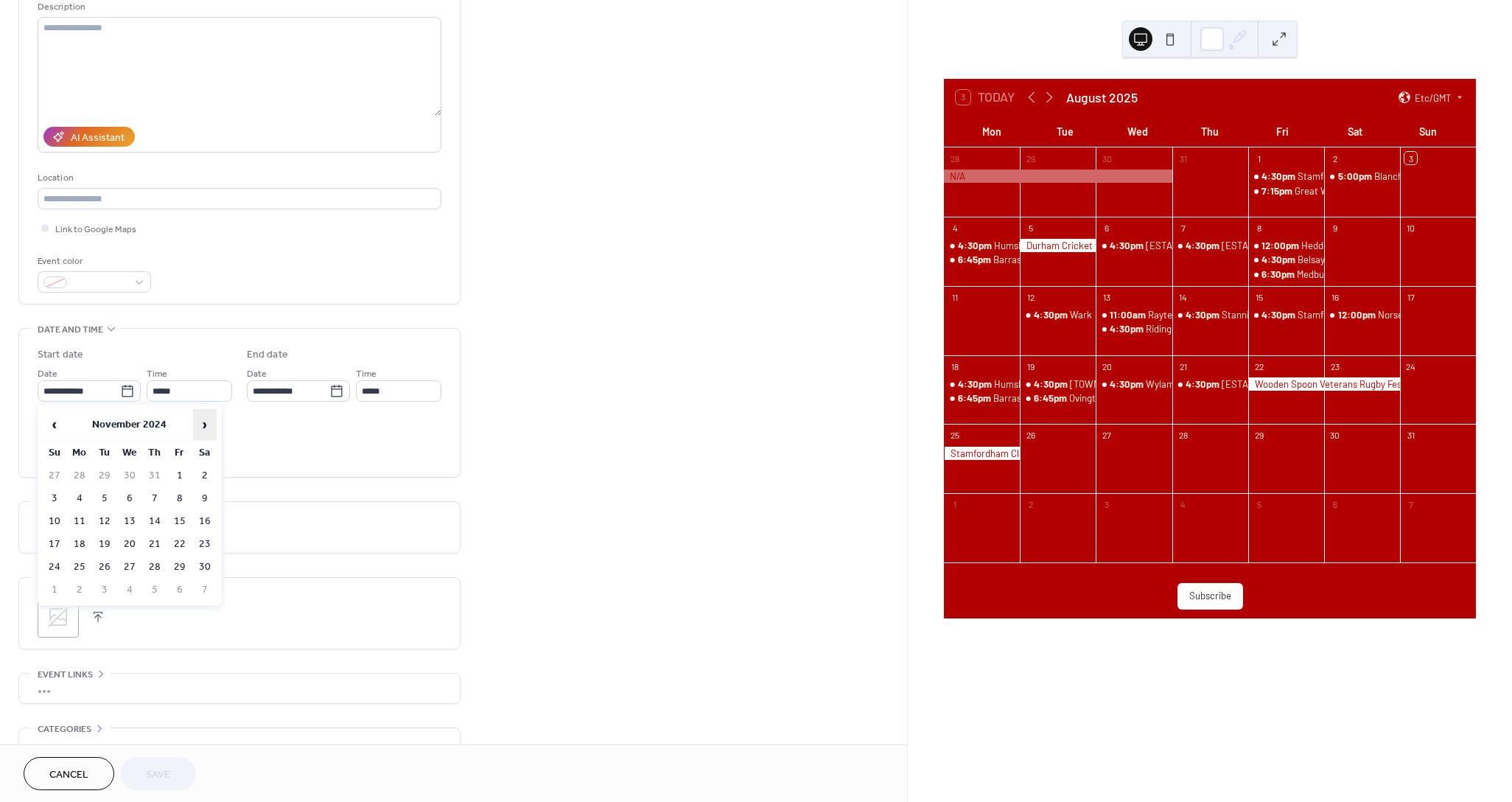 click on "›" at bounding box center (205, 425) 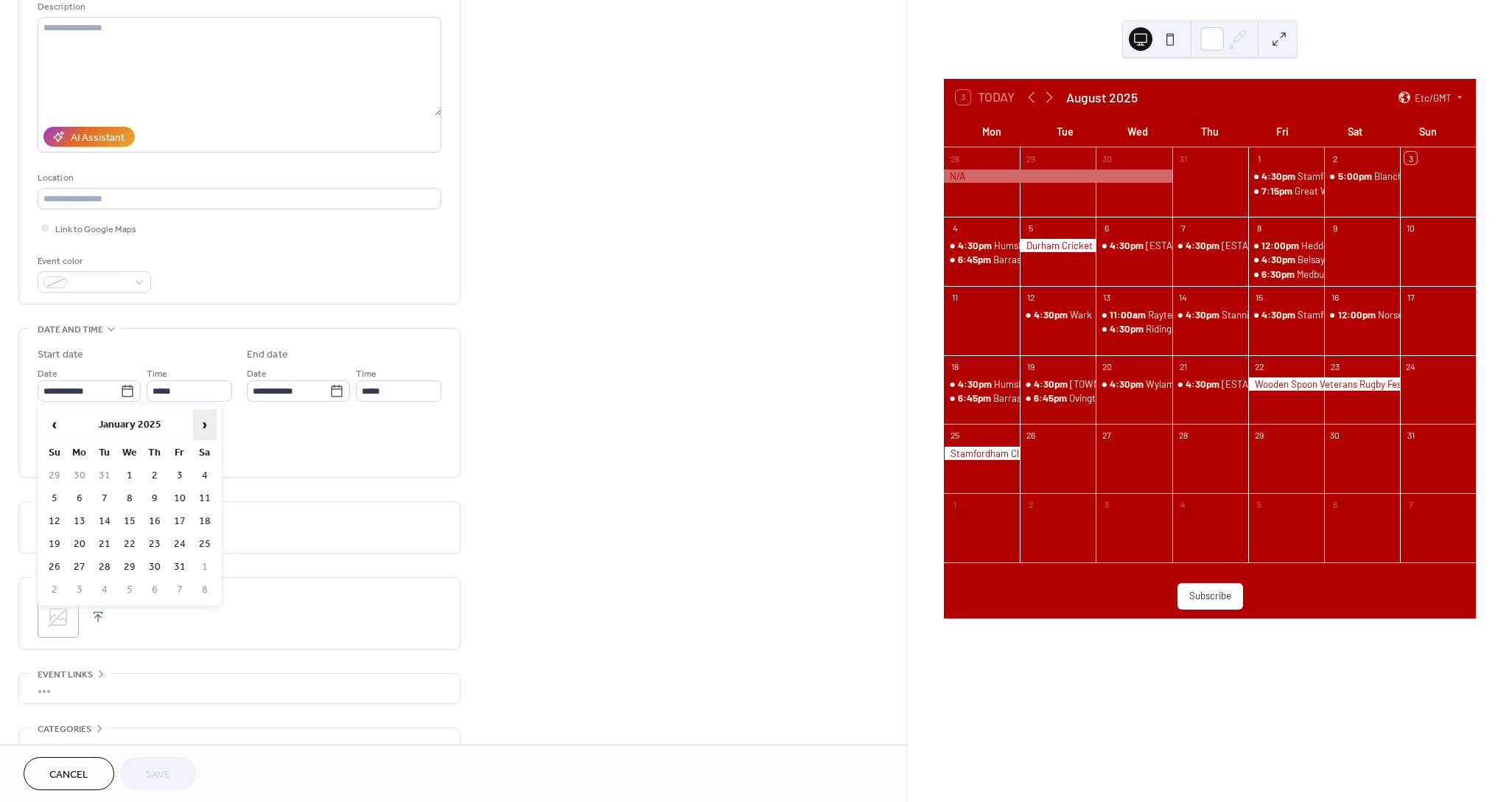 click on "›" at bounding box center (205, 425) 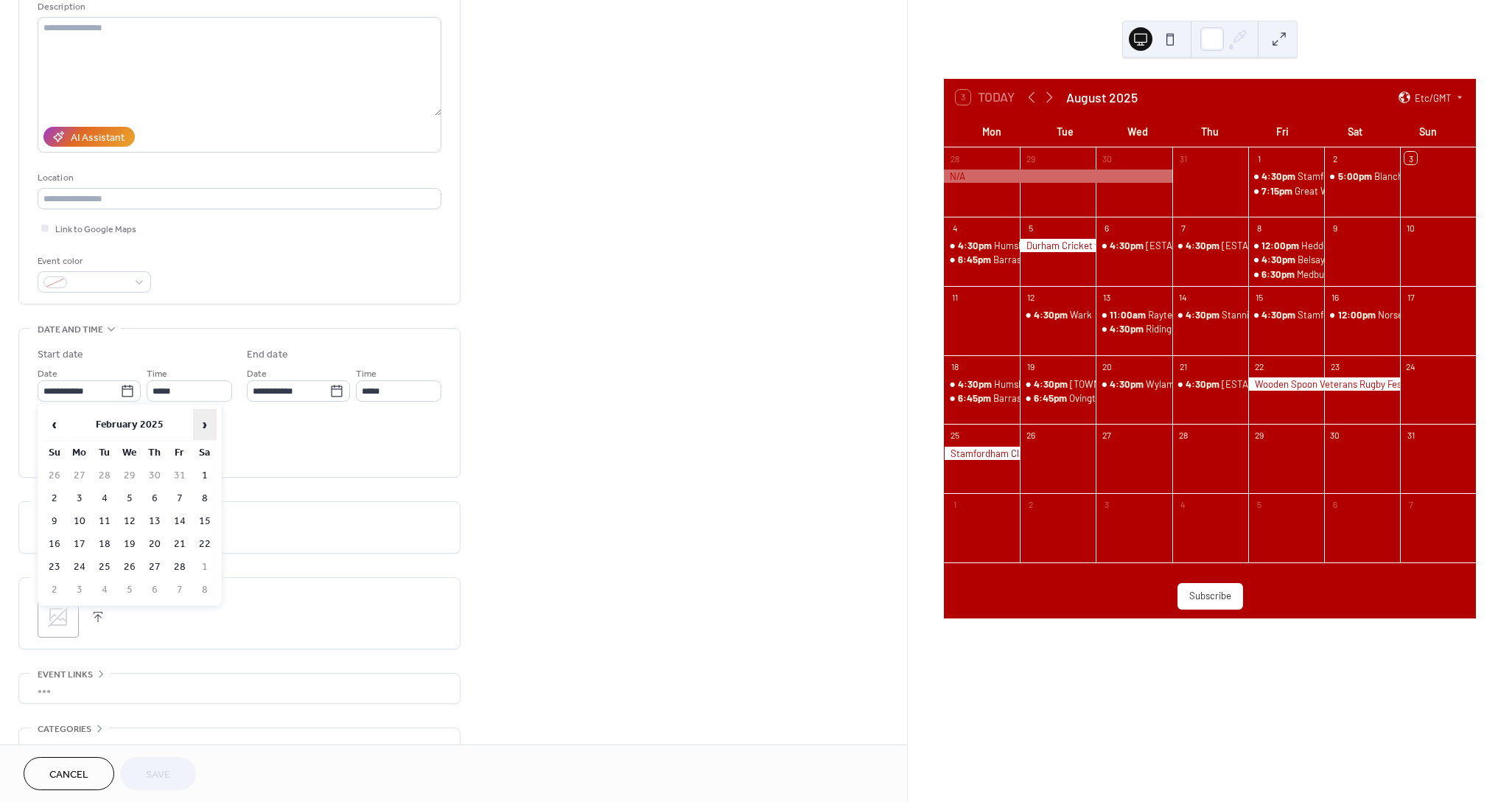 click on "›" at bounding box center [205, 425] 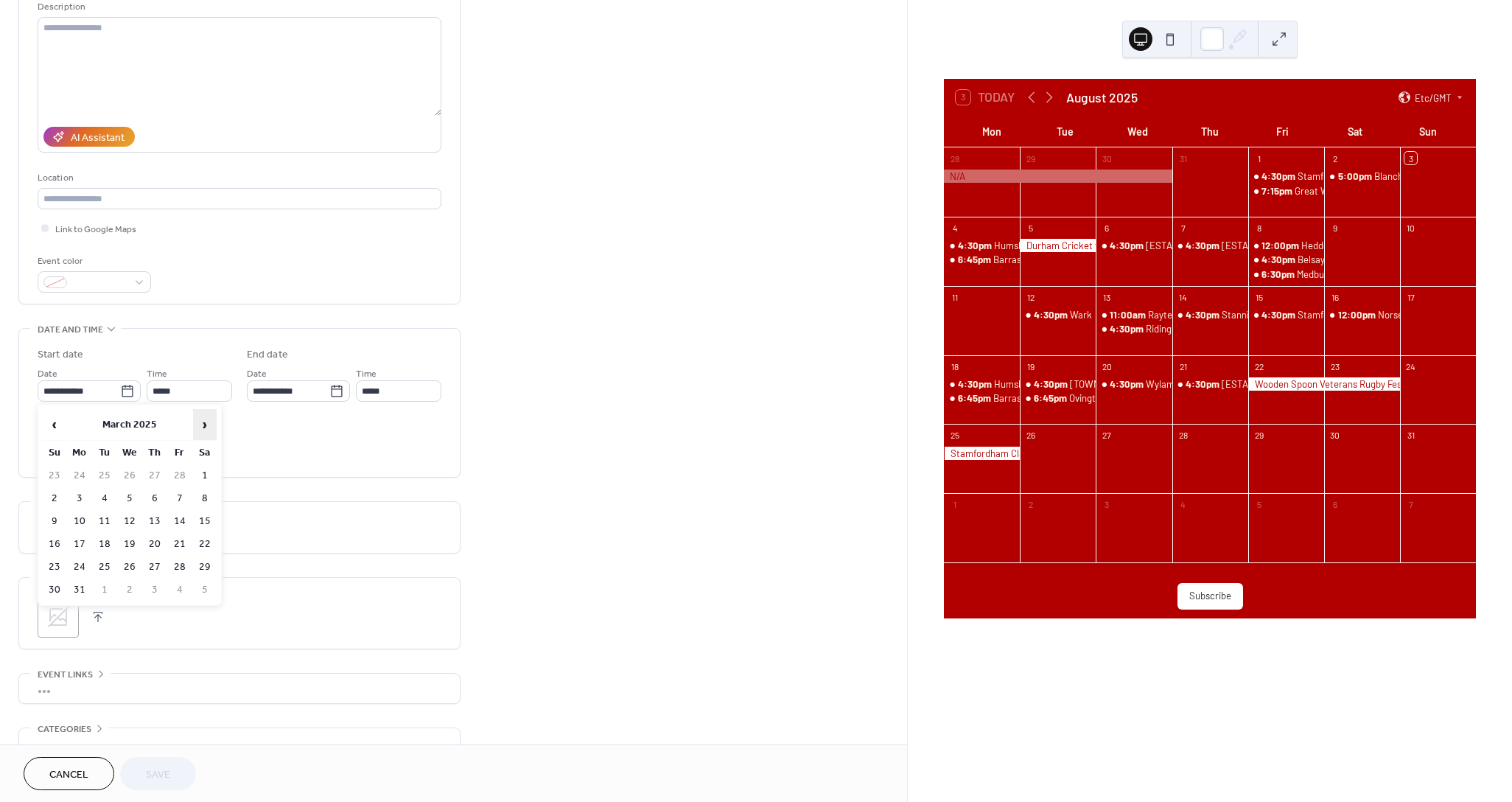click on "›" at bounding box center [205, 425] 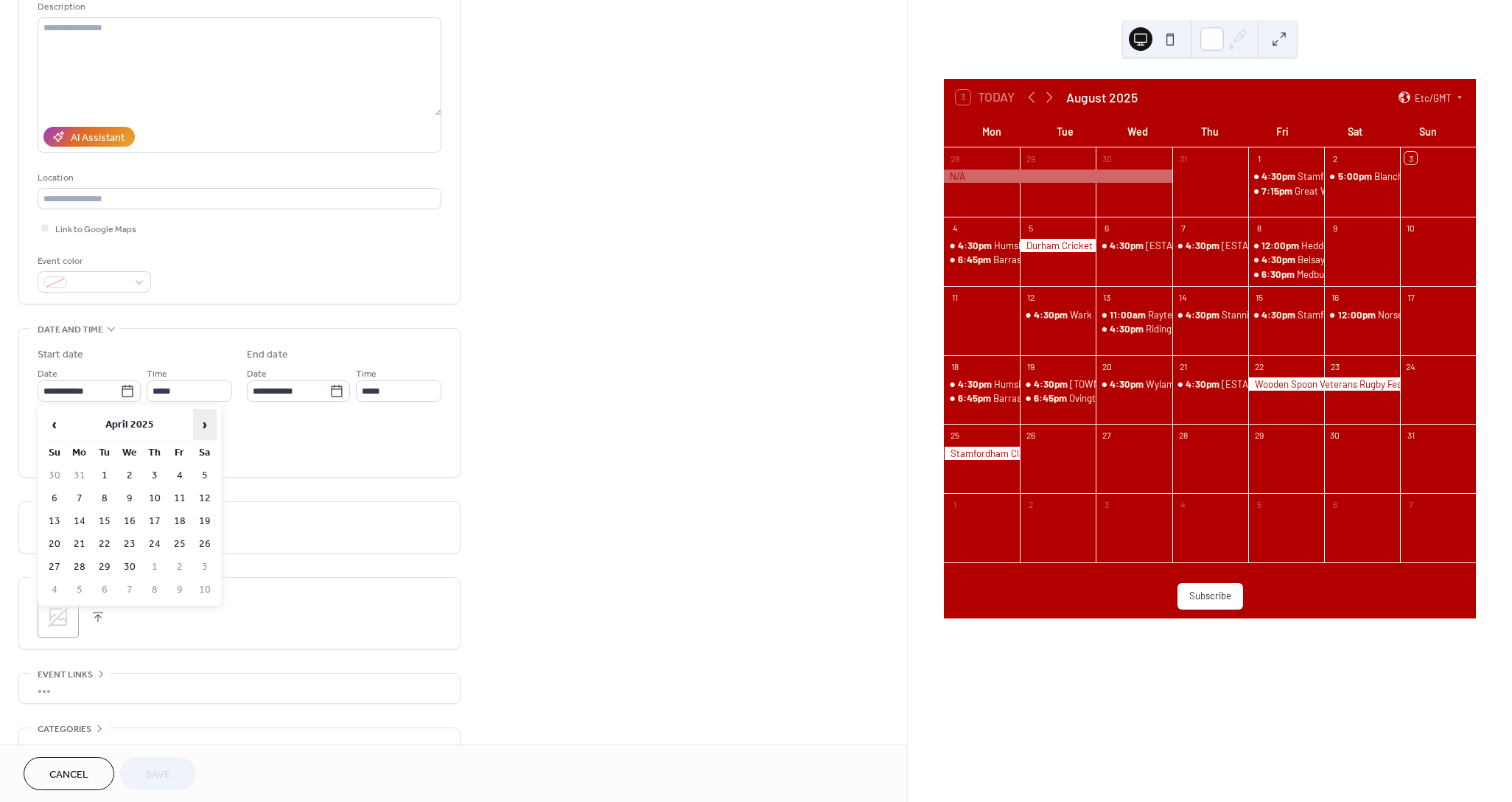 click on "›" at bounding box center (205, 425) 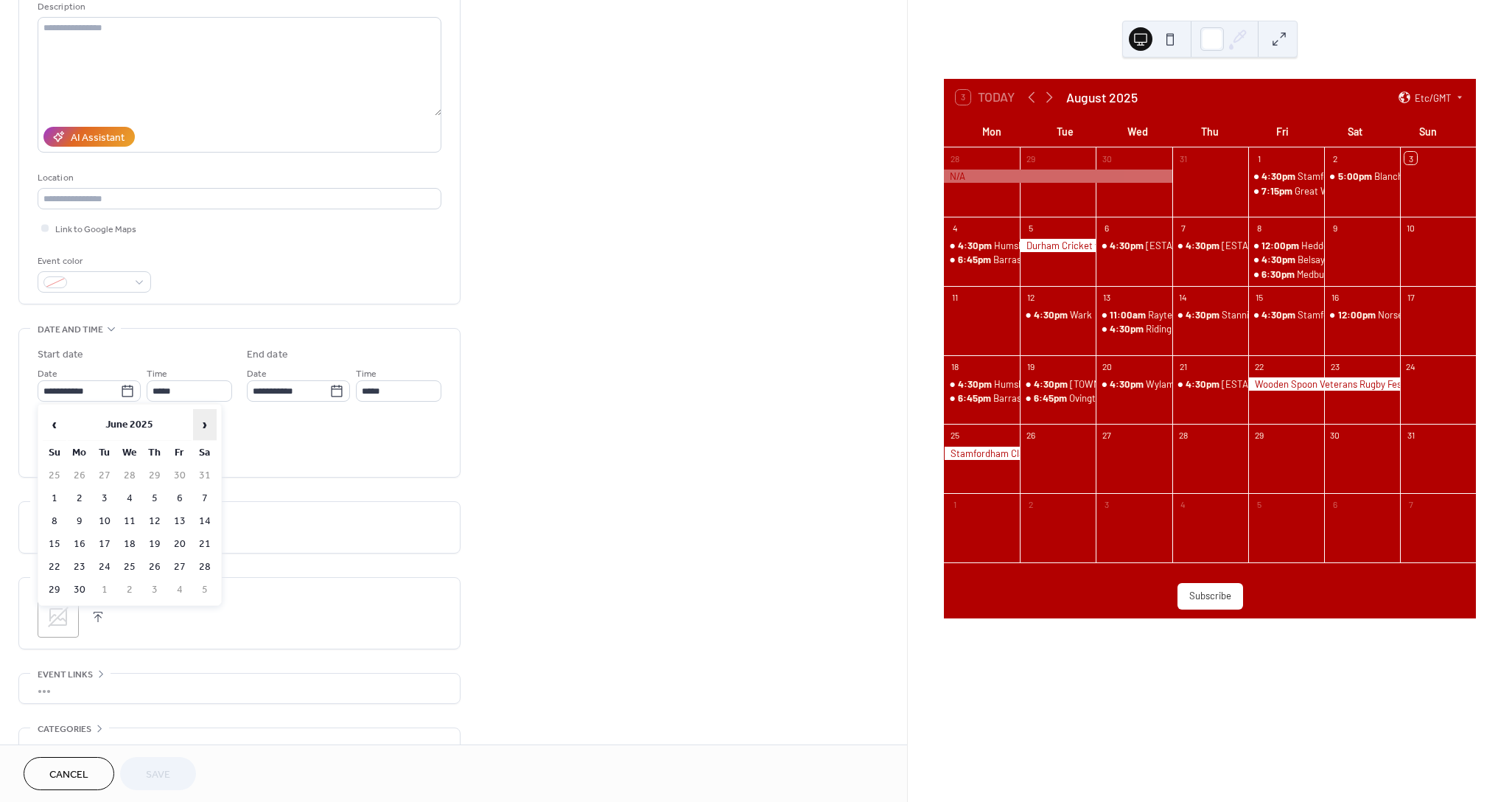 click on "›" at bounding box center (205, 425) 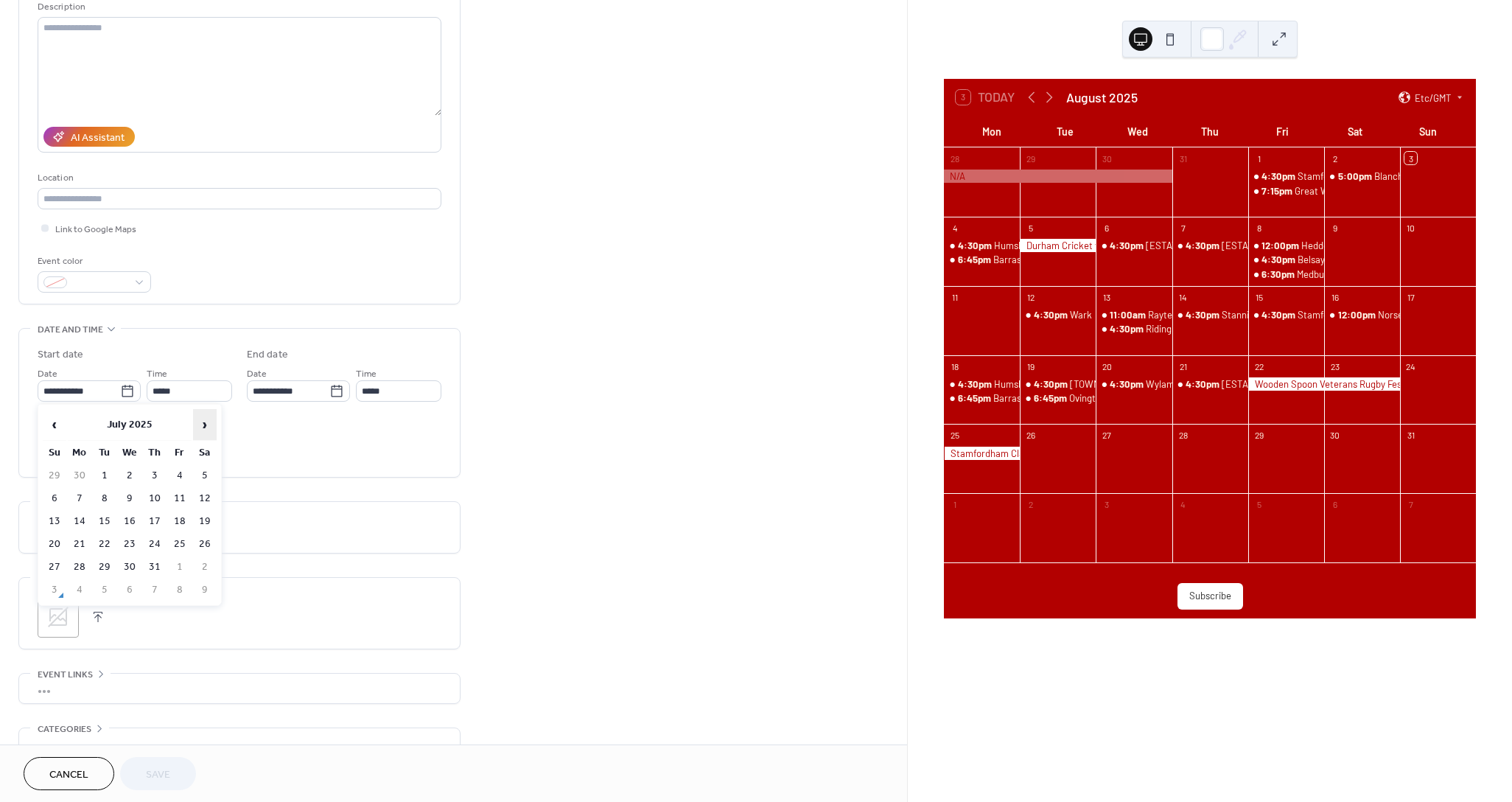 click on "›" at bounding box center (205, 425) 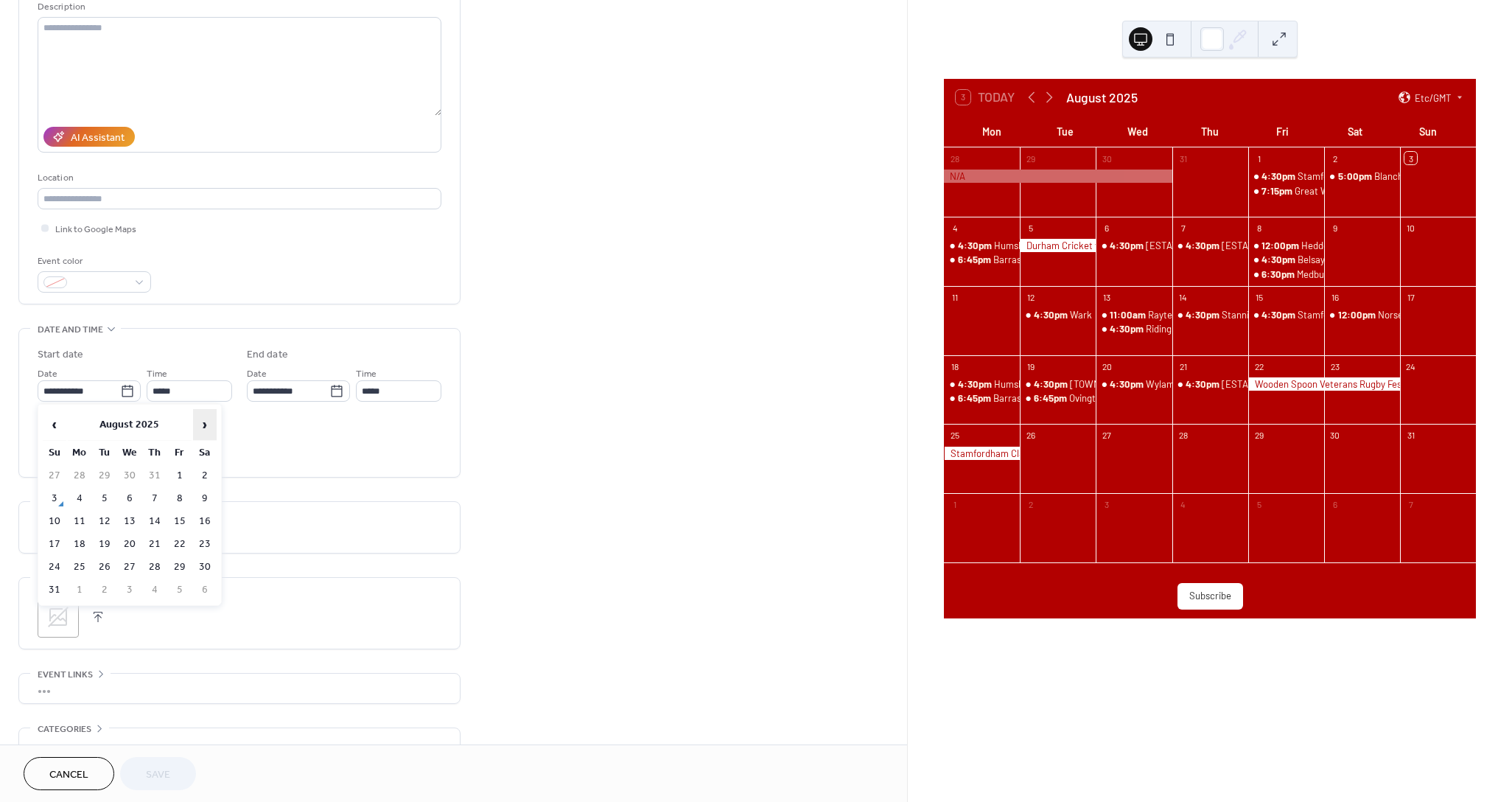 click on "›" at bounding box center (205, 425) 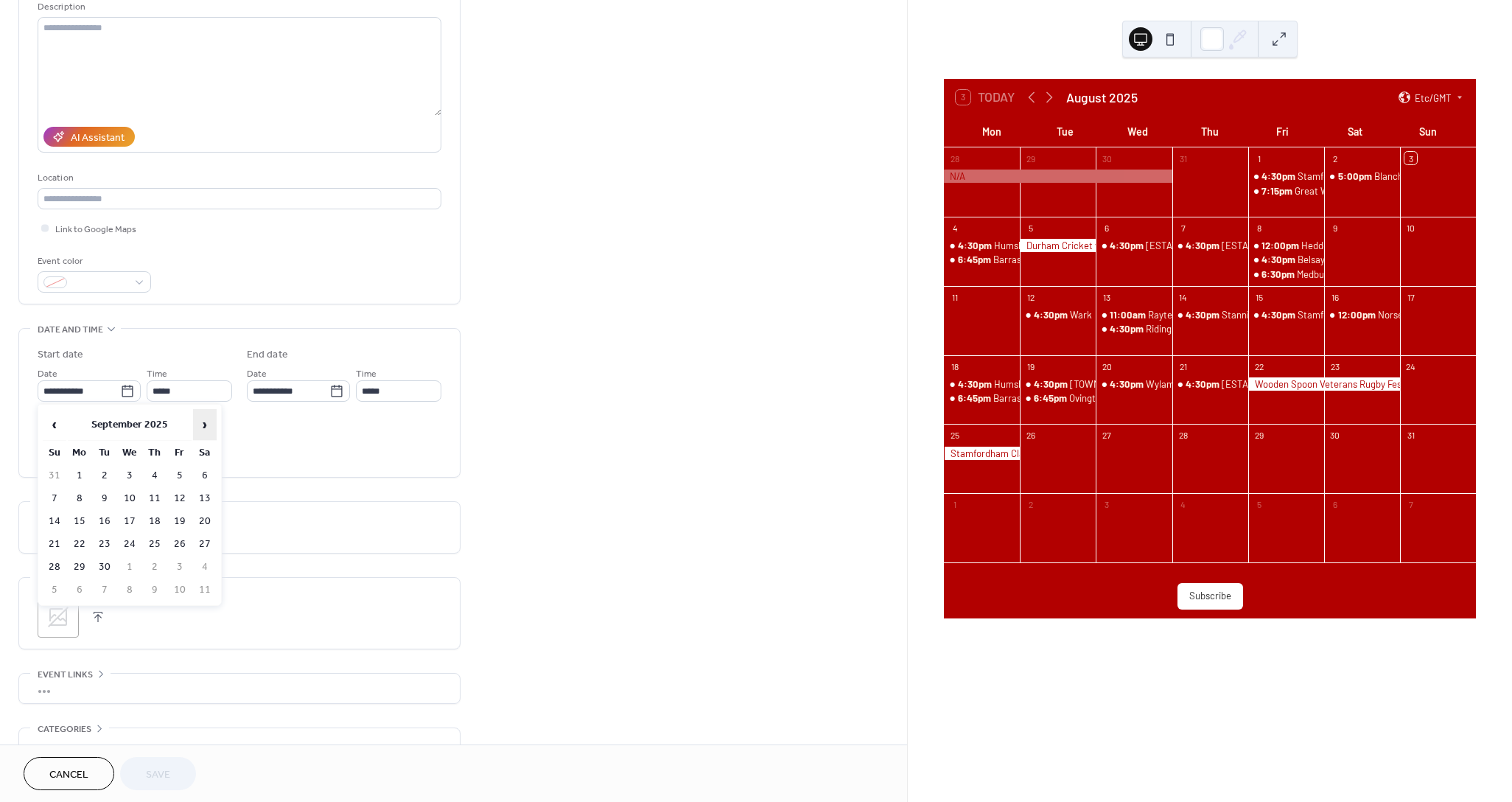 click on "›" at bounding box center (205, 425) 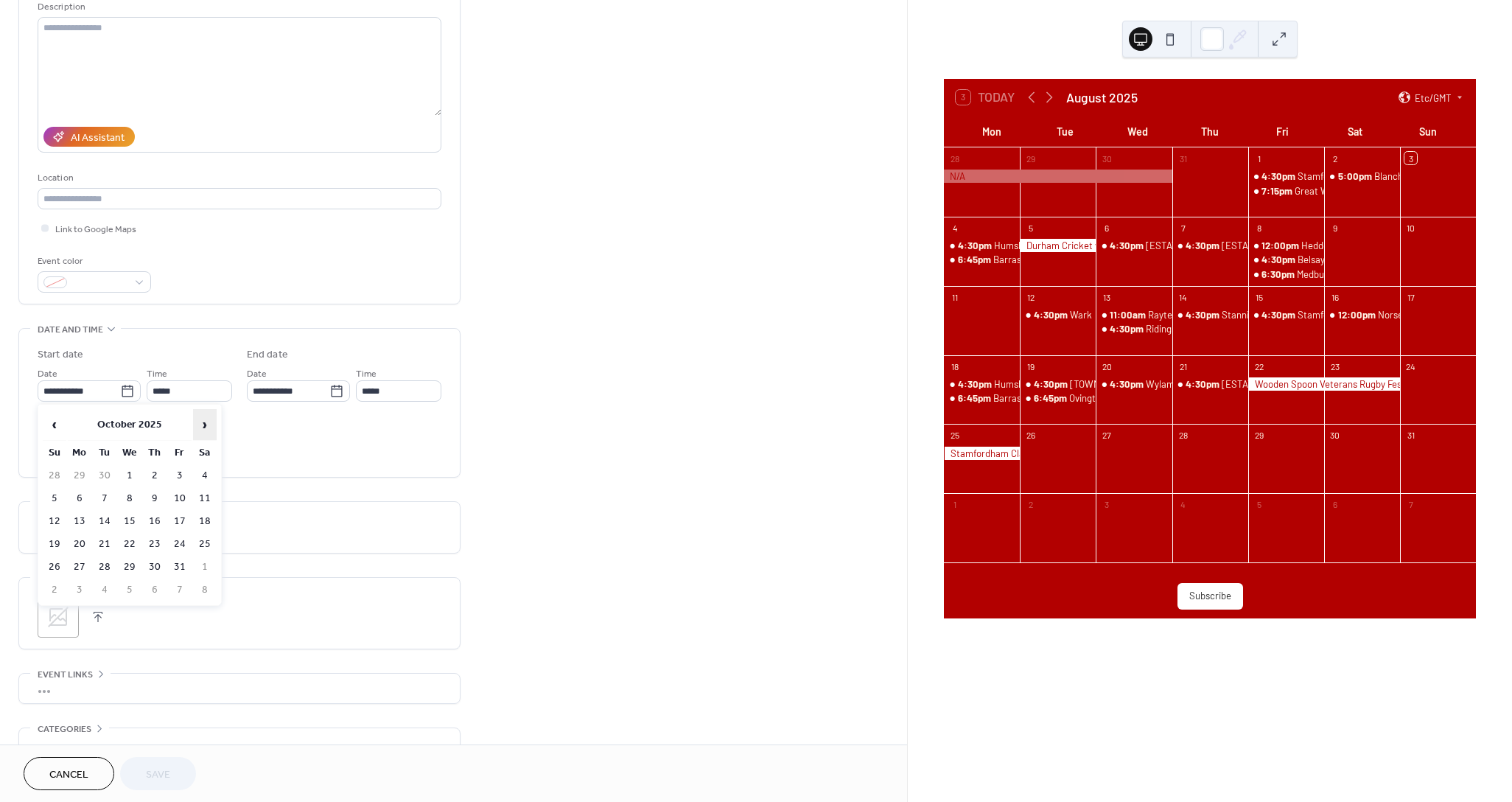 click on "›" at bounding box center (205, 425) 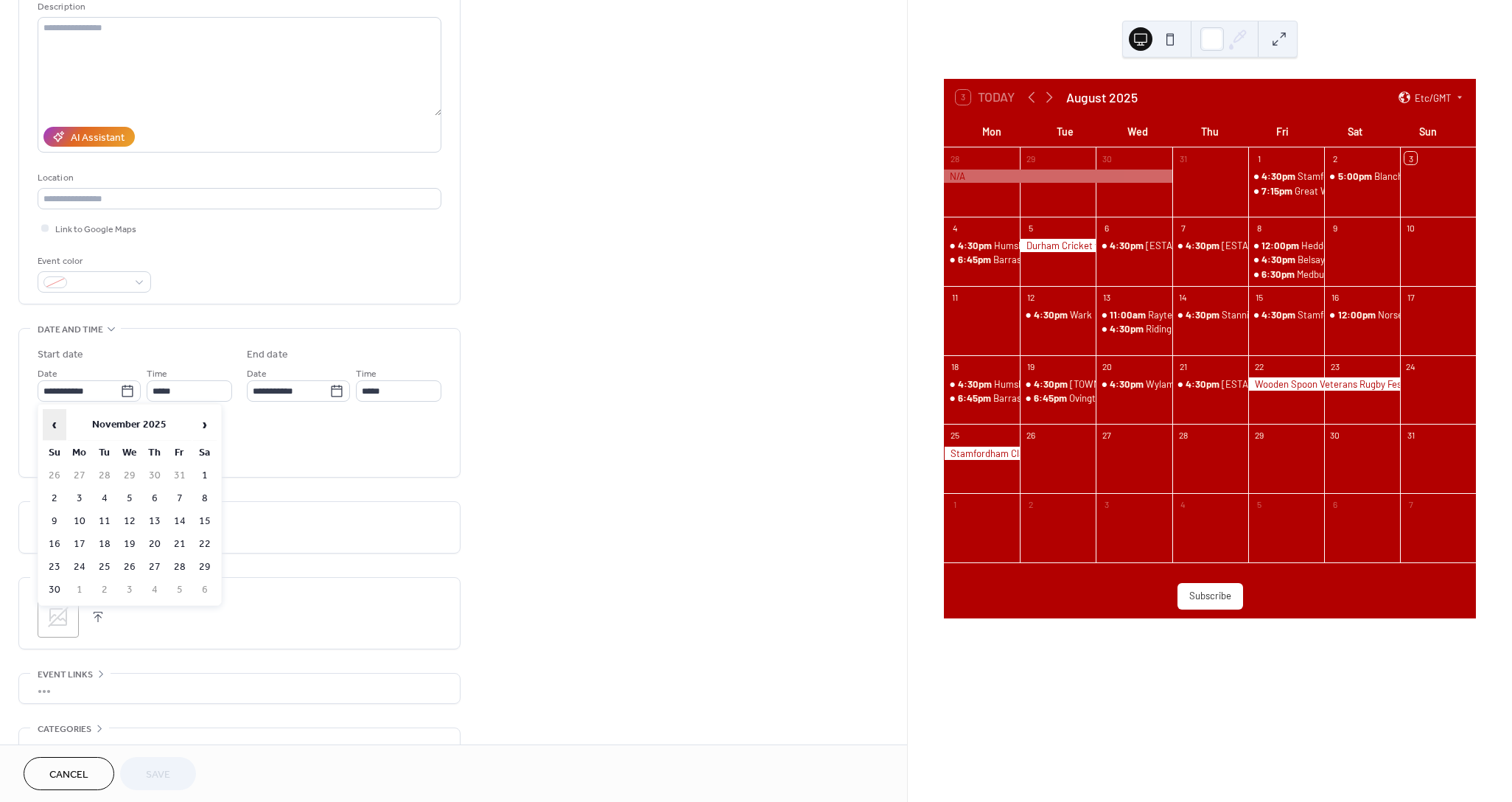 click on "‹" at bounding box center (55, 425) 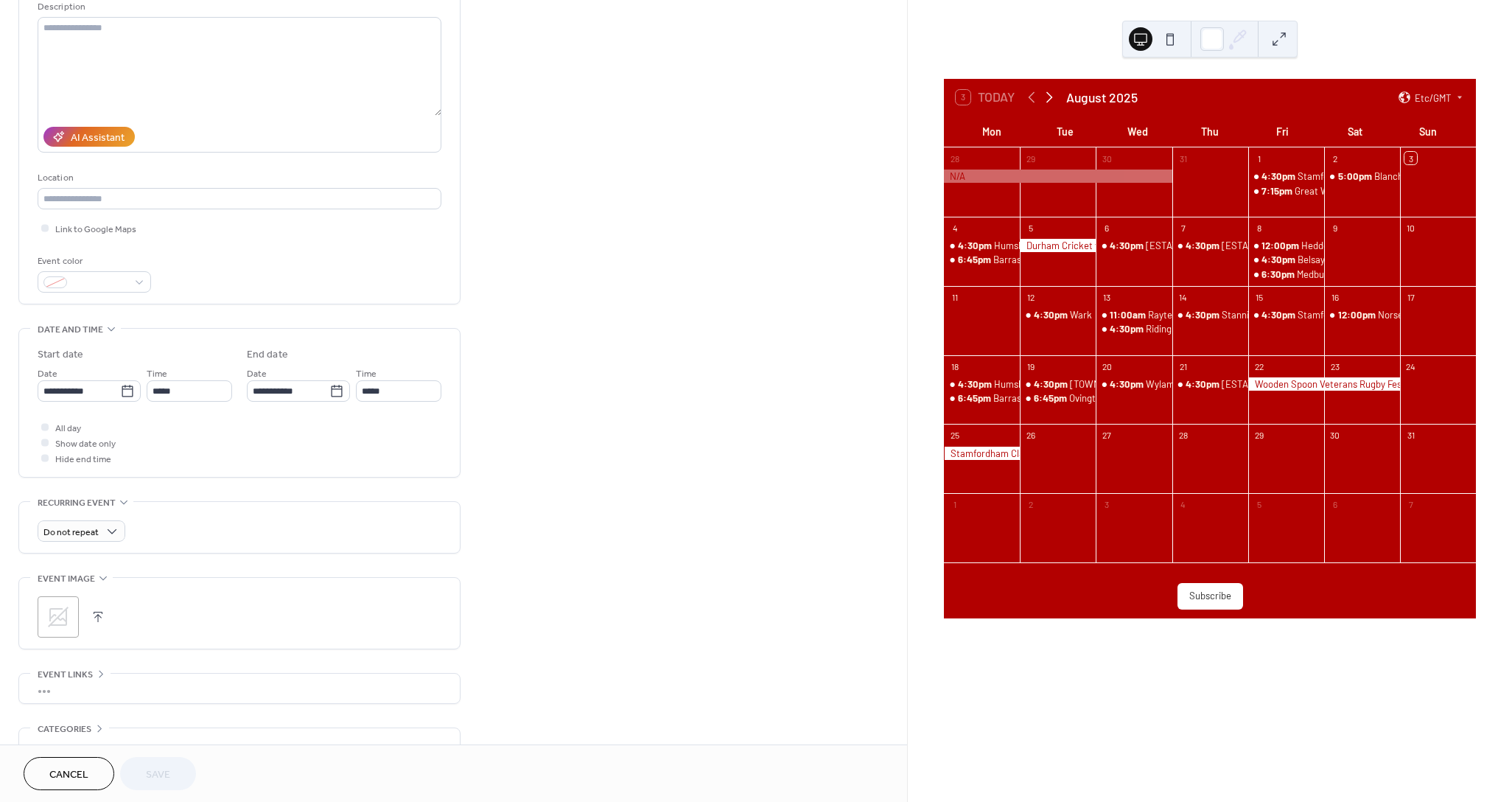 click 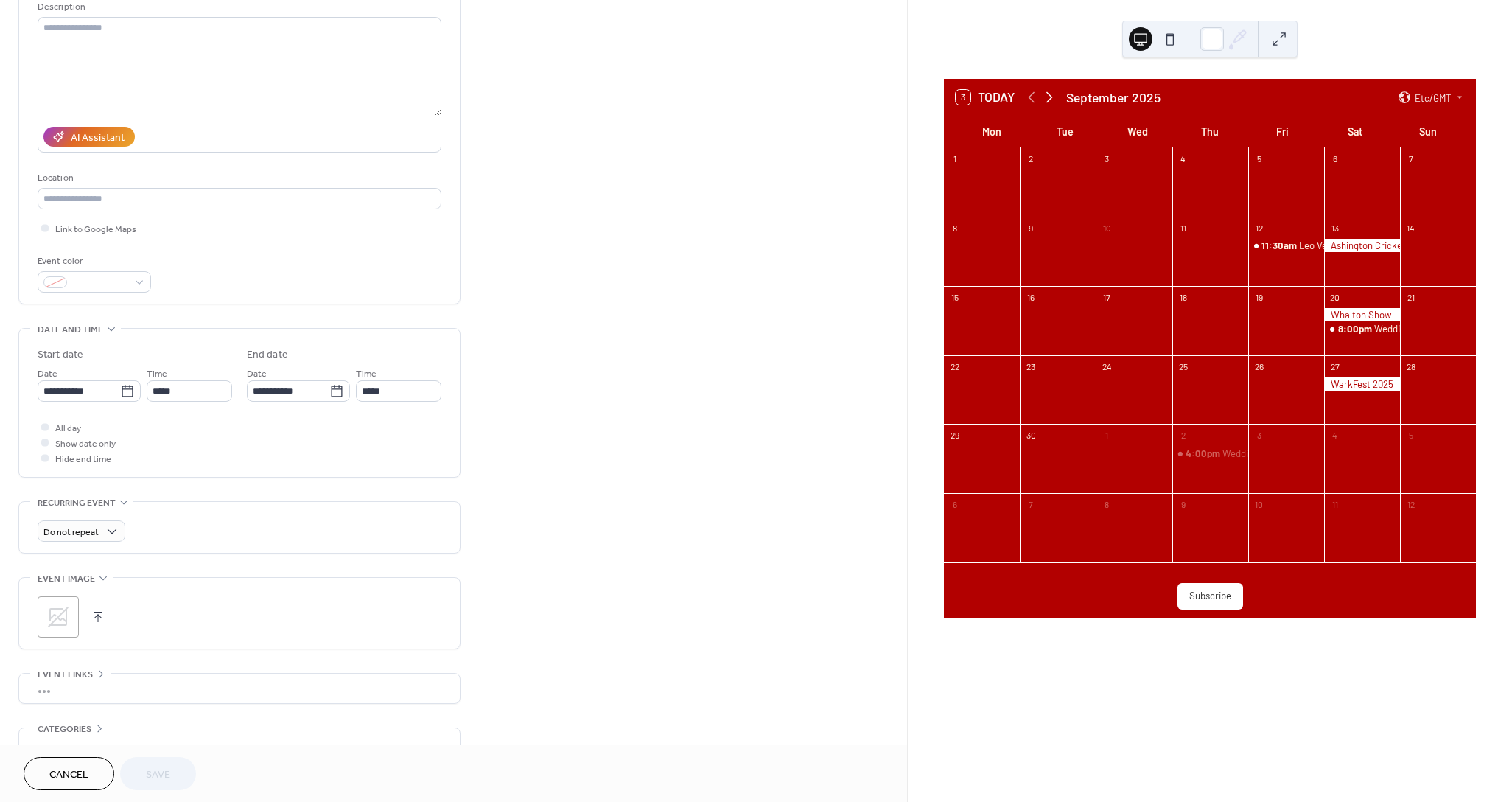 click 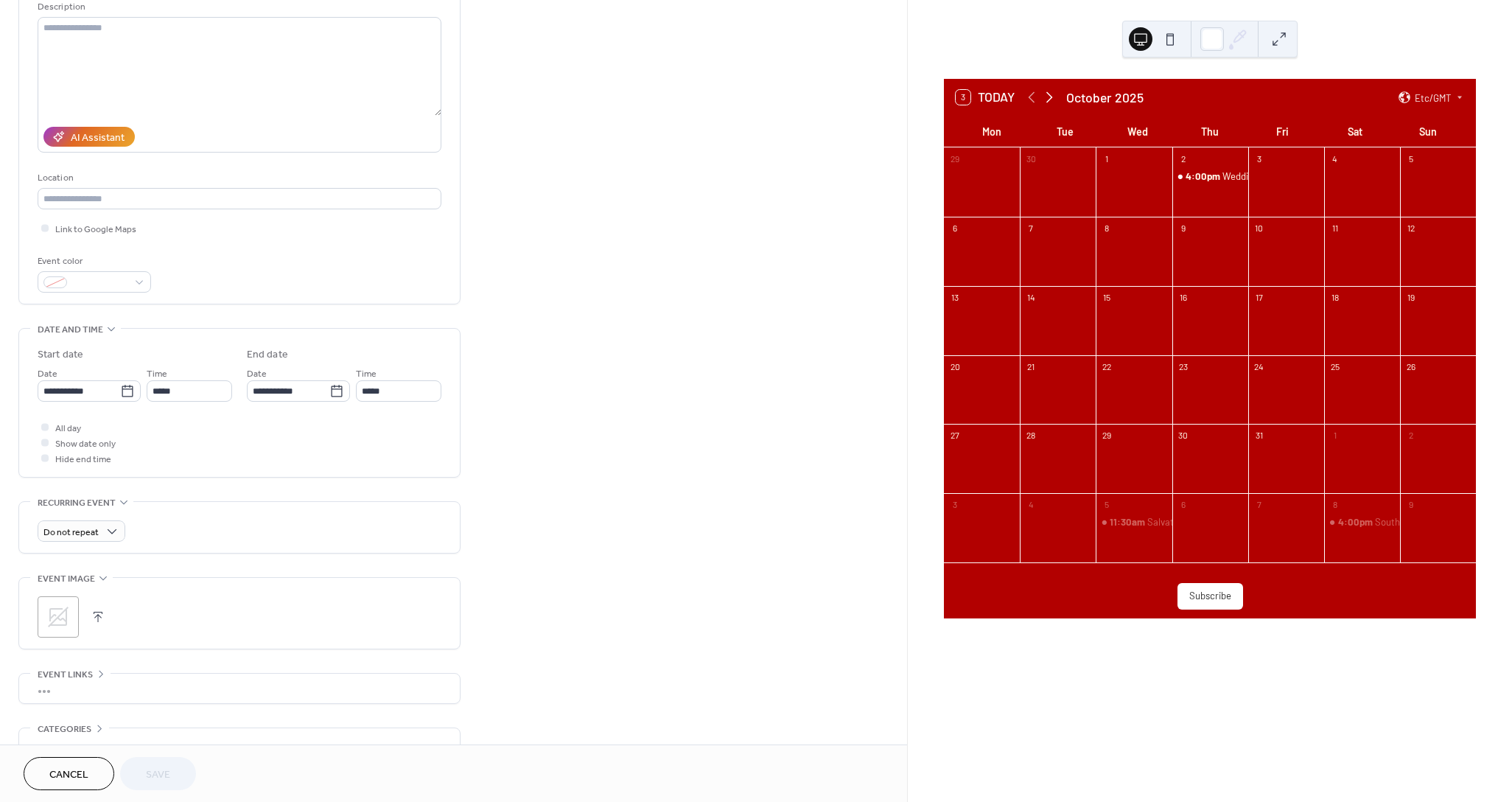 click 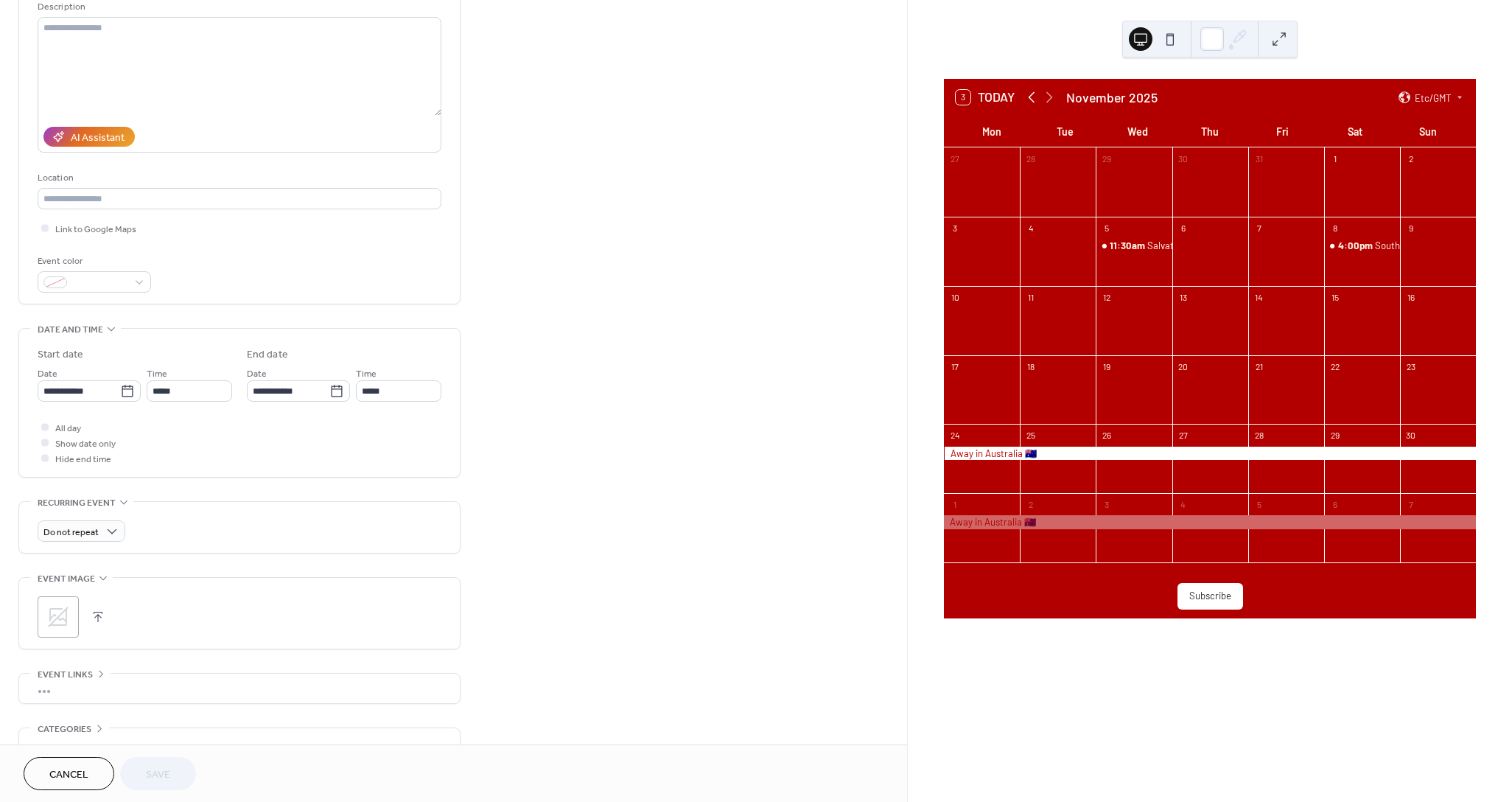 click 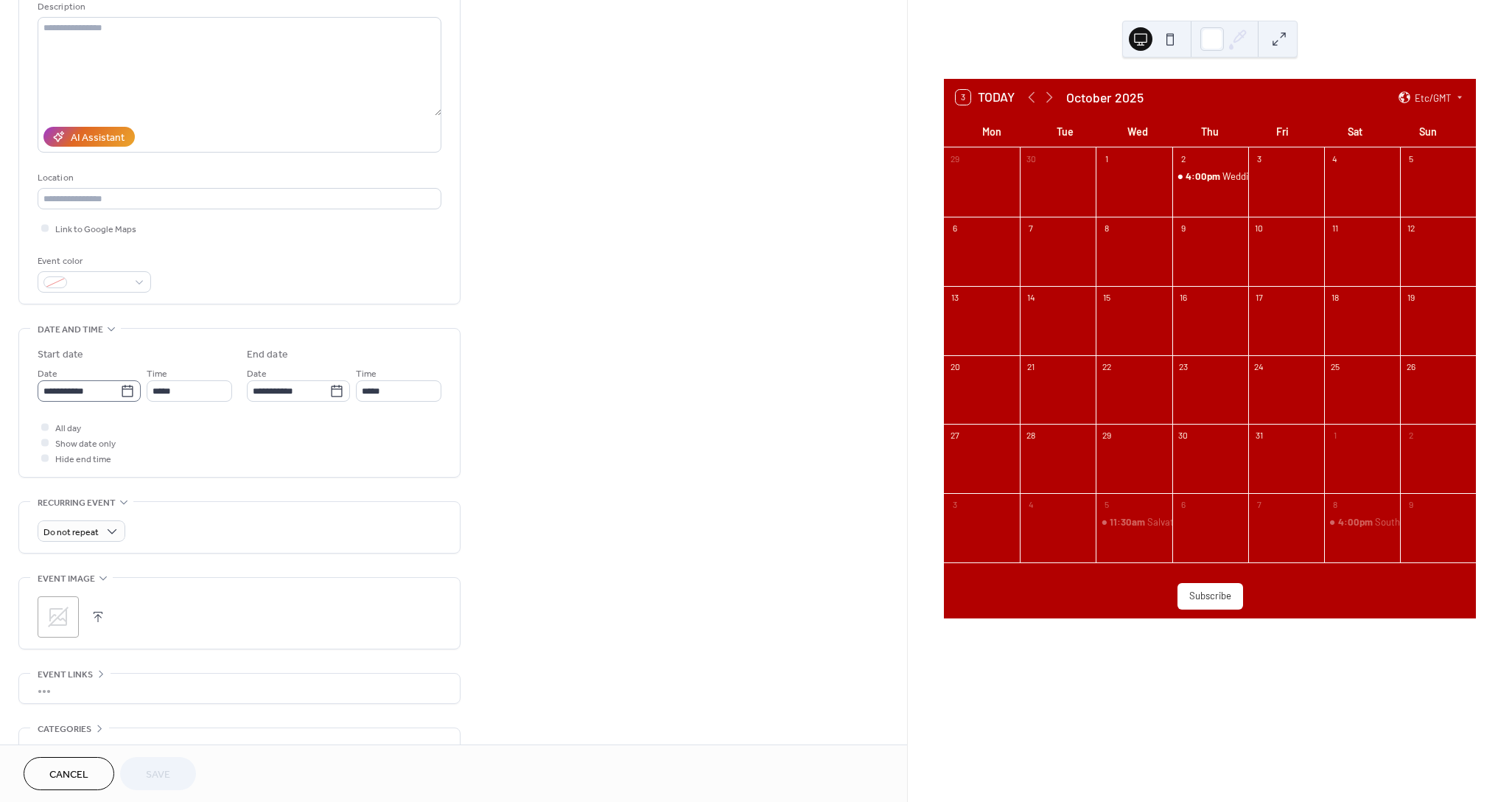 click 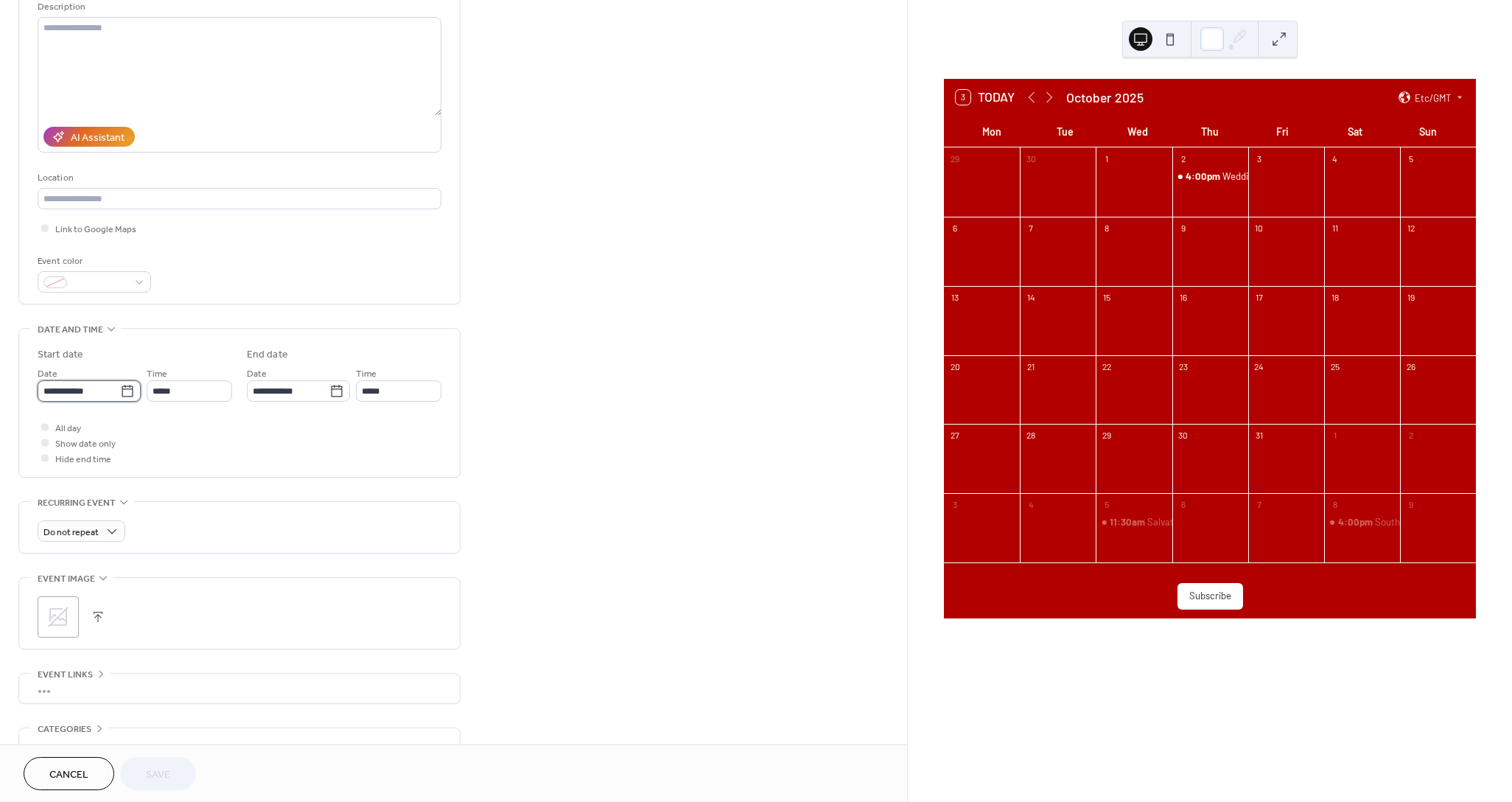 click on "**********" at bounding box center [79, 391] 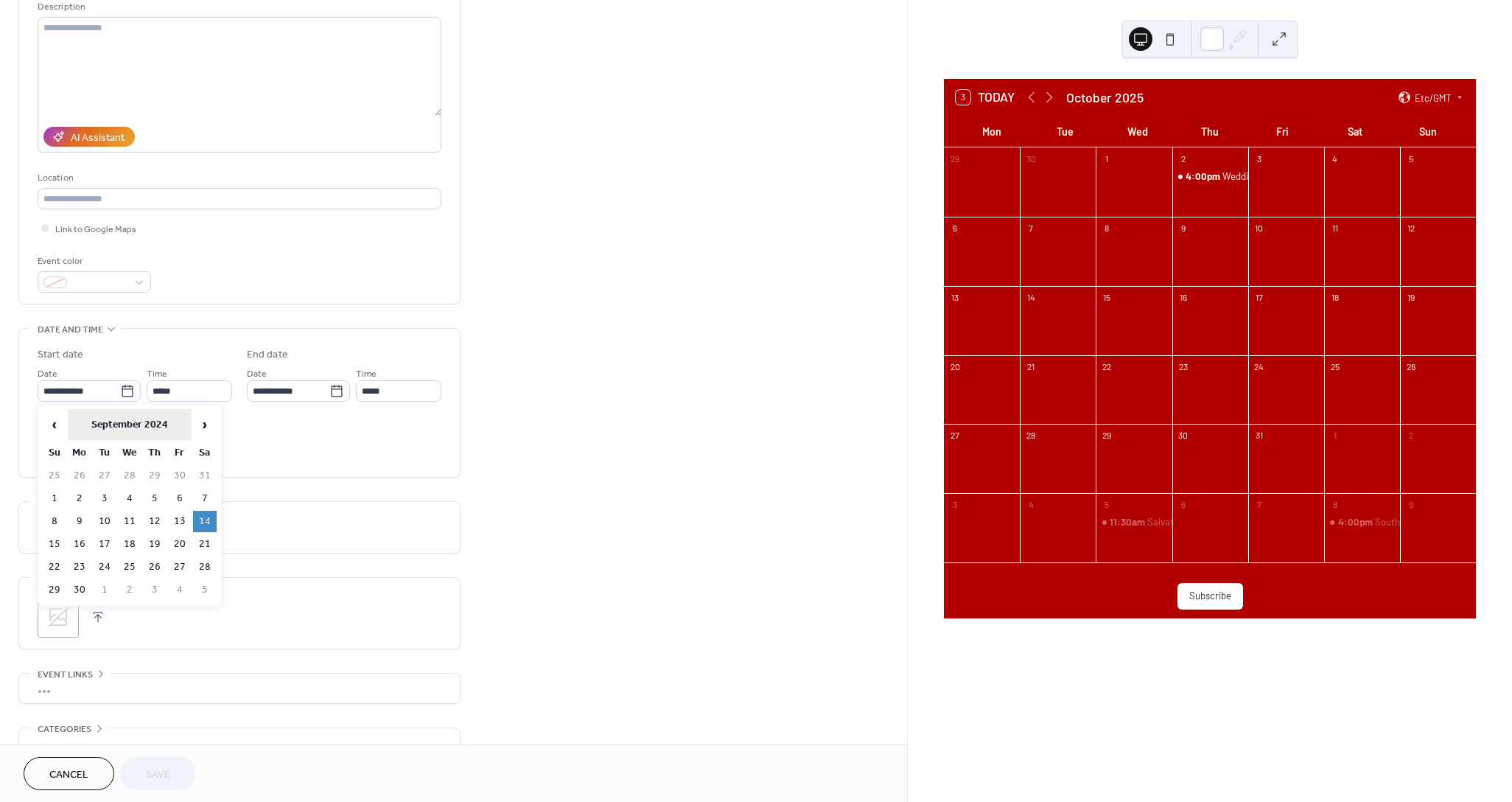 click on "September 2024" at bounding box center (130, 425) 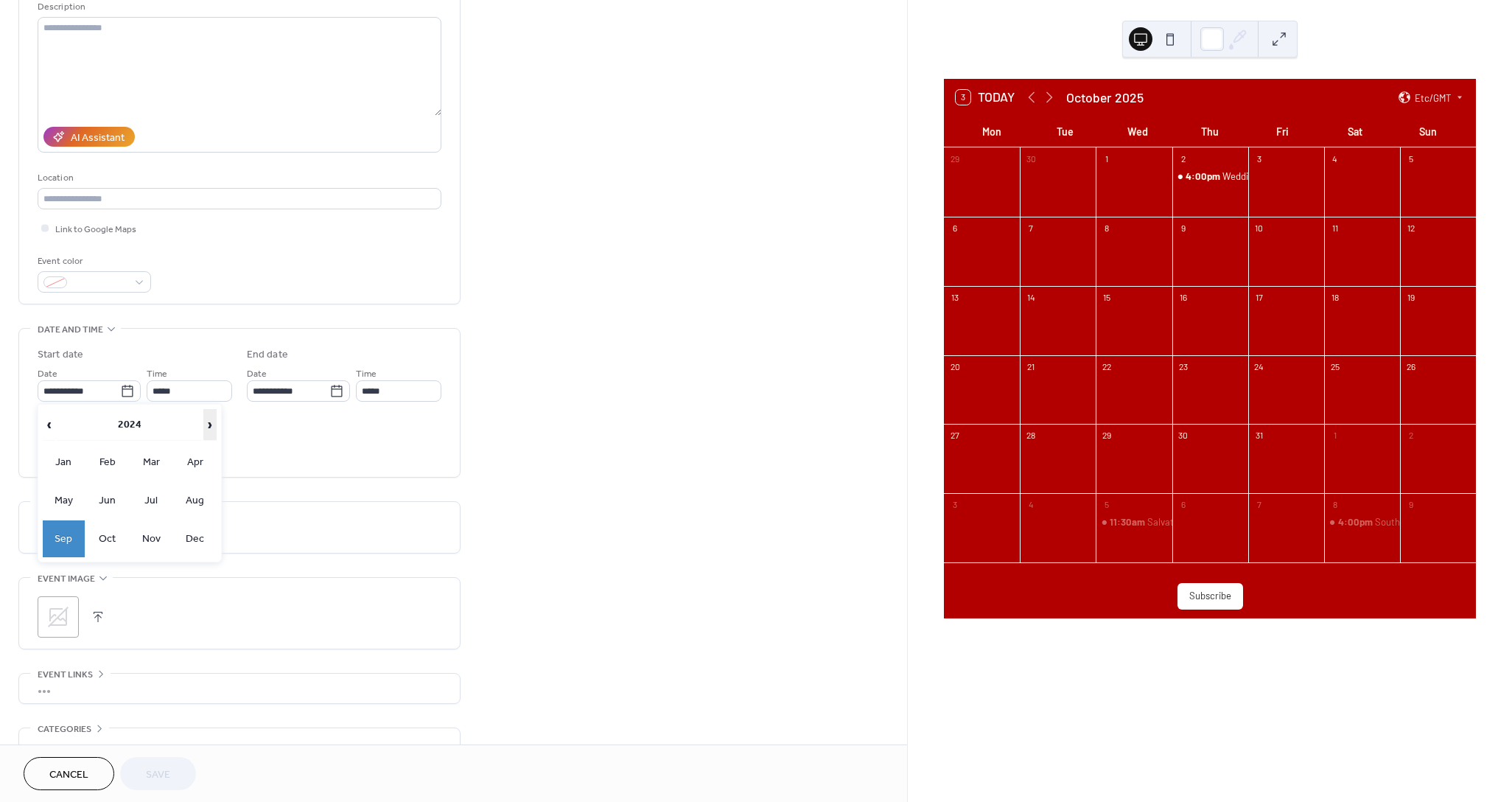 click on "›" at bounding box center [210, 425] 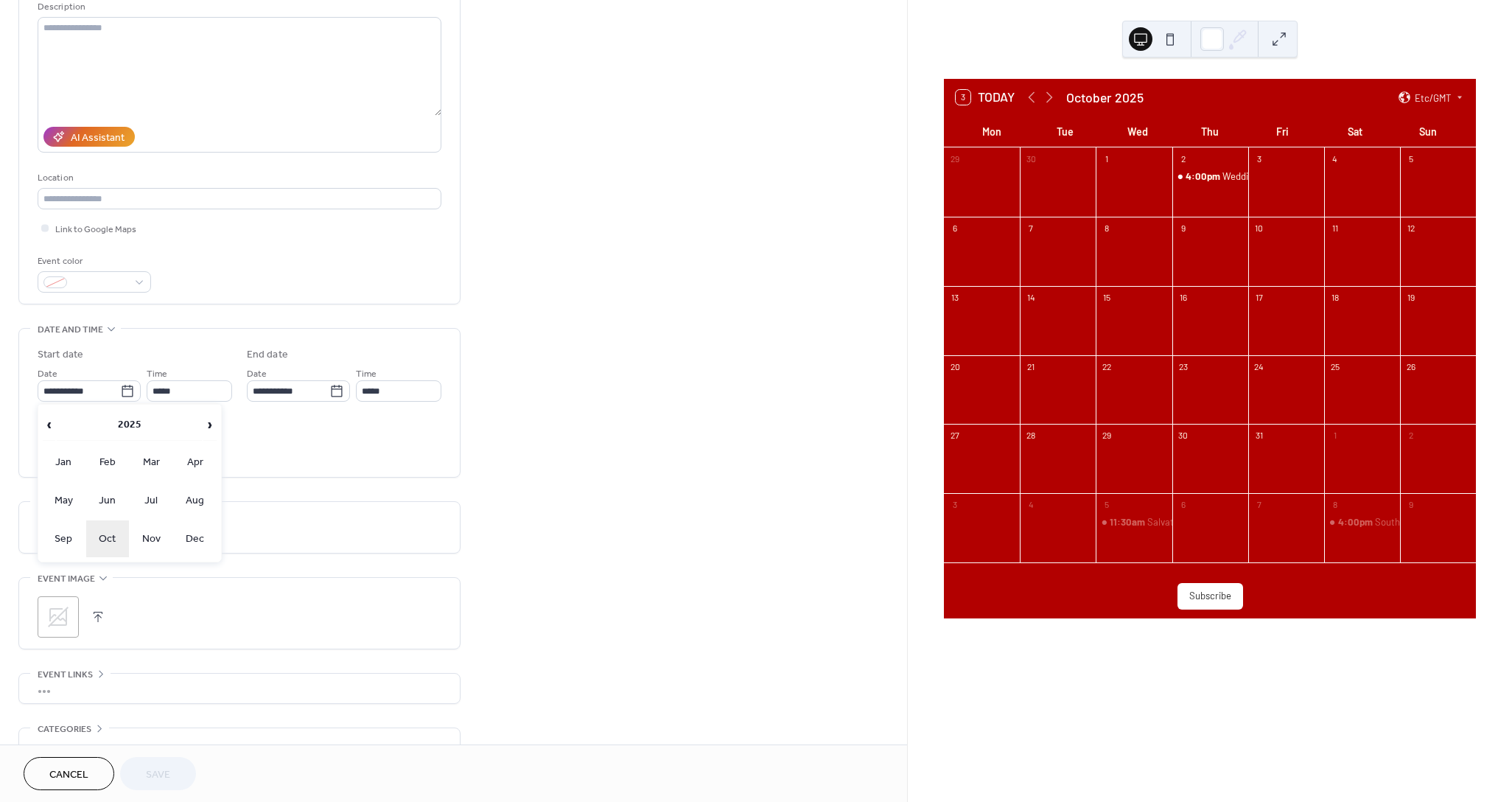 click on "Oct" at bounding box center [108, 539] 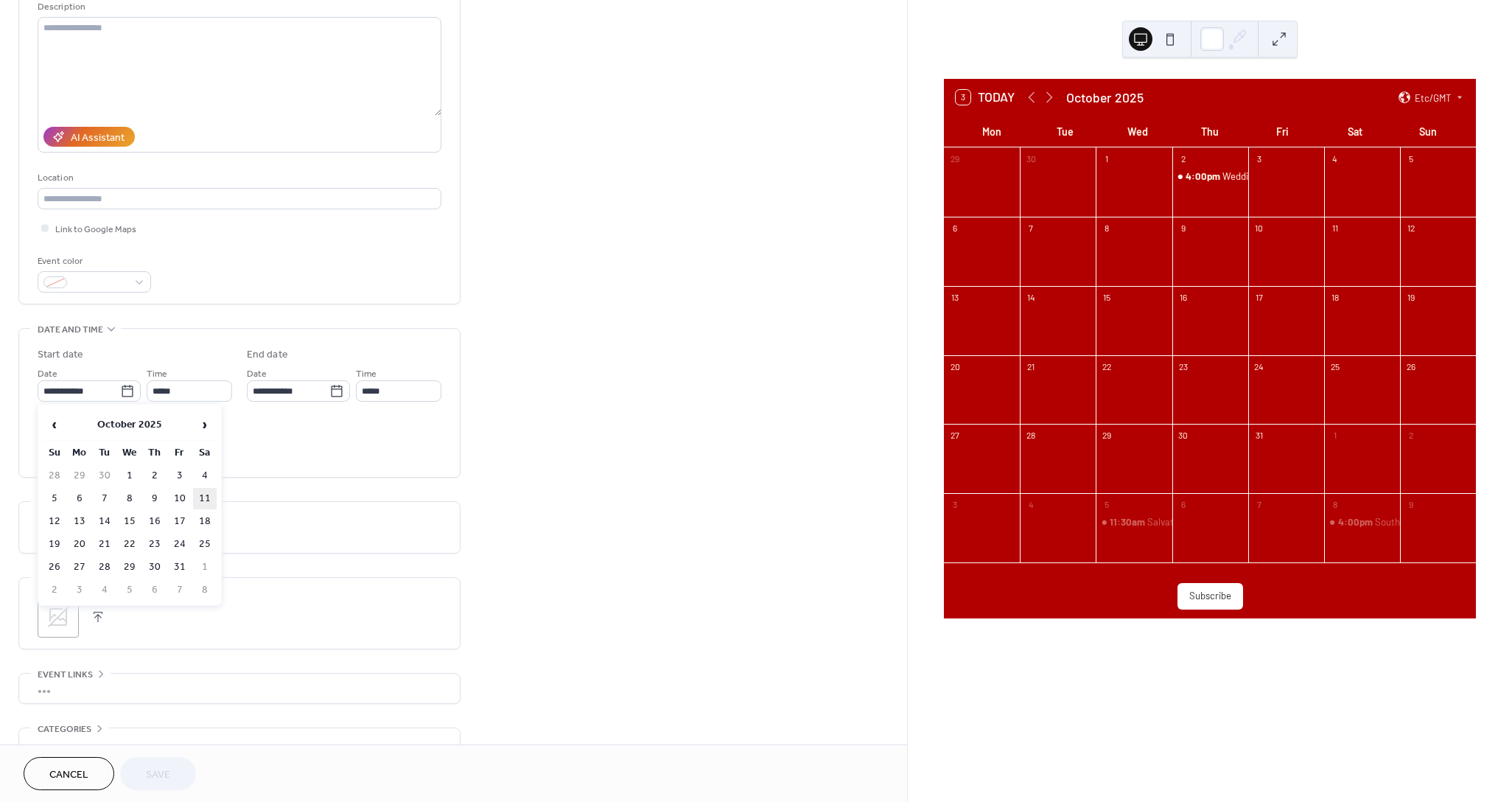 click on "11" at bounding box center (205, 498) 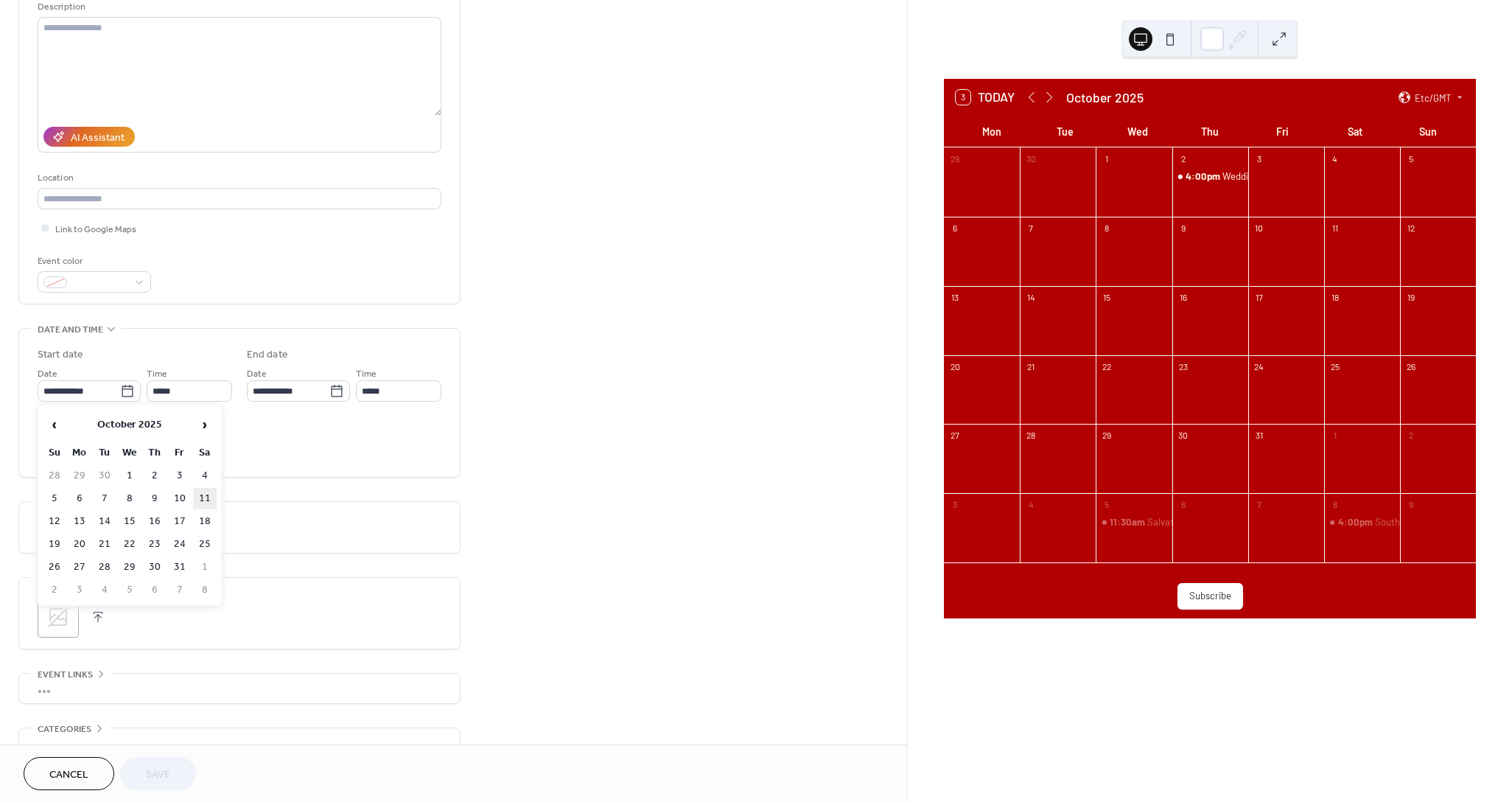 type on "**********" 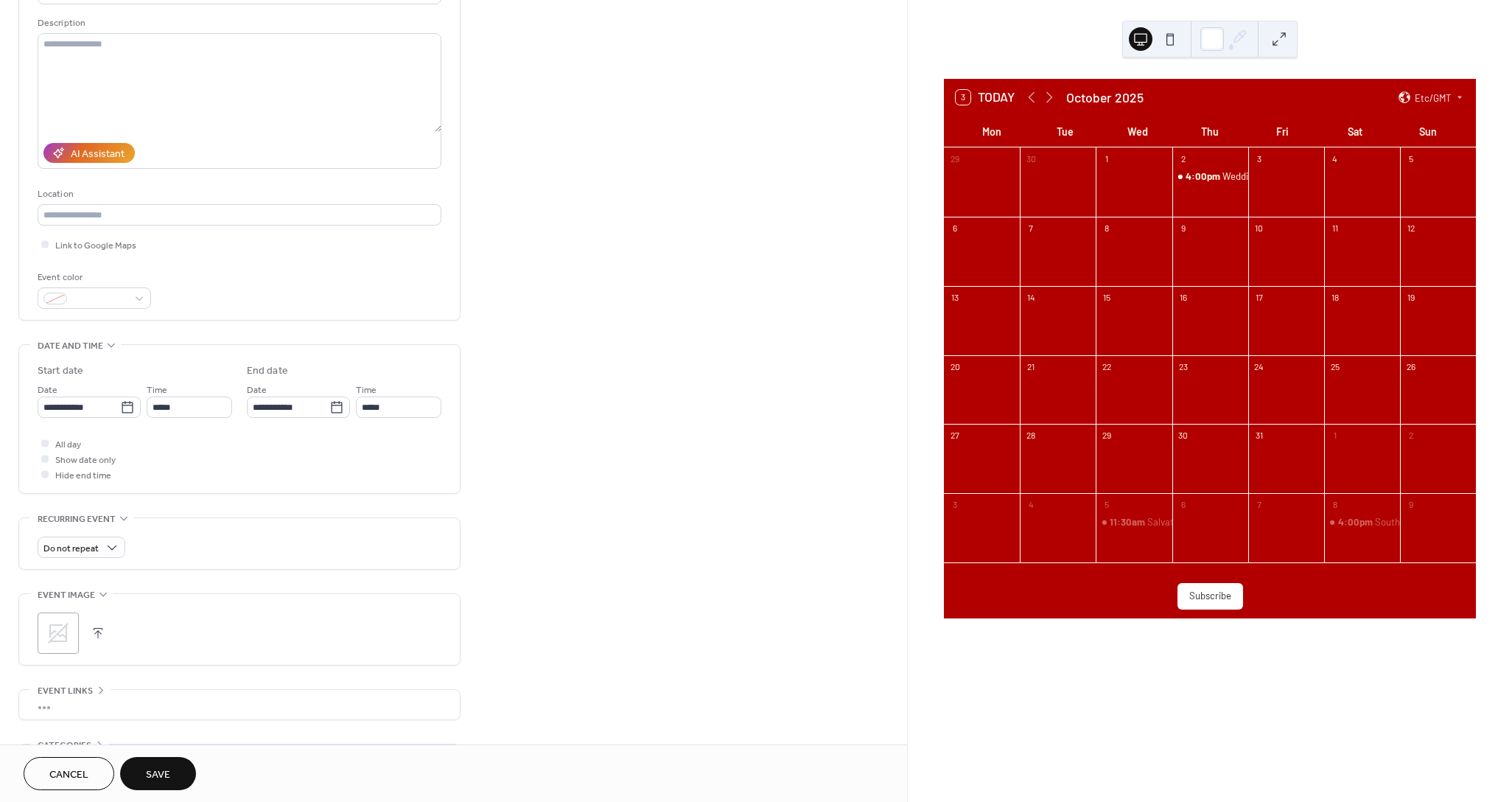 scroll, scrollTop: 143, scrollLeft: 0, axis: vertical 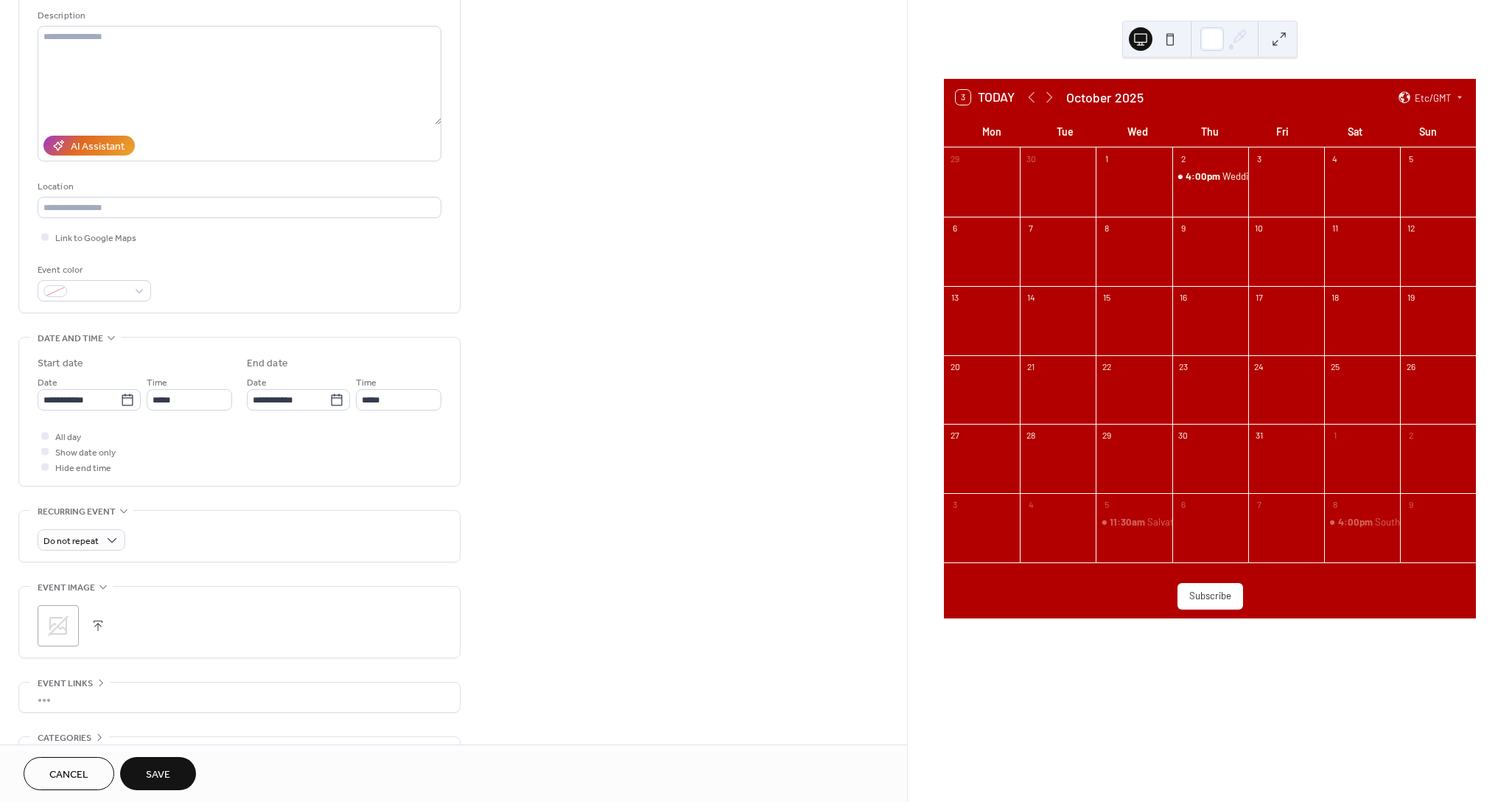 click on "Save" at bounding box center [158, 775] 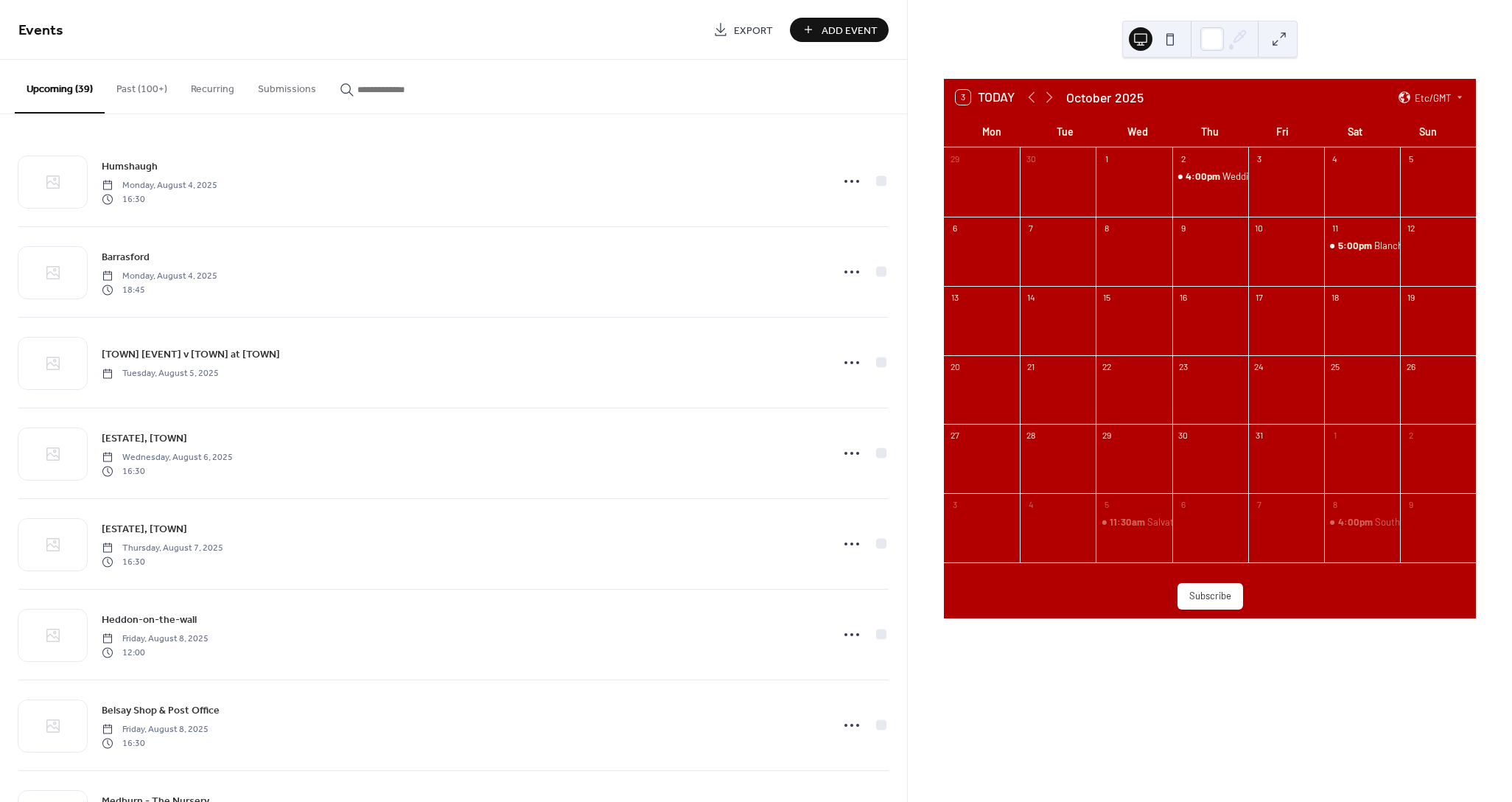 click on "Recurring" at bounding box center [212, 86] 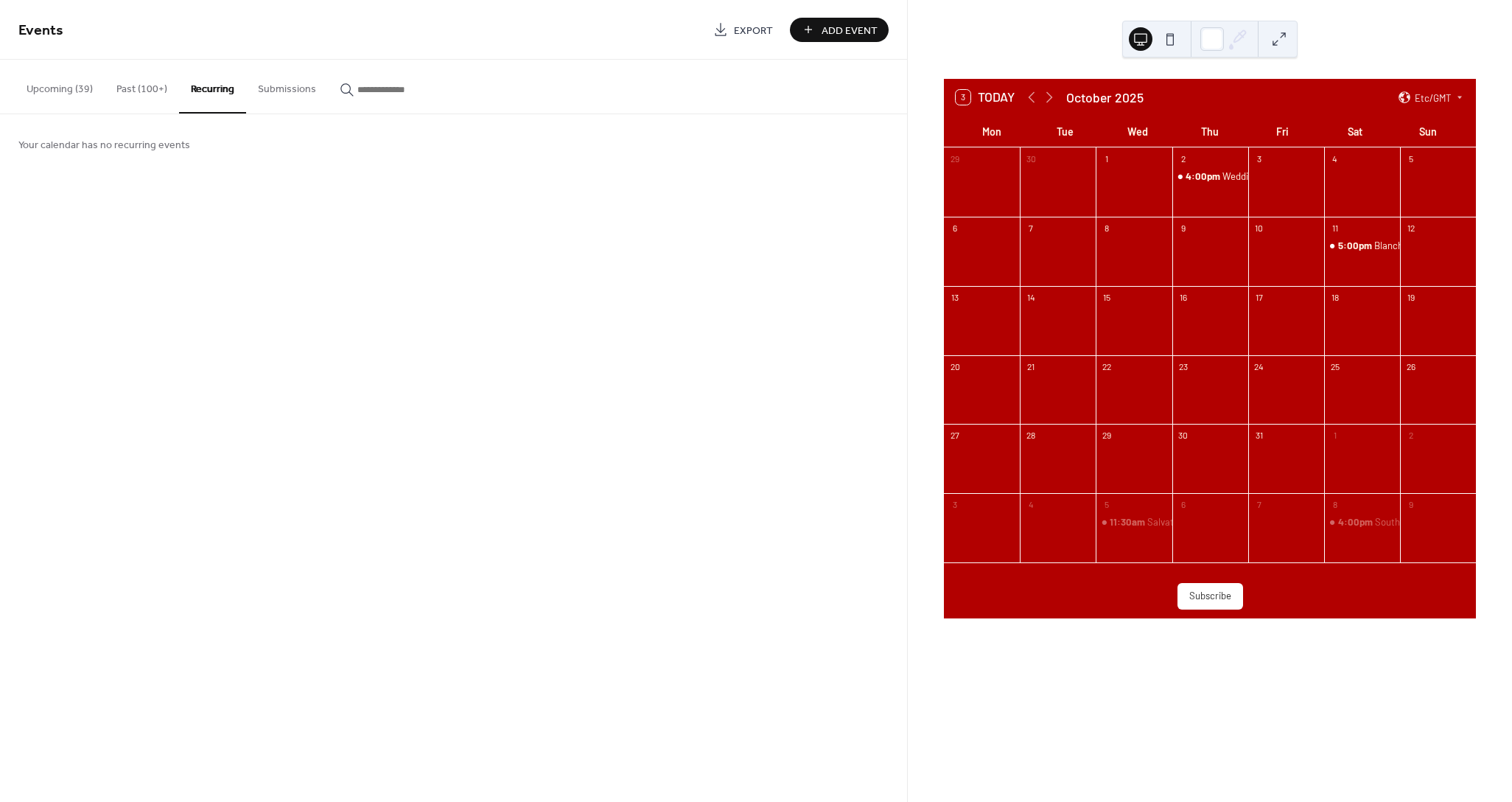click on "Add Event" at bounding box center [850, 30] 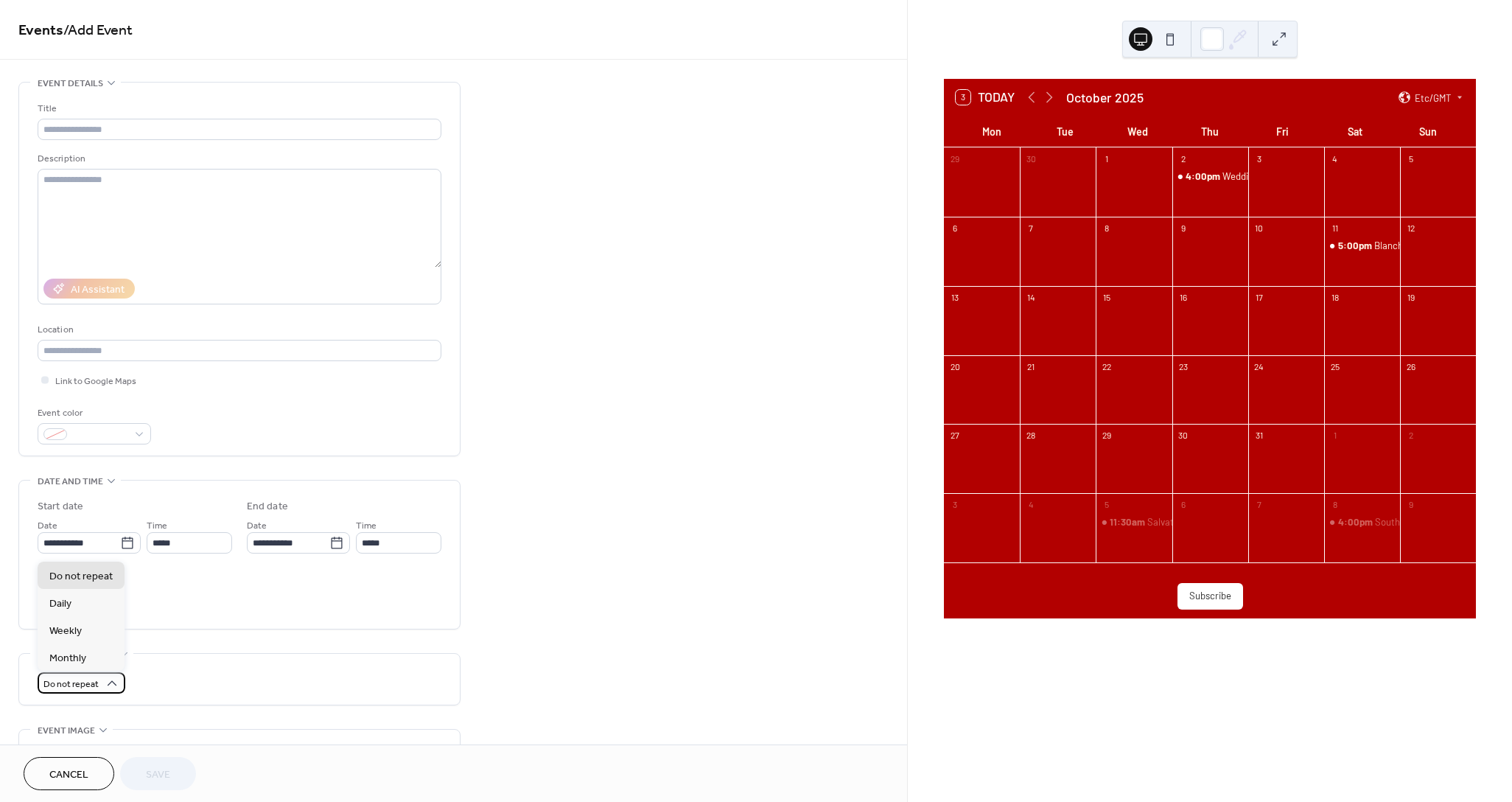 click on "Do not repeat" at bounding box center (81, 683) 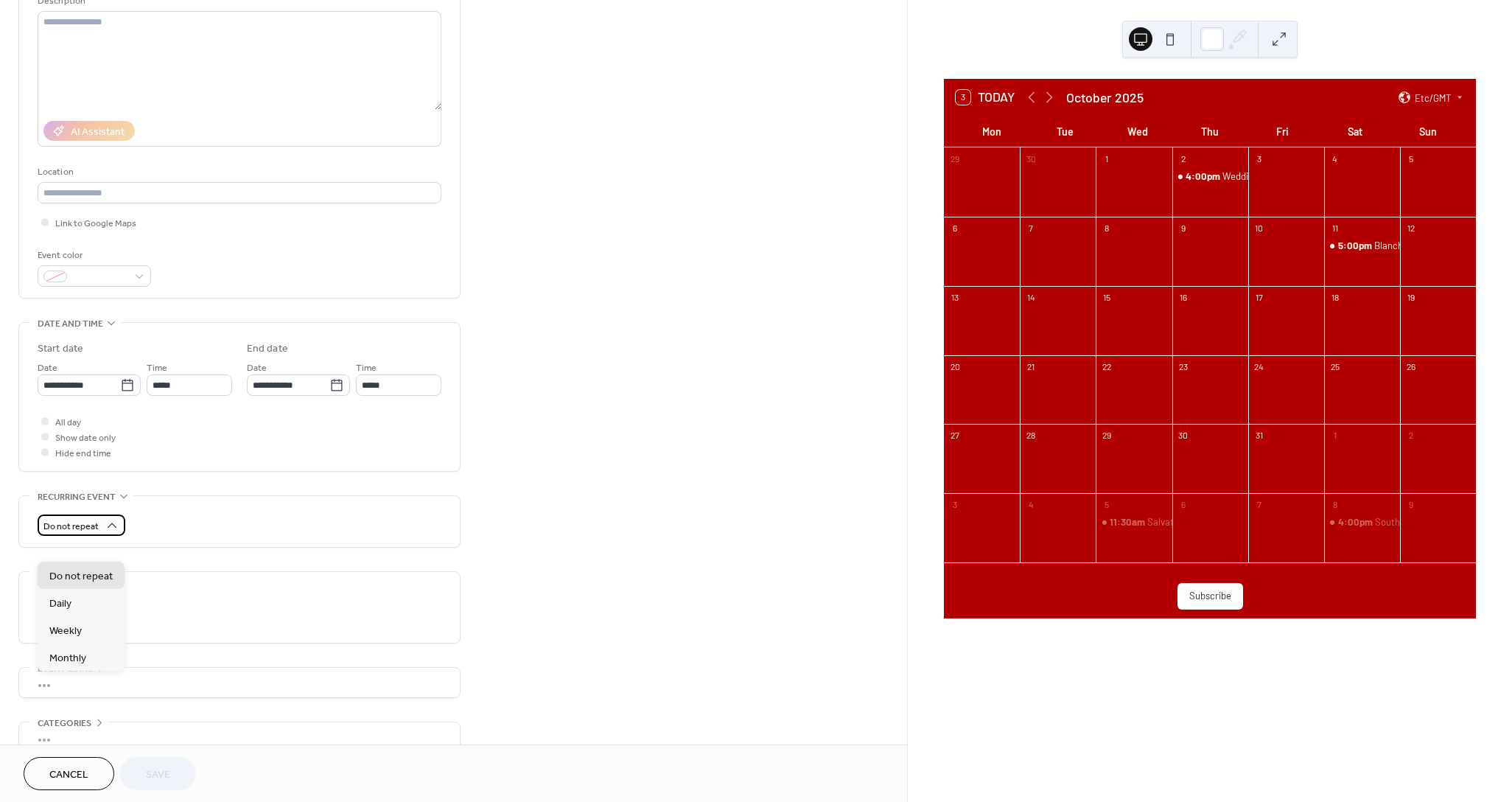 scroll, scrollTop: 164, scrollLeft: 0, axis: vertical 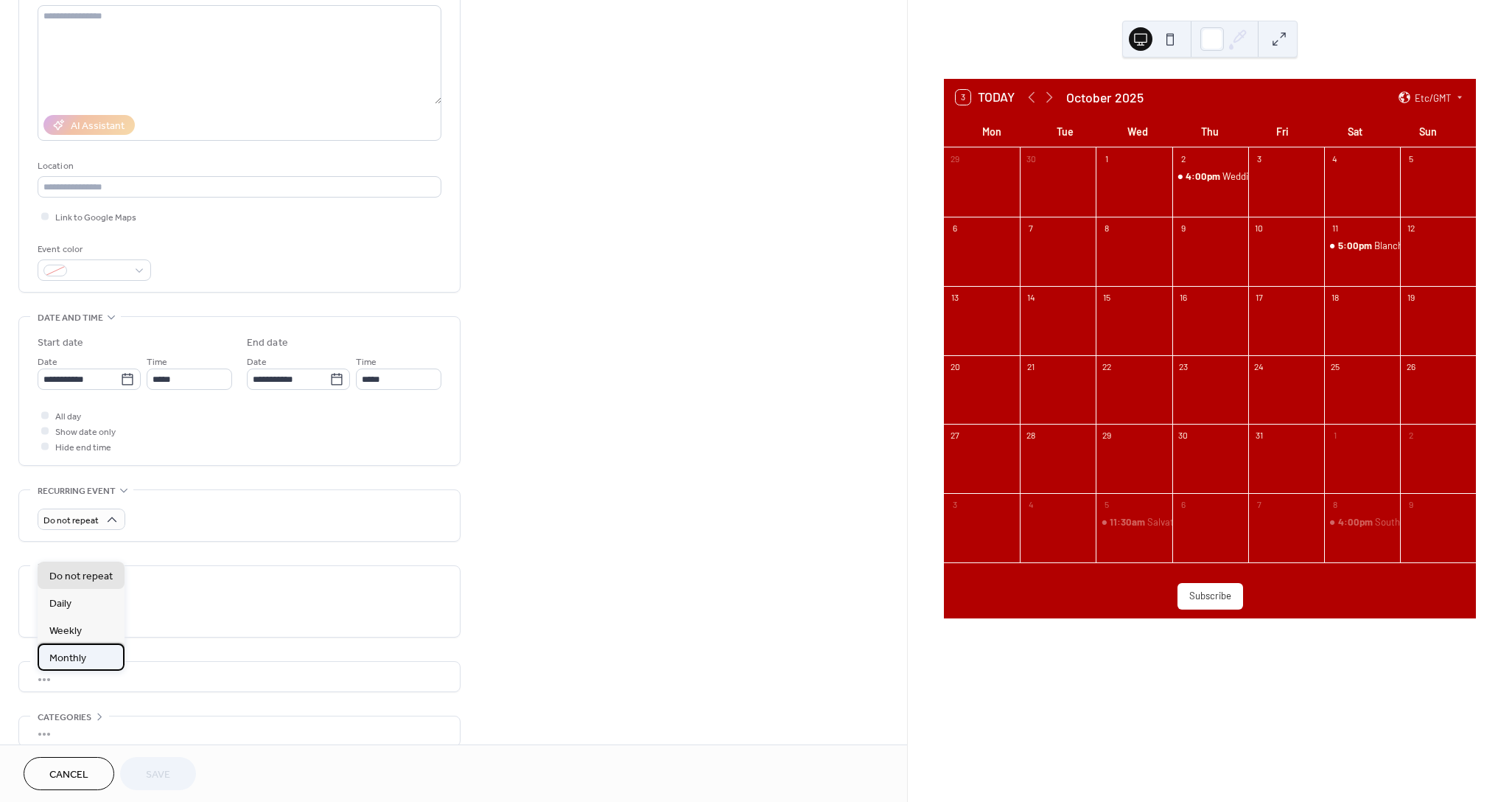 click on "Monthly" at bounding box center (68, 658) 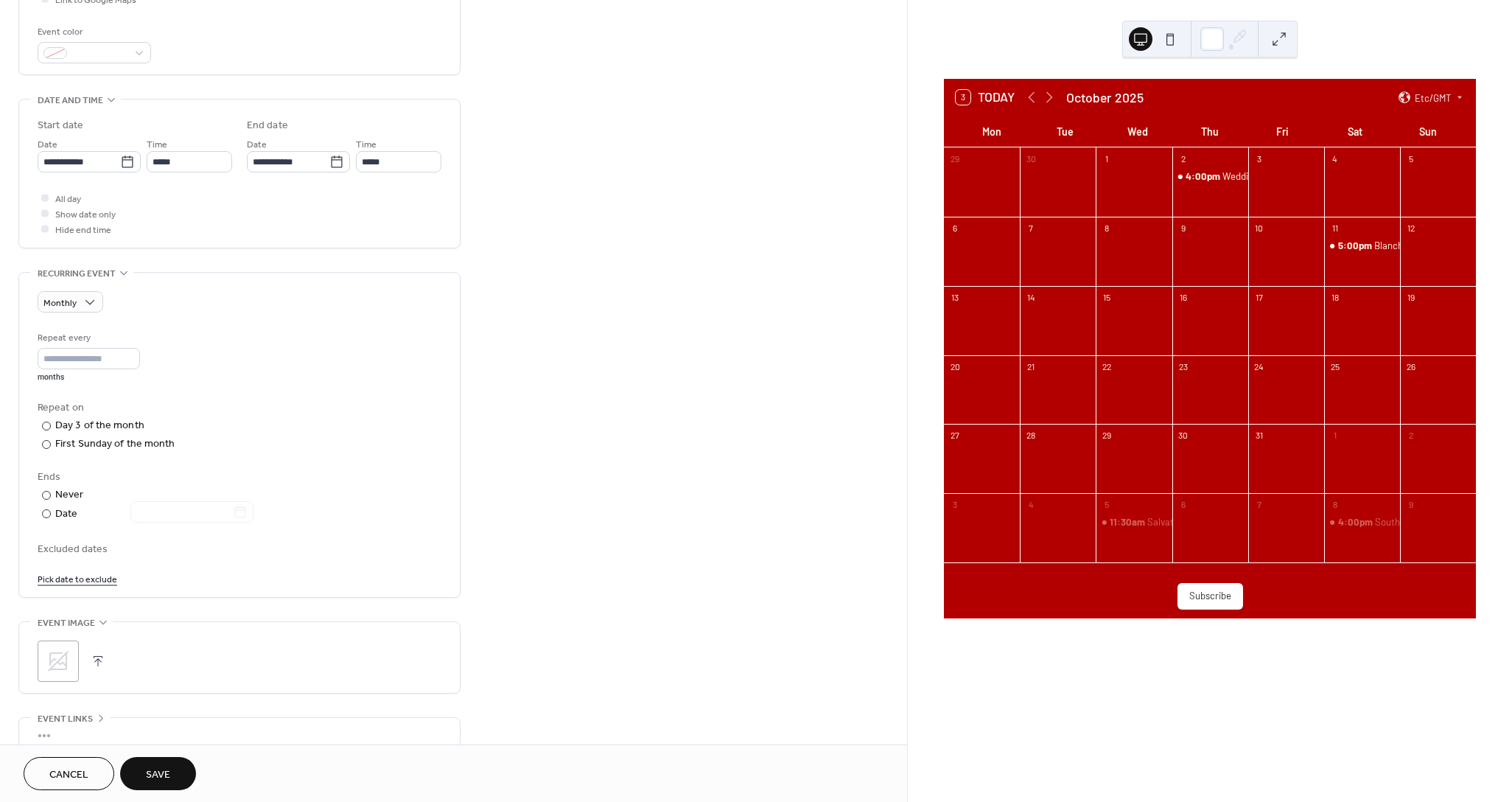 scroll, scrollTop: 385, scrollLeft: 0, axis: vertical 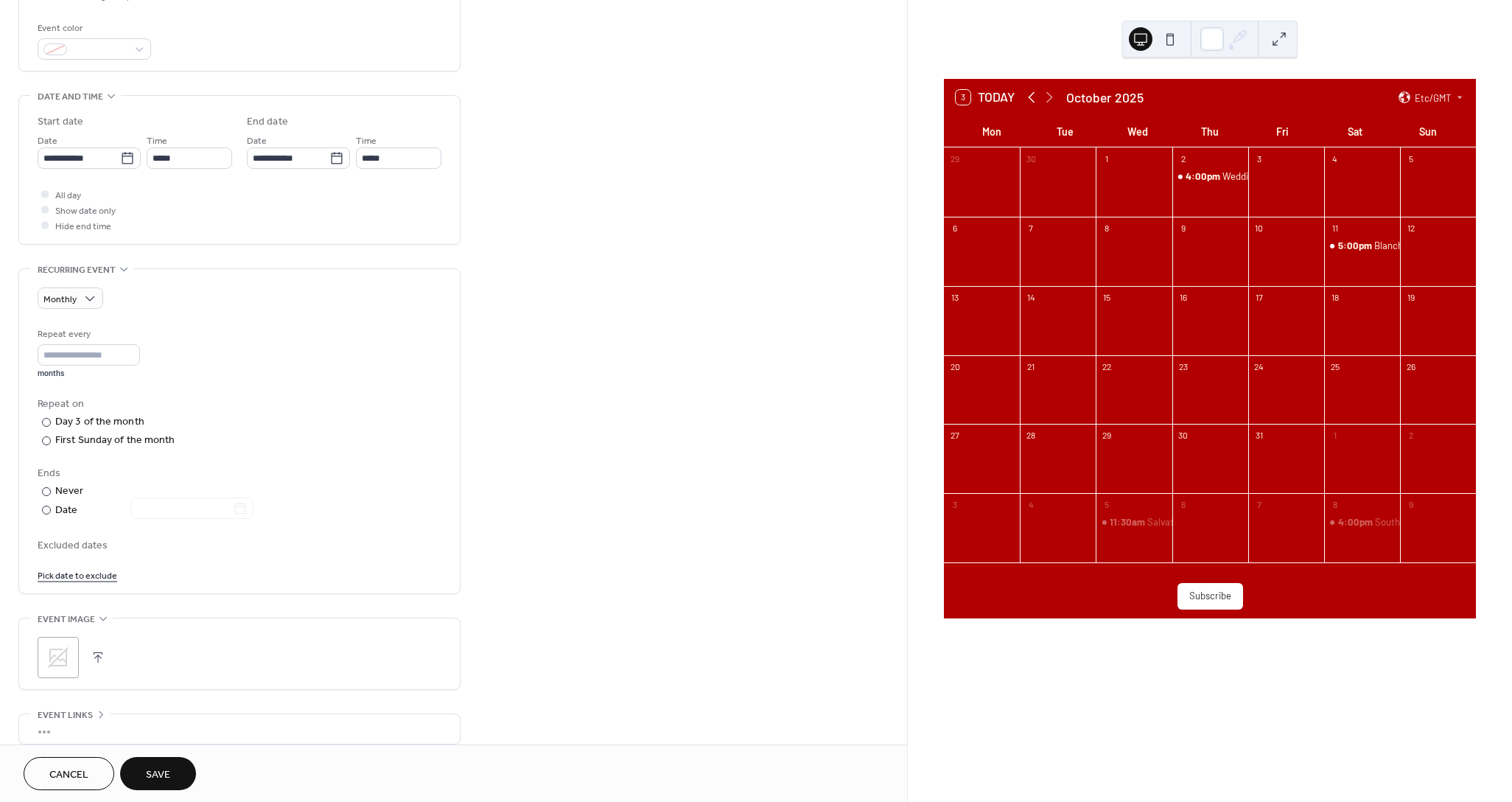 click 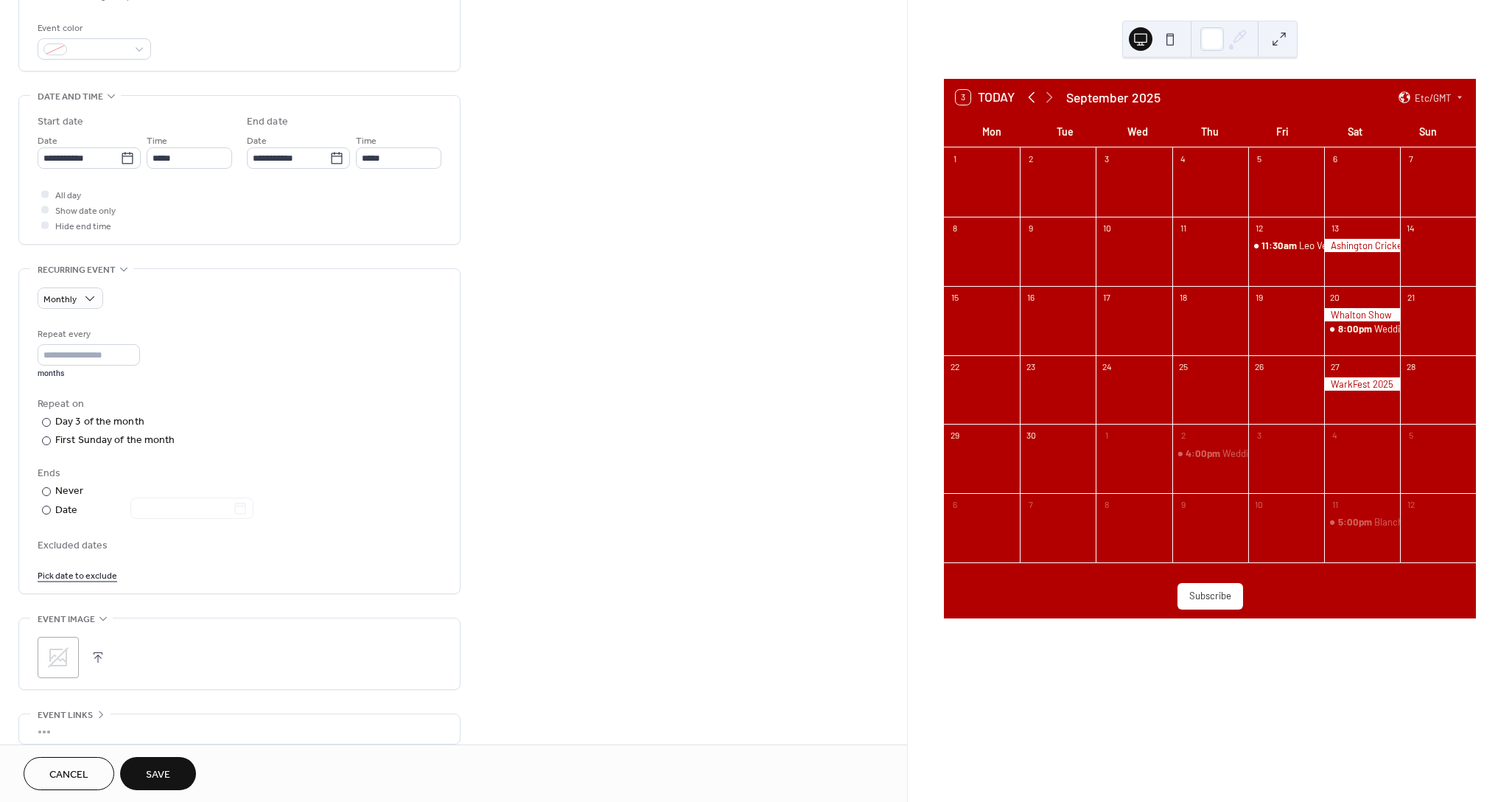 click 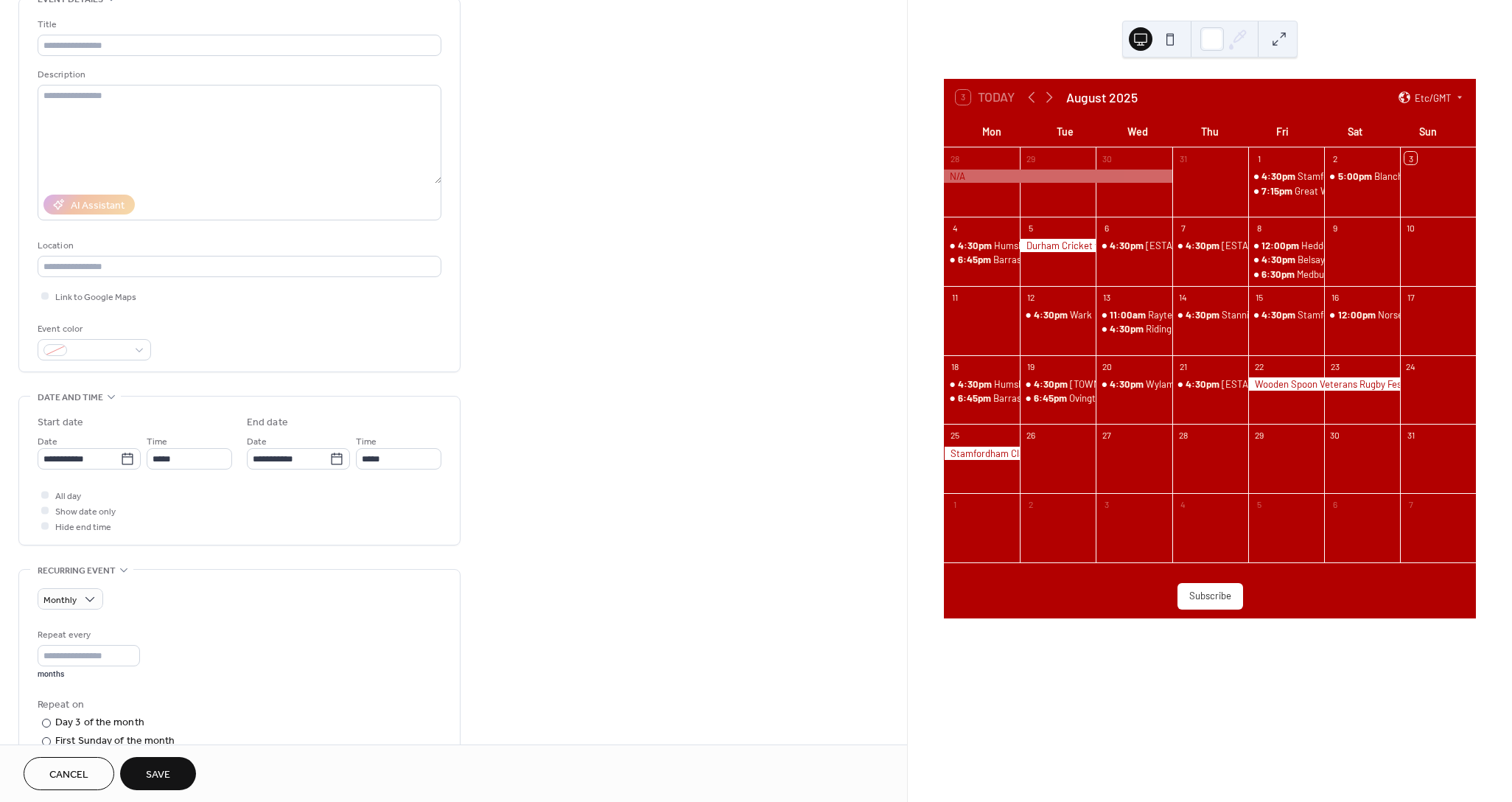 scroll, scrollTop: 0, scrollLeft: 0, axis: both 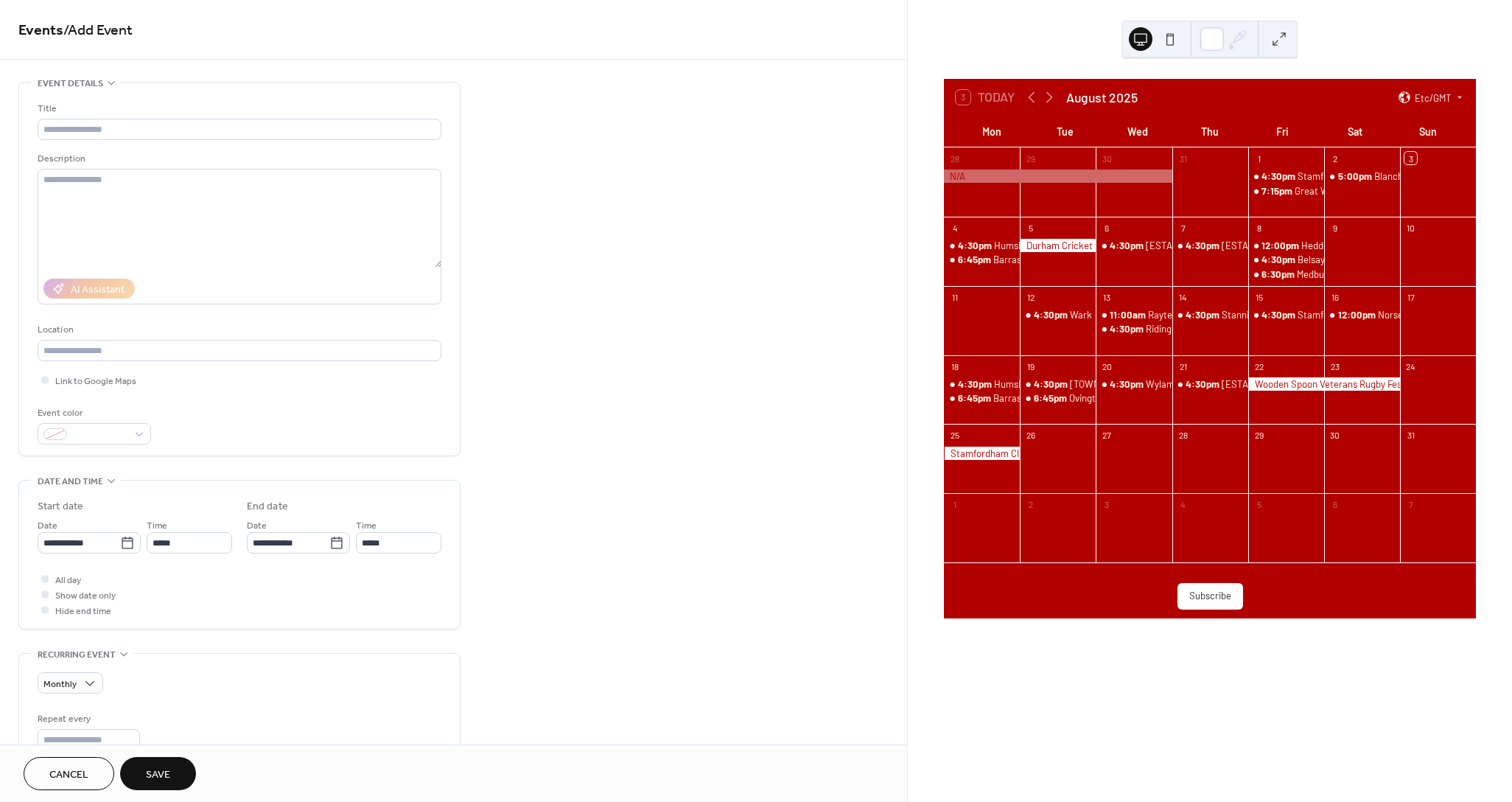 click on "Cancel" at bounding box center (69, 773) 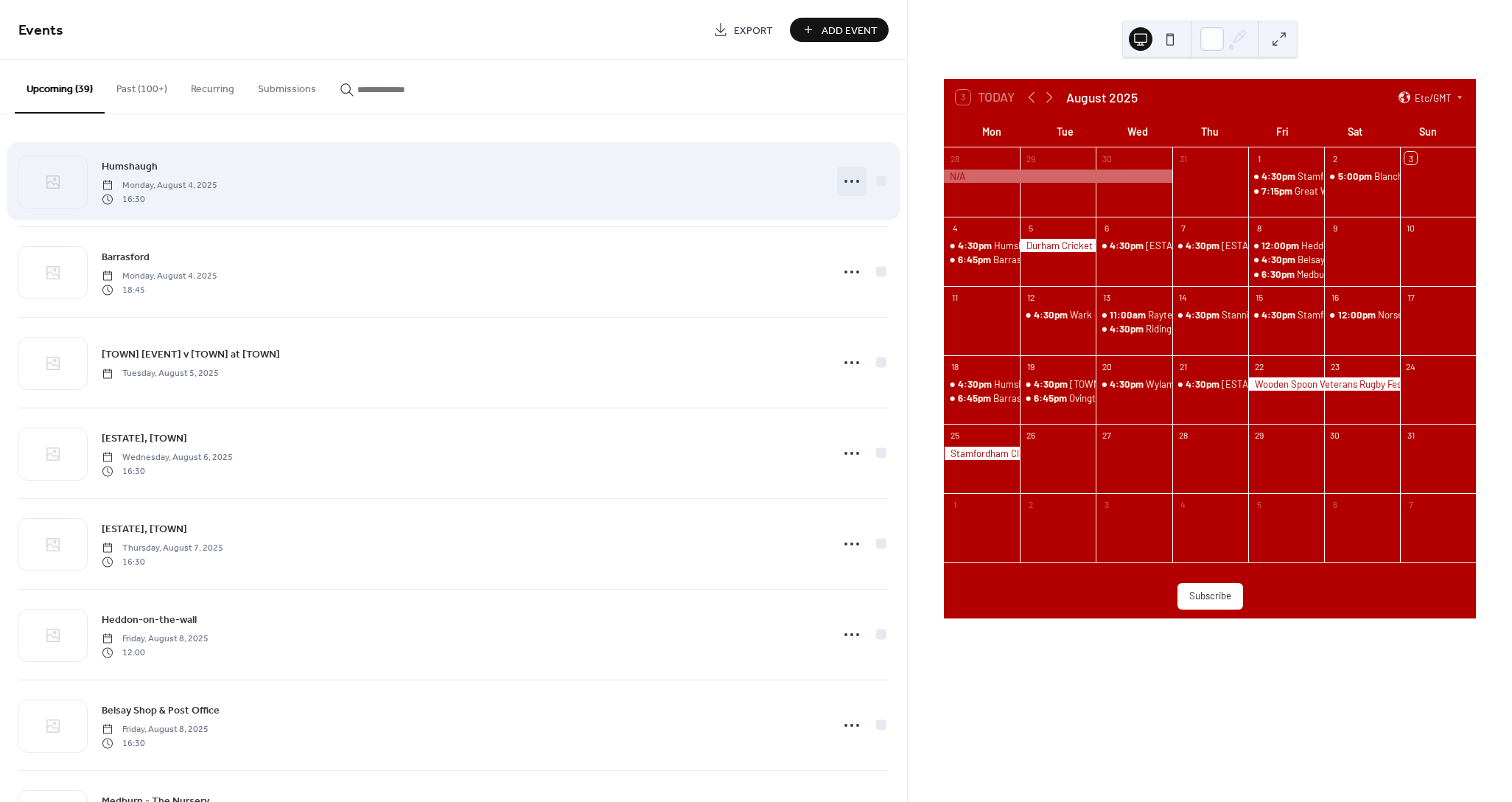 click 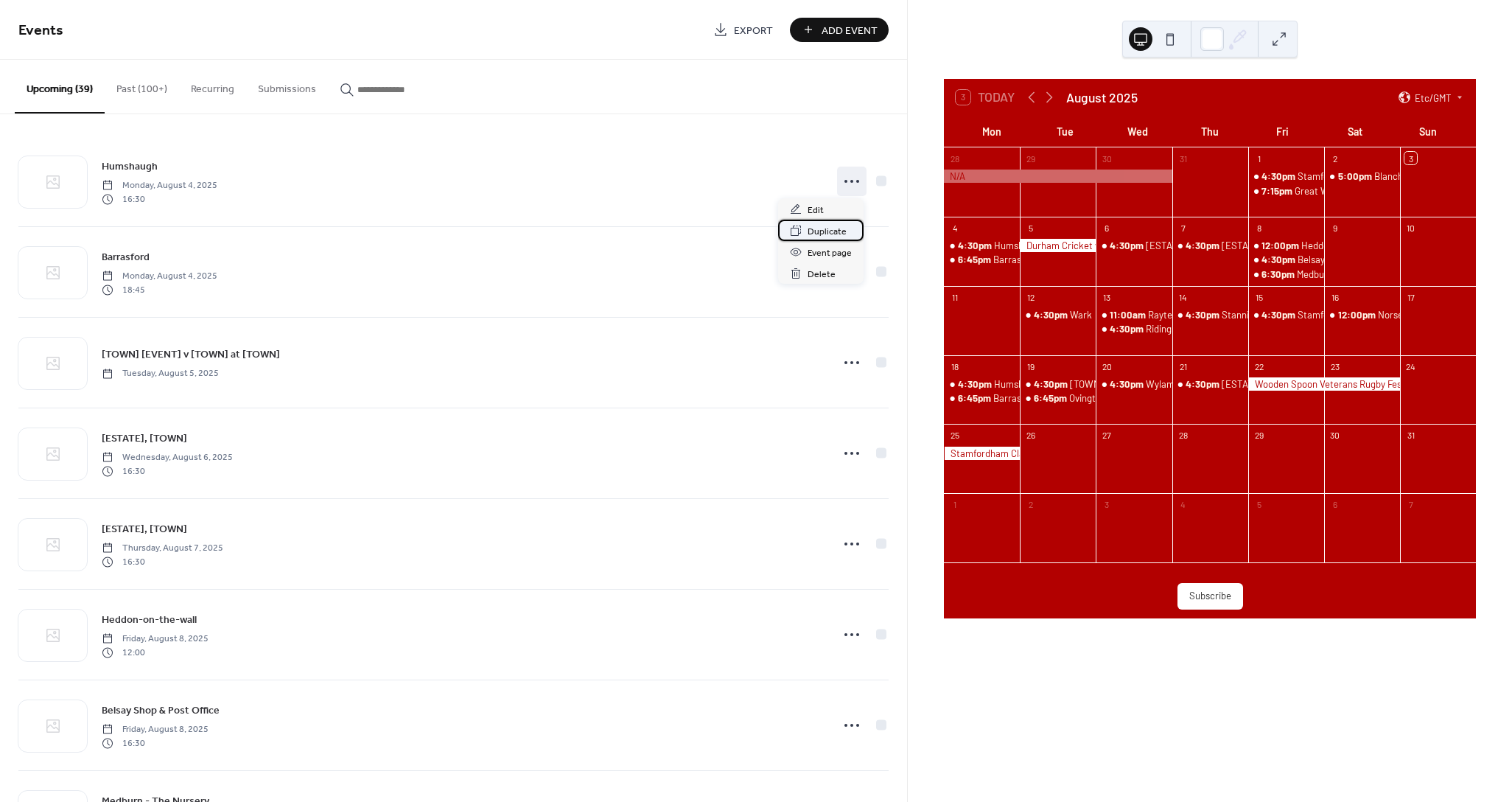click on "Duplicate" at bounding box center (827, 231) 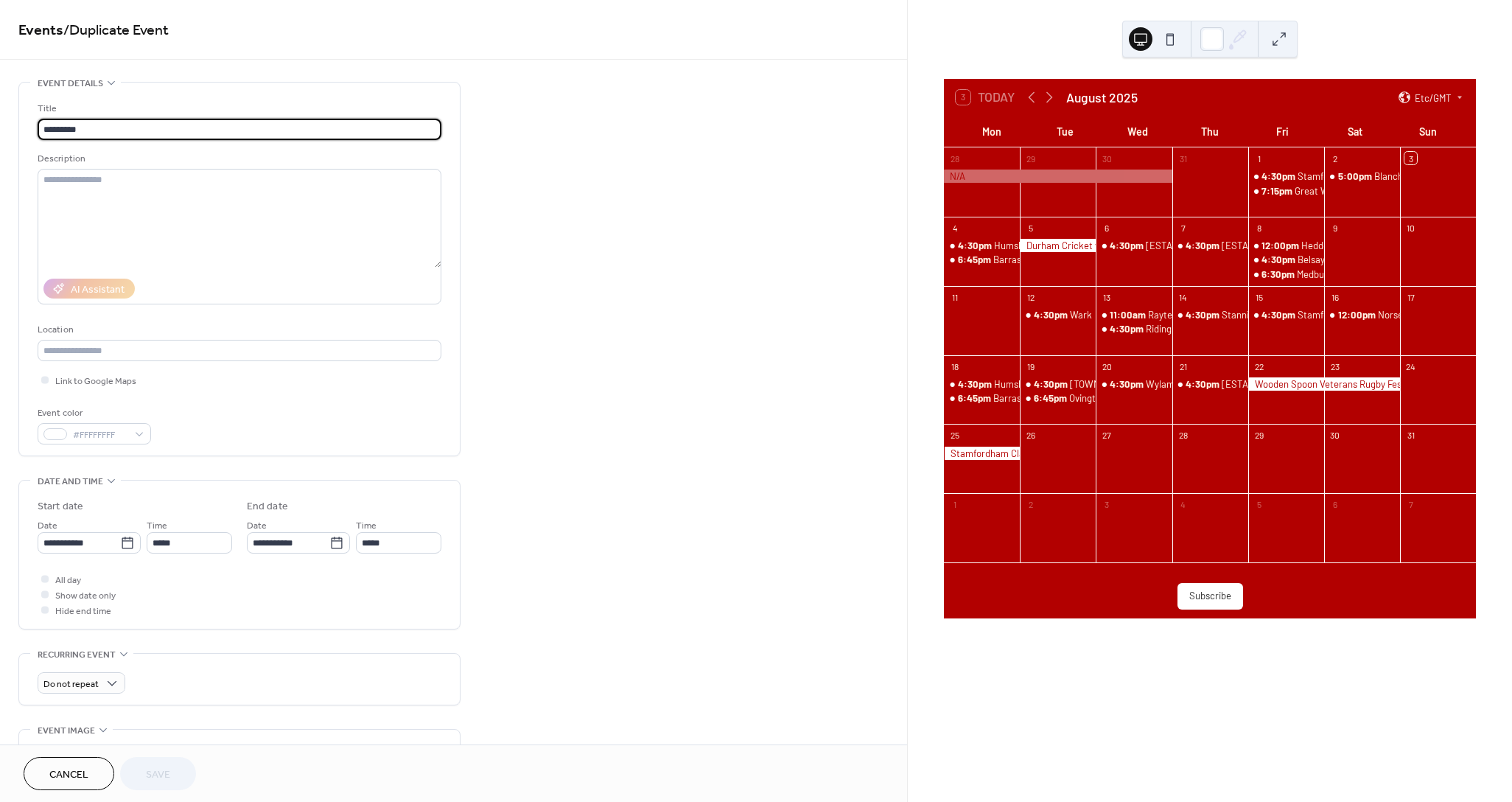 scroll, scrollTop: 231, scrollLeft: 0, axis: vertical 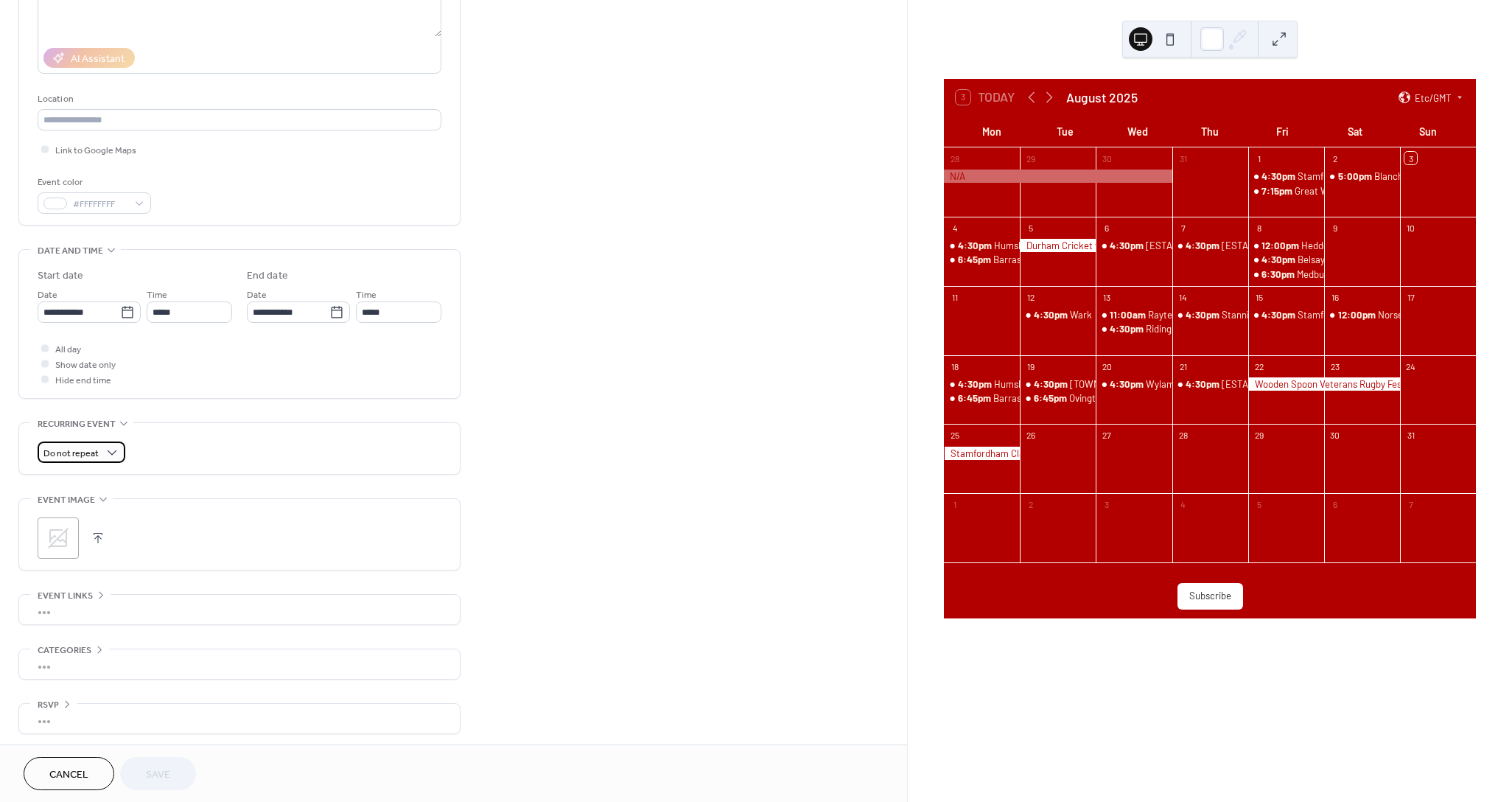 click on "Do not repeat" at bounding box center (71, 453) 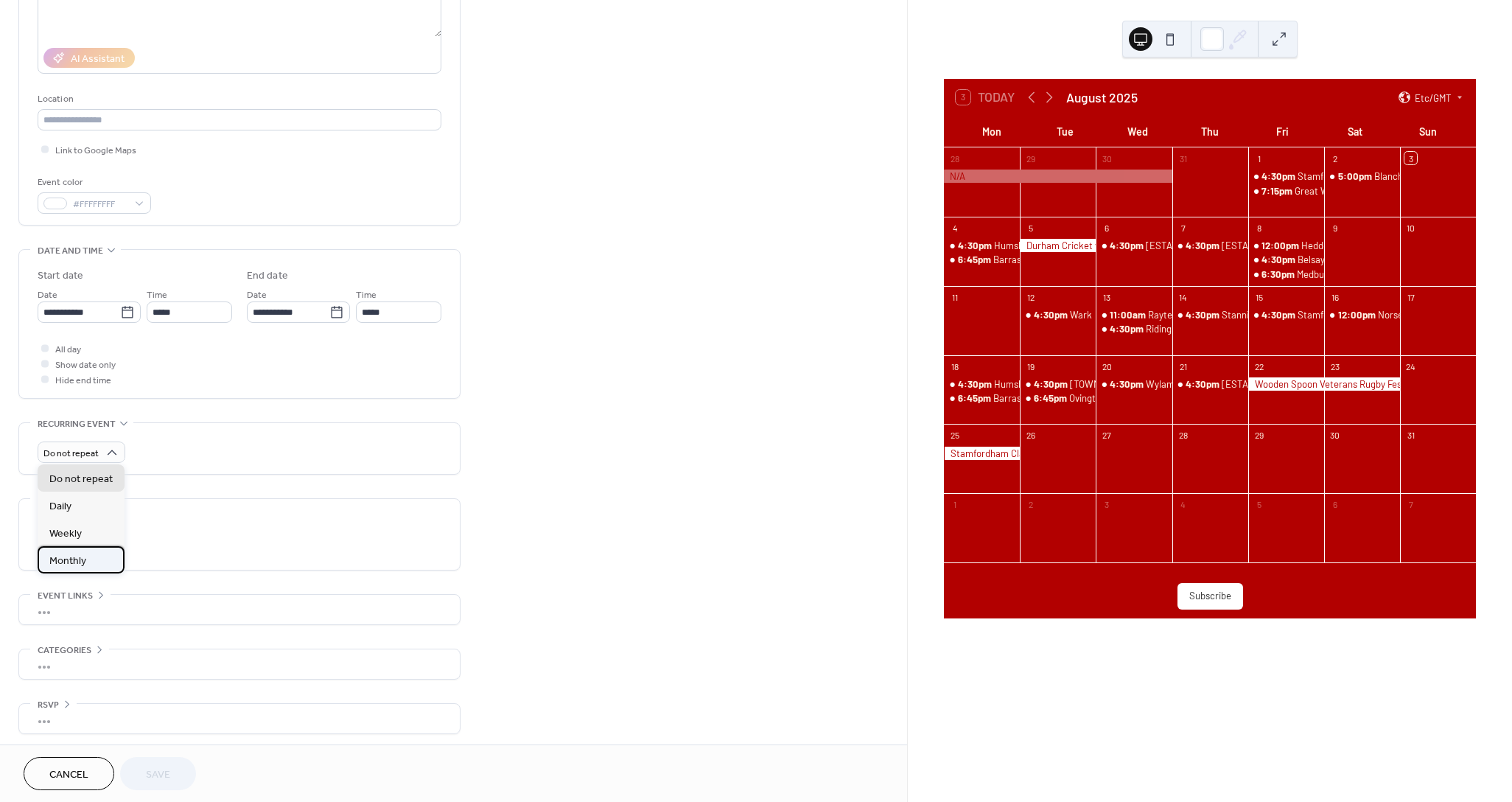 click on "Monthly" at bounding box center (68, 560) 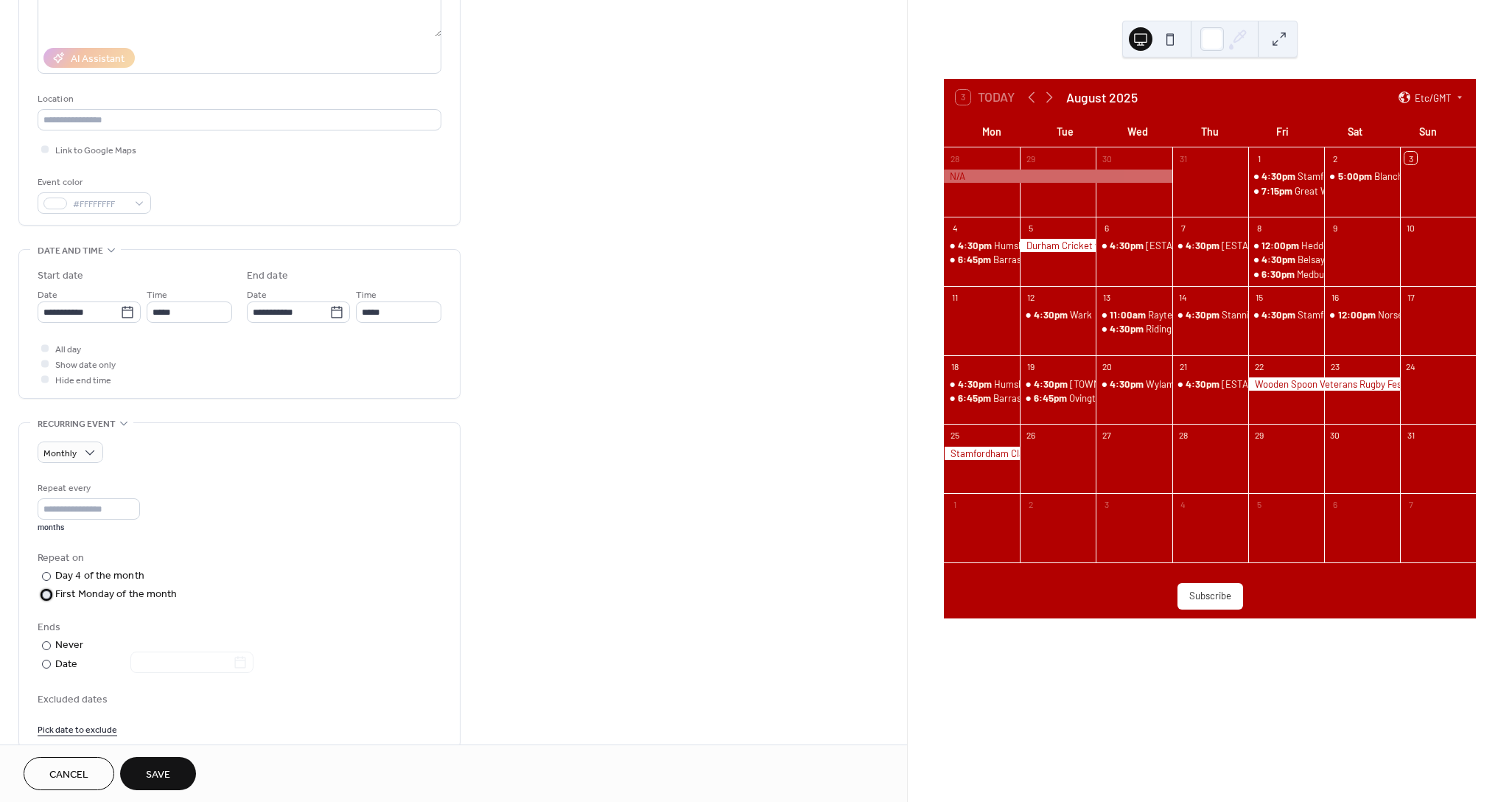 click at bounding box center (46, 595) 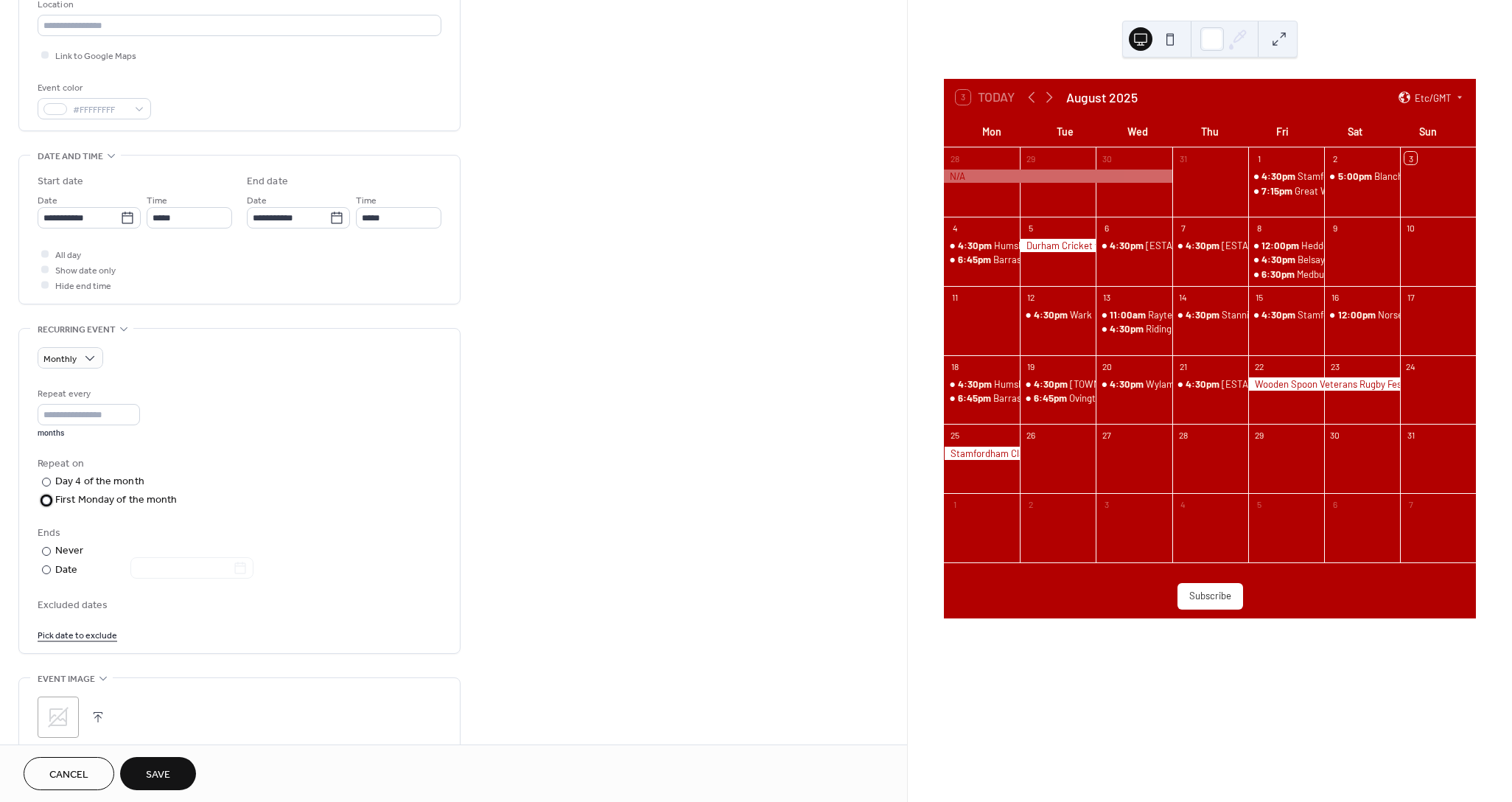scroll, scrollTop: 328, scrollLeft: 0, axis: vertical 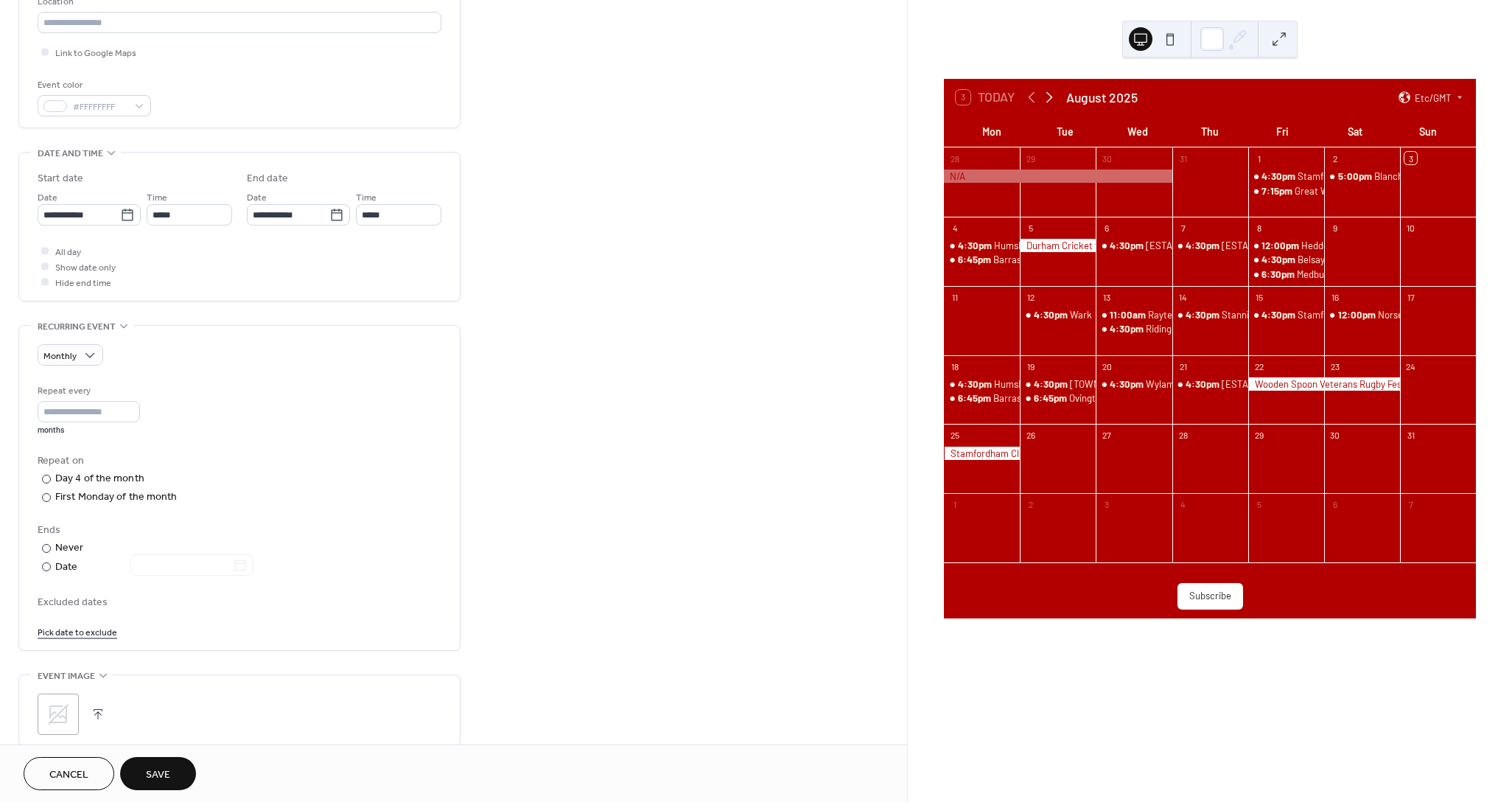 click 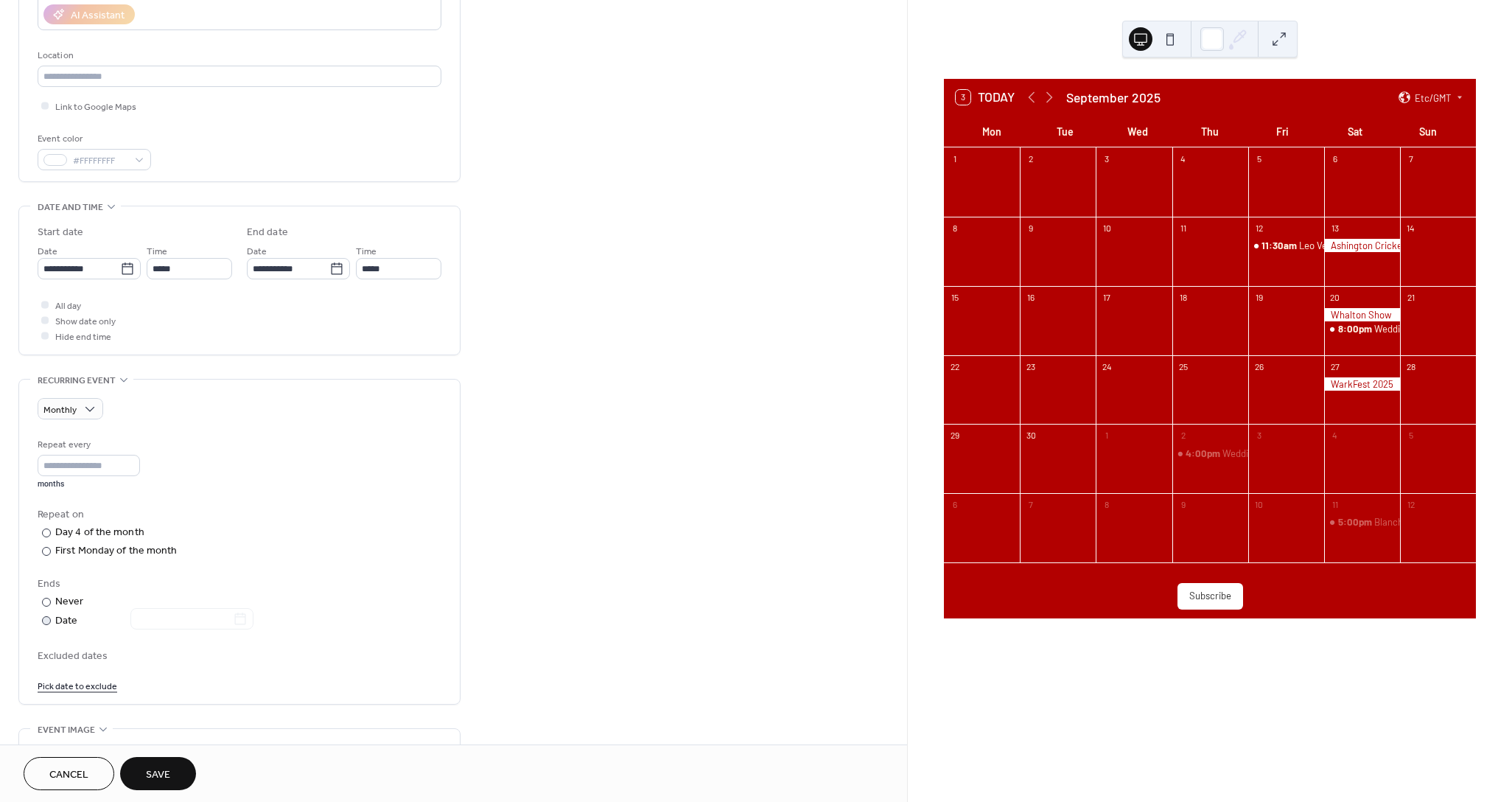 scroll, scrollTop: 275, scrollLeft: 0, axis: vertical 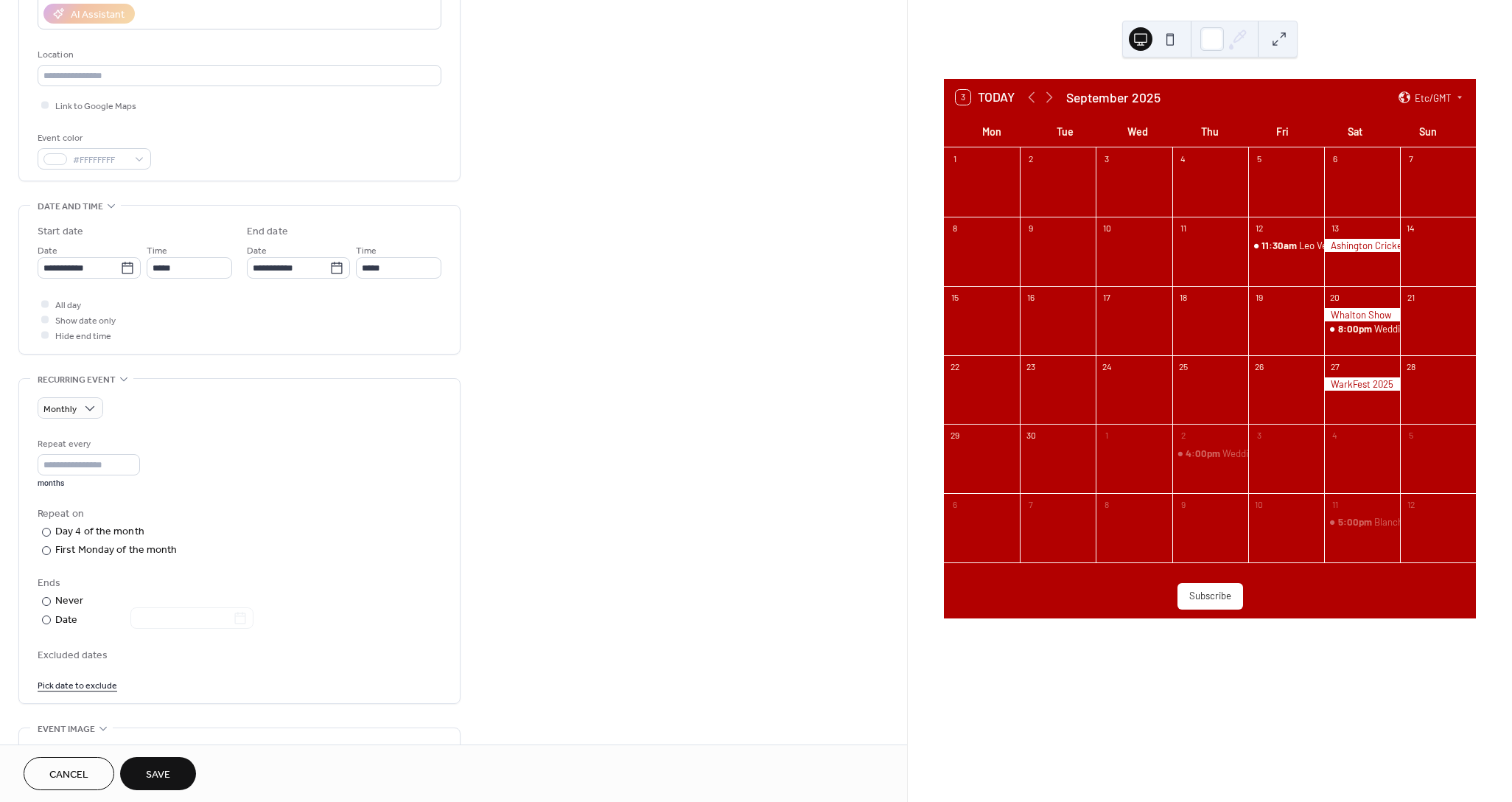 click on "Save" at bounding box center (158, 773) 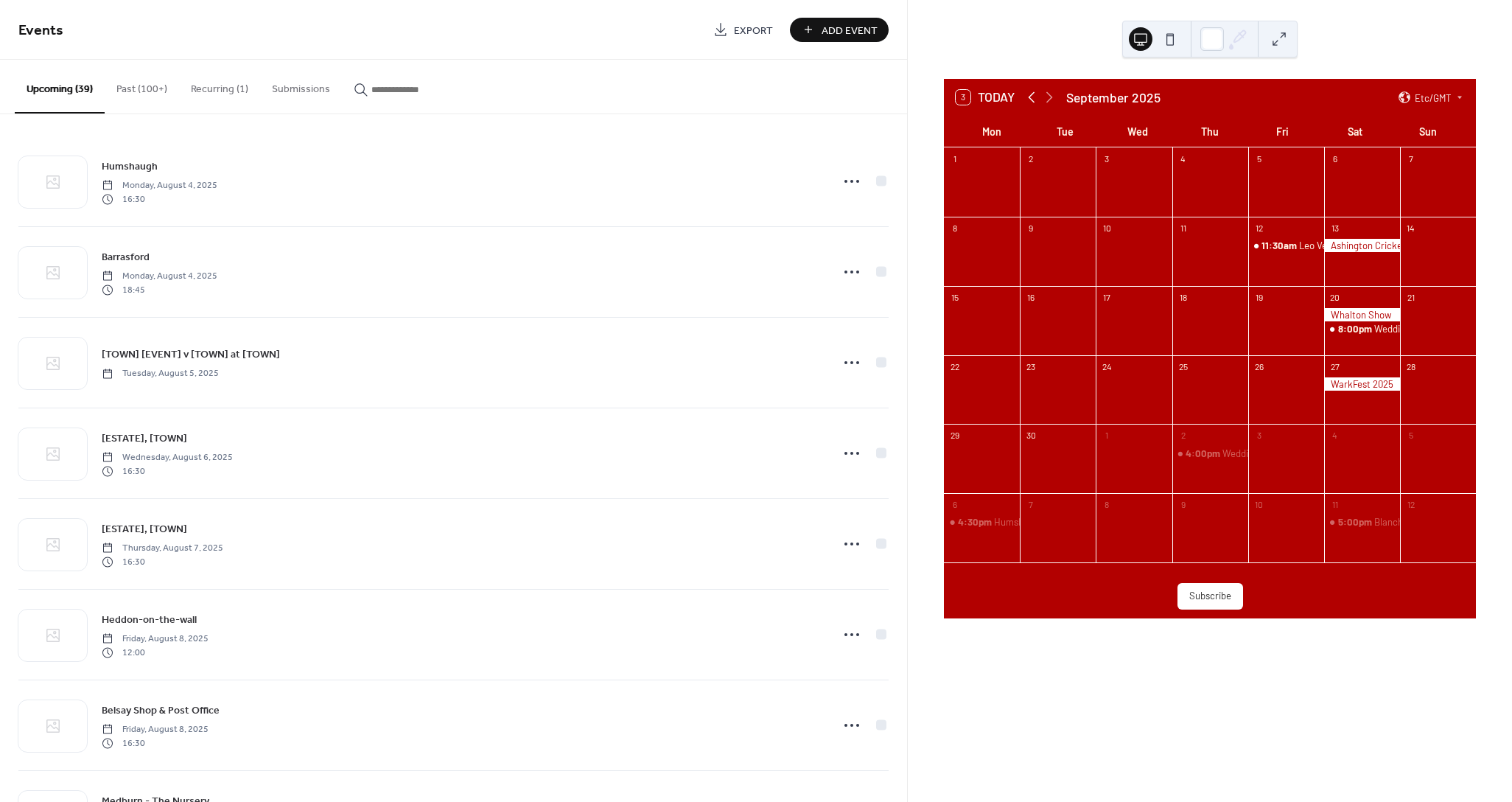 click 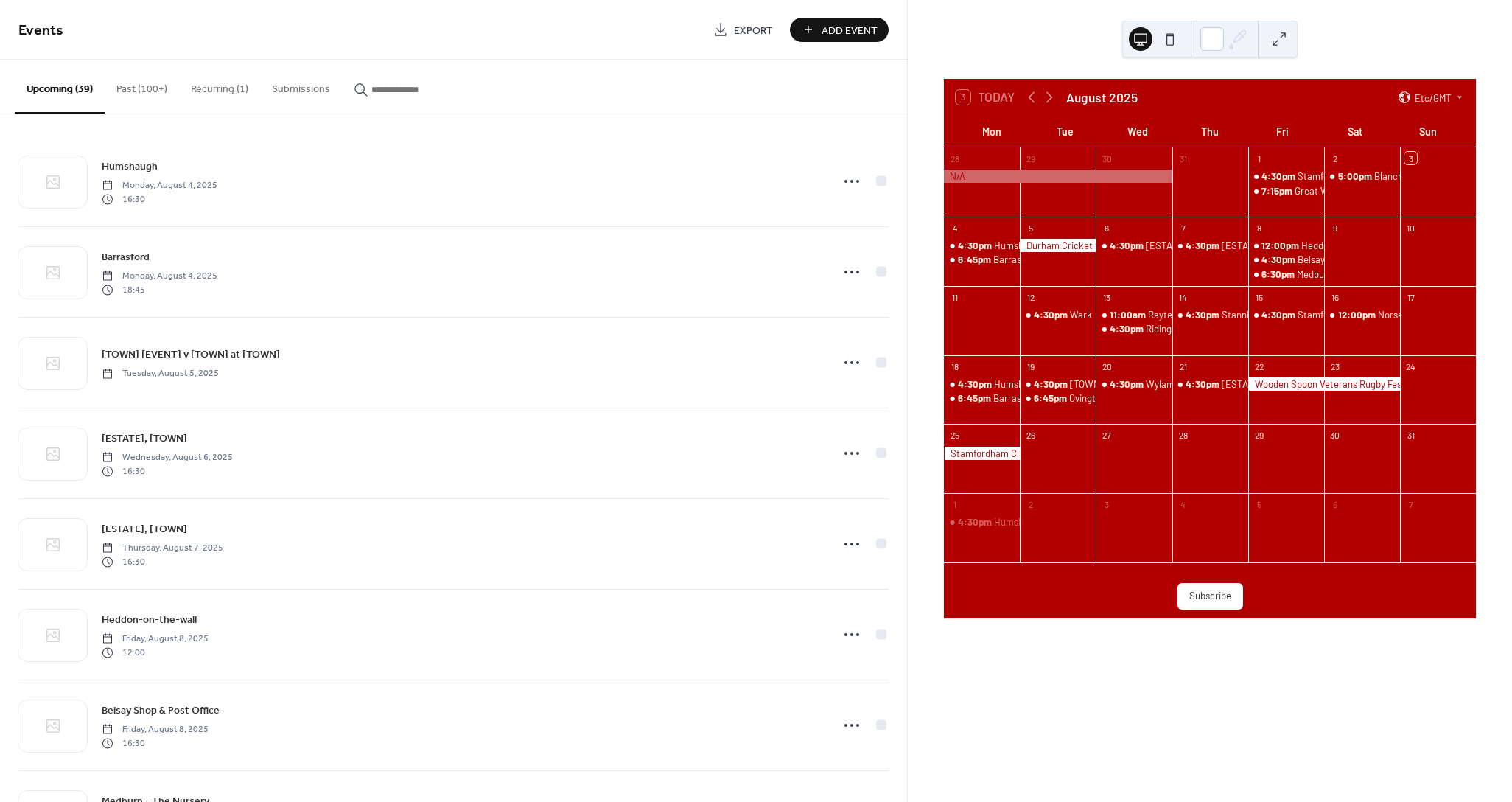 click on "[DAY] [MONTH] [YEAR] Etc/GMT" at bounding box center [1210, 97] 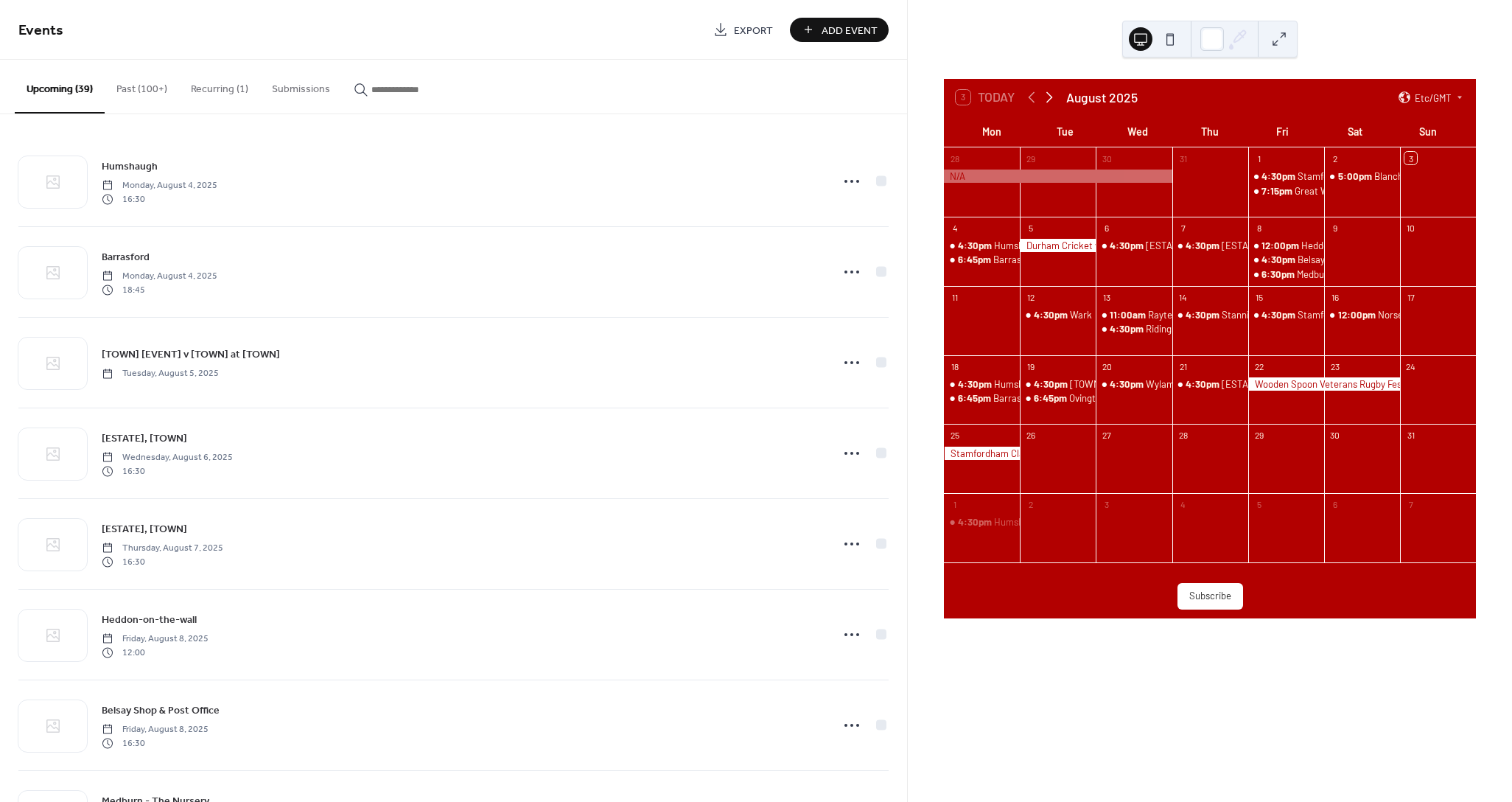click 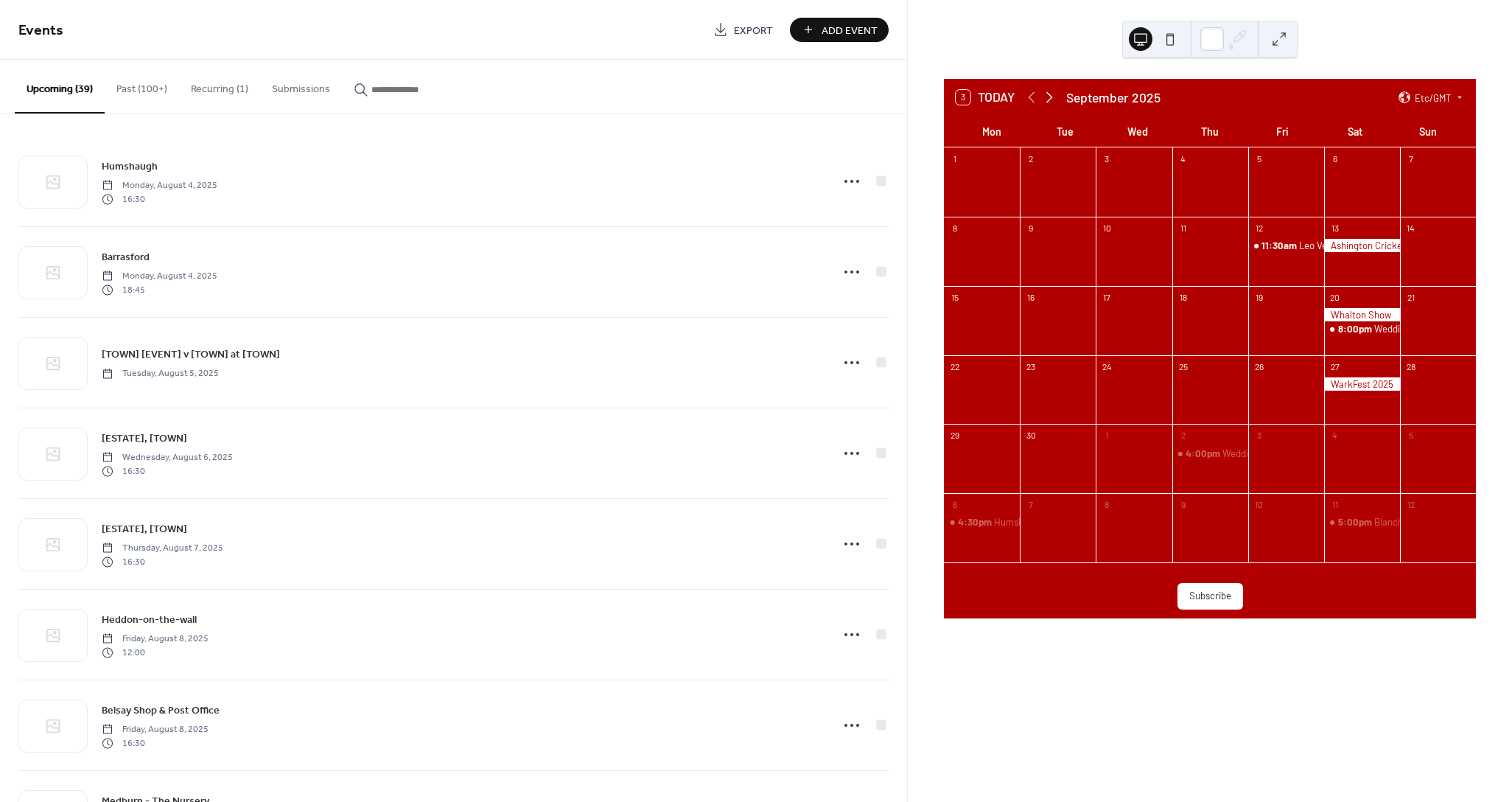 click 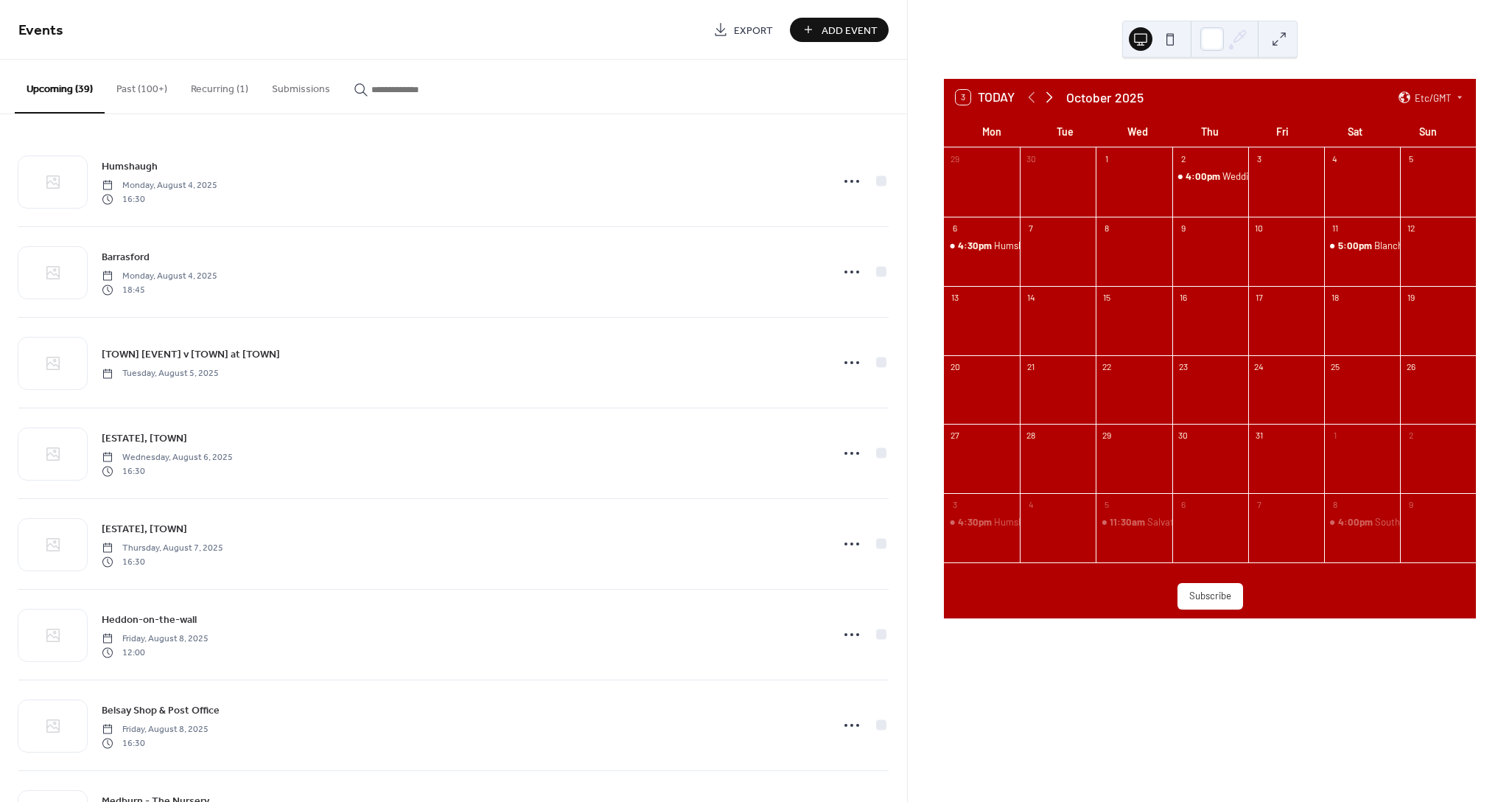 click 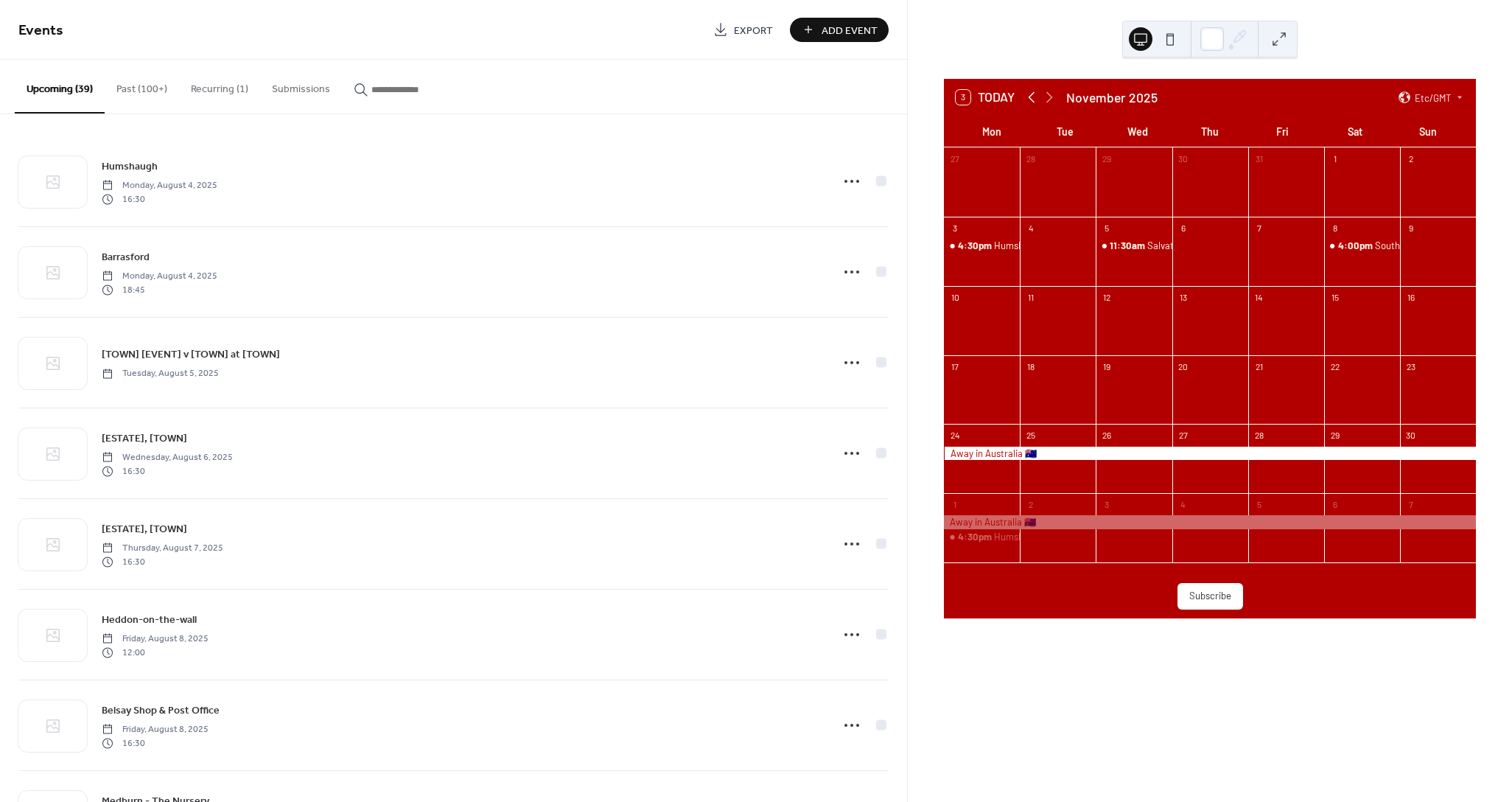 click 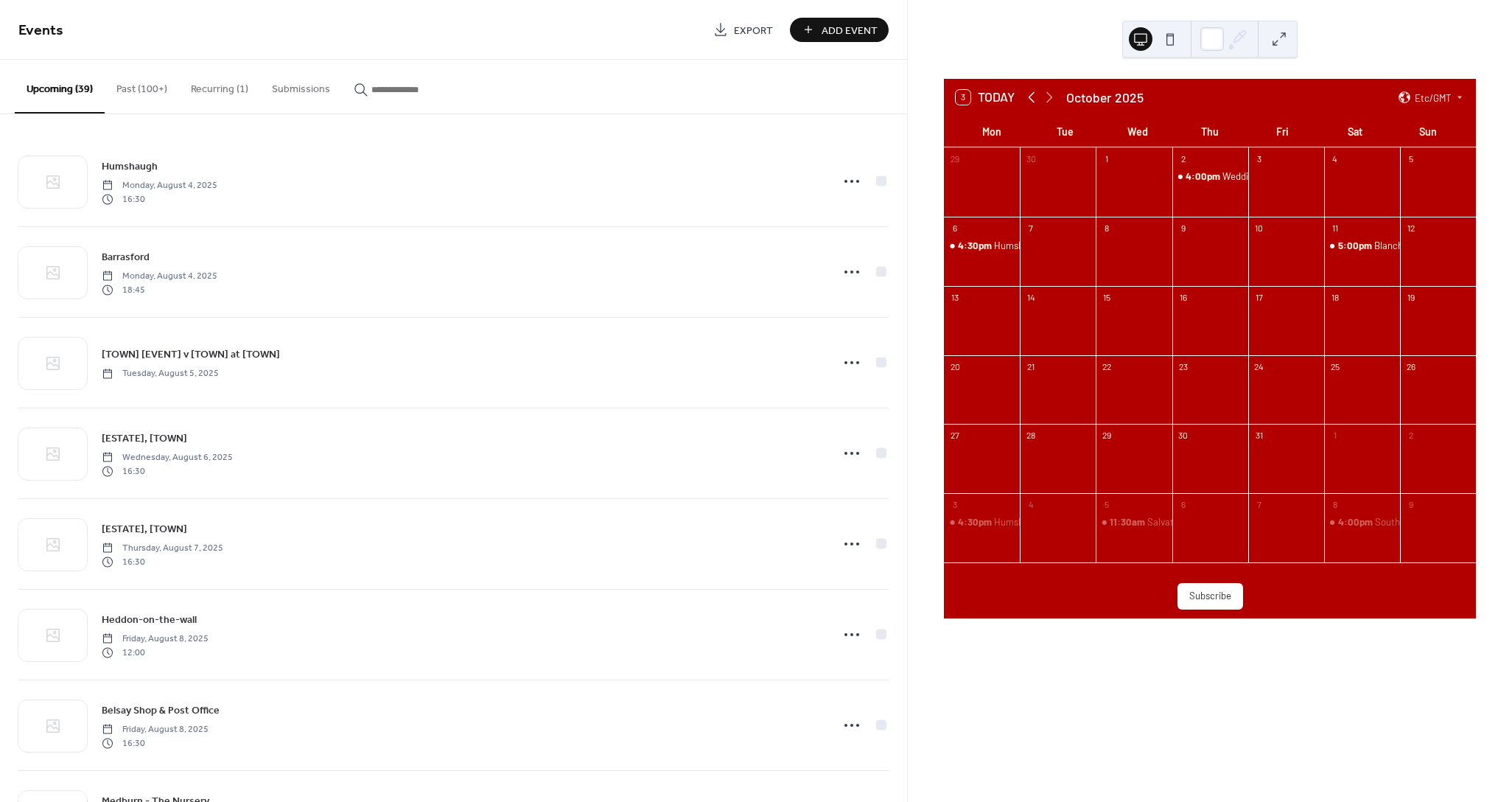 click 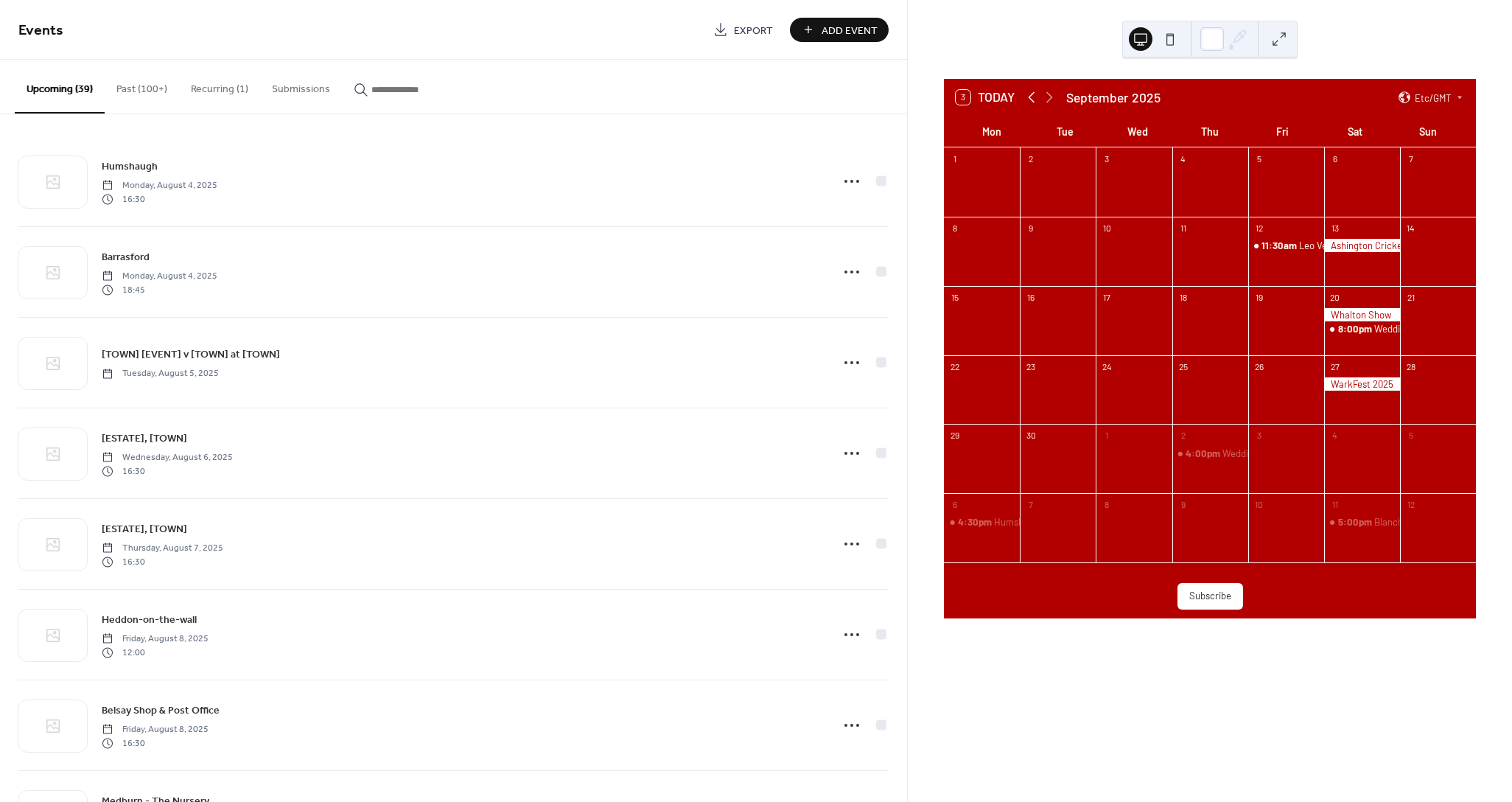 click 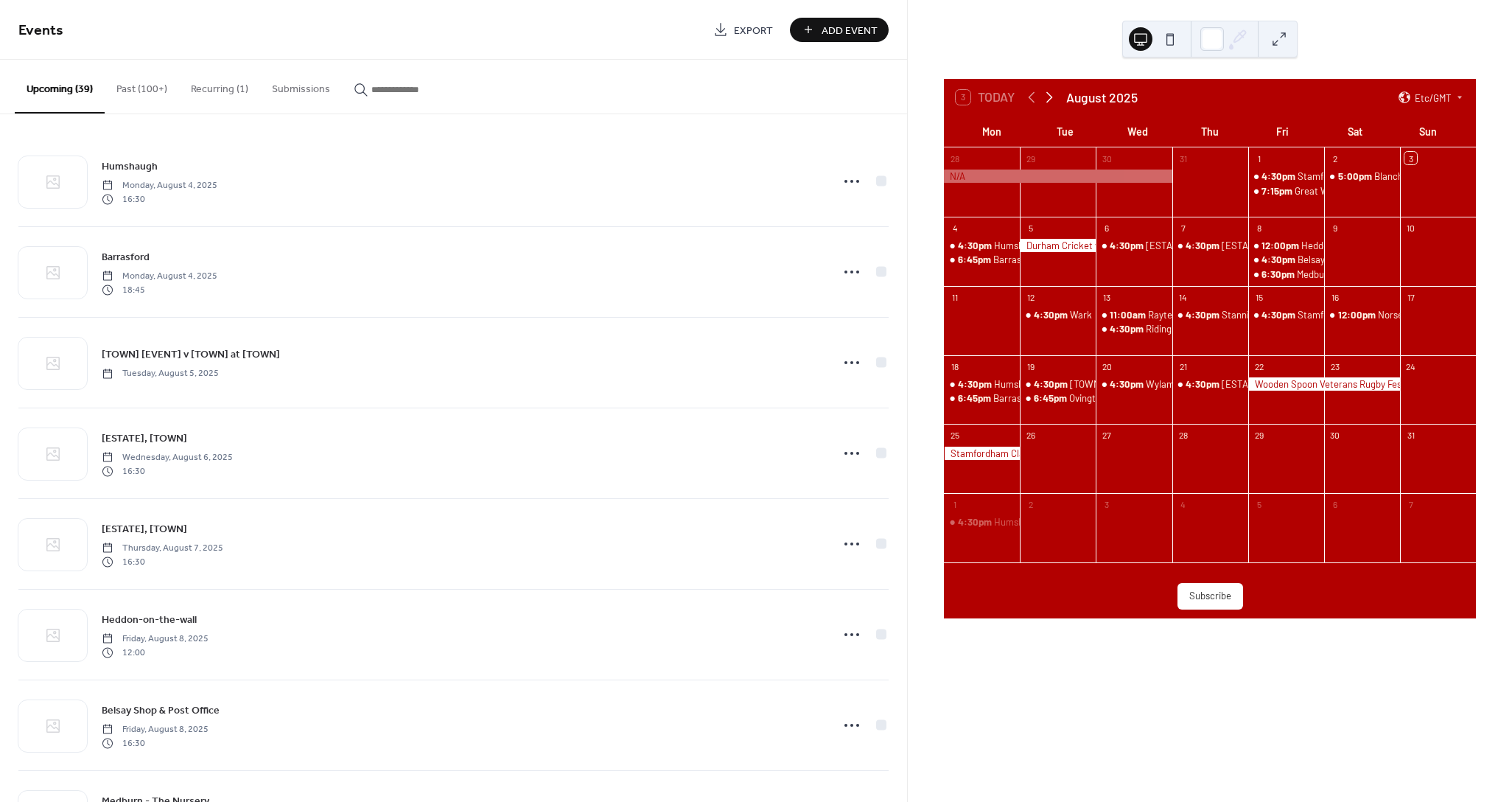click 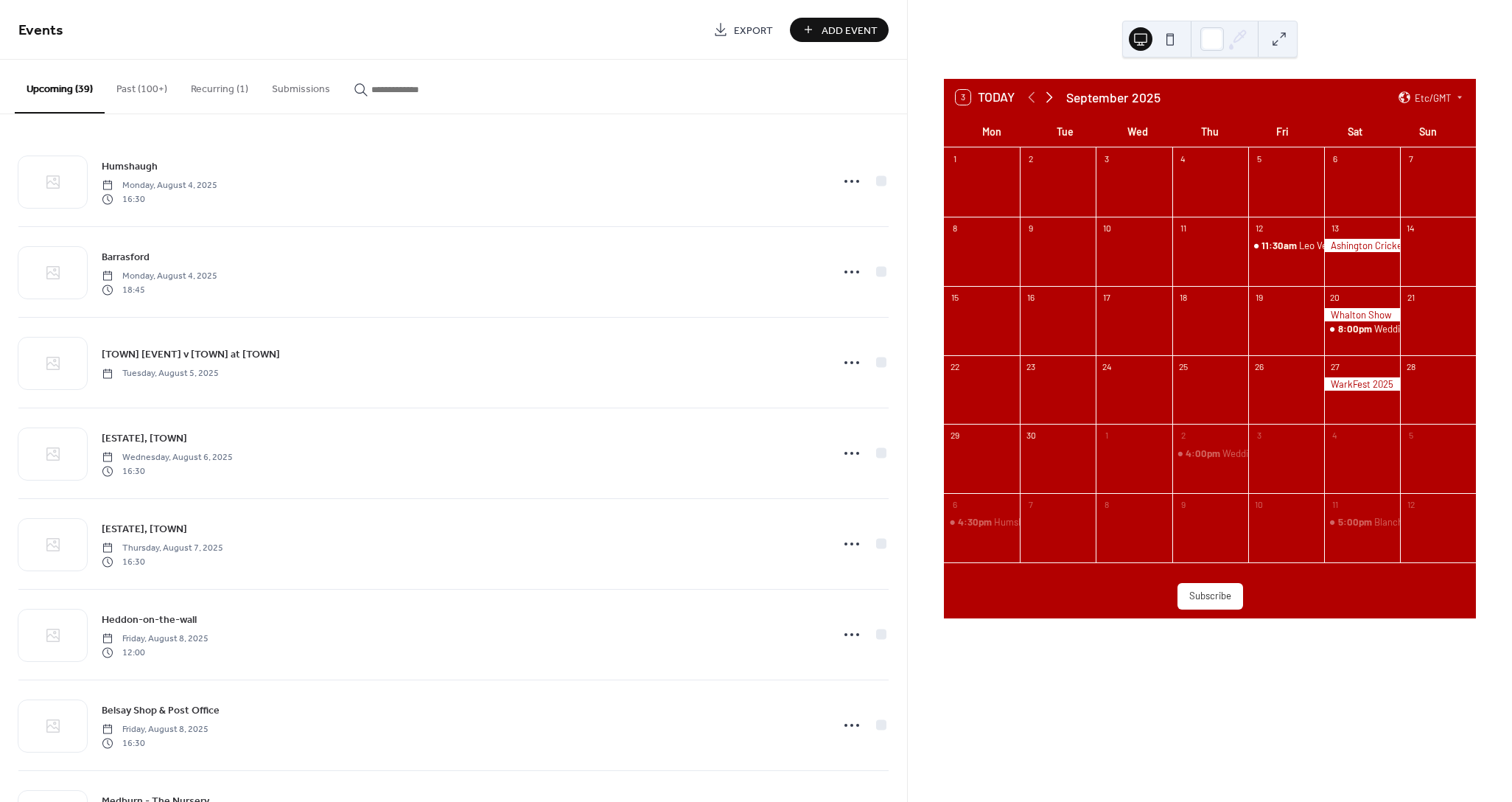 click 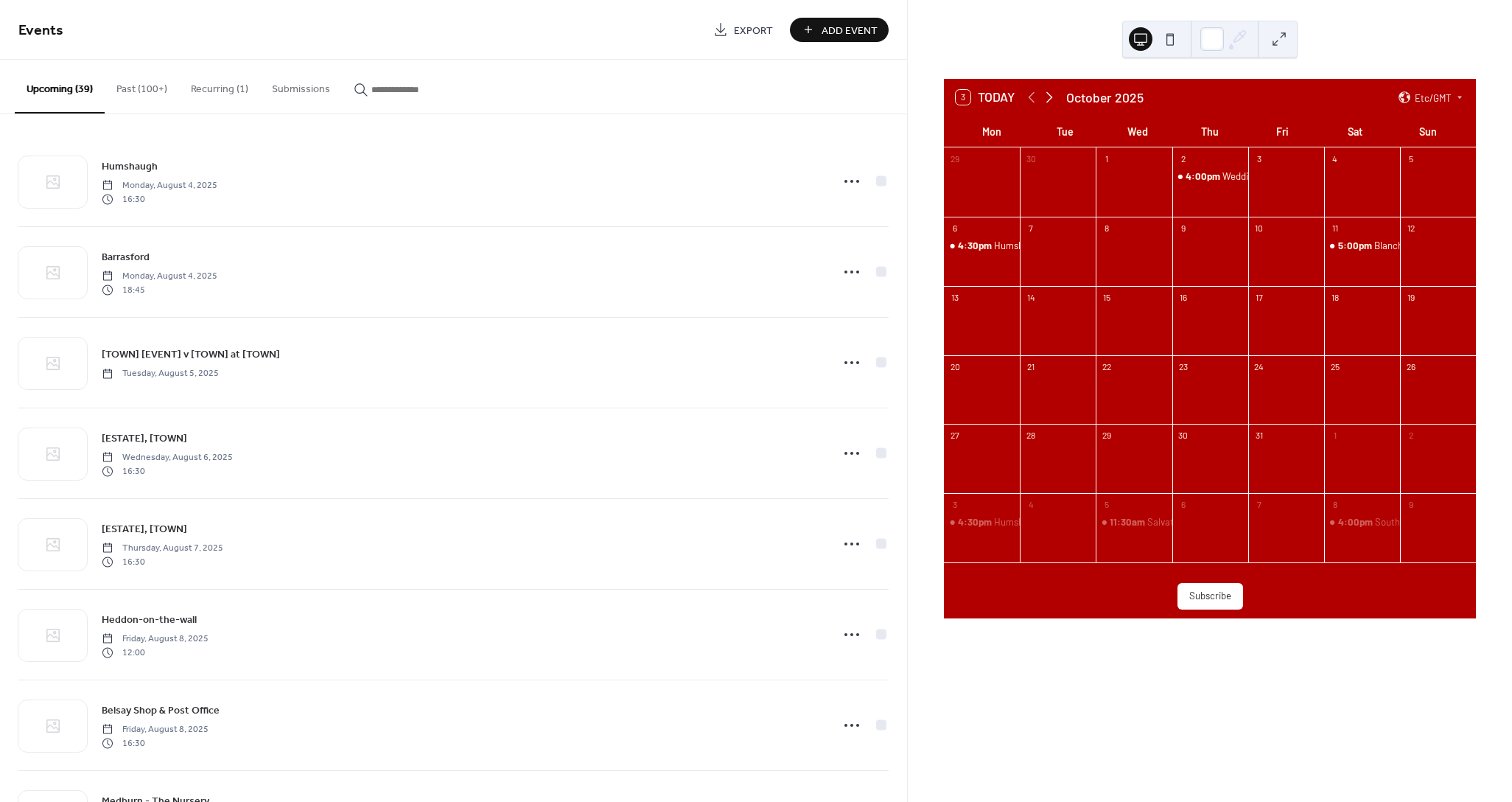 click 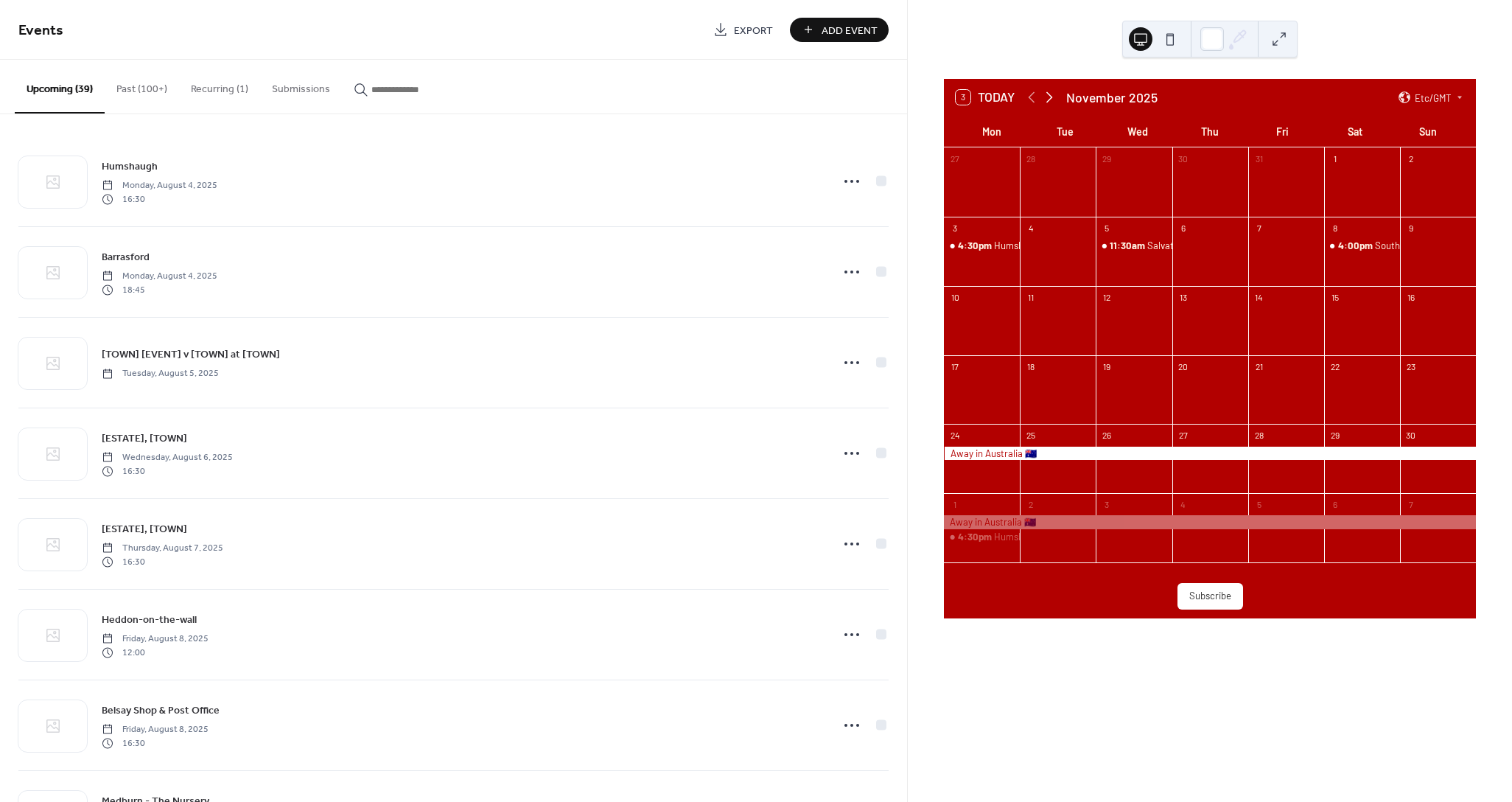 click 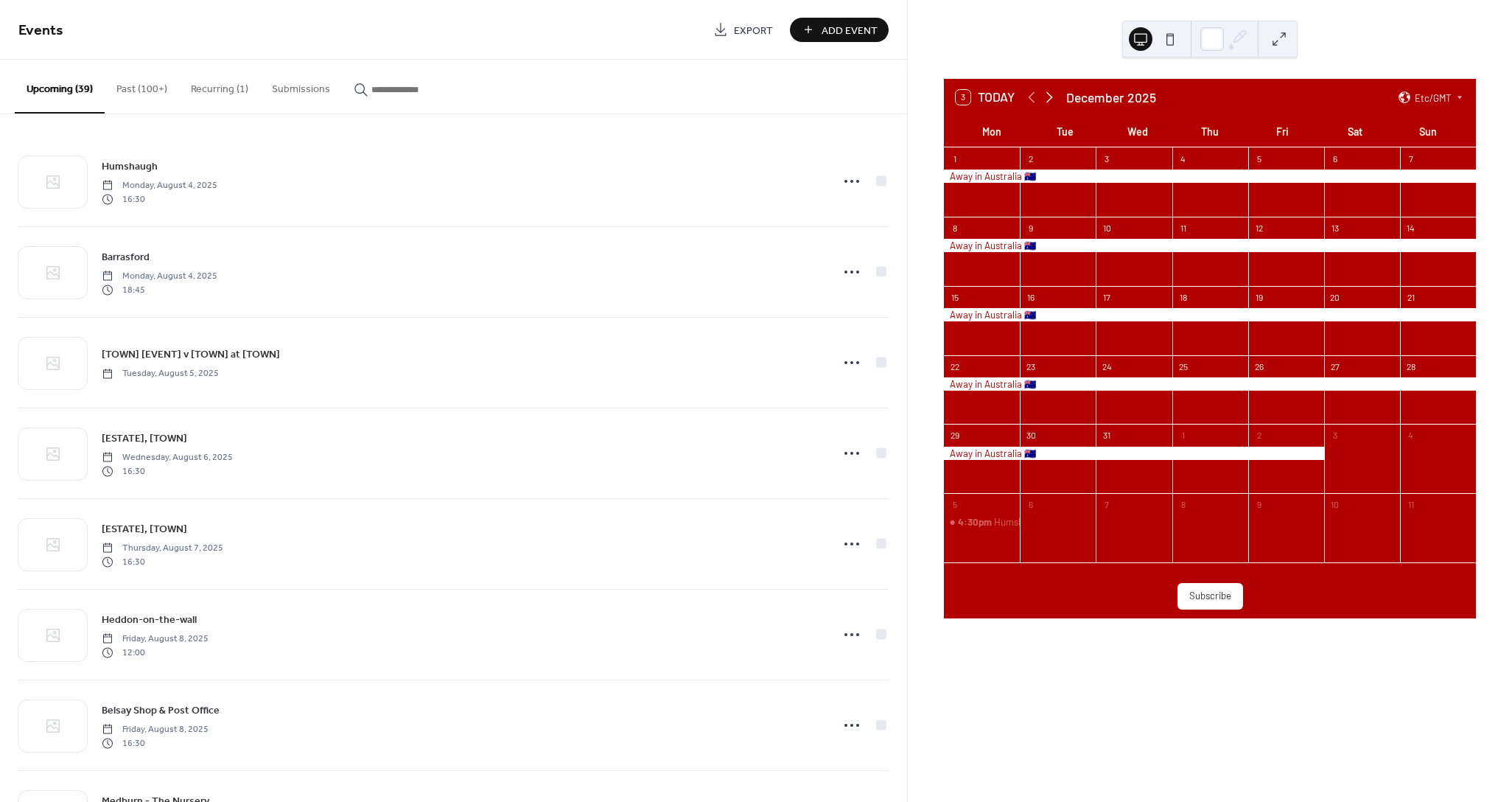 click 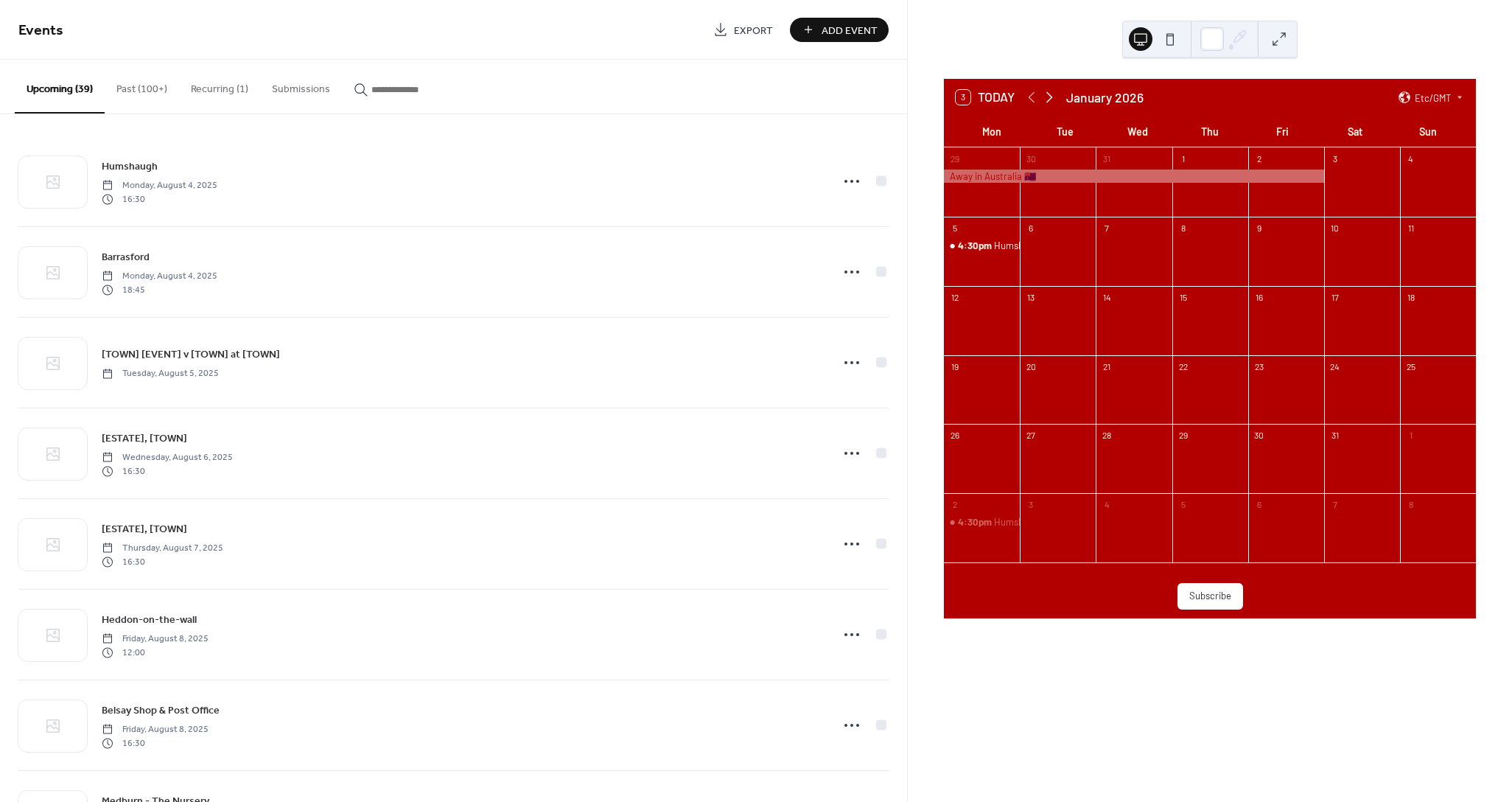 click 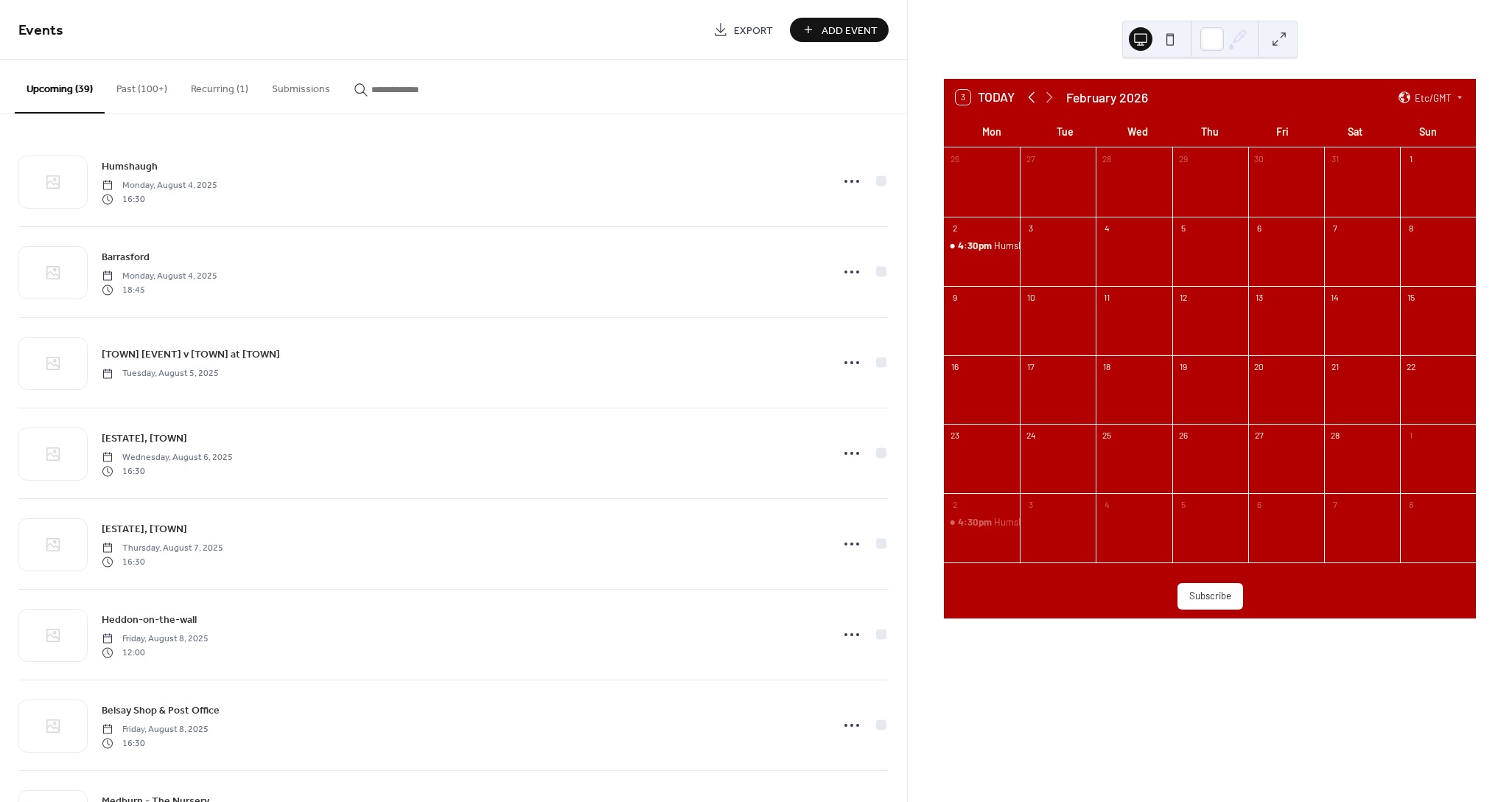 click 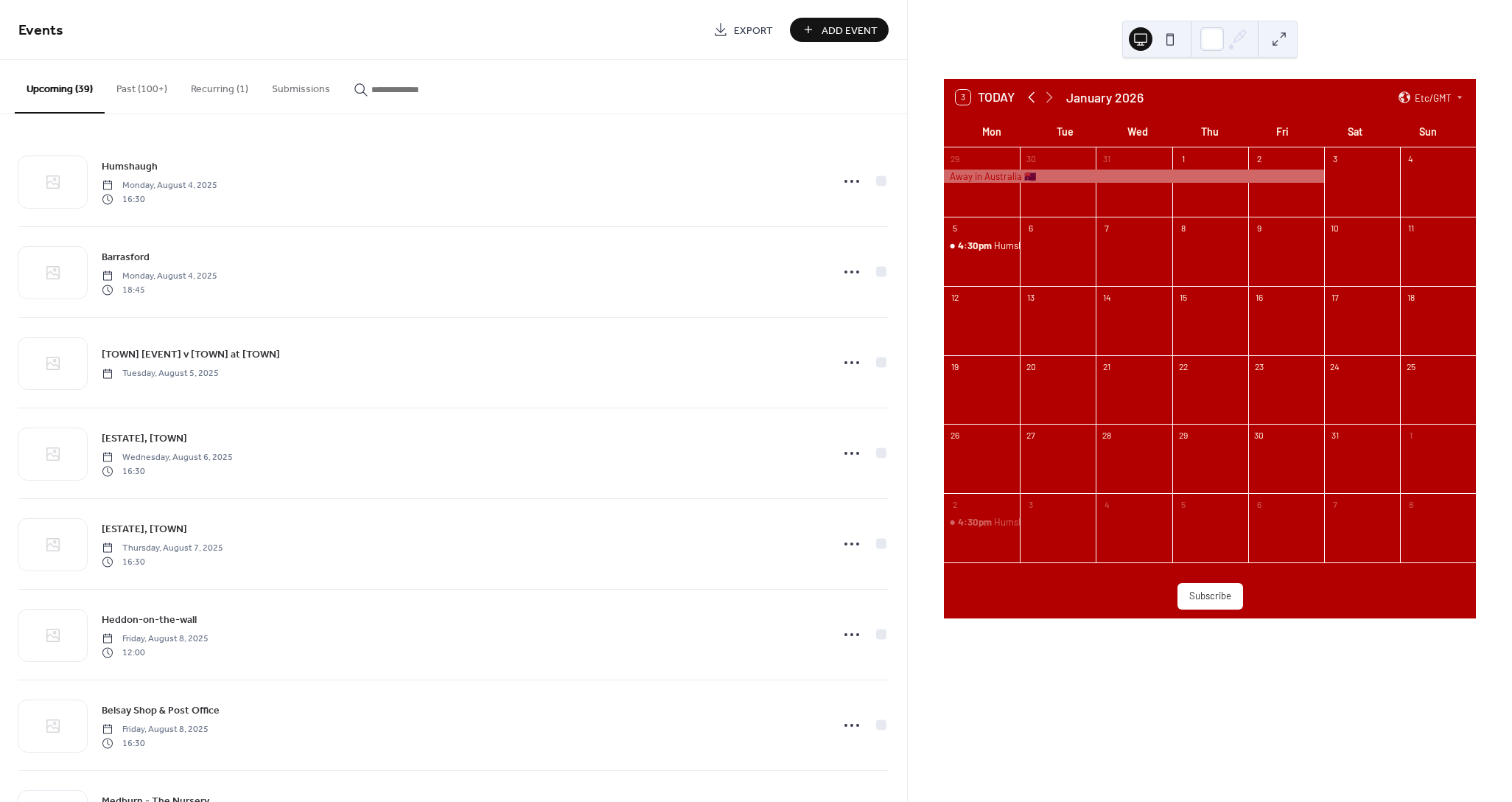 click 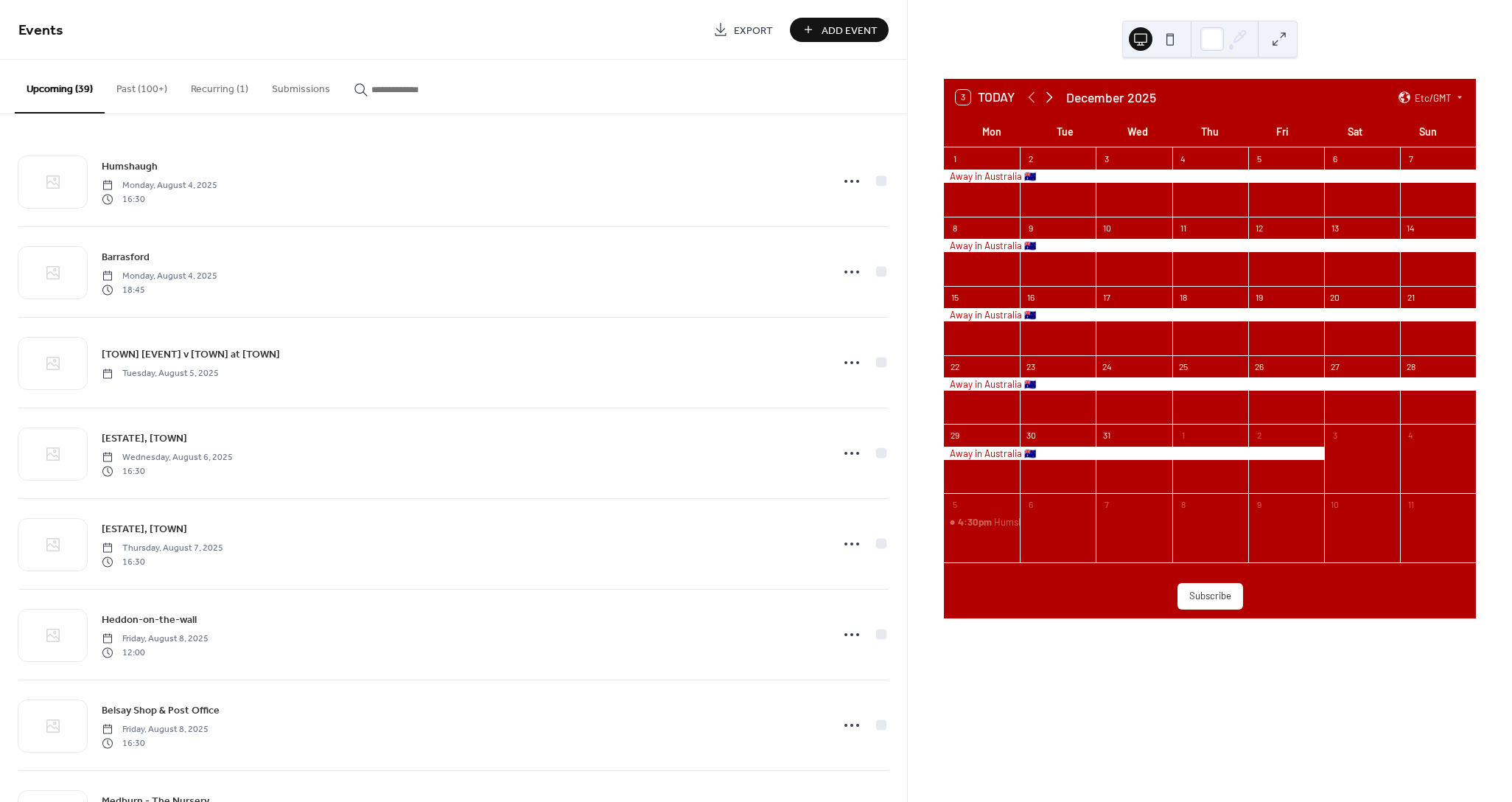 click on "[DAY] [MONTH] [YEAR] Etc/GMT" at bounding box center [1210, 97] 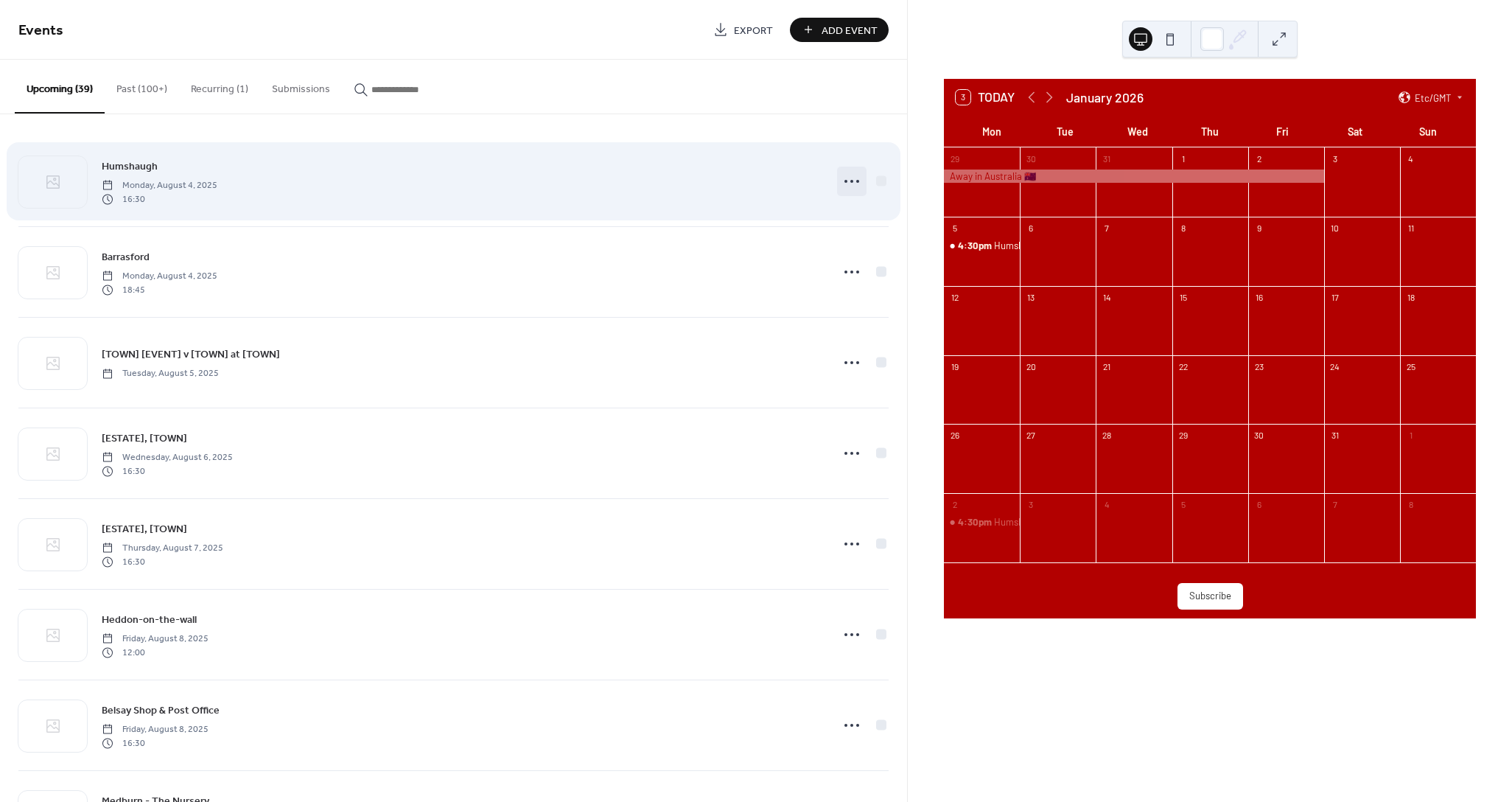 click 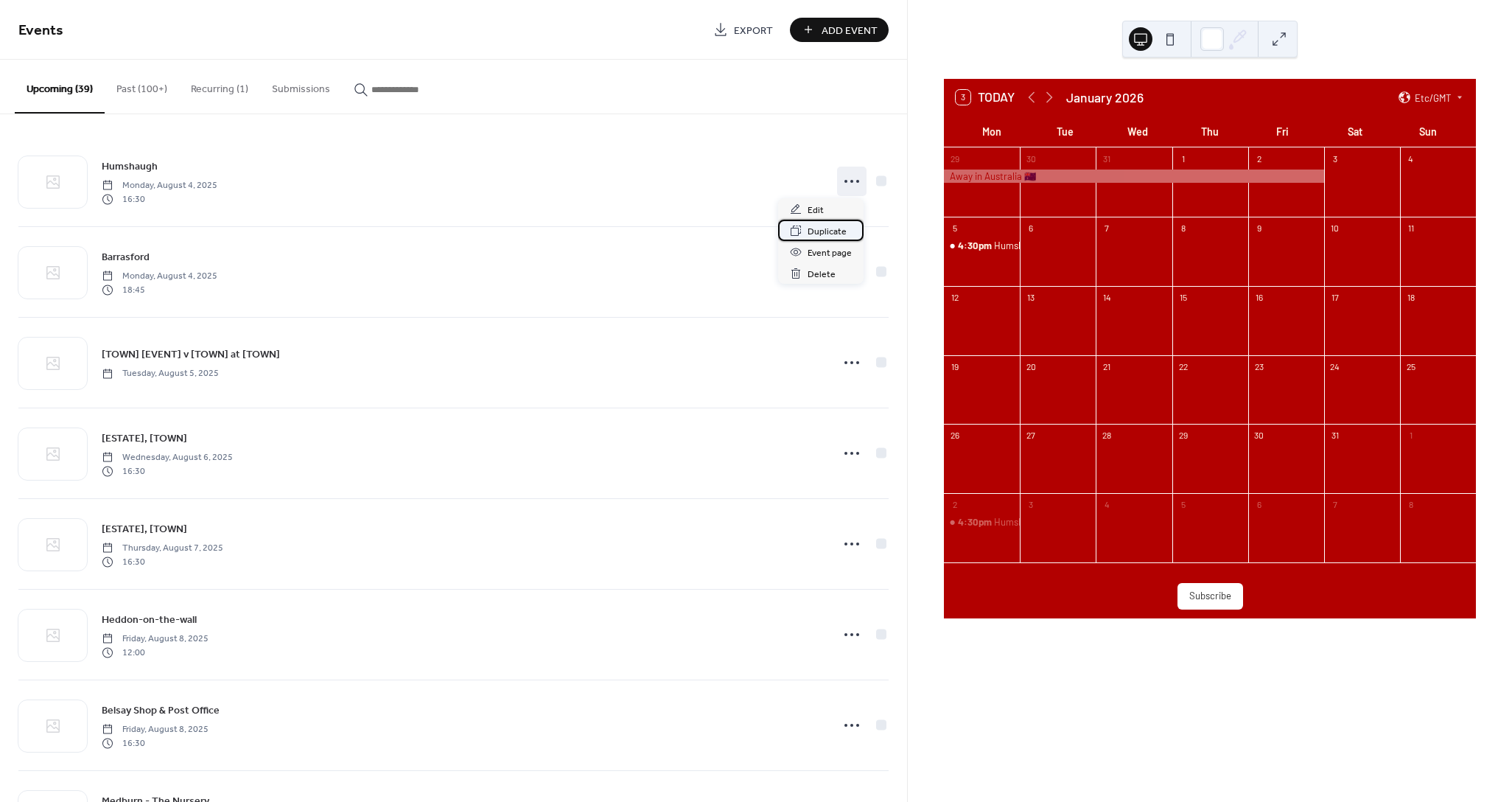 click on "Duplicate" at bounding box center (827, 231) 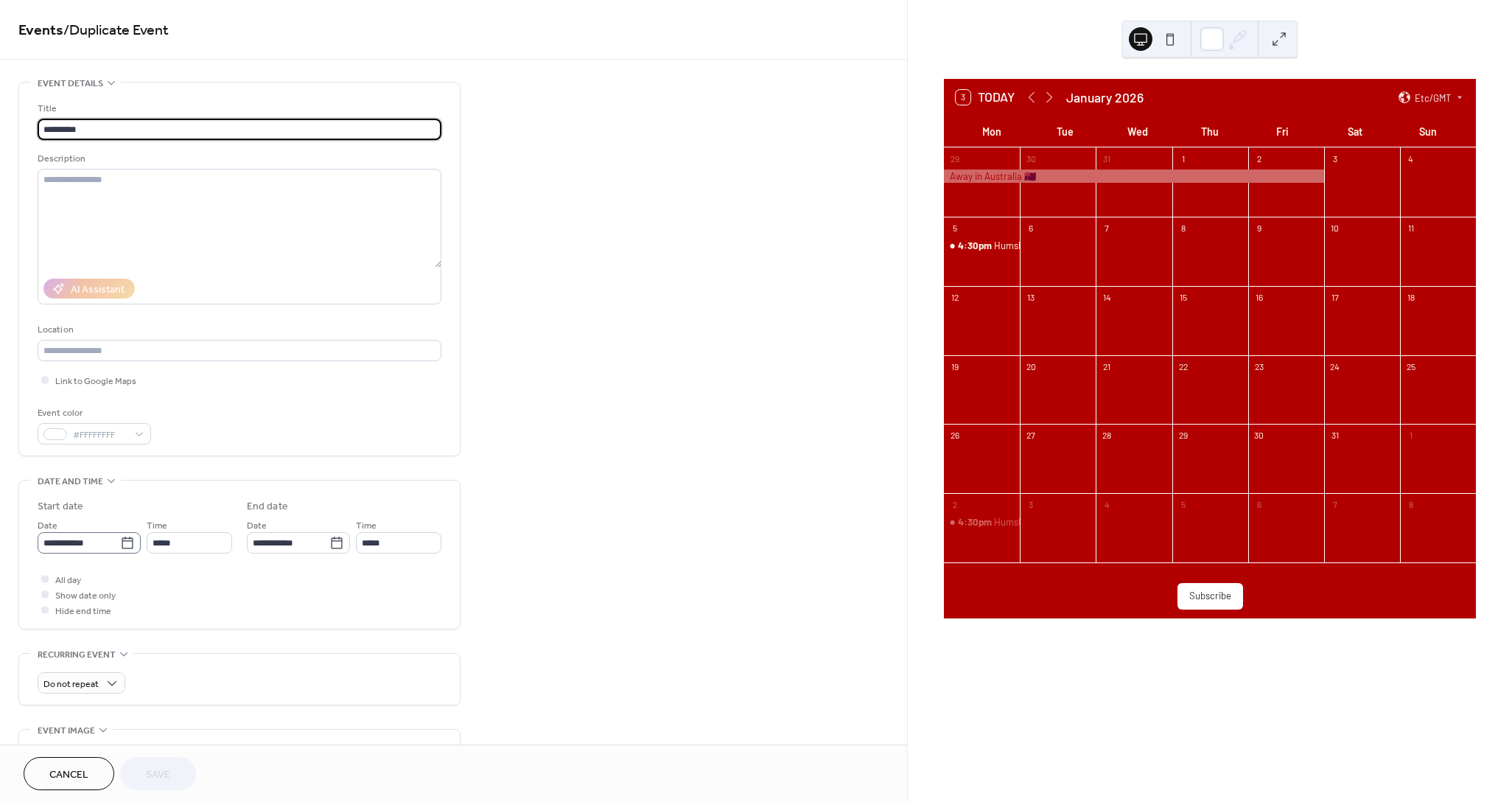 click 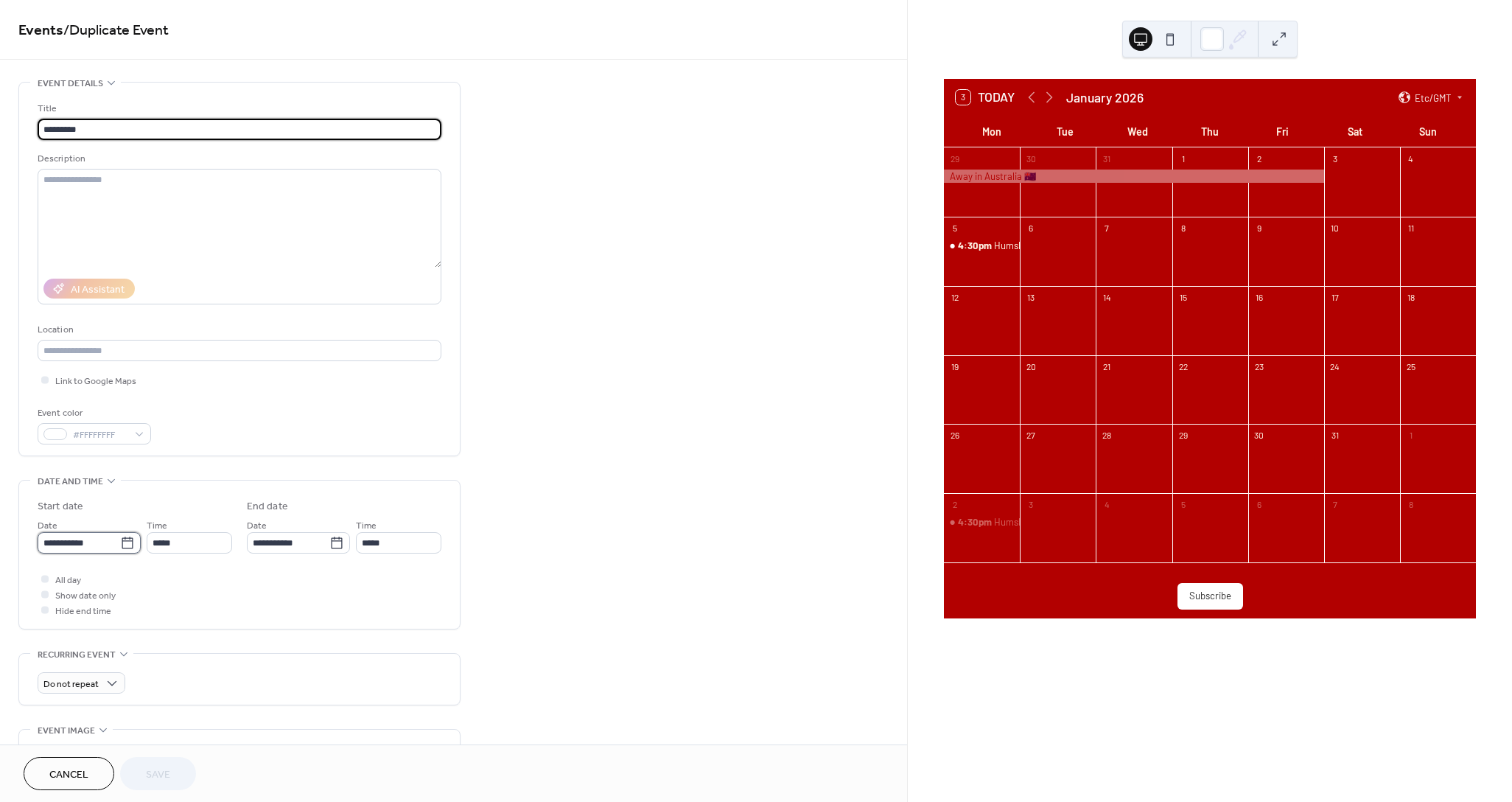 click on "**********" at bounding box center [79, 543] 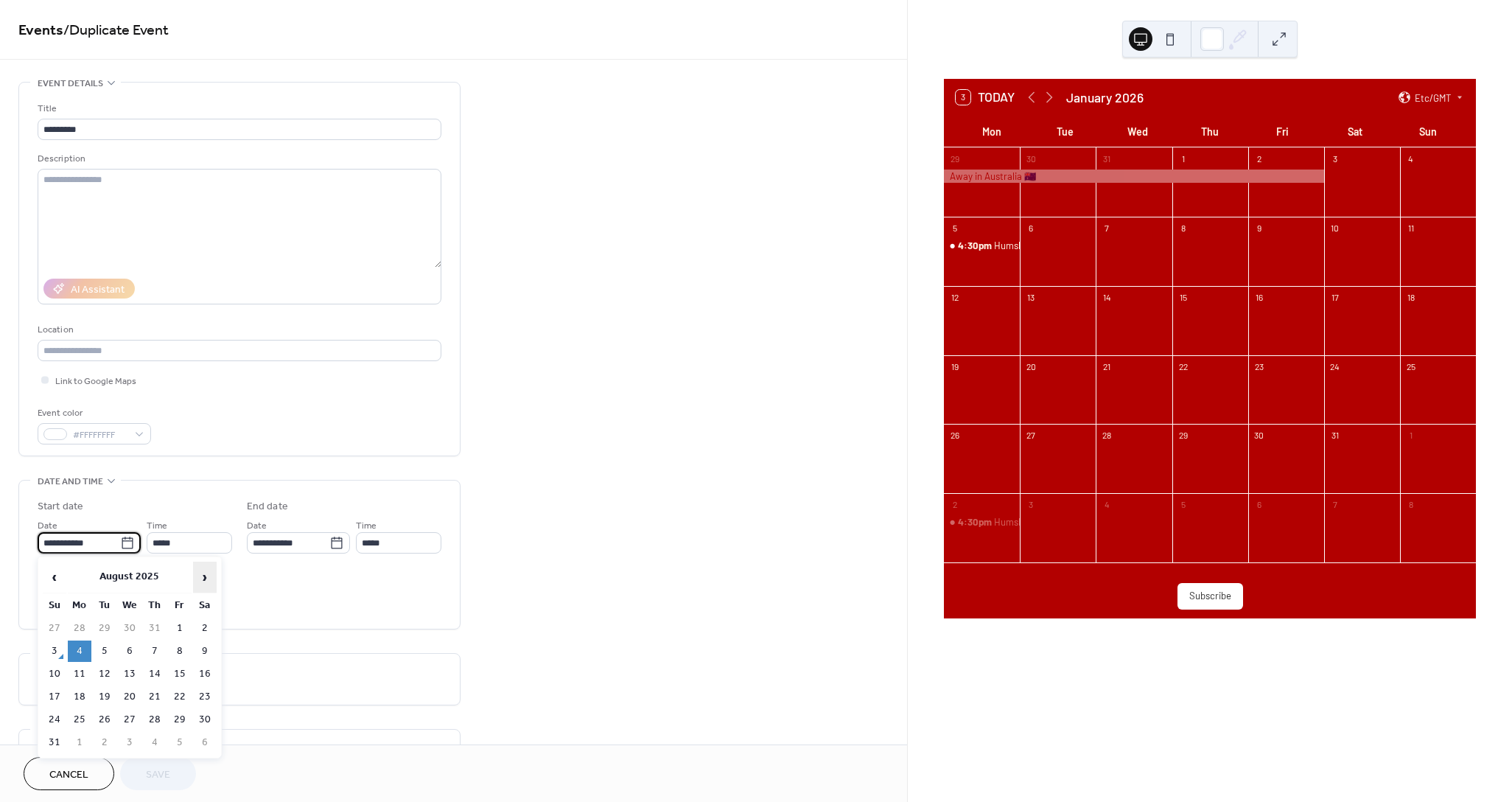 click on "›" at bounding box center [205, 577] 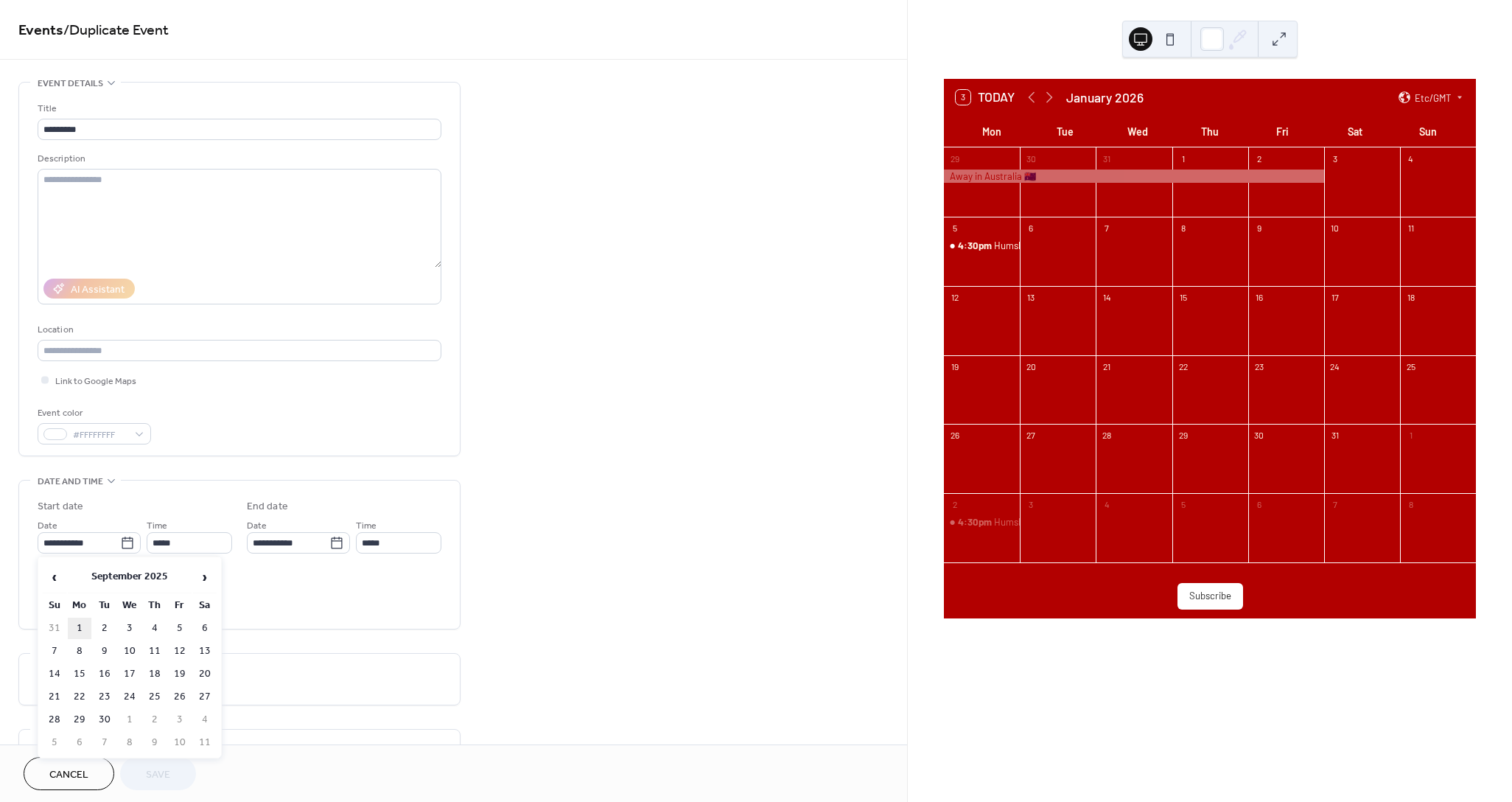 click on "1" at bounding box center (80, 628) 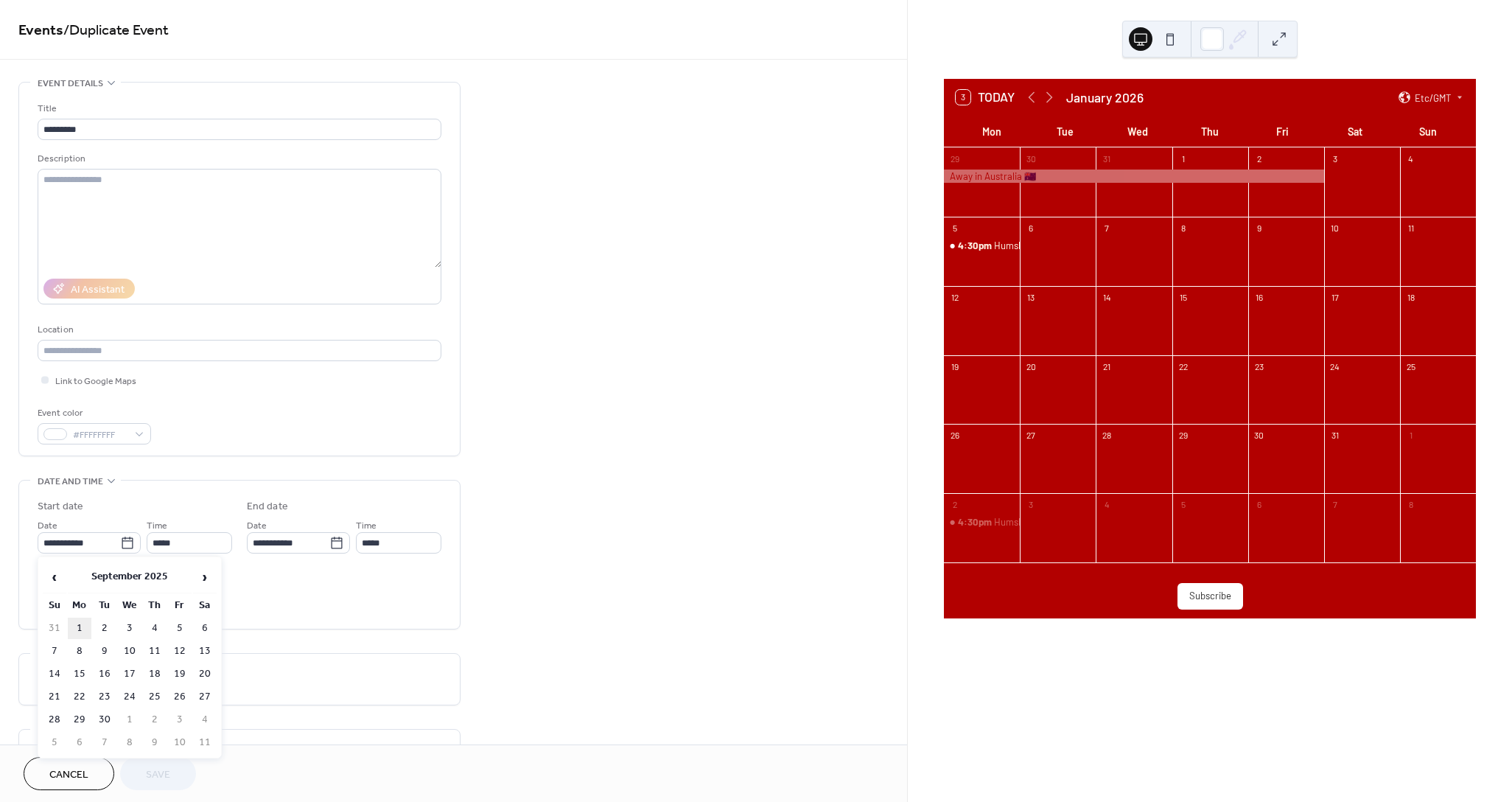 type on "**********" 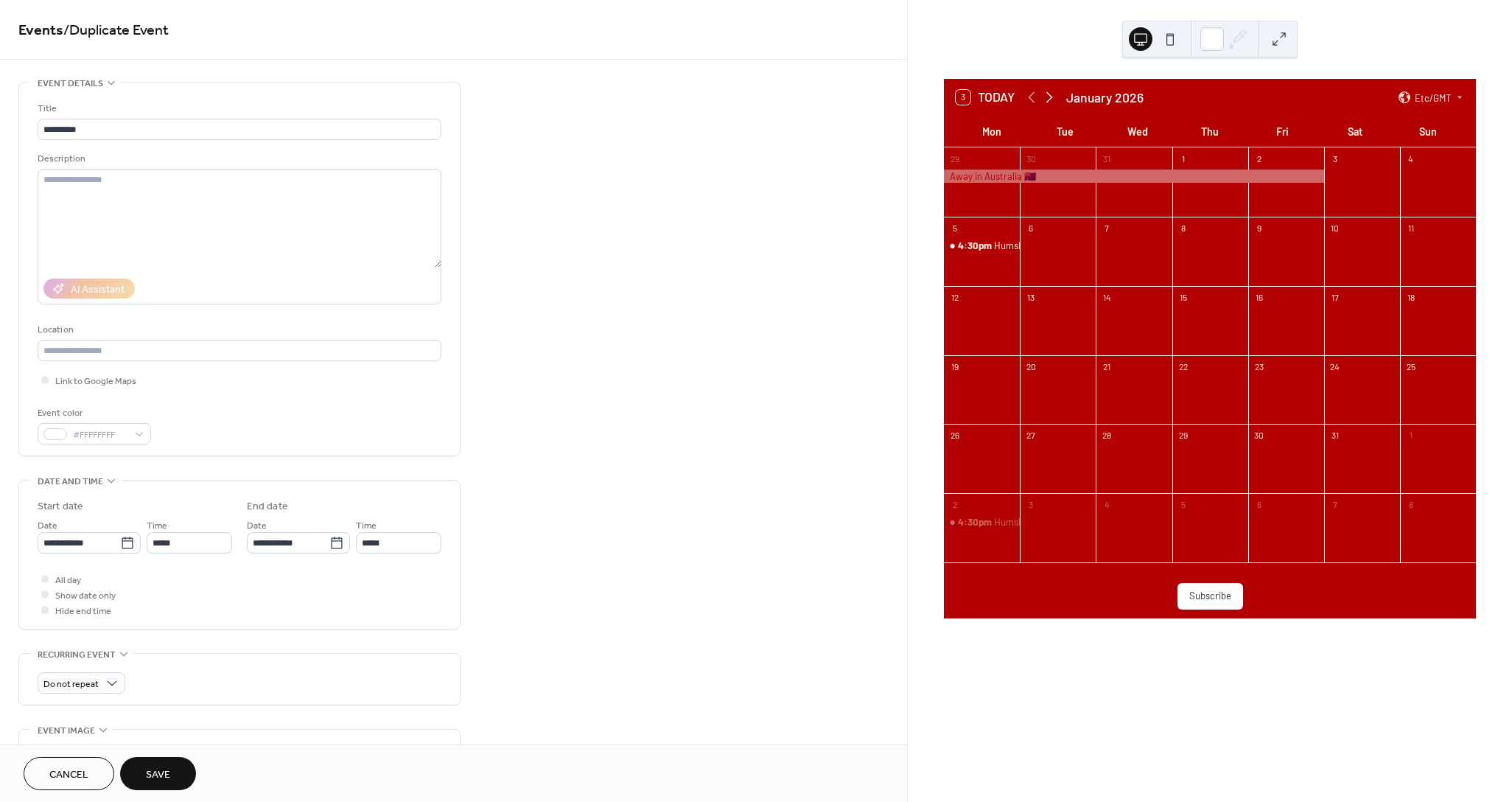 click 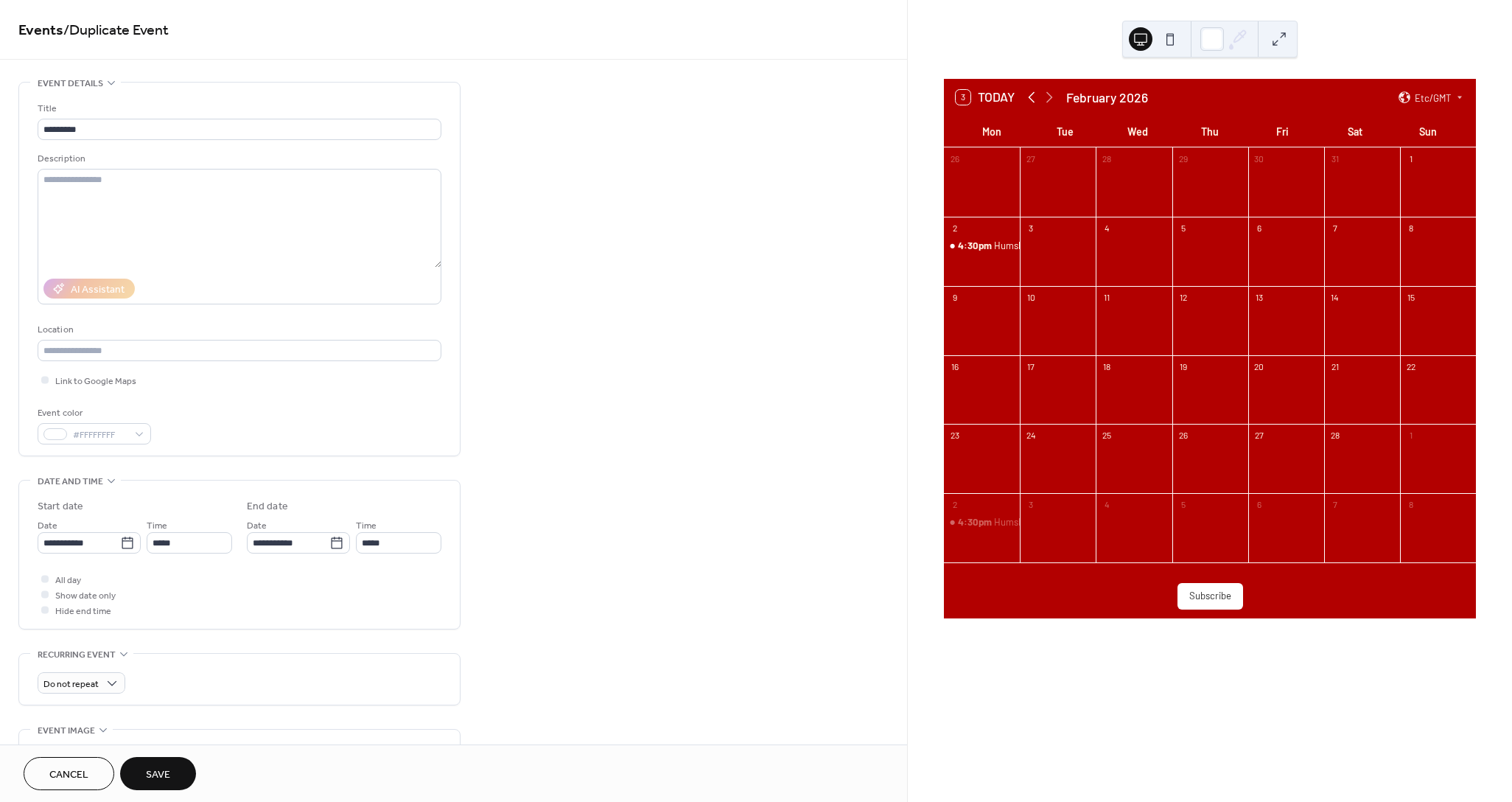 click 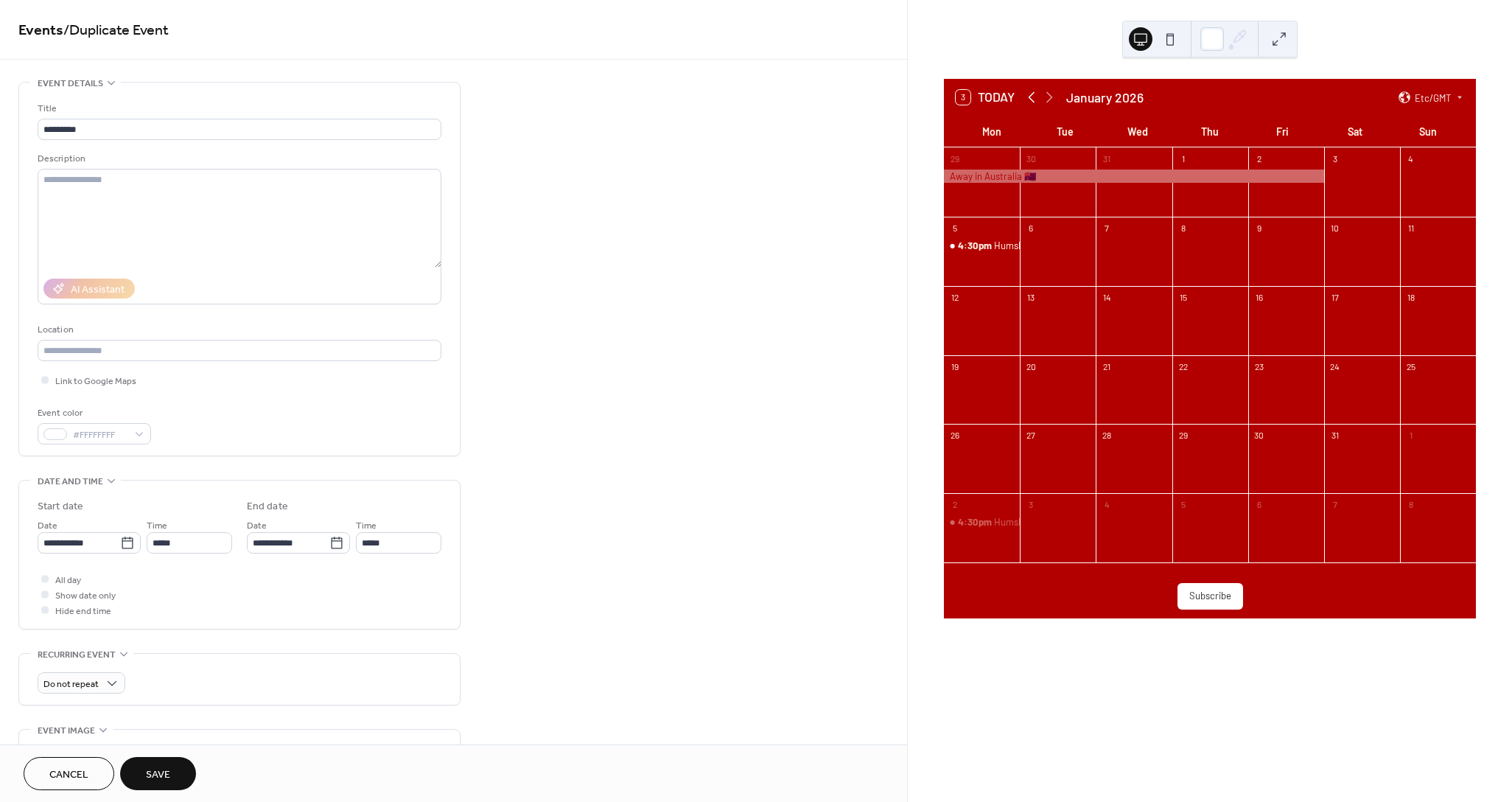 click 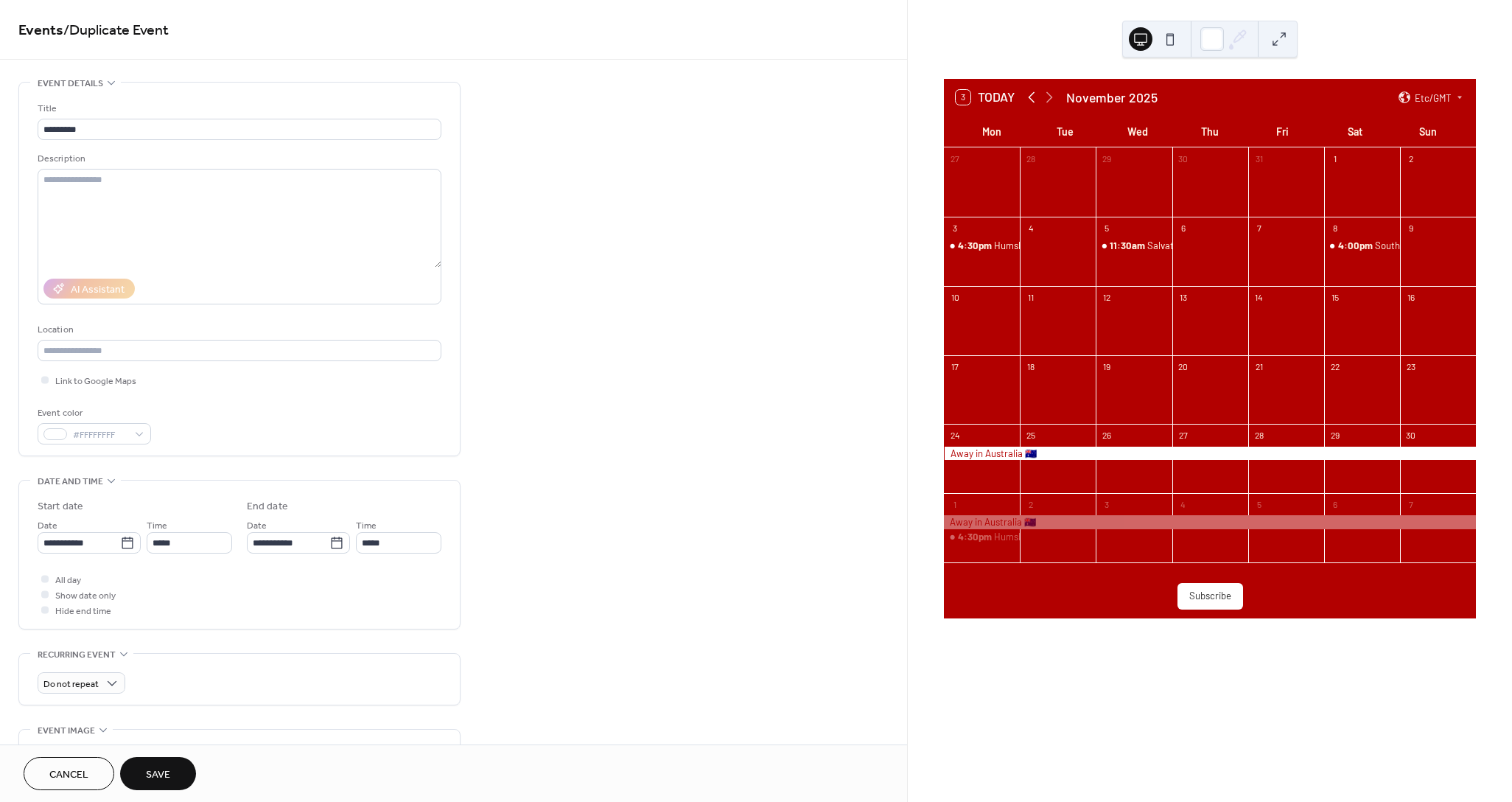 click 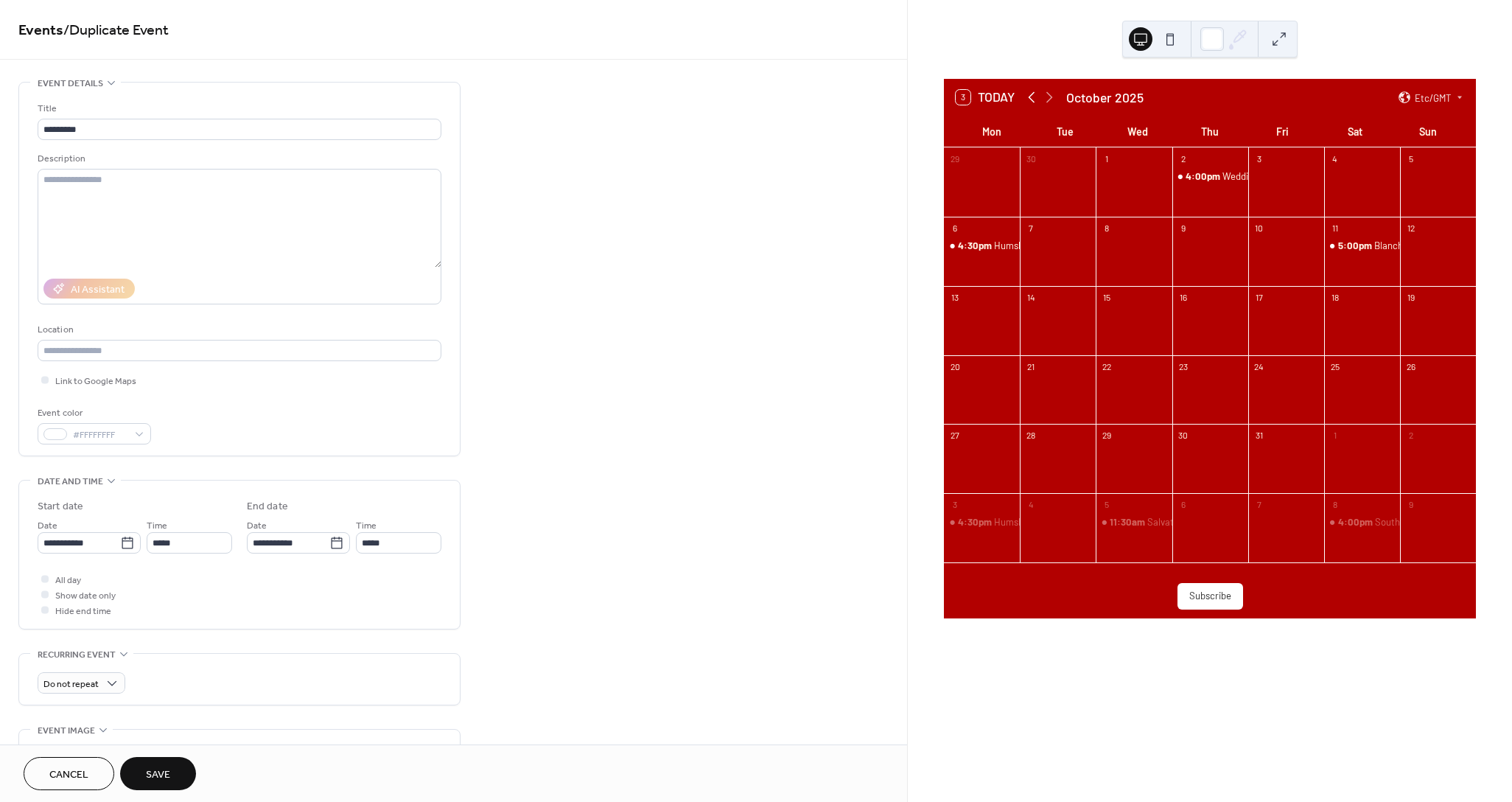 click 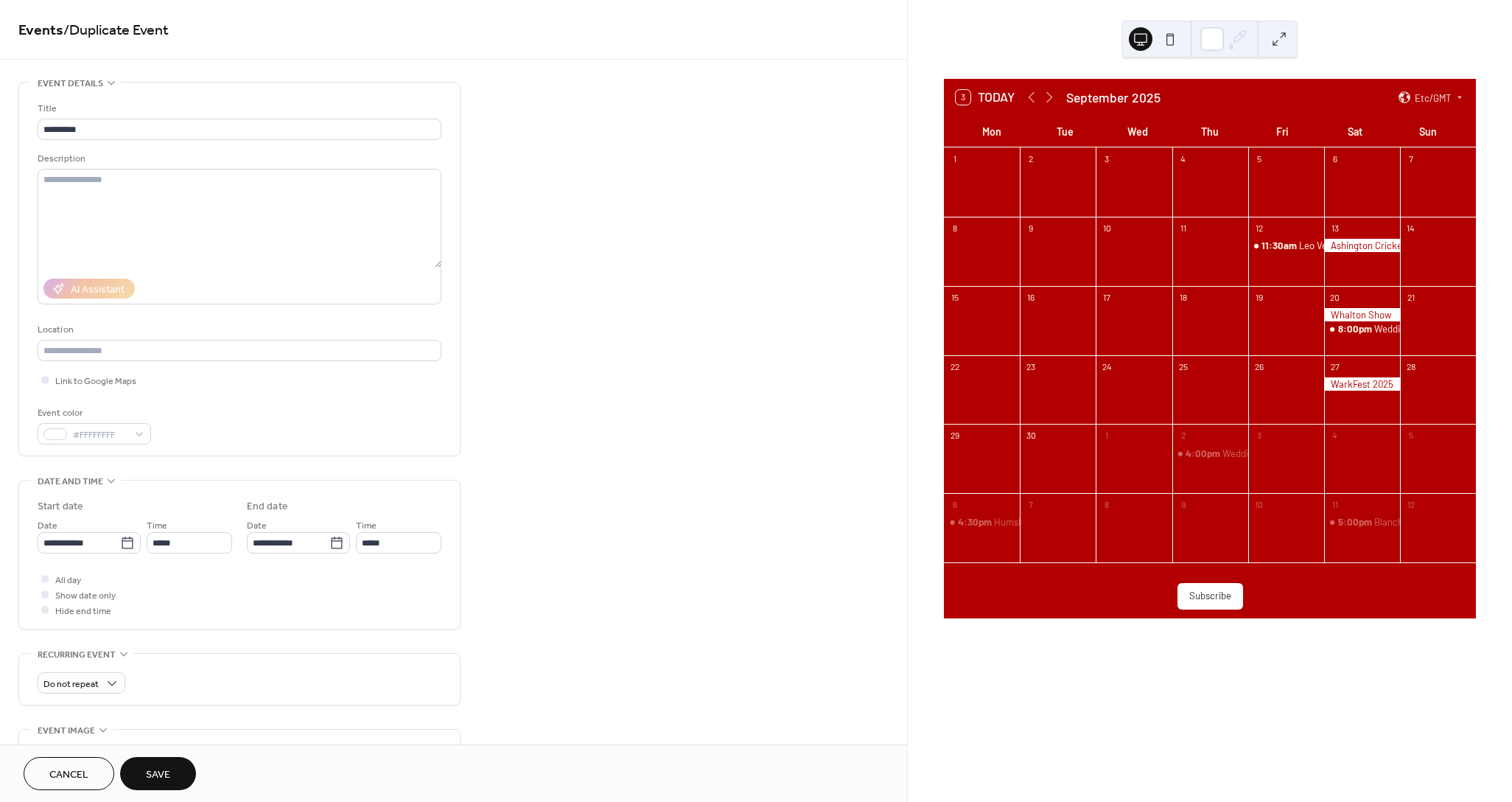click on "Save" at bounding box center [158, 775] 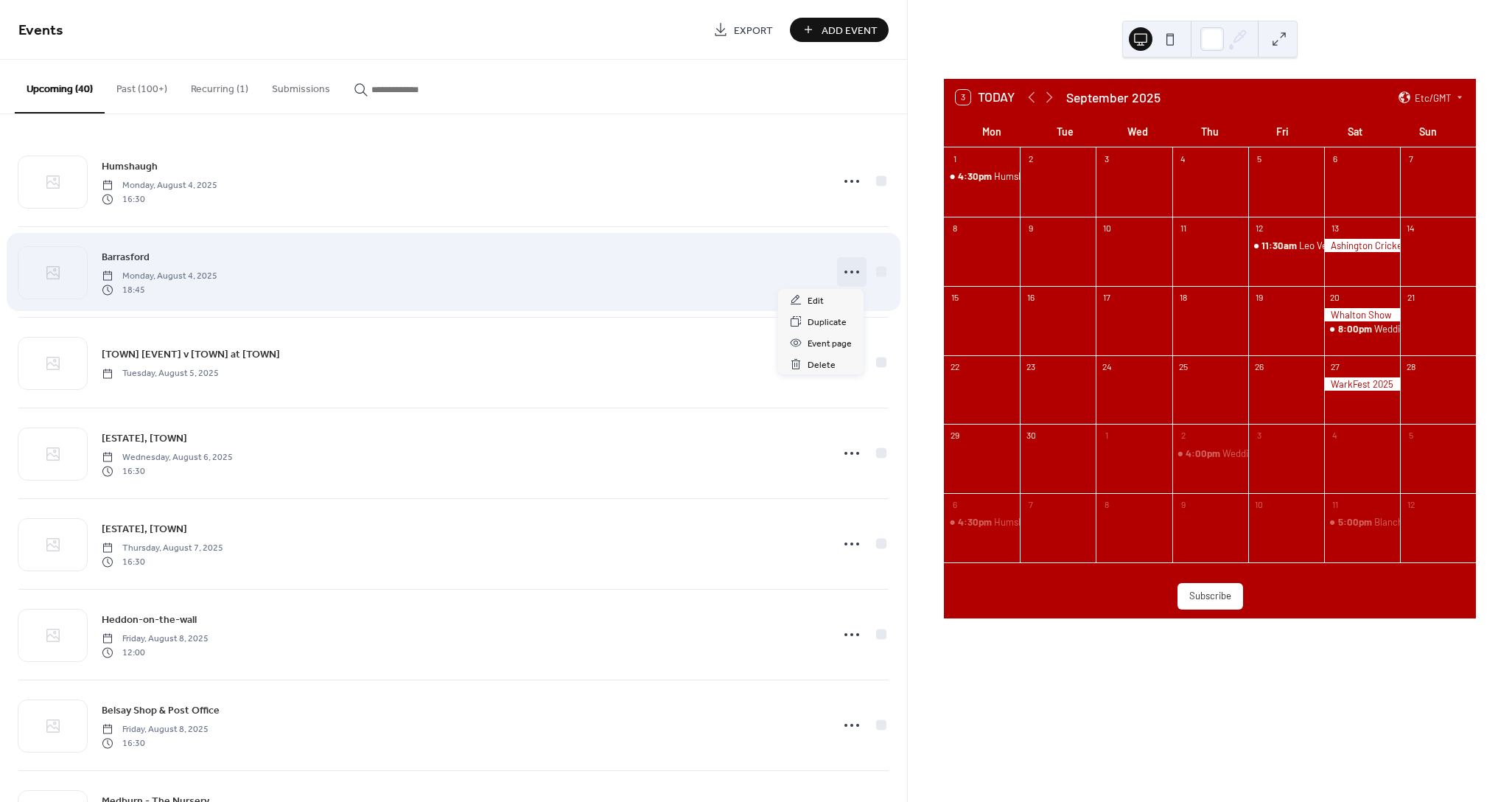 click 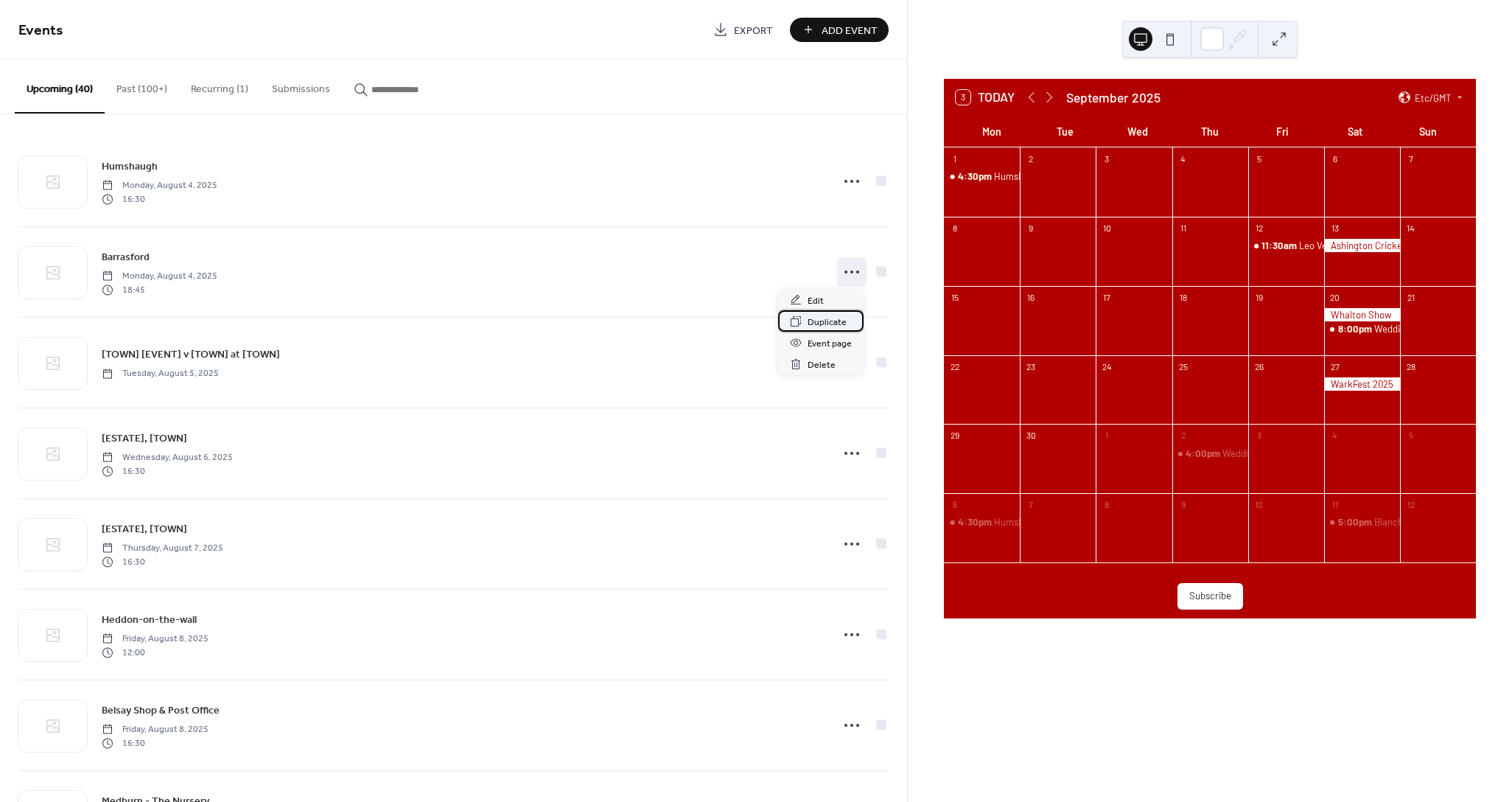 click on "Duplicate" at bounding box center (827, 322) 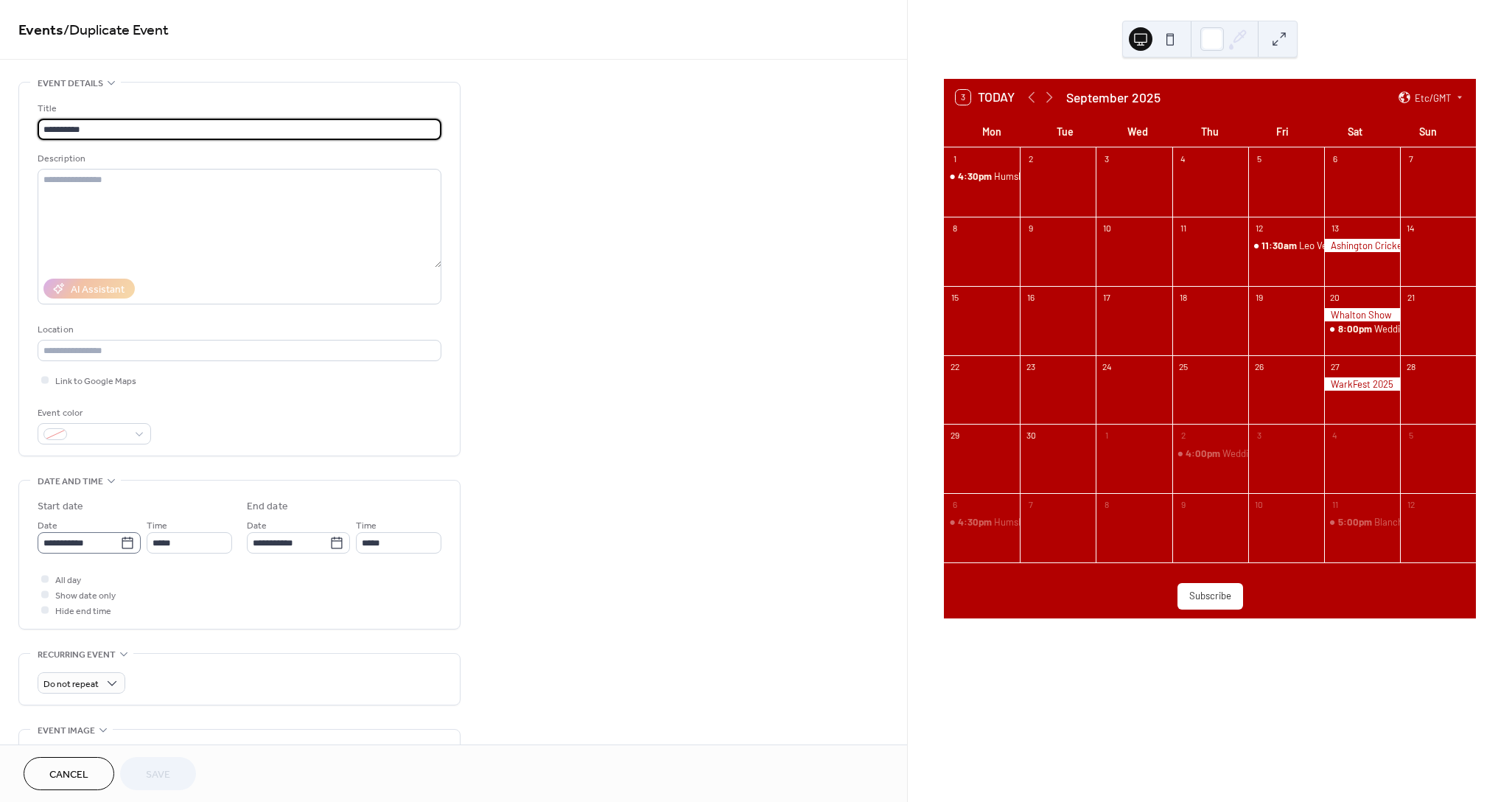 scroll, scrollTop: 95, scrollLeft: 0, axis: vertical 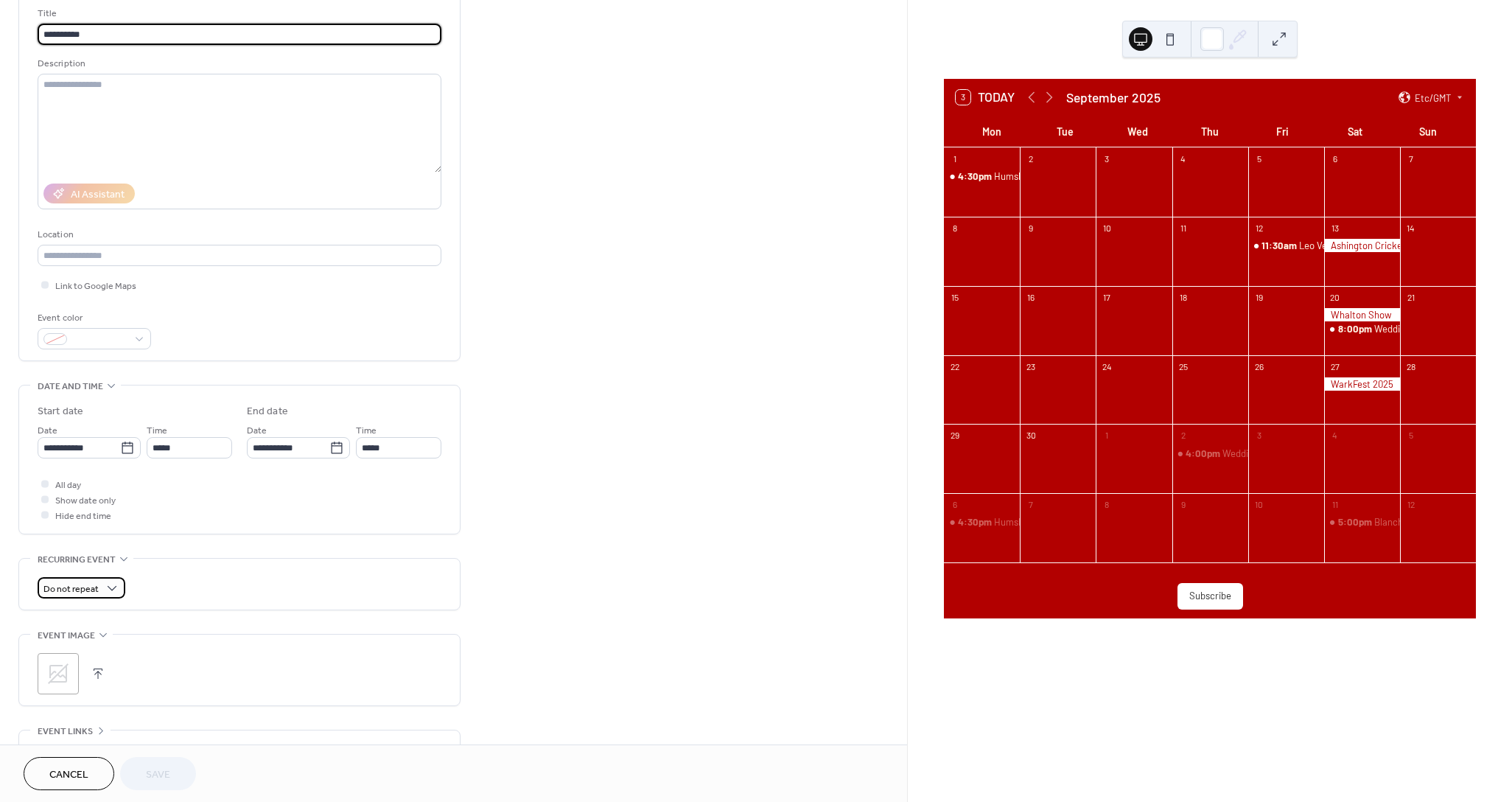click on "Do not repeat" at bounding box center [71, 589] 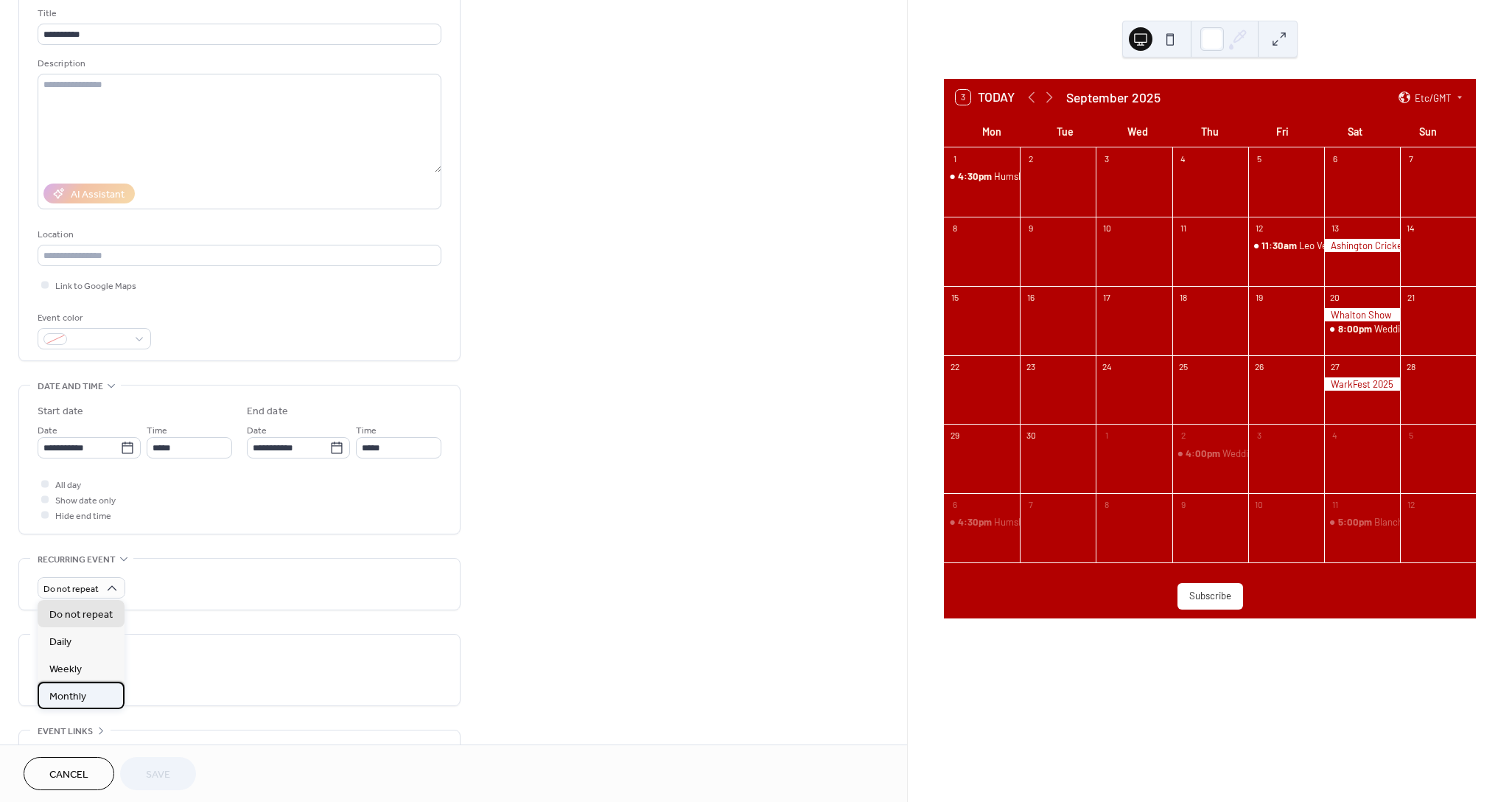 click on "Monthly" at bounding box center [68, 696] 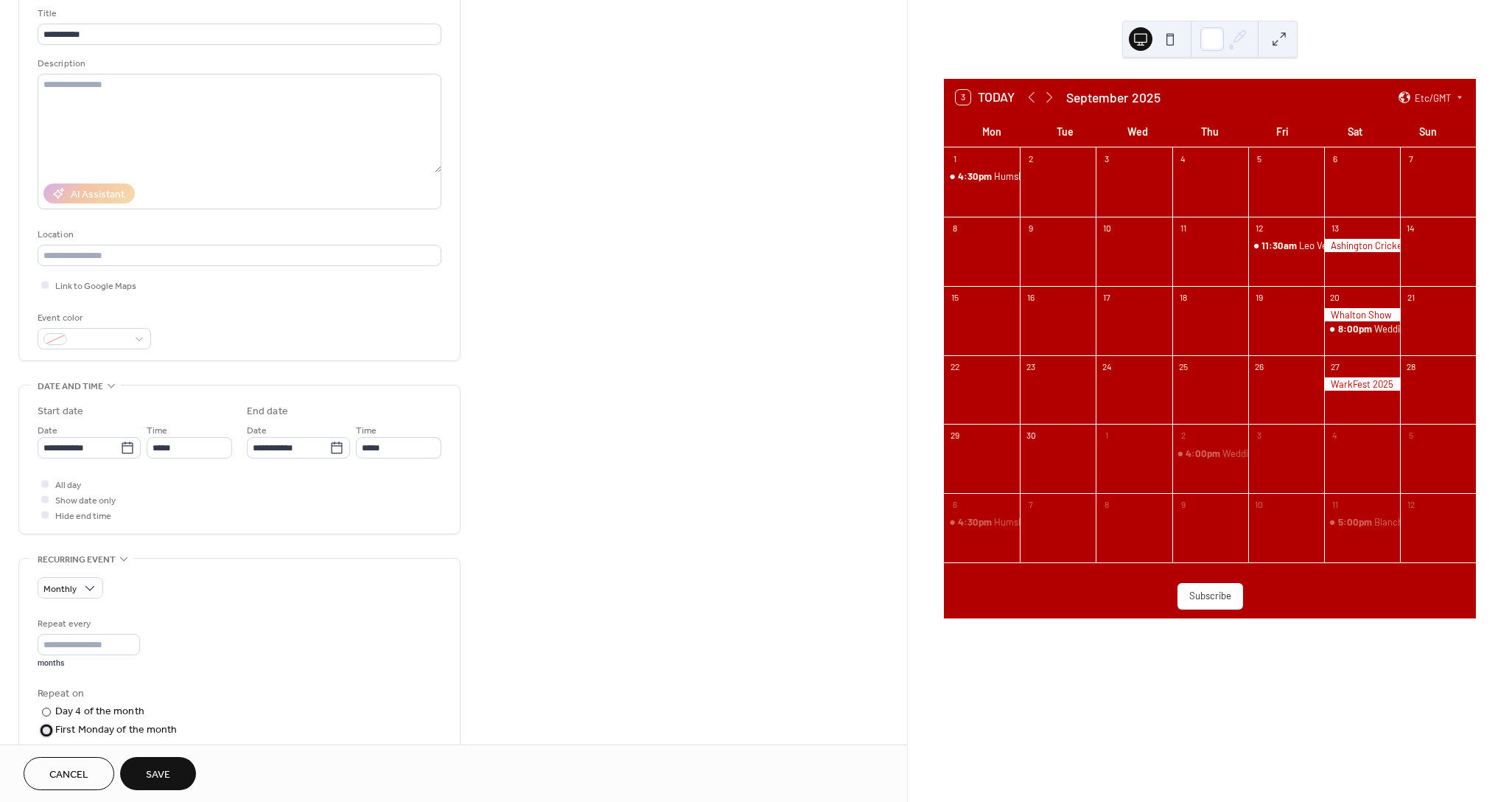click on "First Monday of the month" at bounding box center [116, 730] 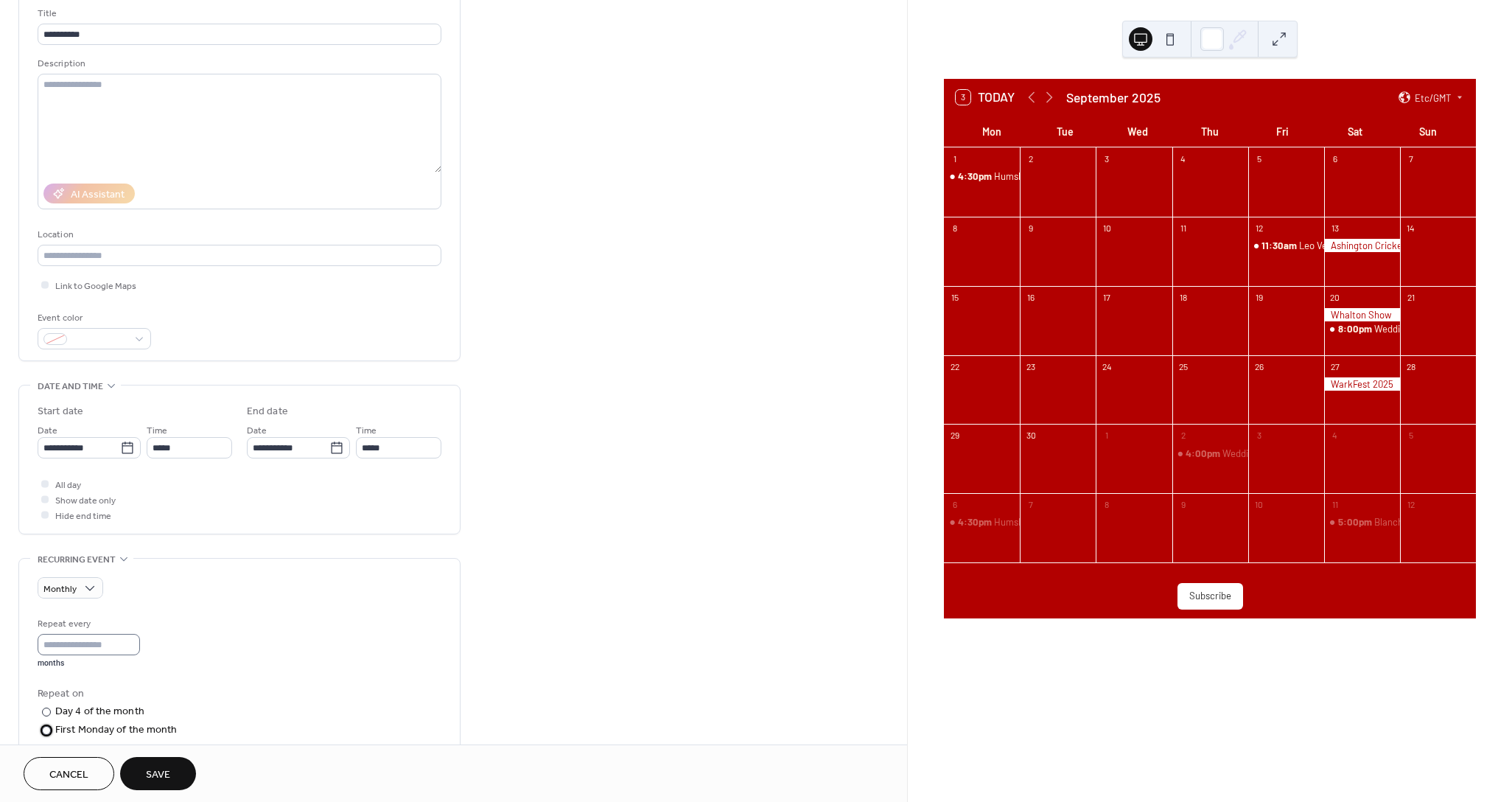 scroll, scrollTop: 0, scrollLeft: 0, axis: both 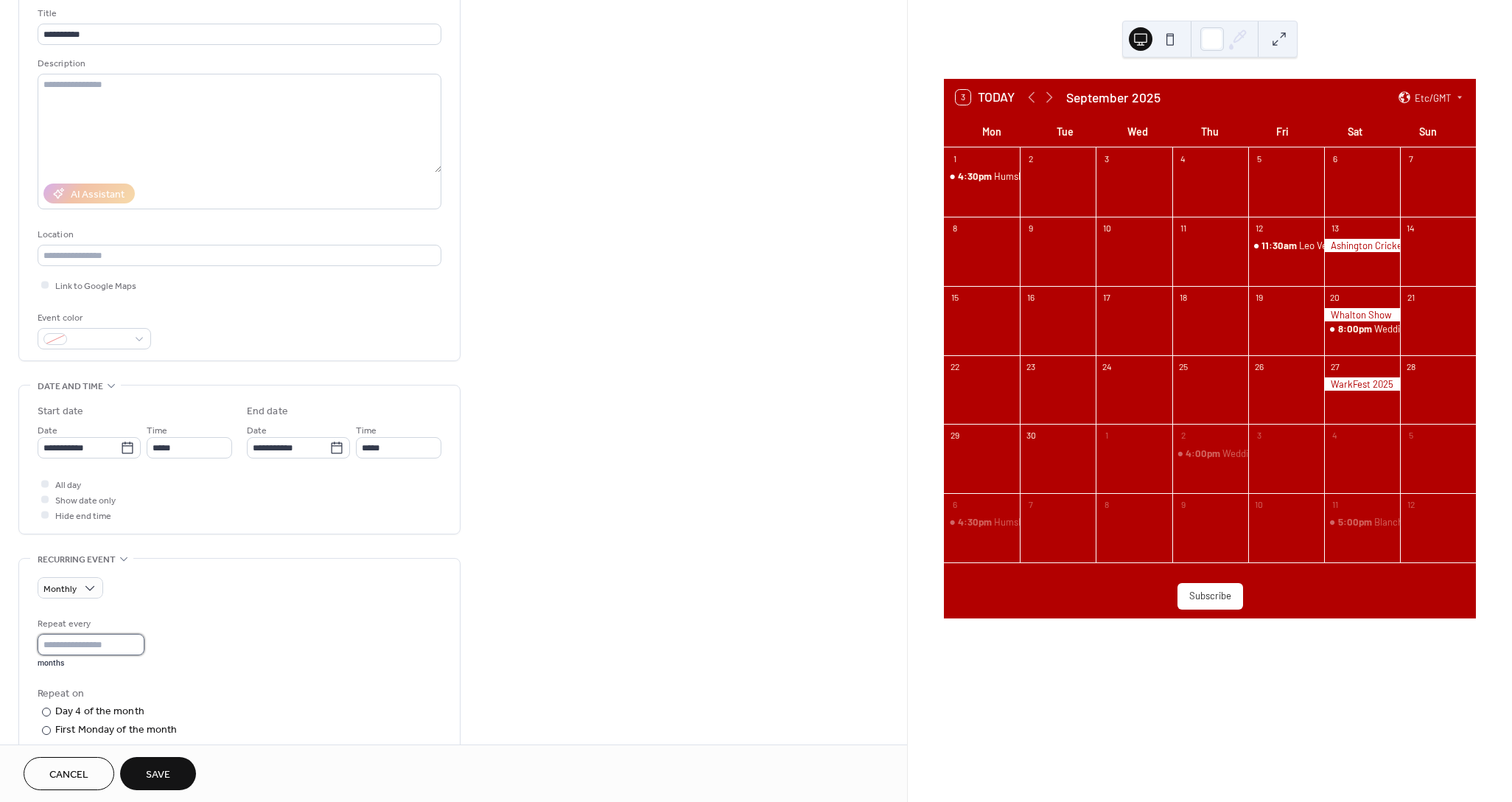 click on "*" at bounding box center [91, 644] 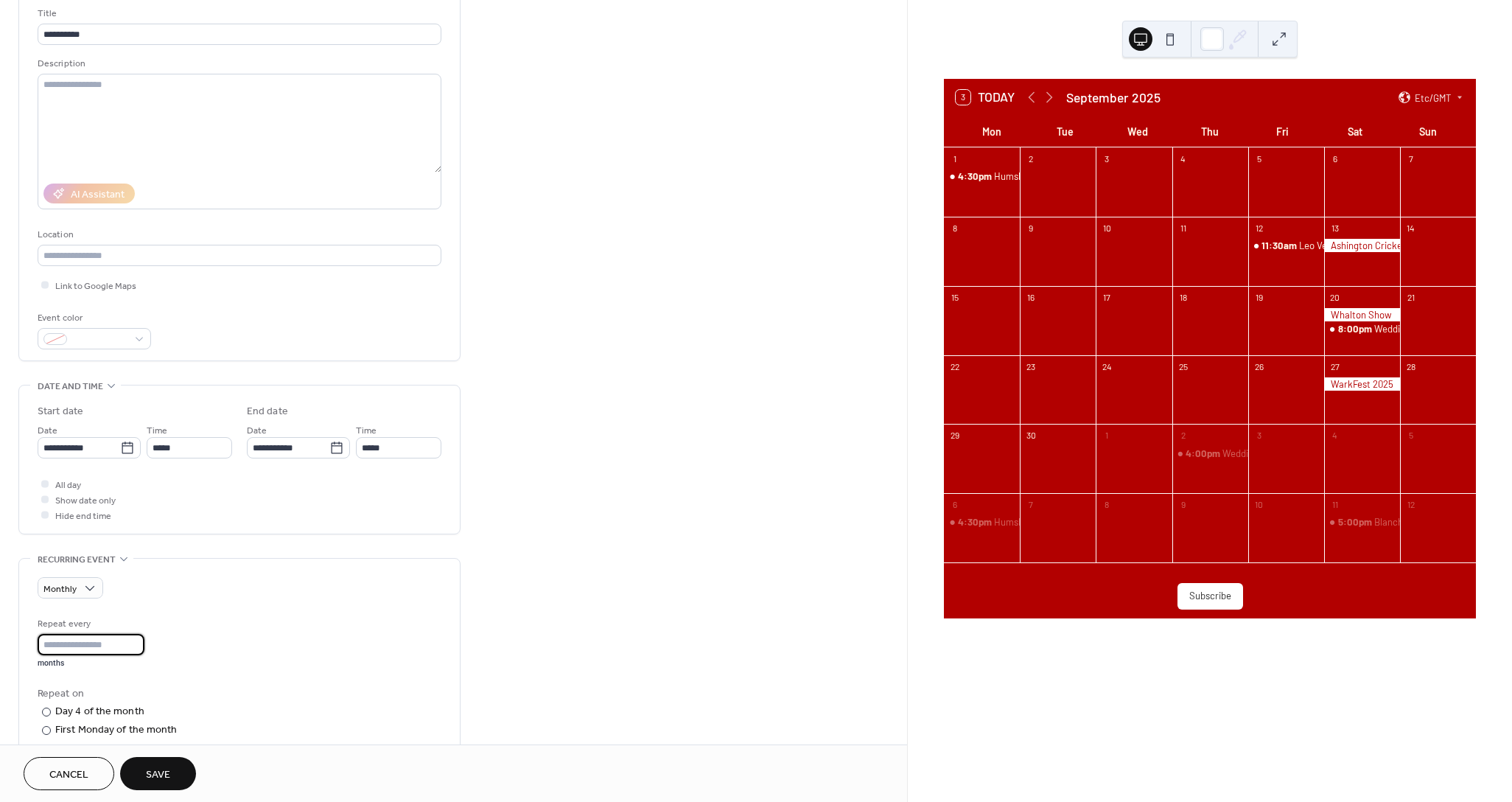 click on "*" at bounding box center [91, 644] 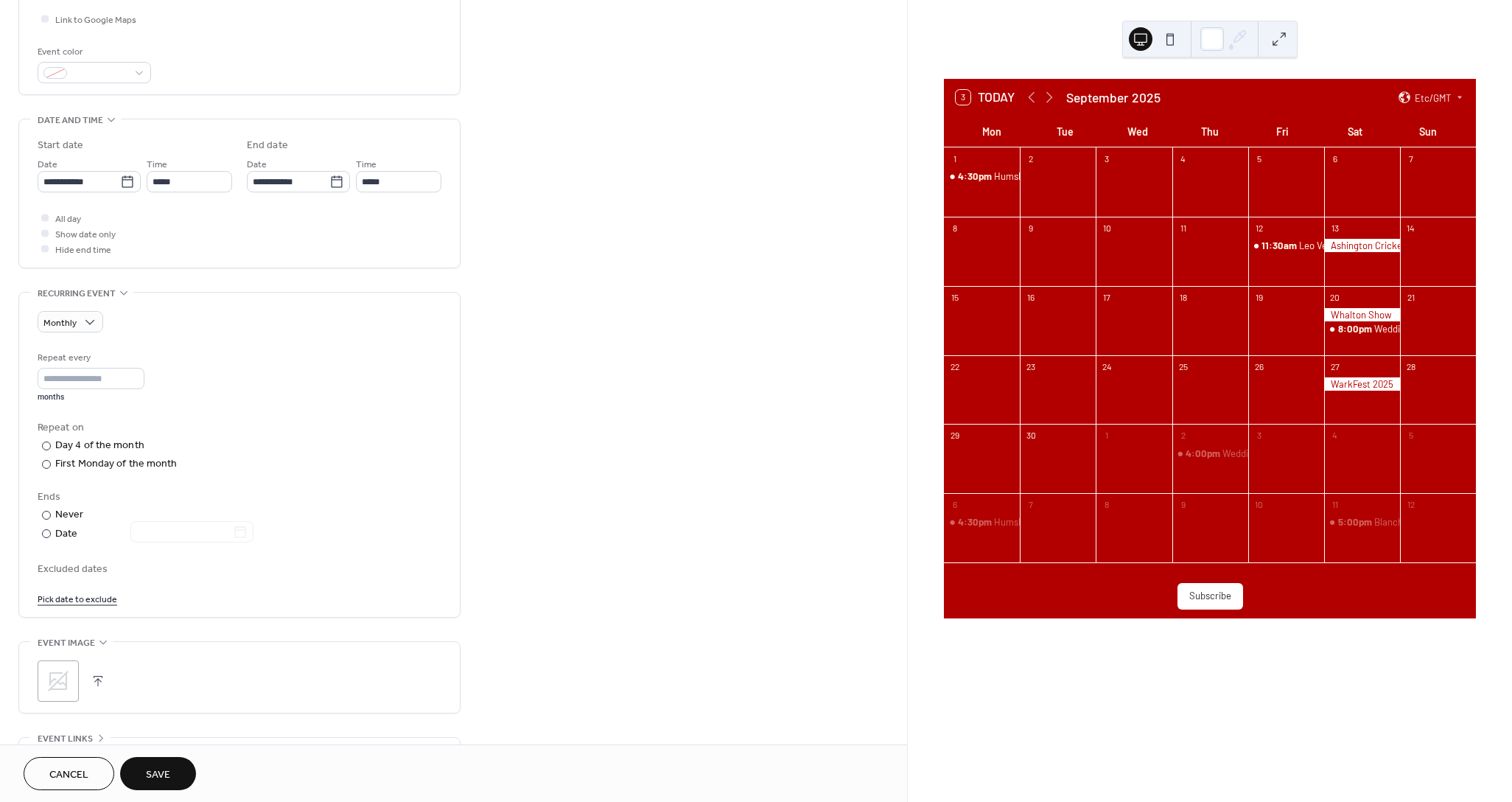 scroll, scrollTop: 363, scrollLeft: 0, axis: vertical 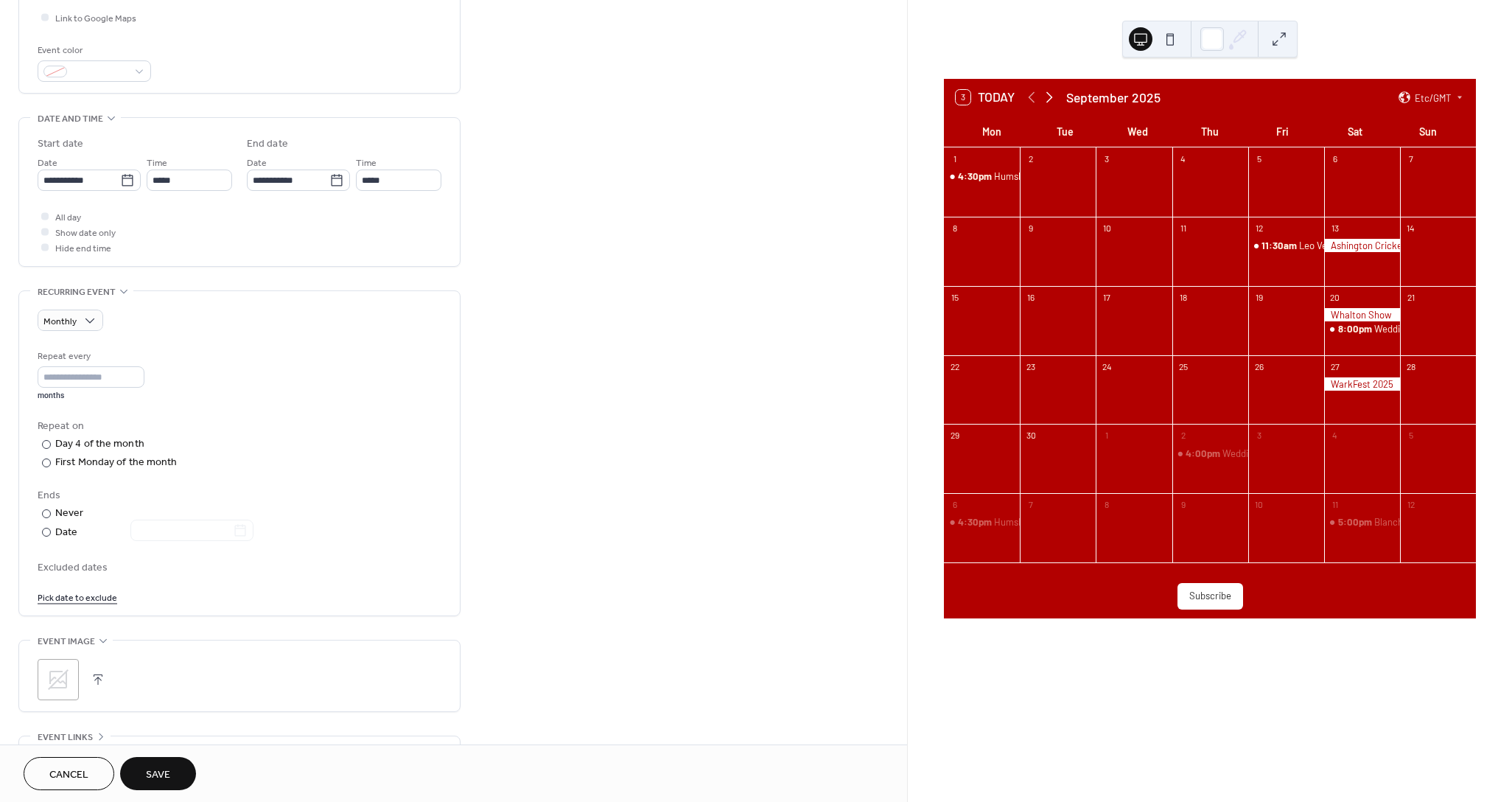 click 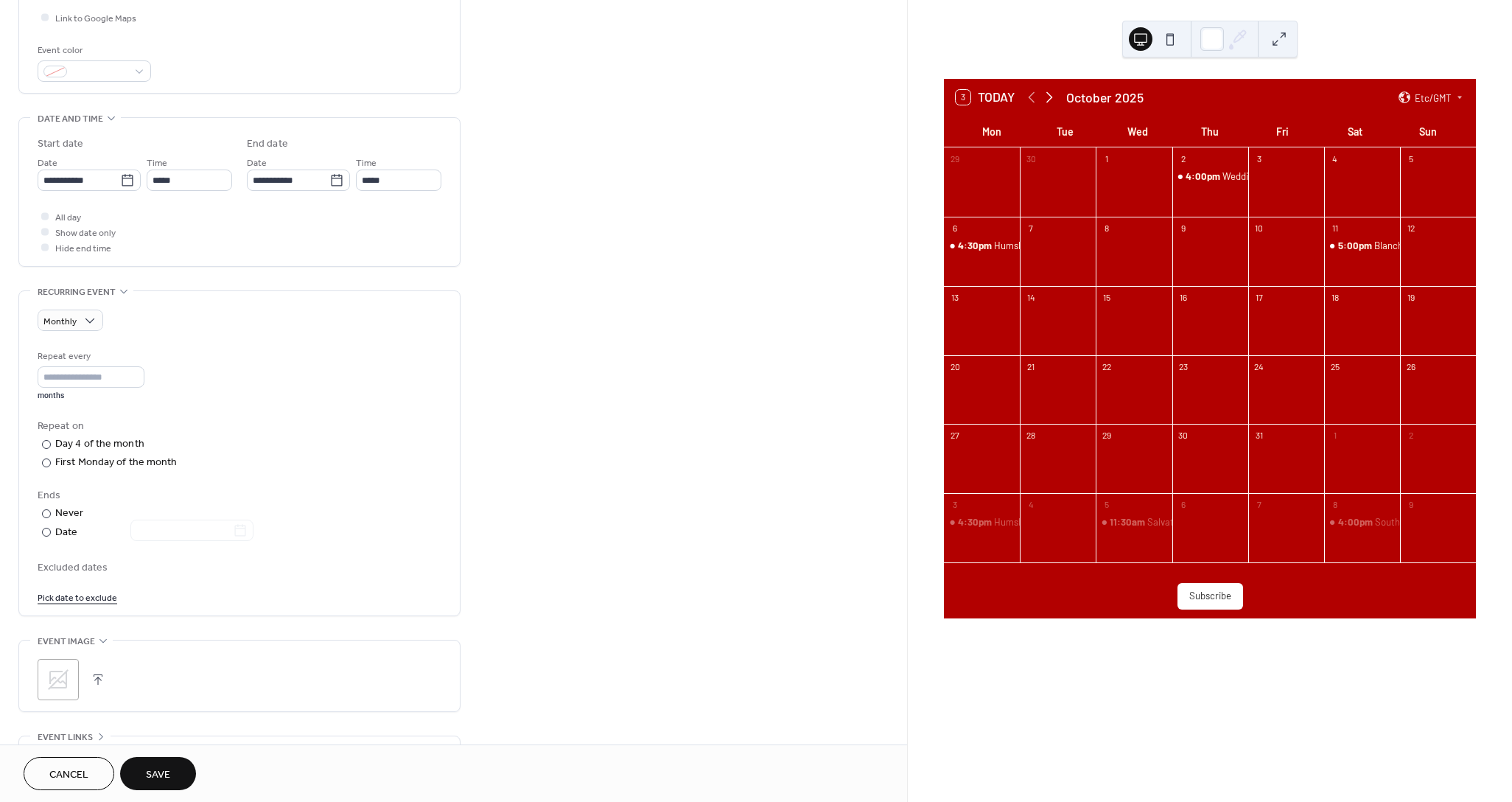 click 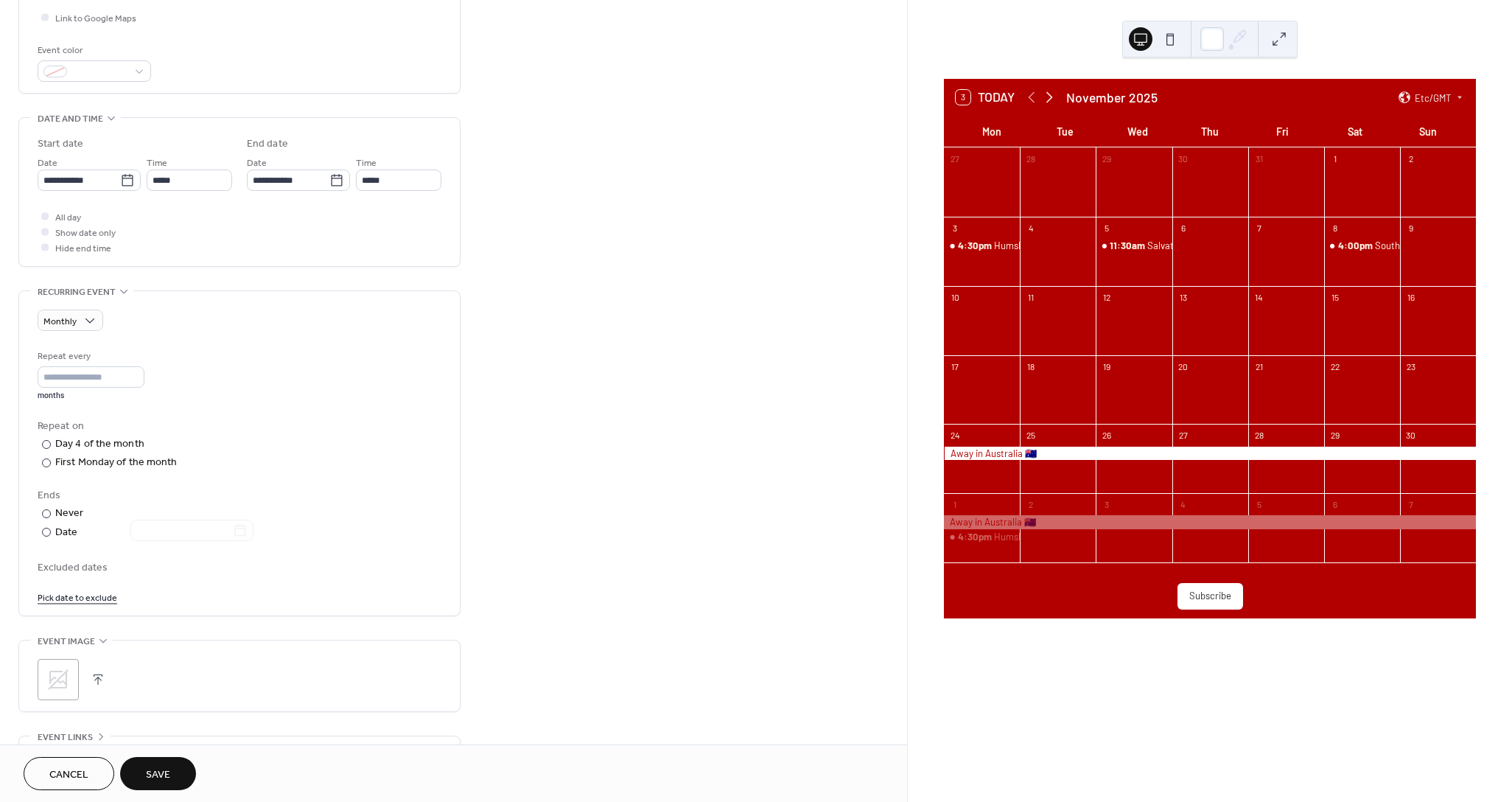 click 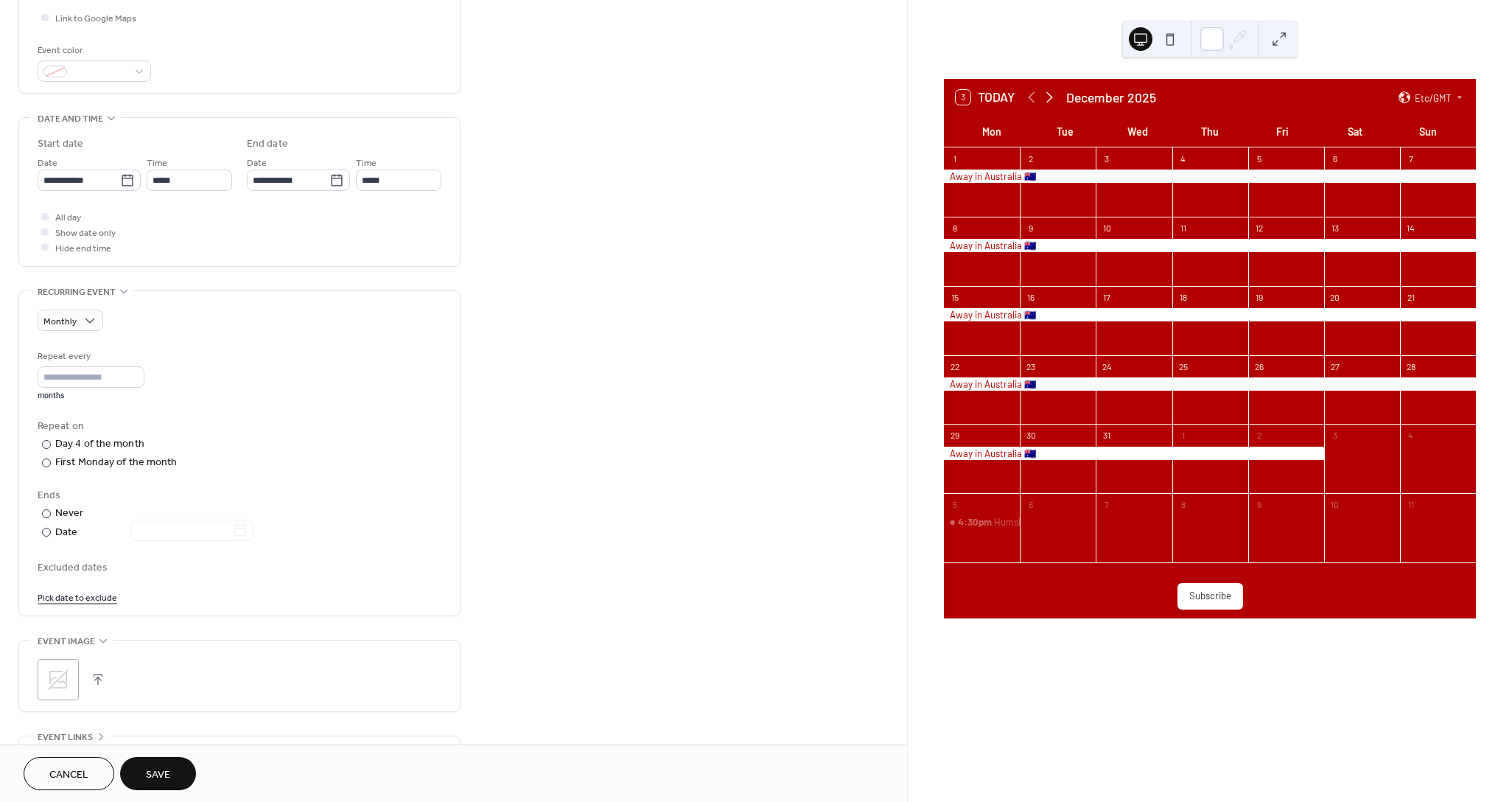 click 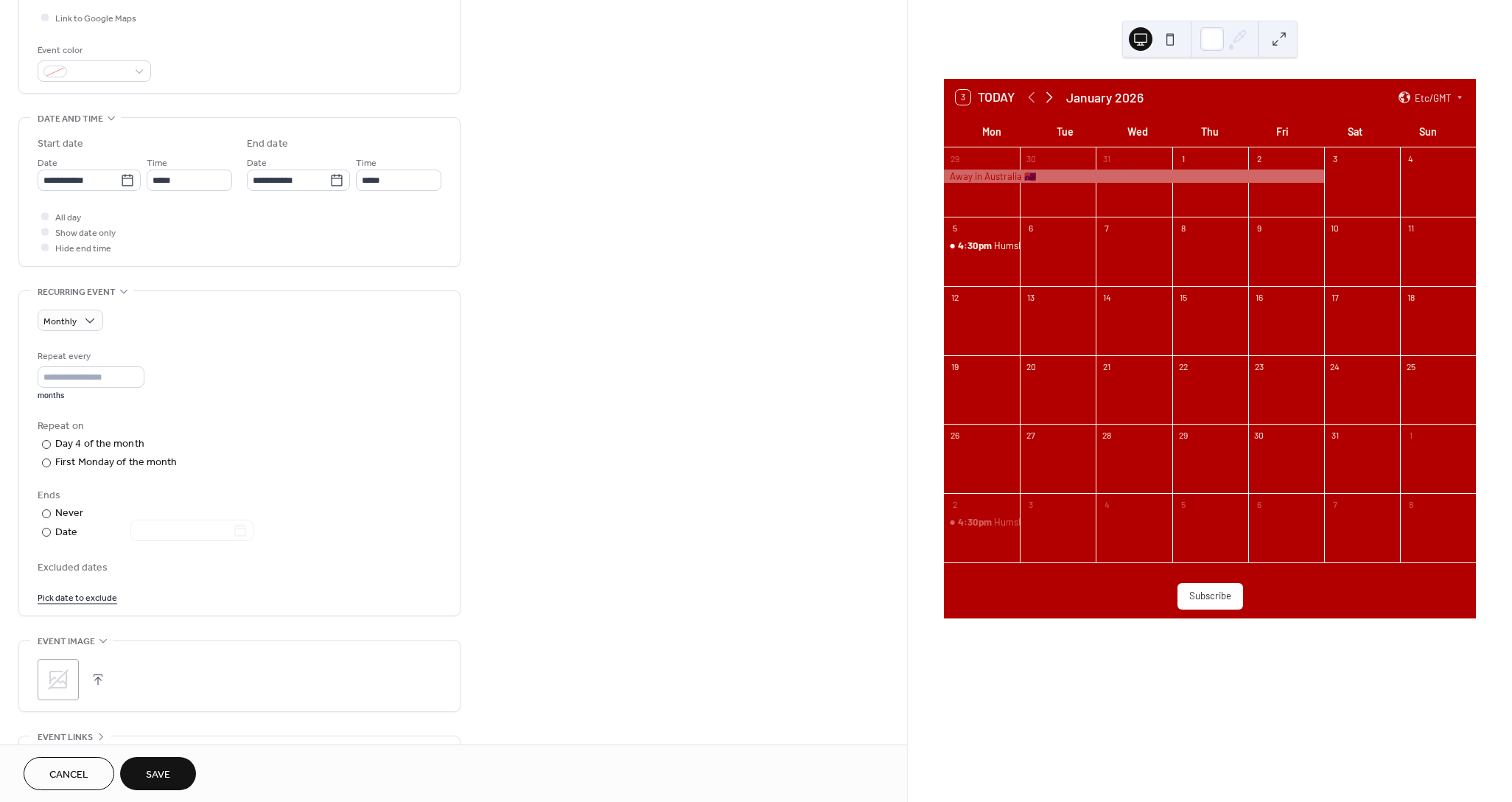 click 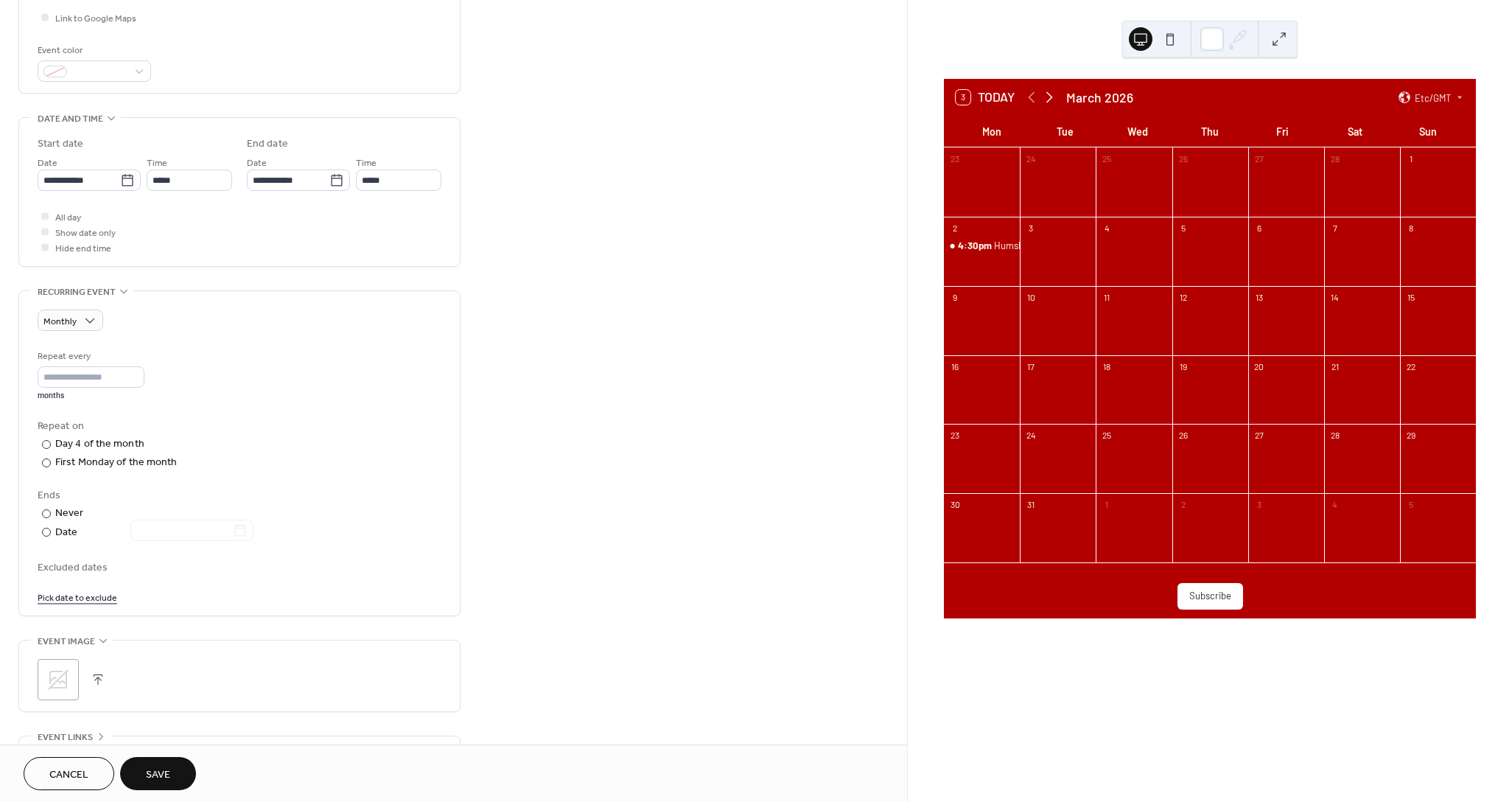 click 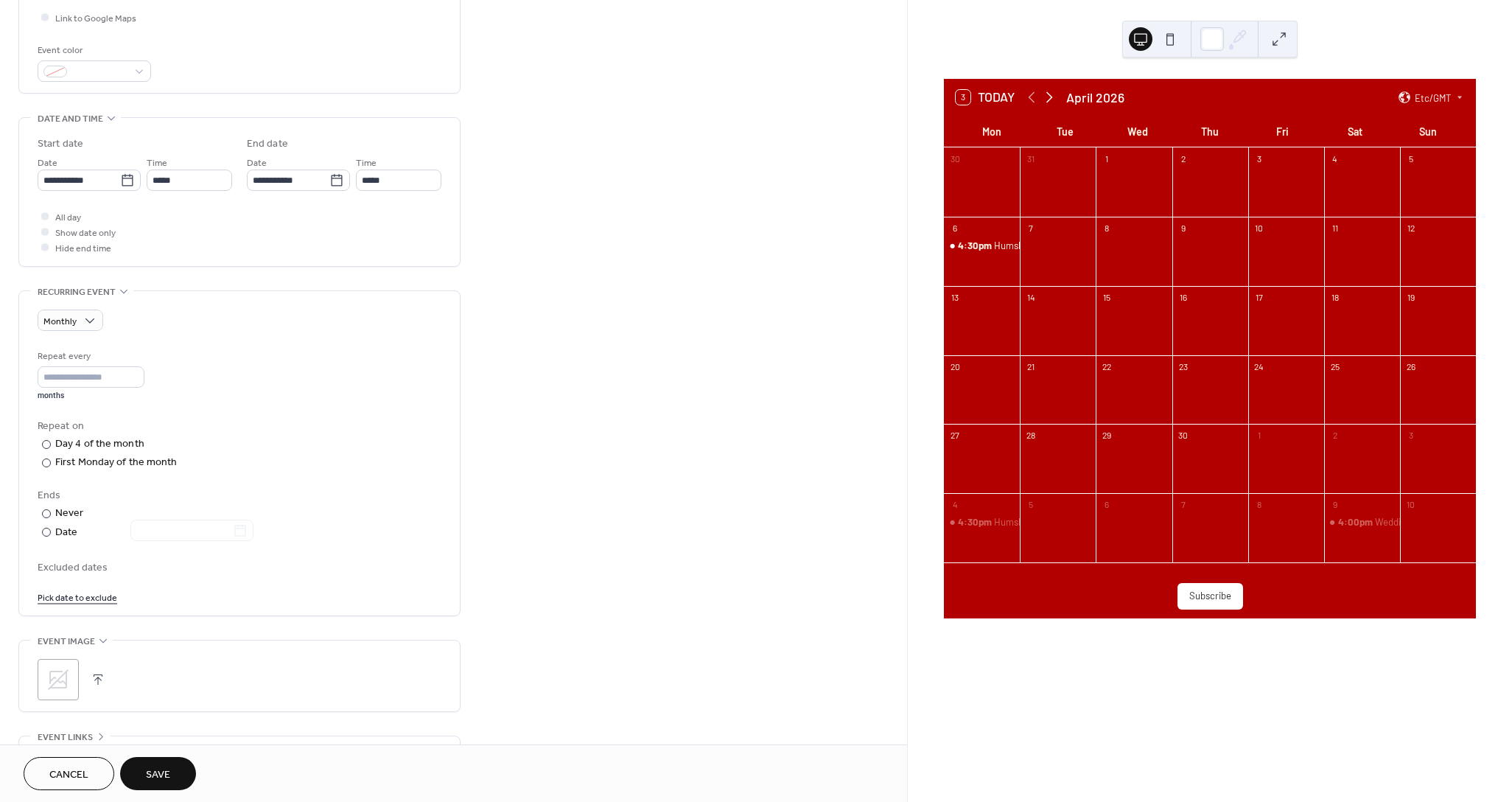 click 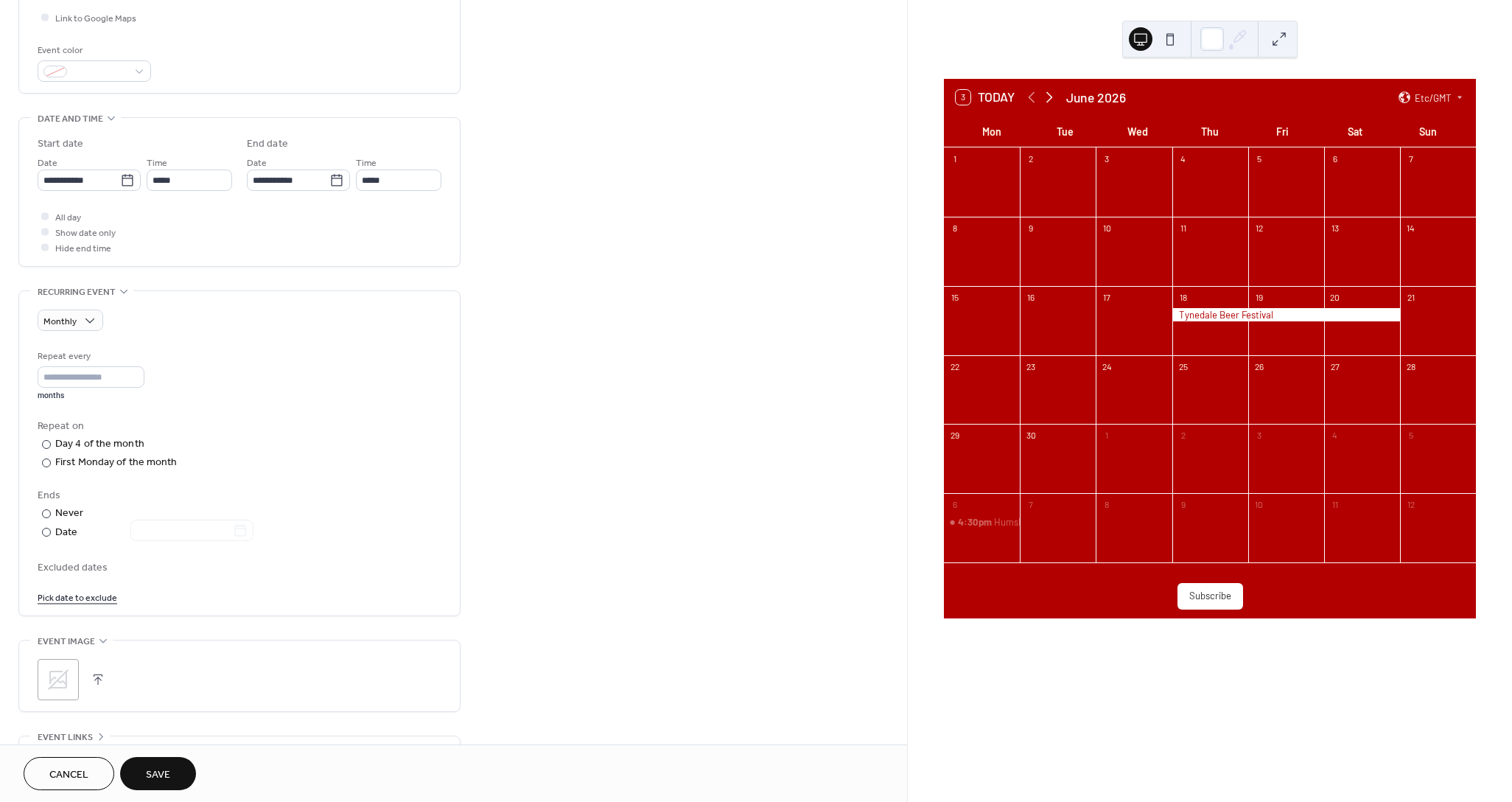 click 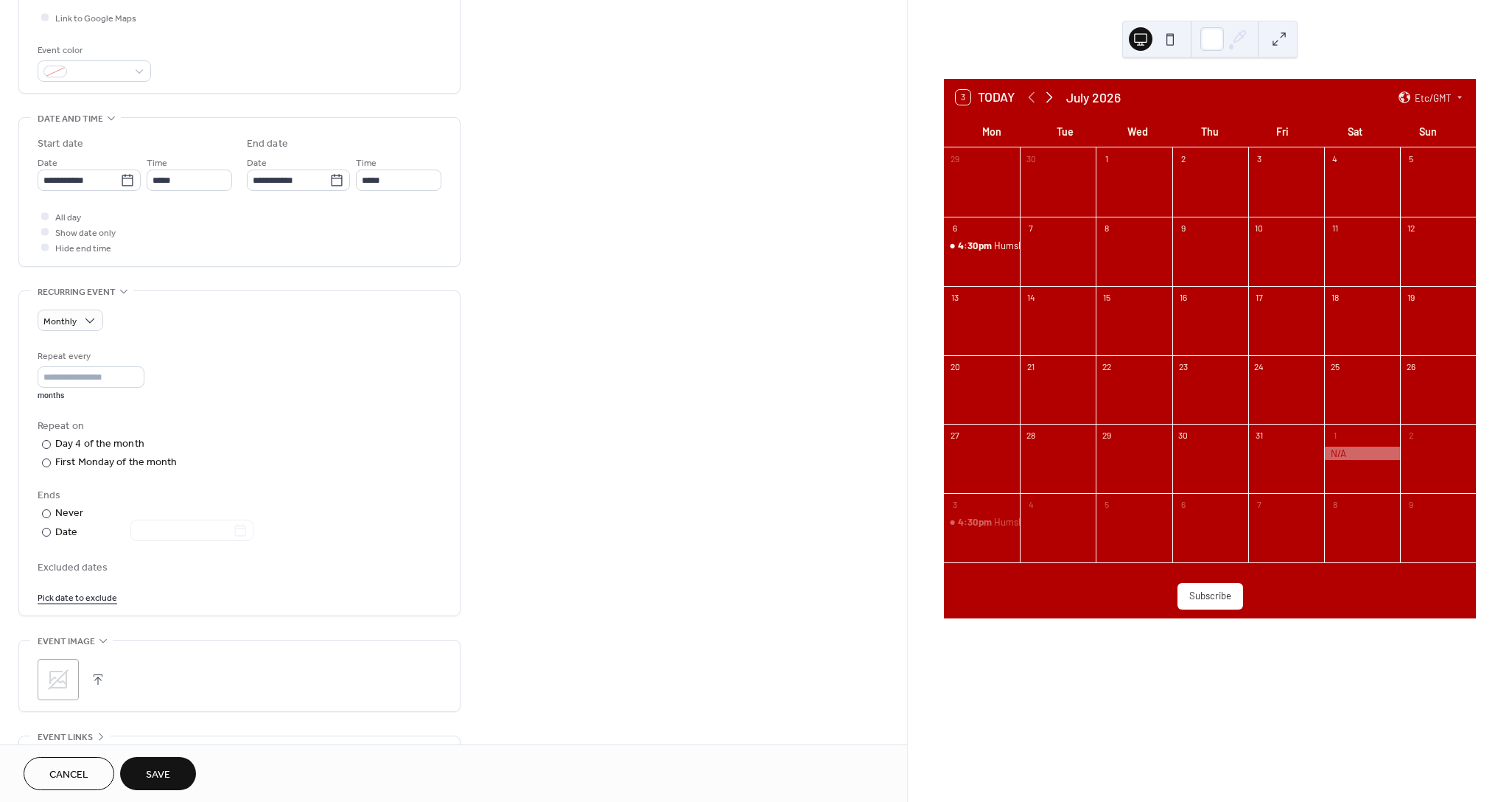 click 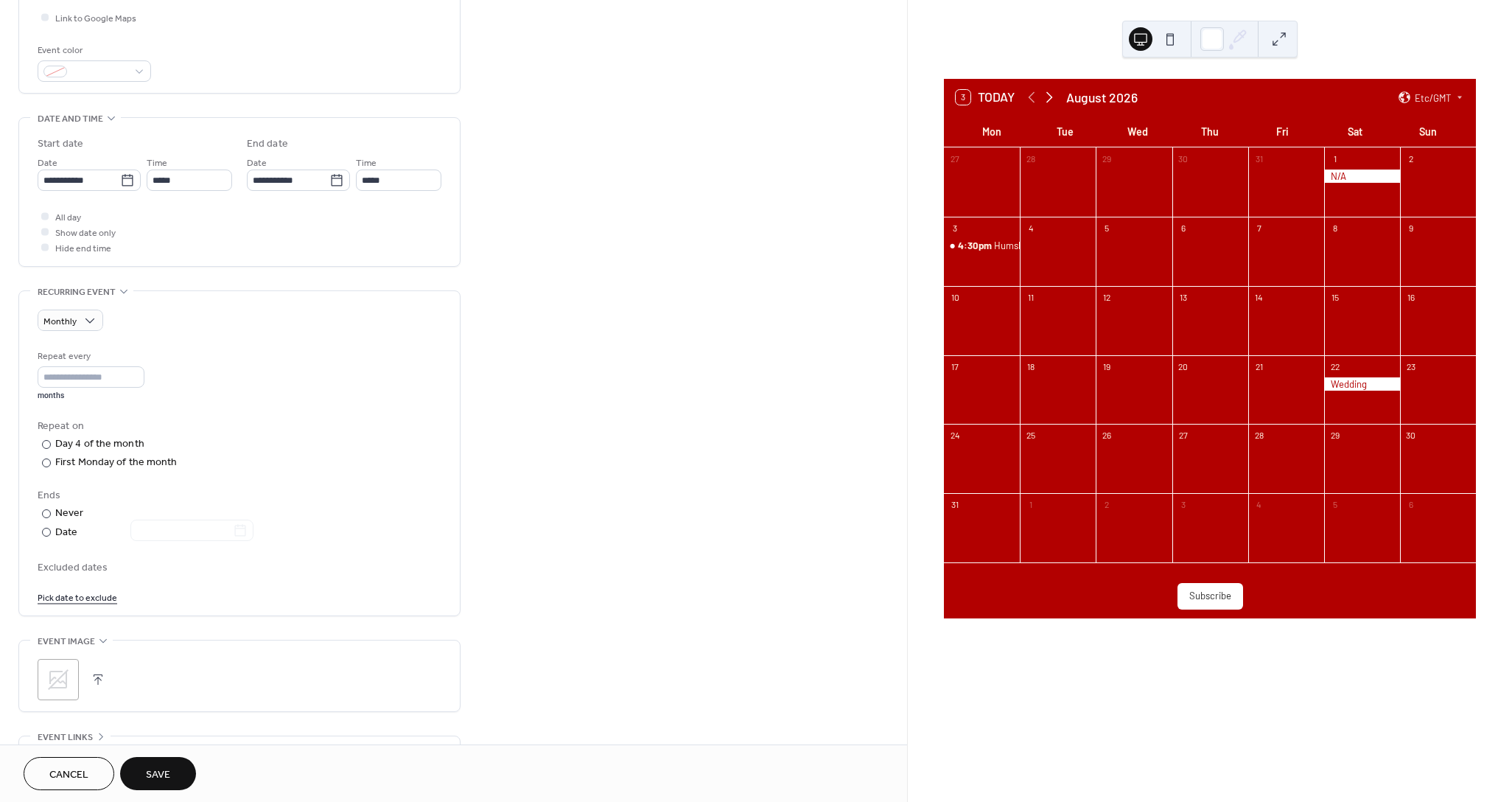click 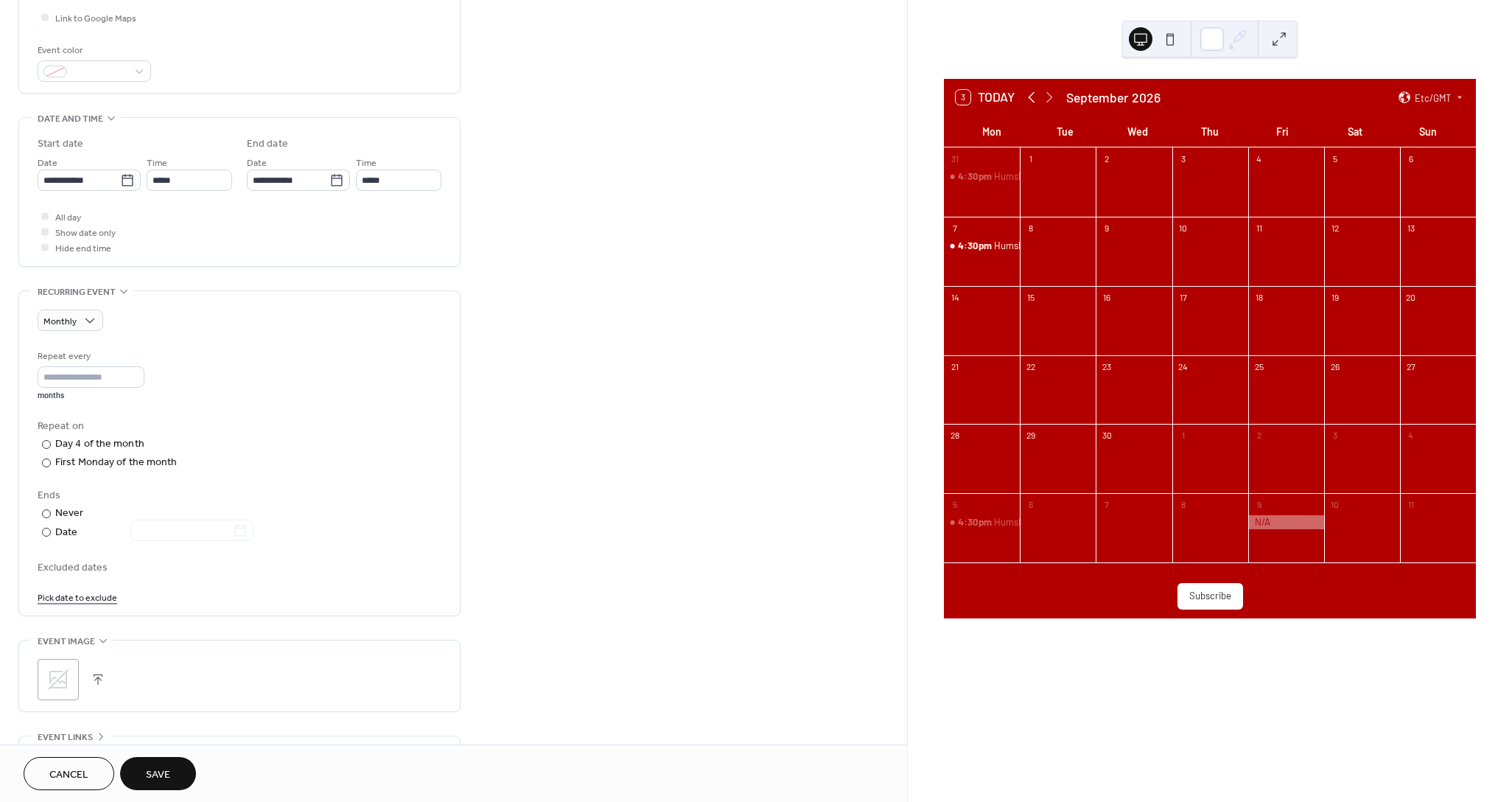 click 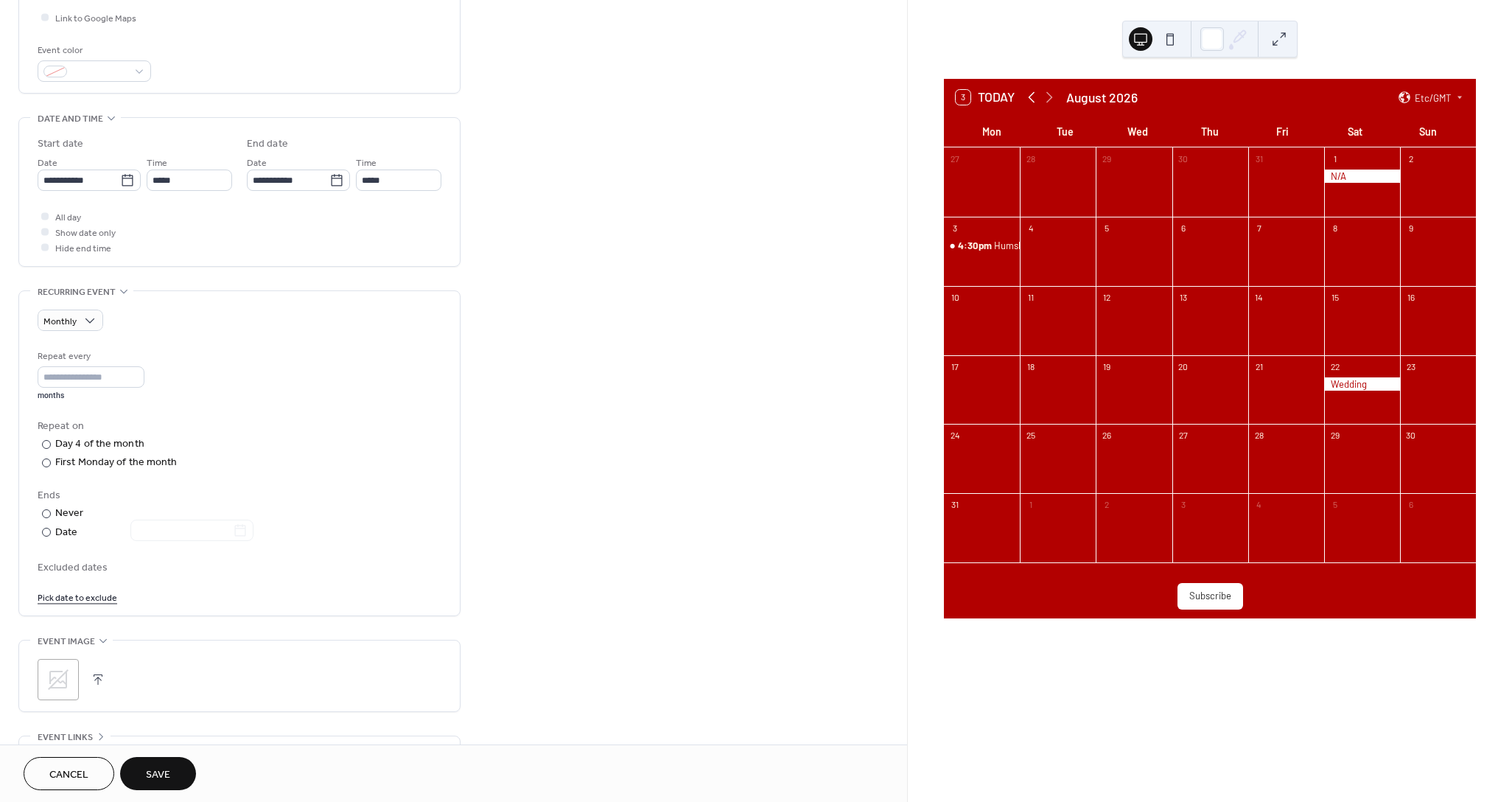 click 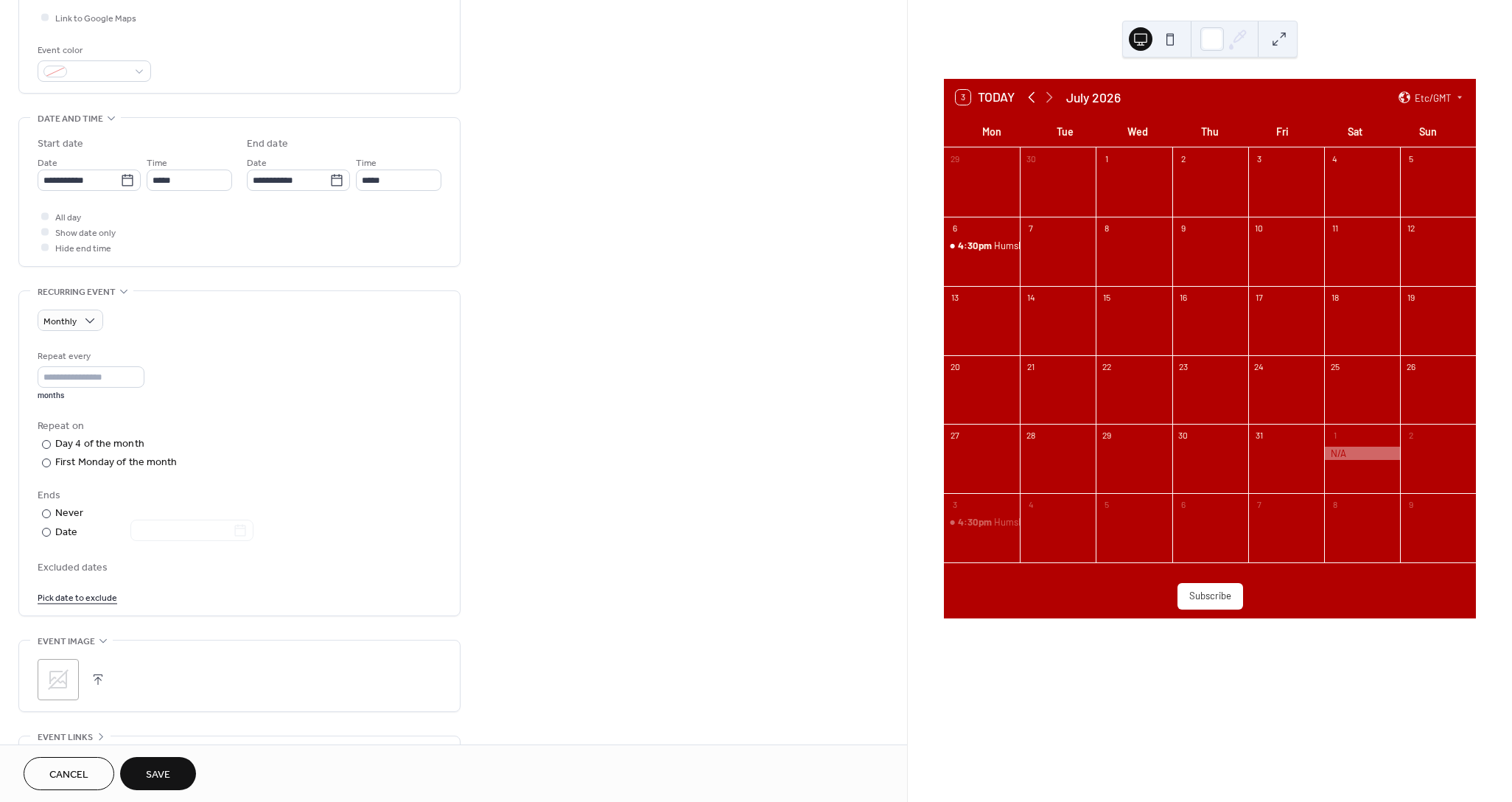 click 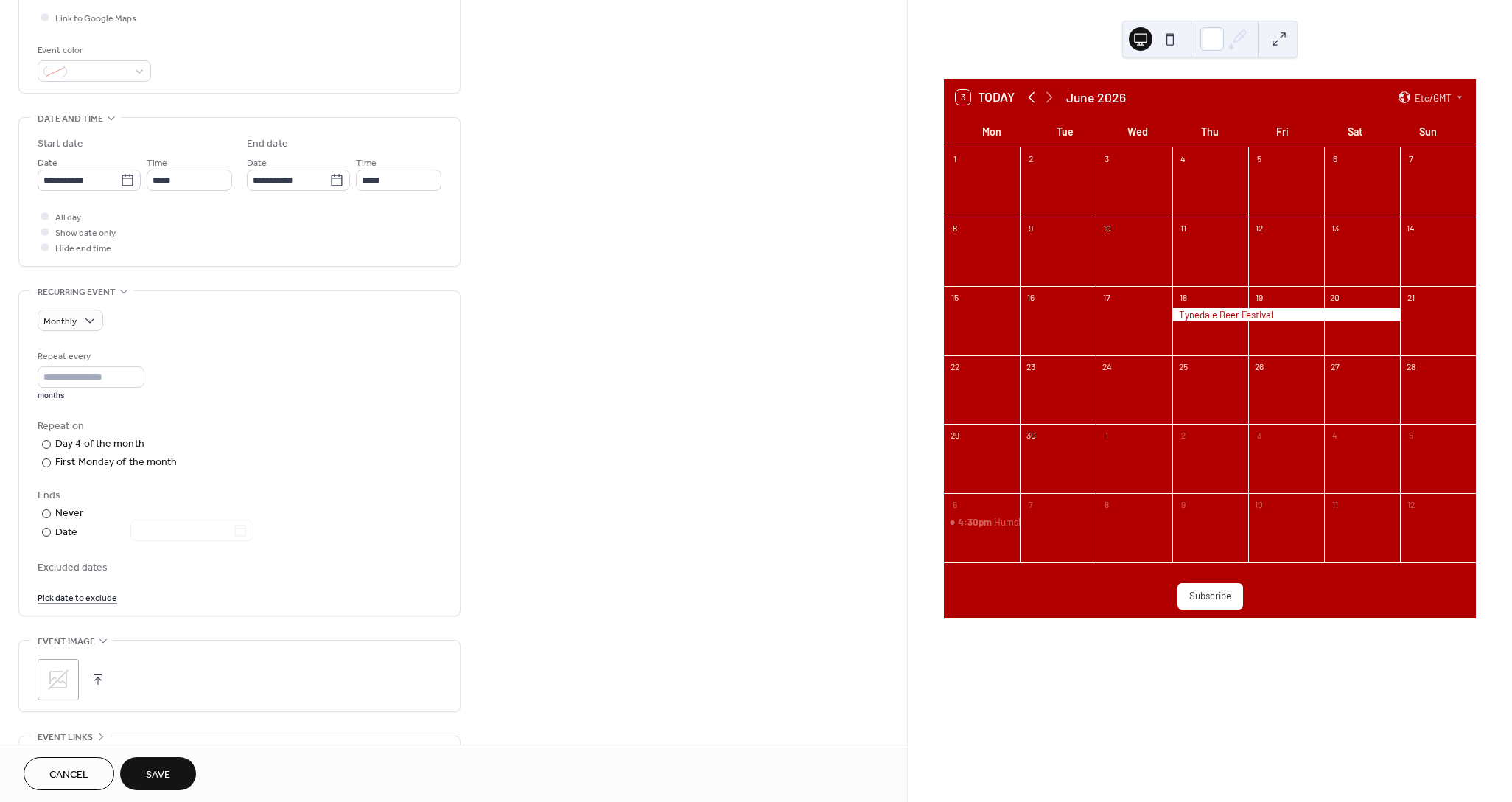click 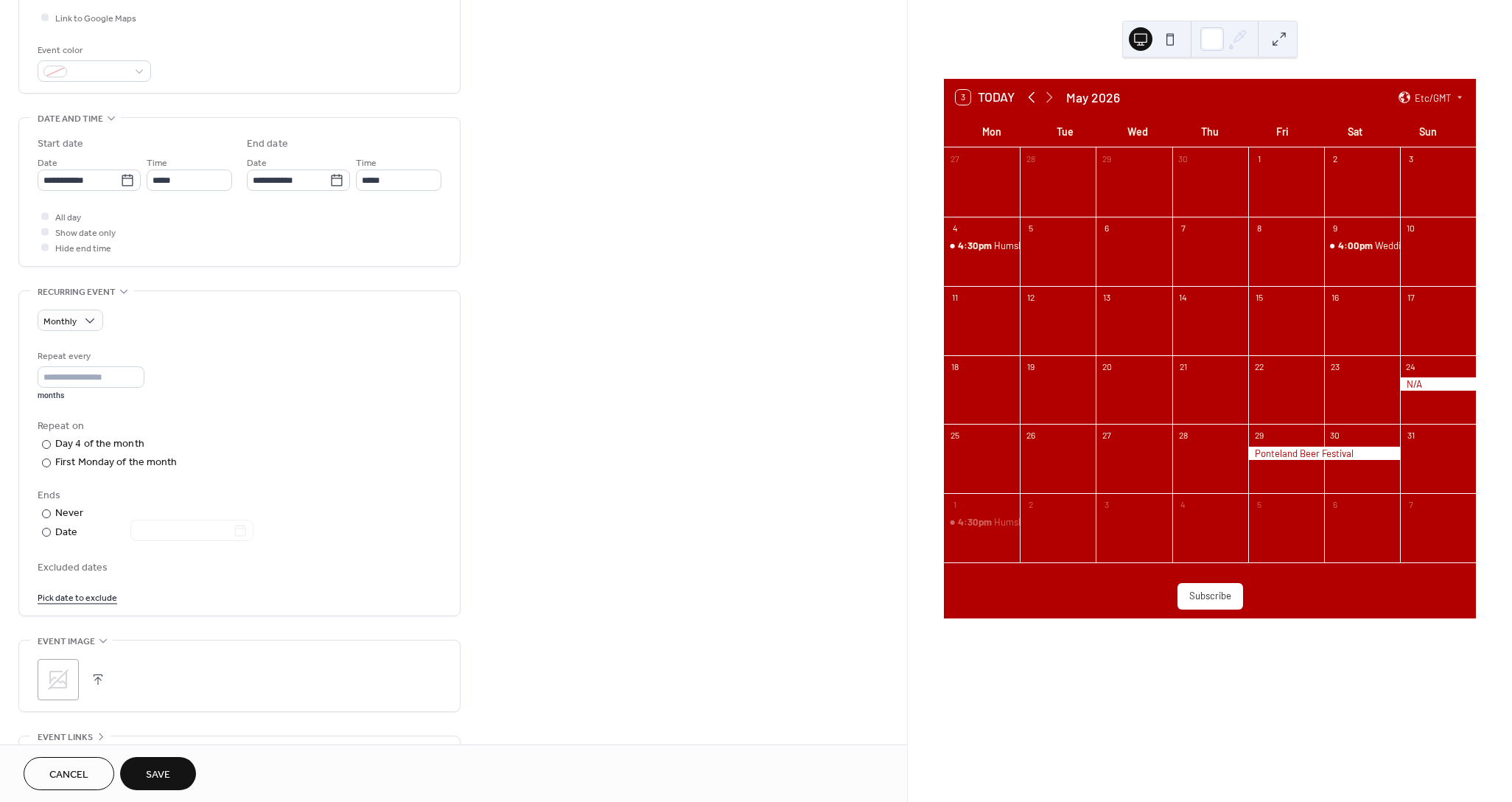 click 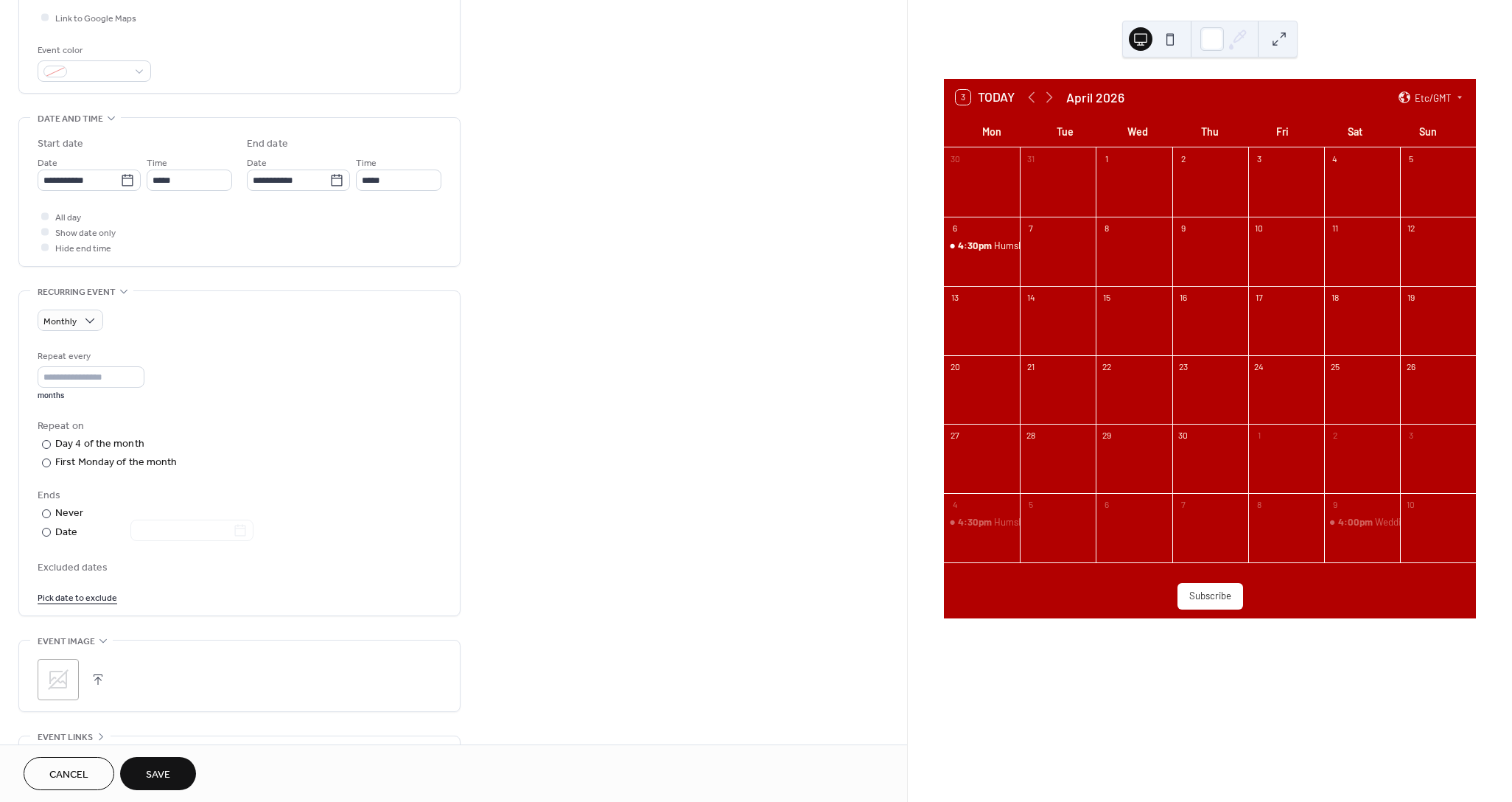 click on "Save" at bounding box center [158, 773] 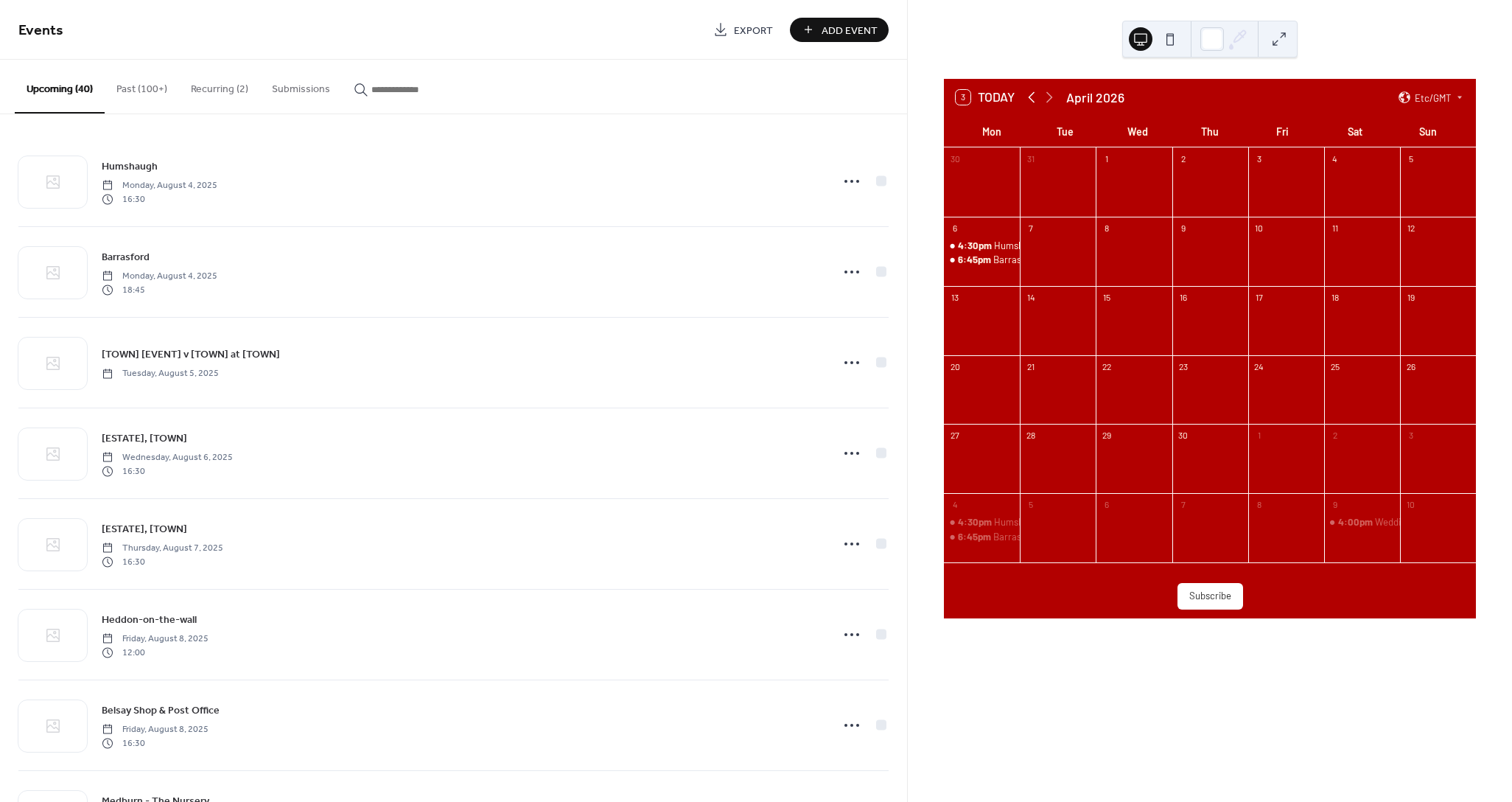 click 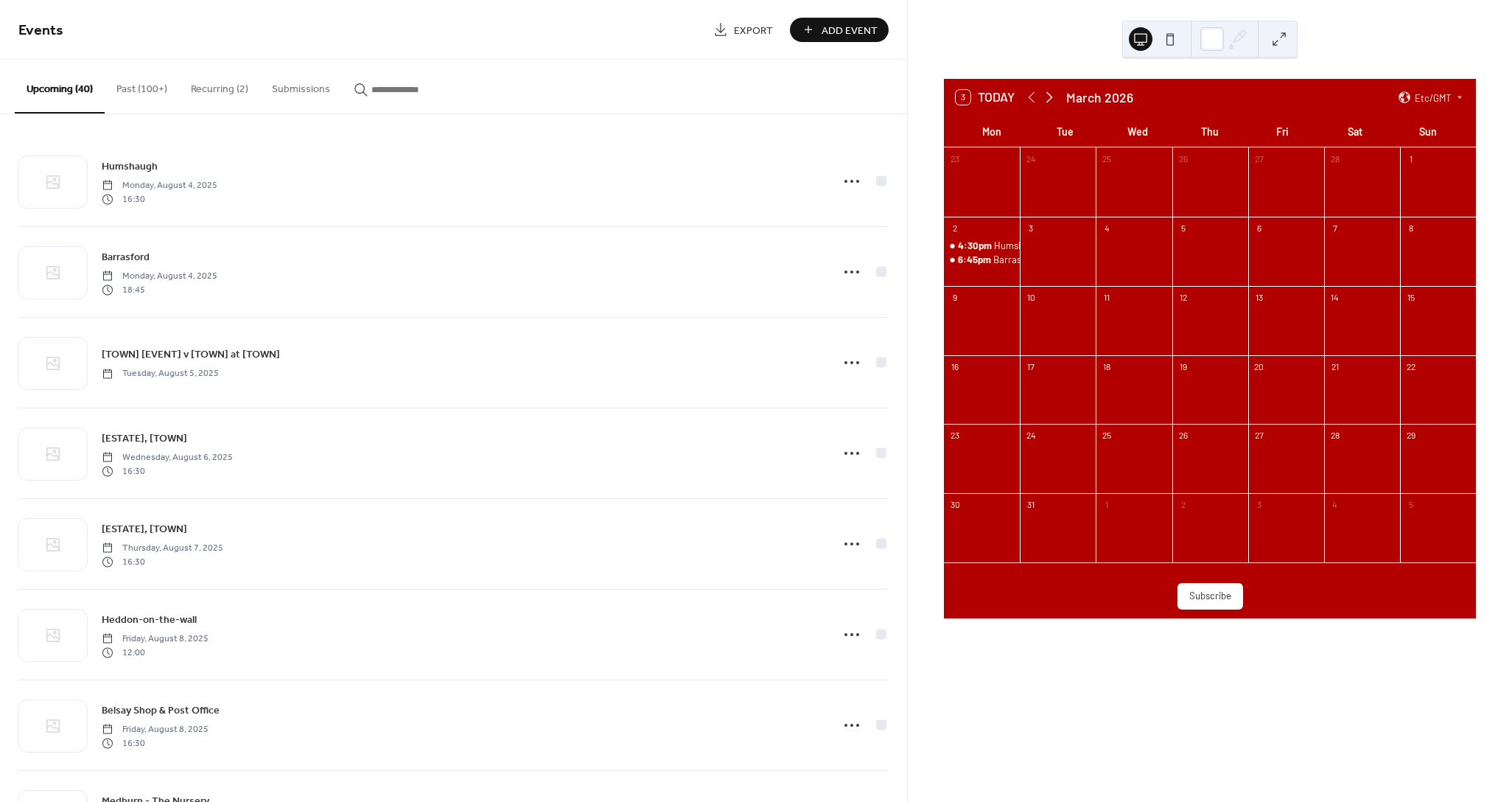 click 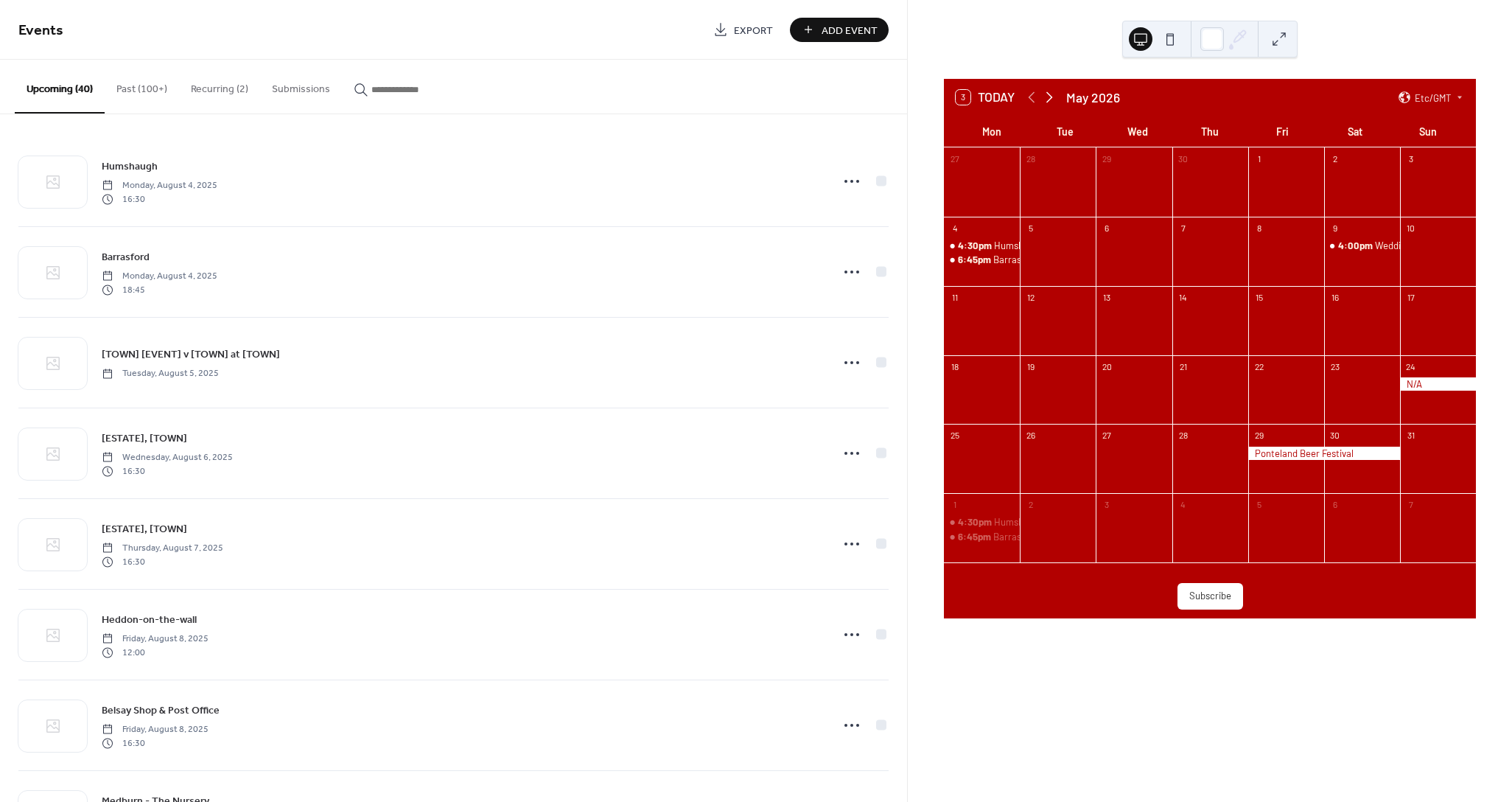 click 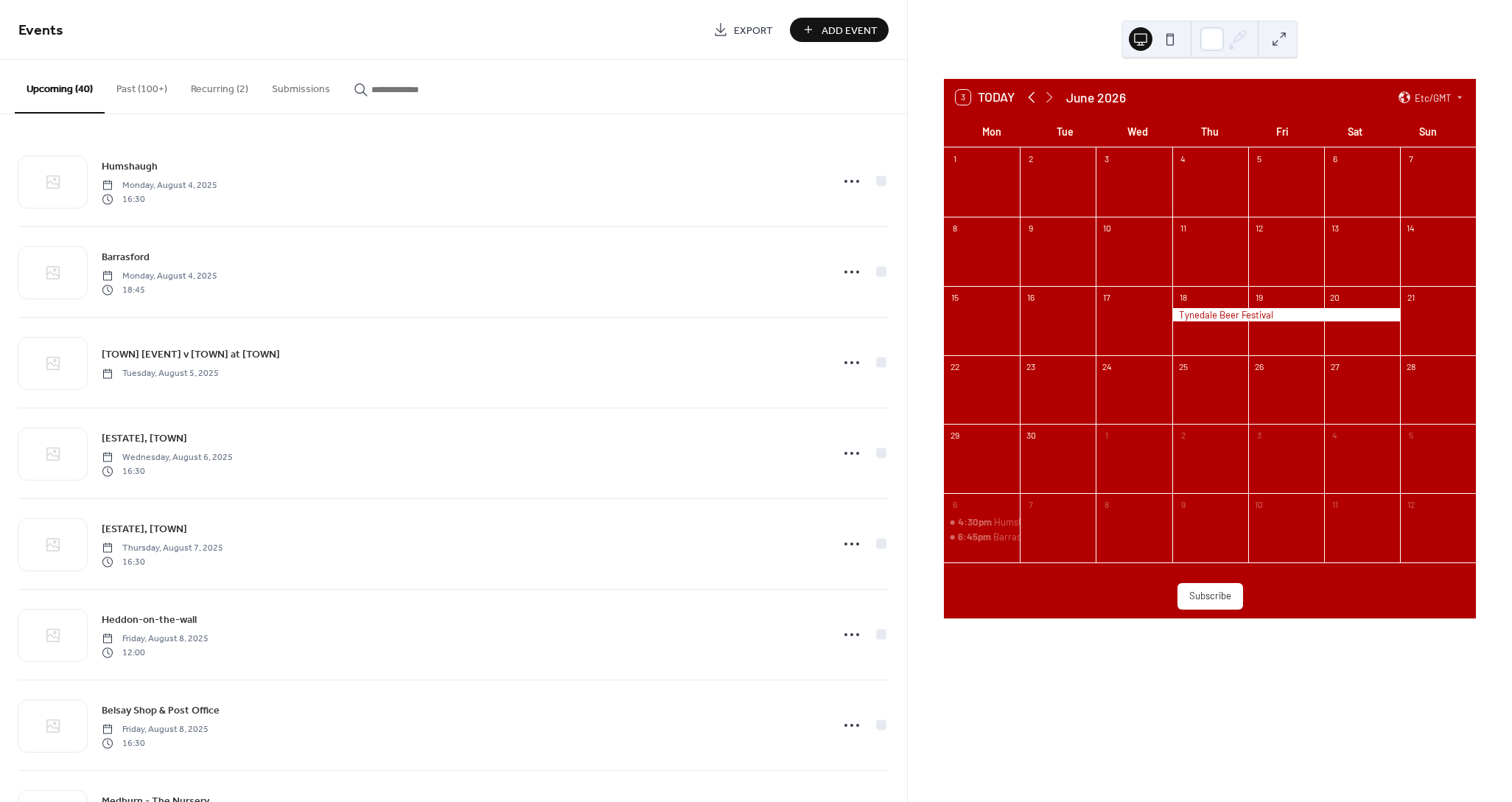 click 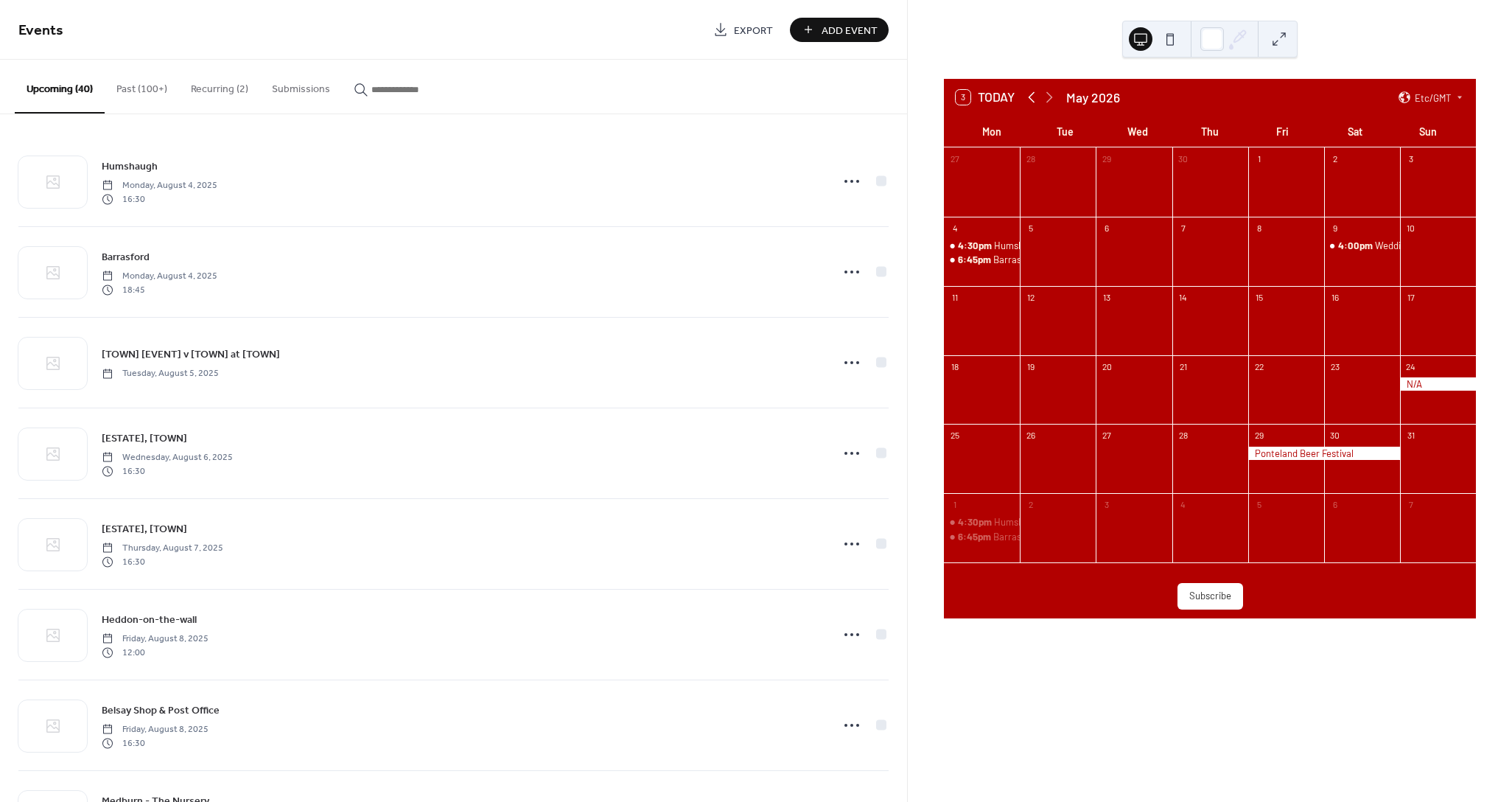 click 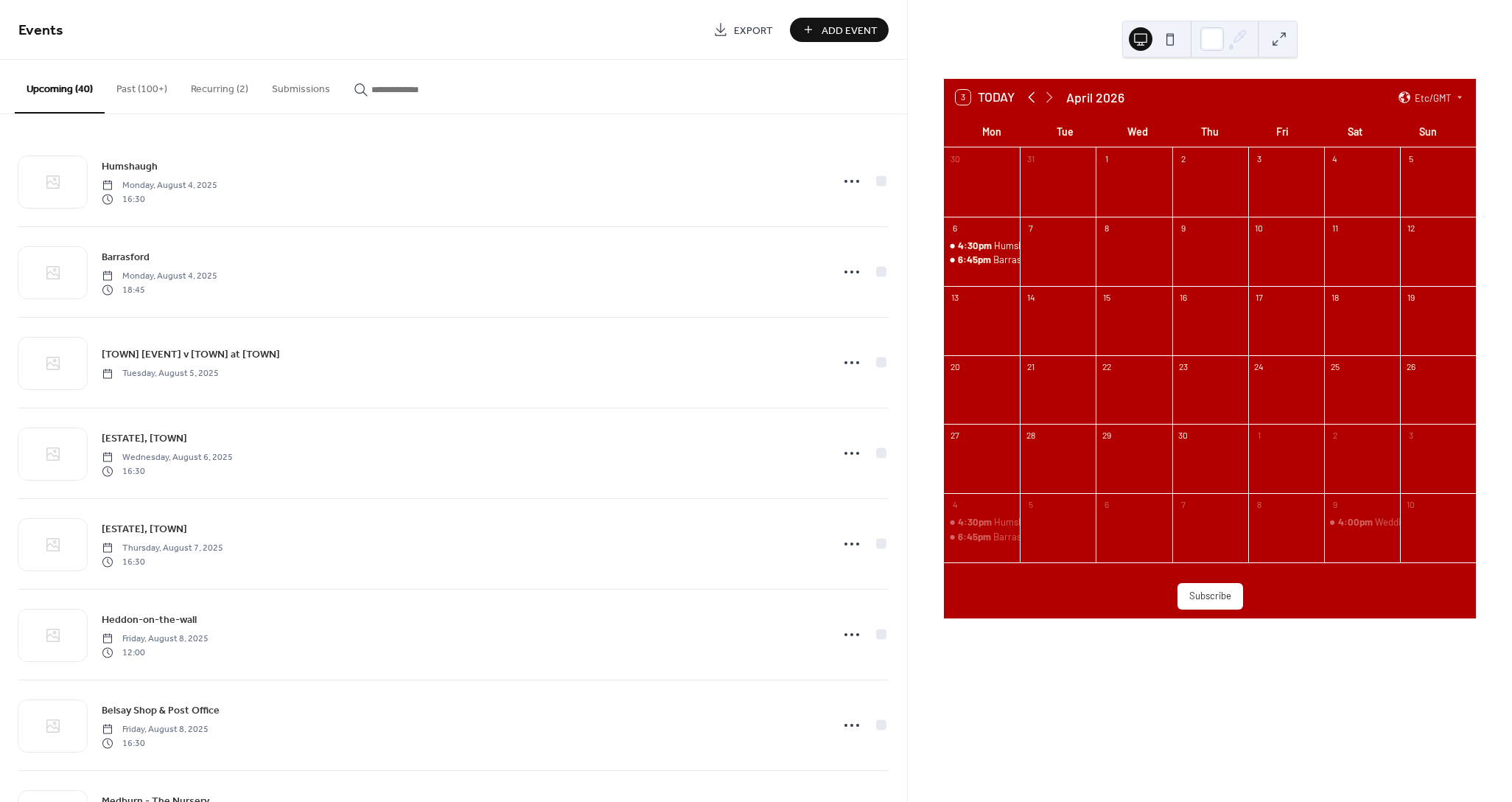 click 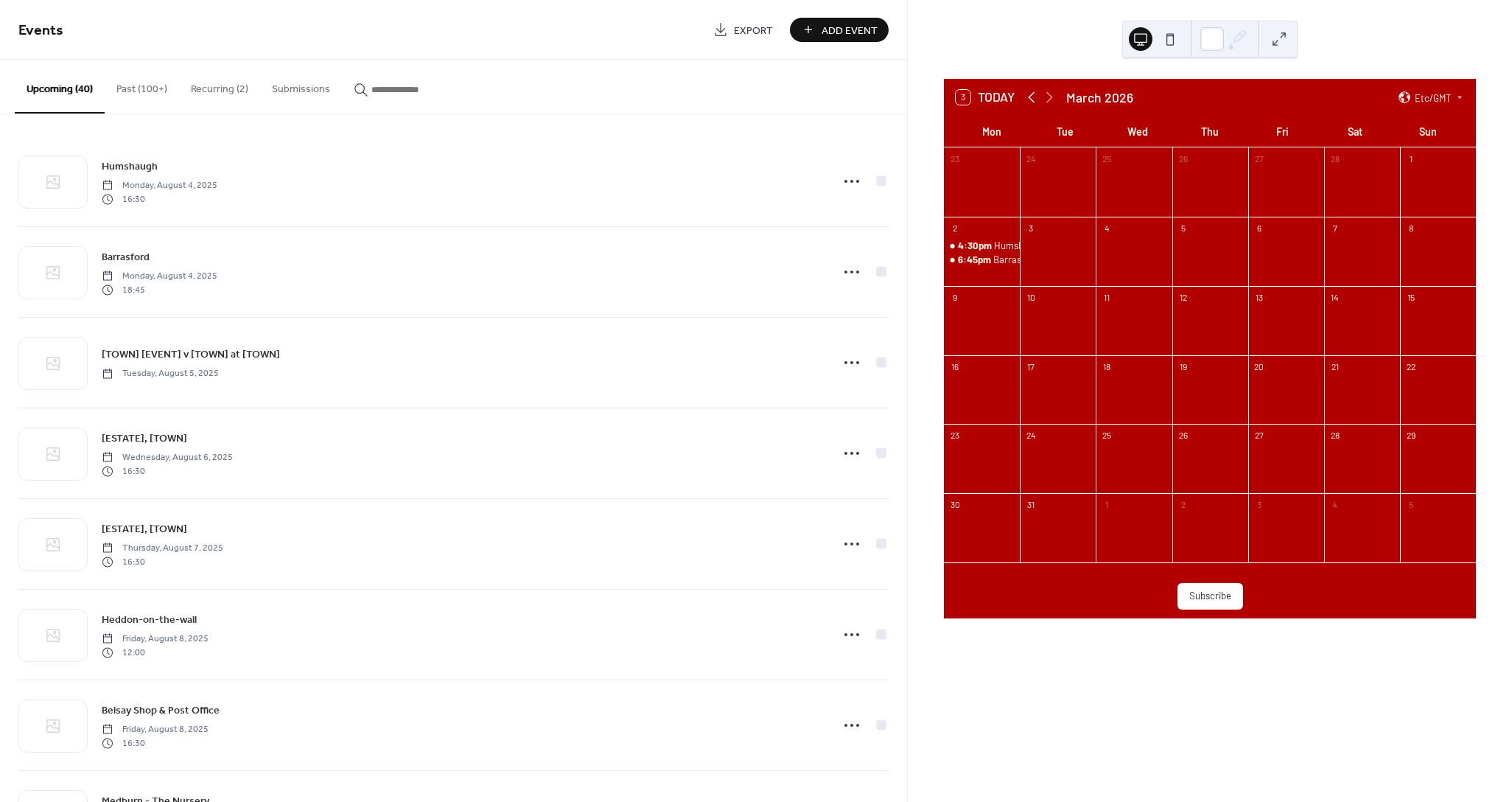 click 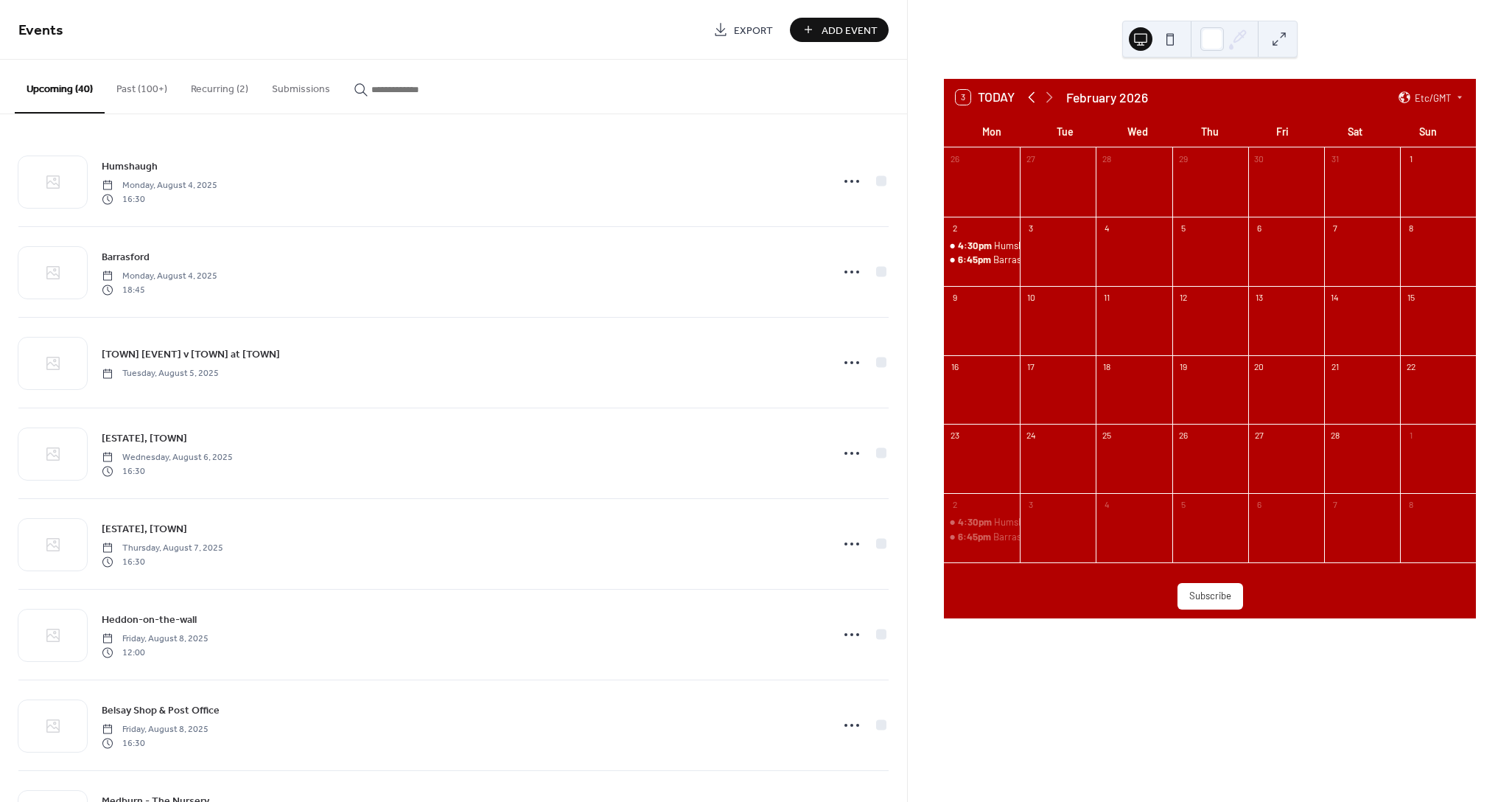 click 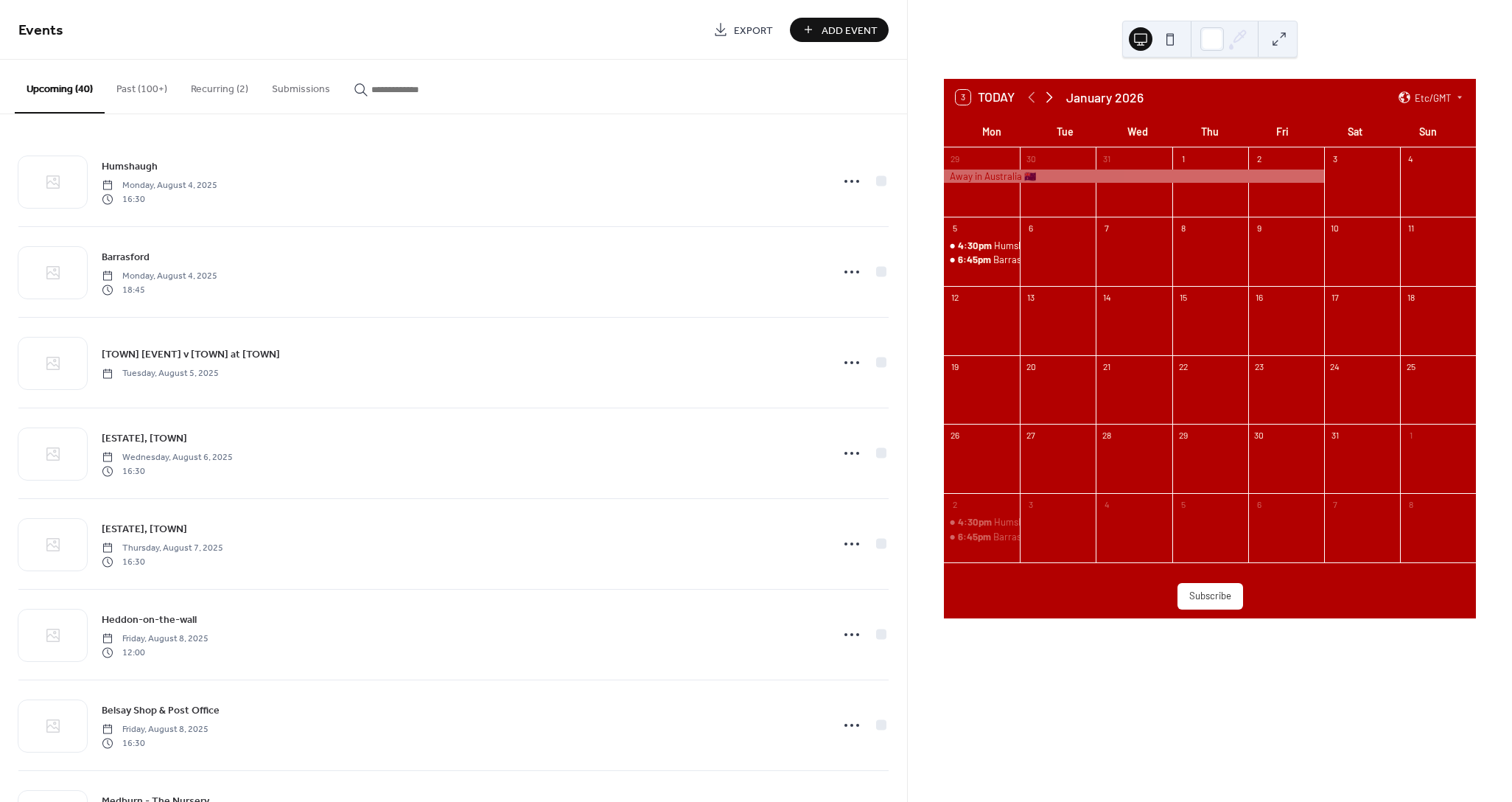 click 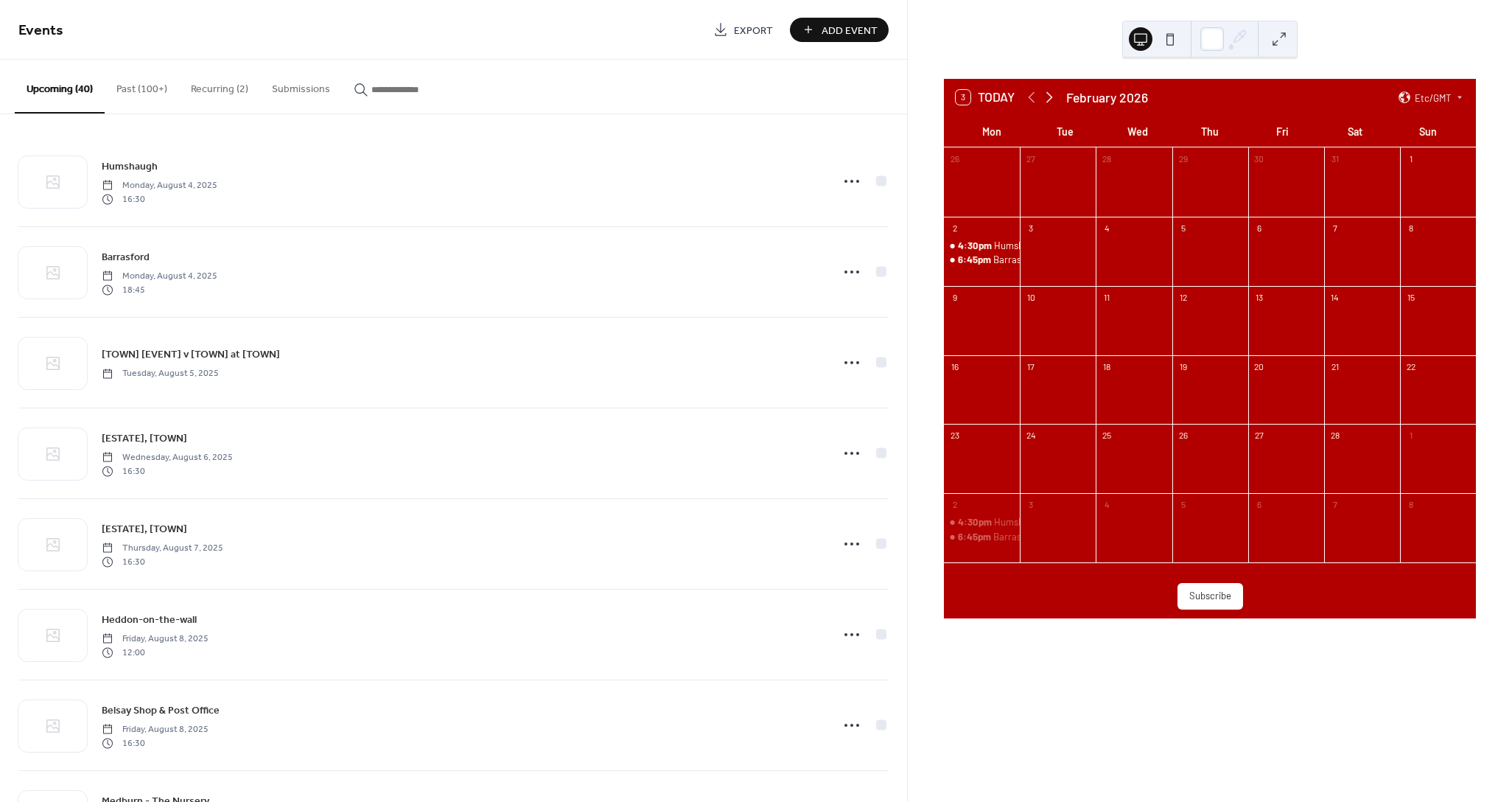 click 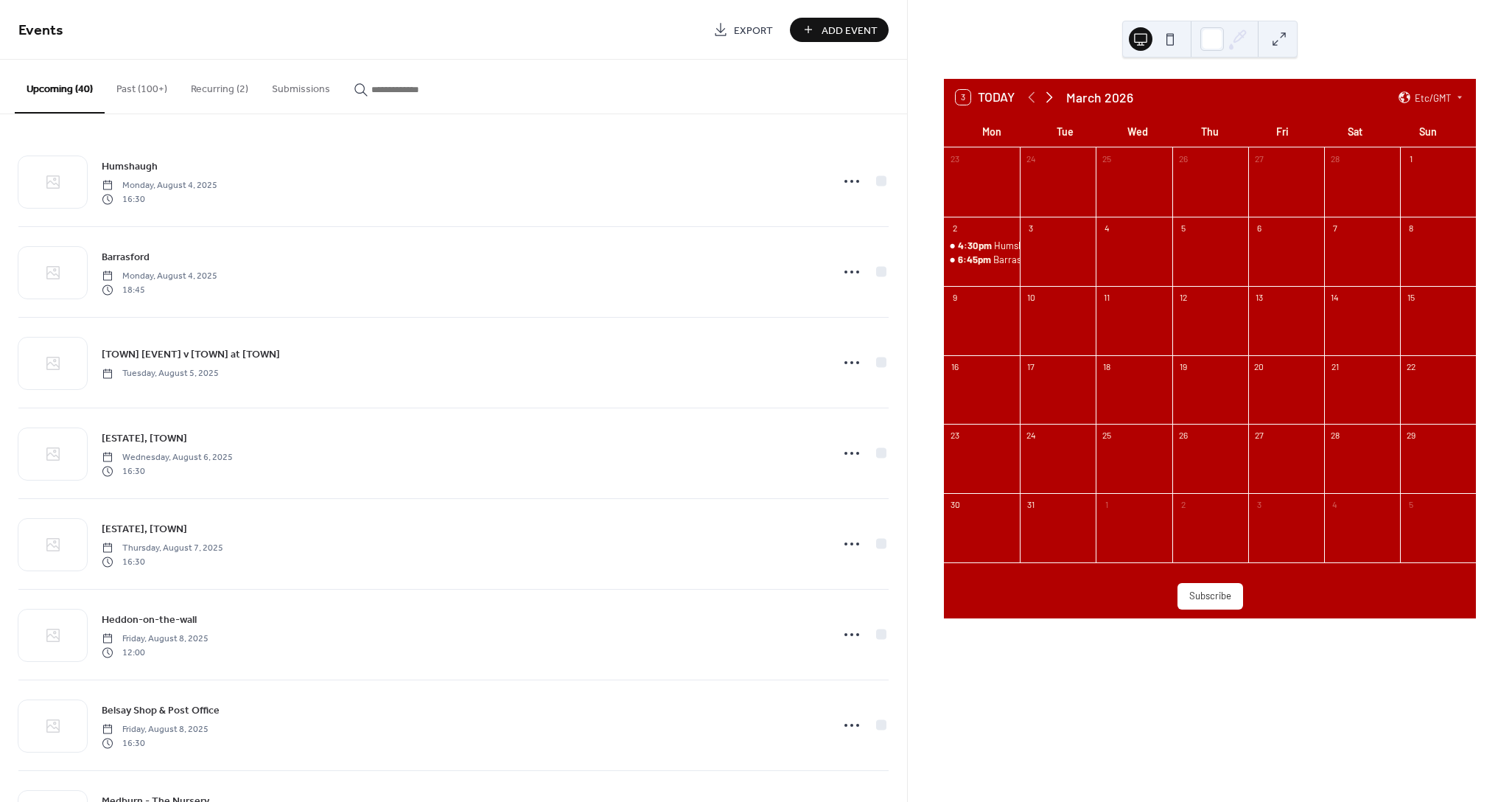 click 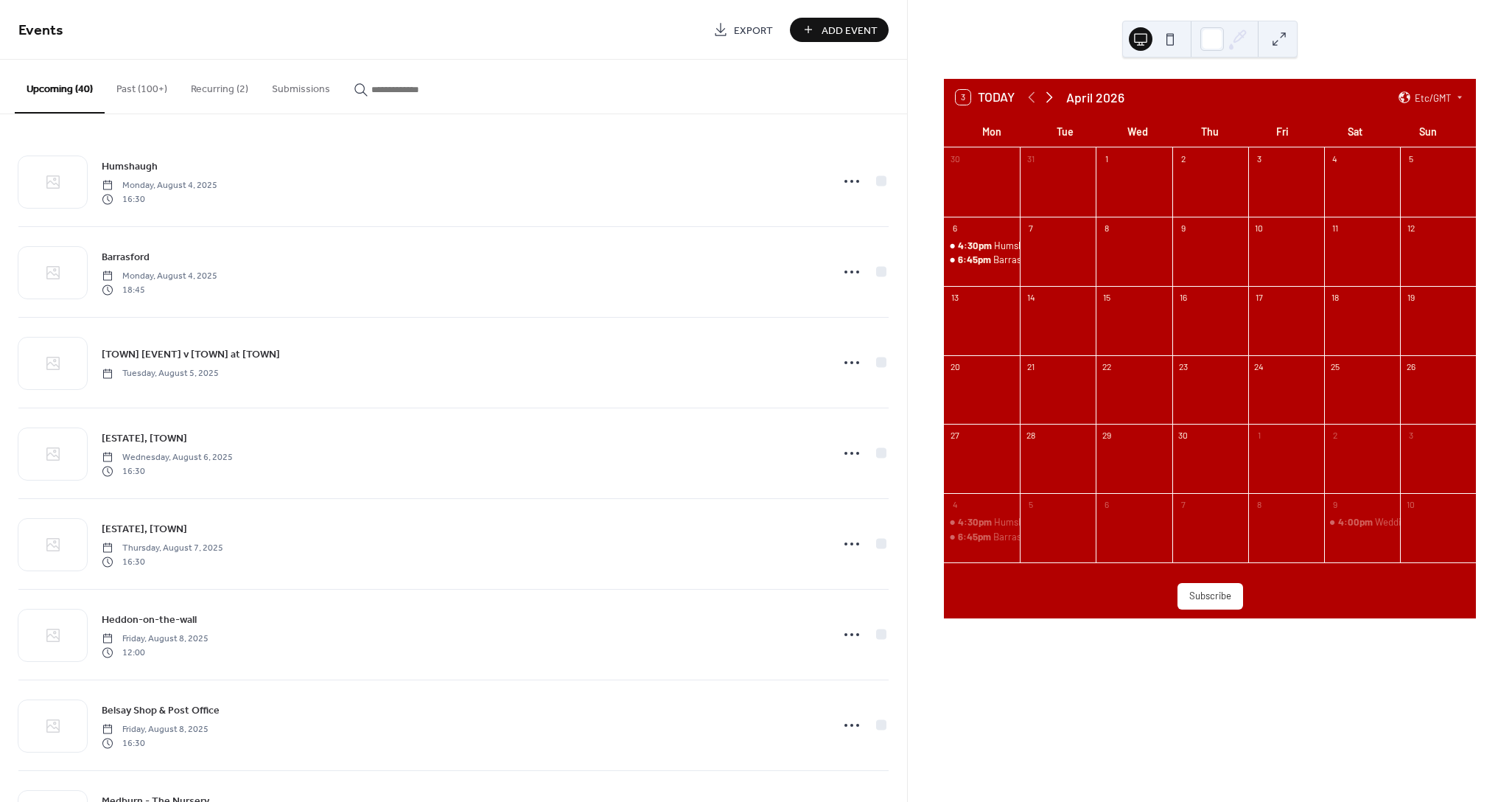 click 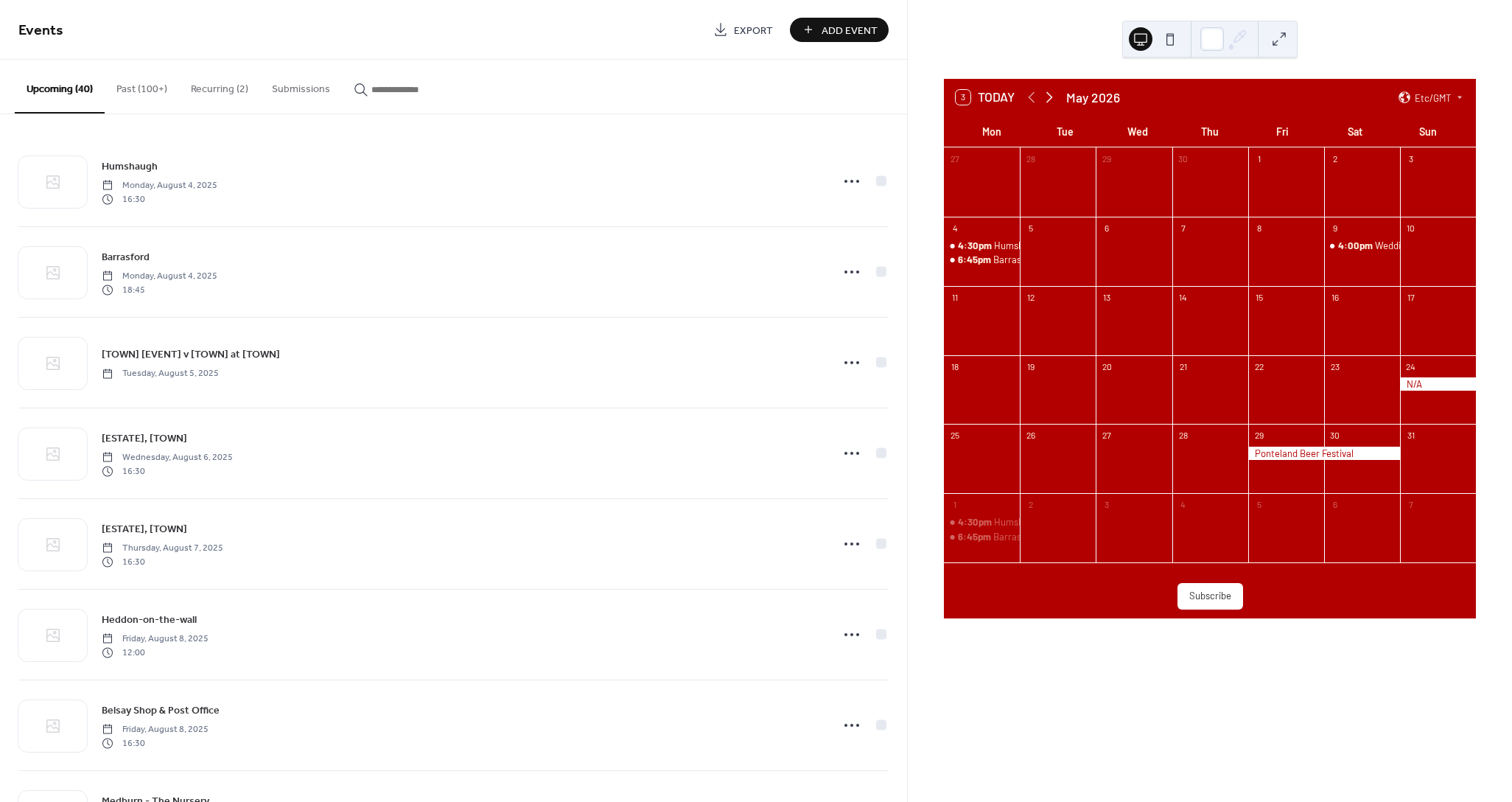 click 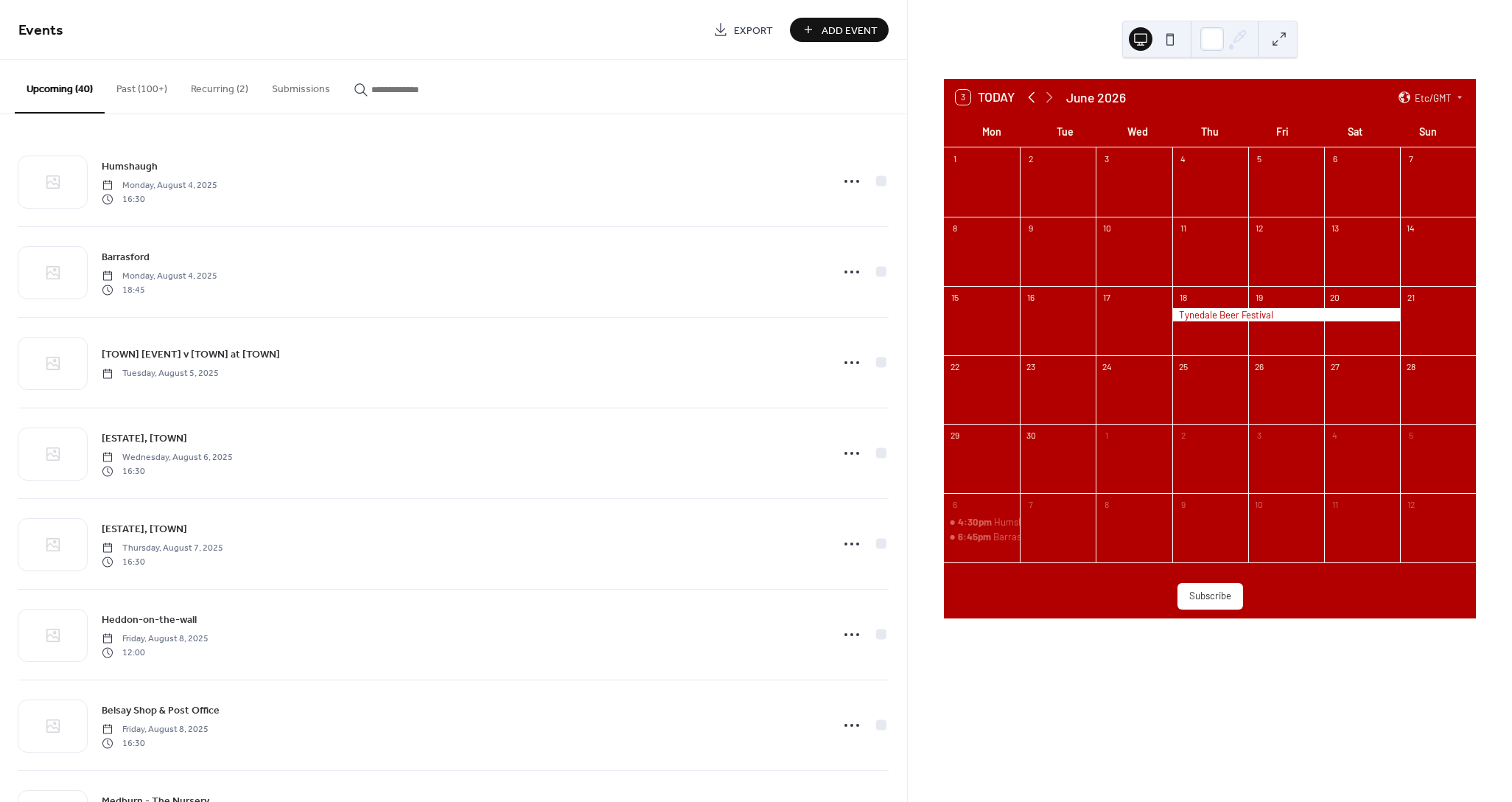 click 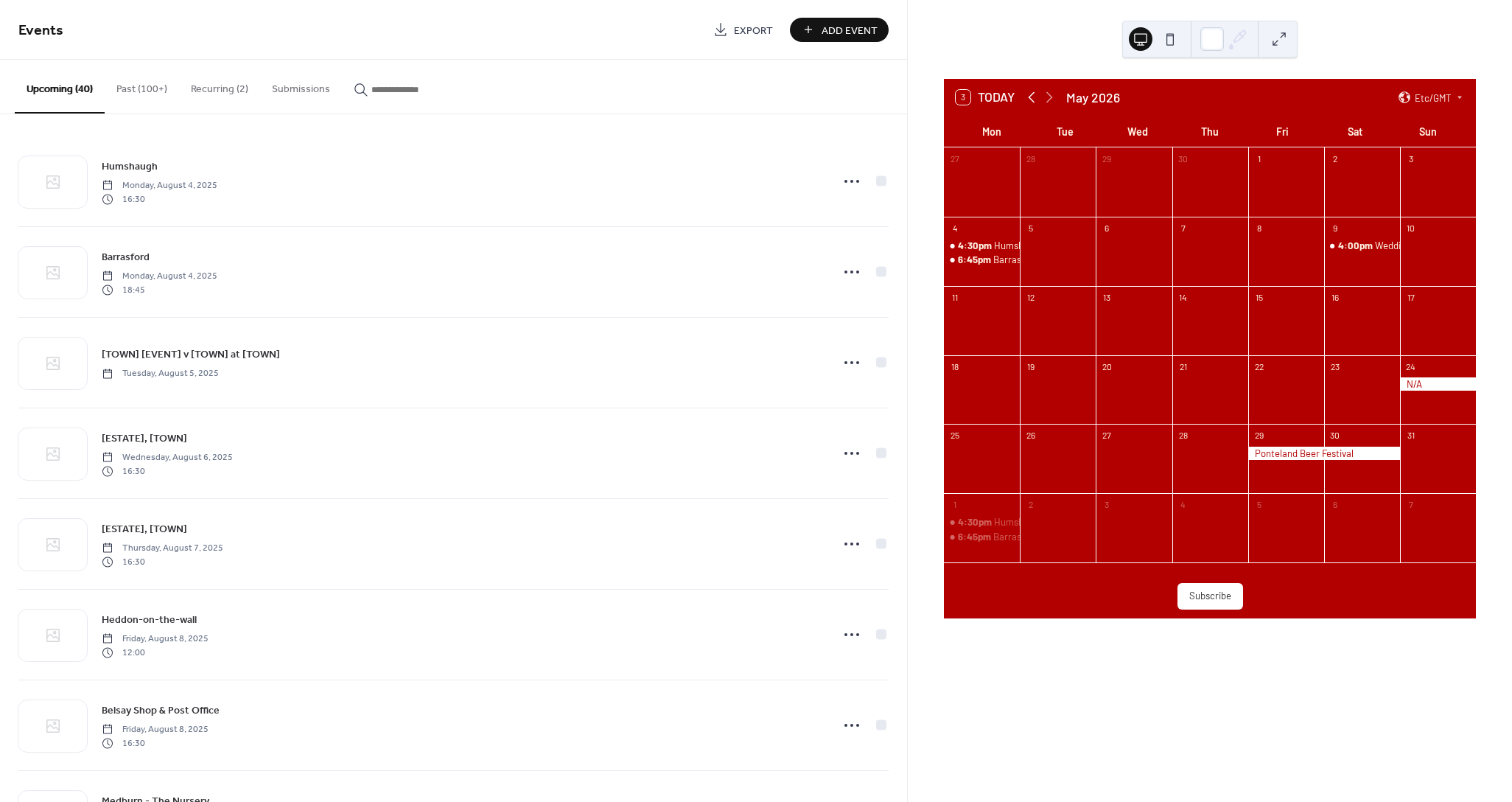 click 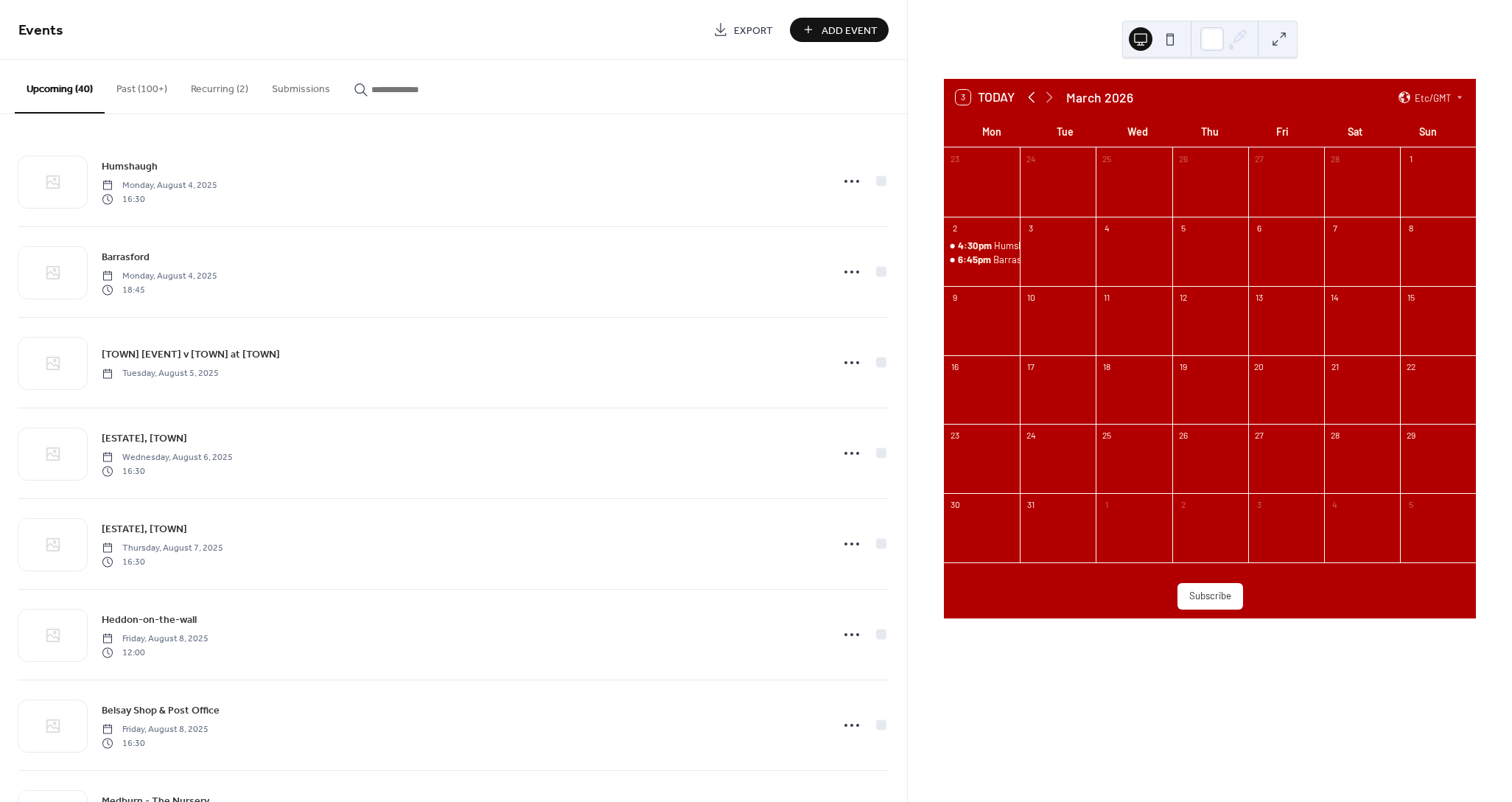 click 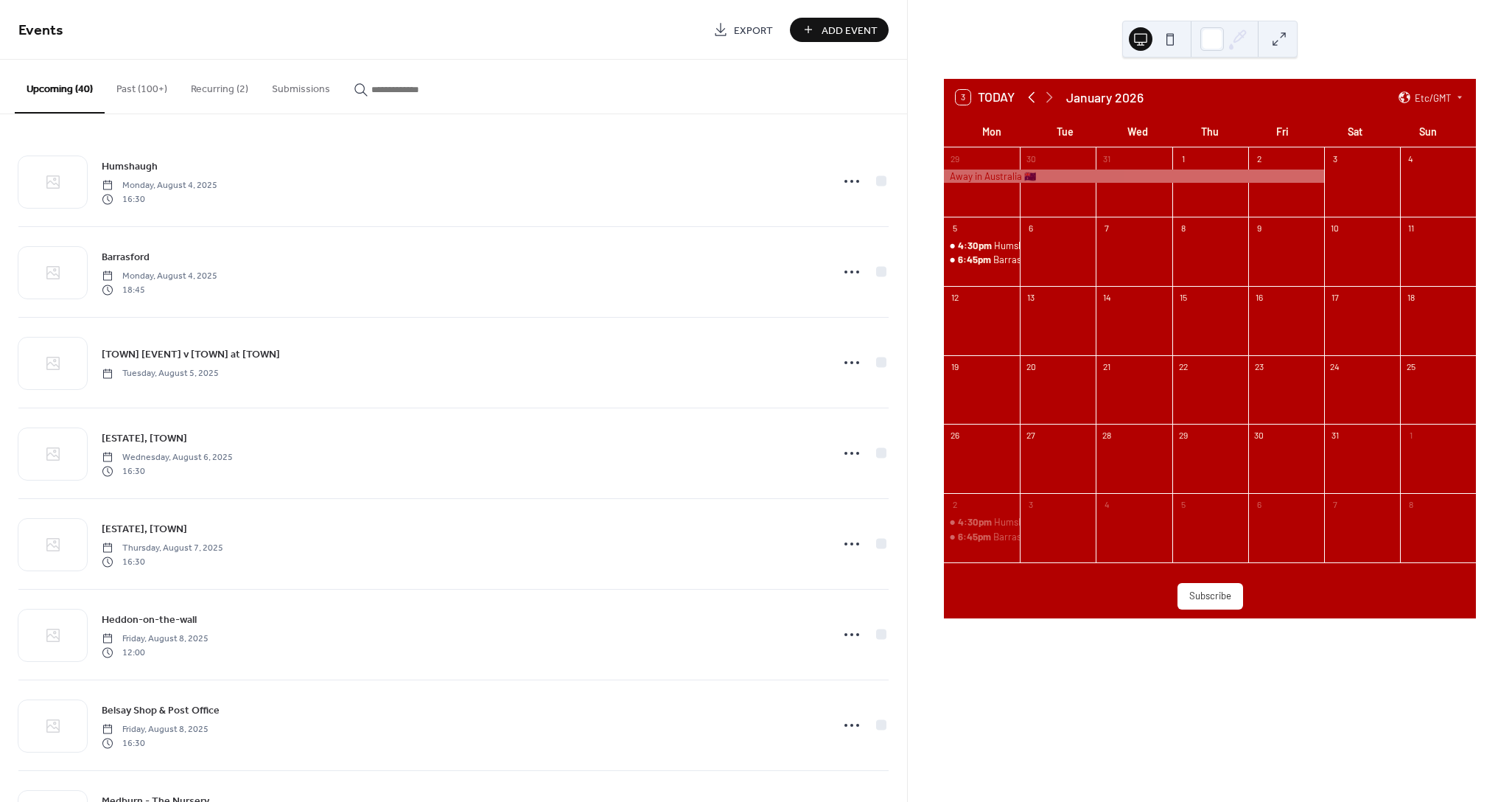 click 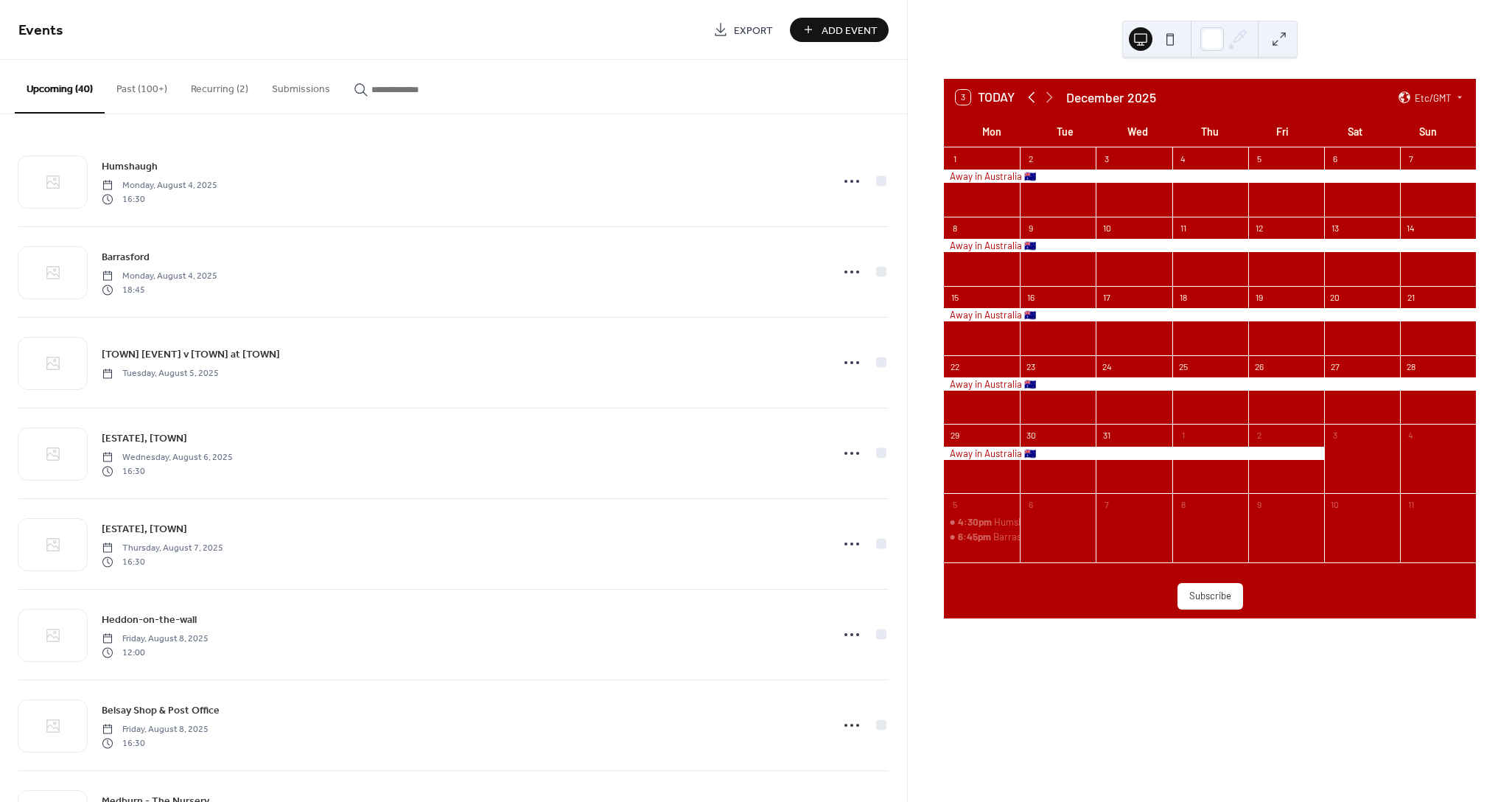 click 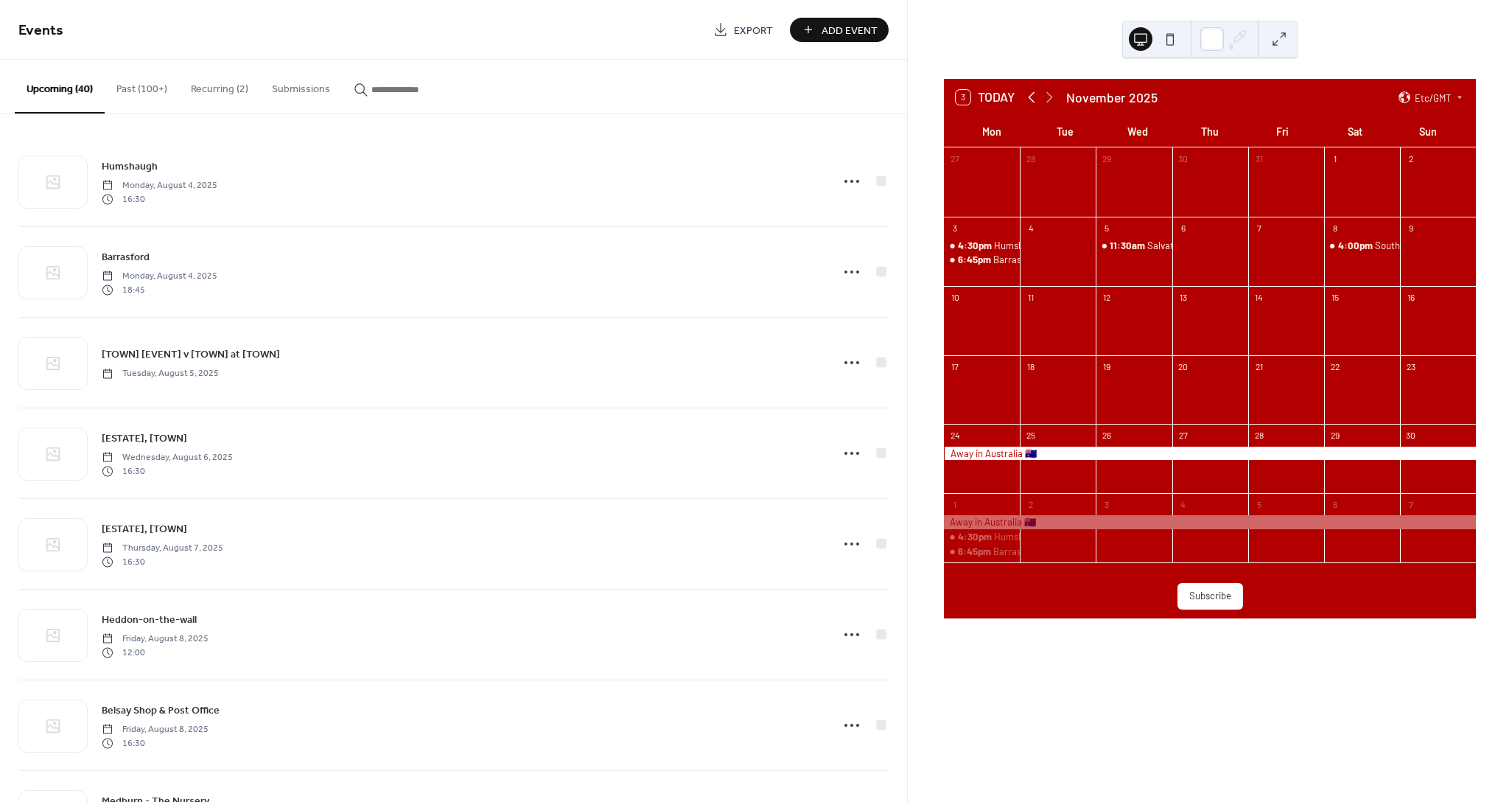 click 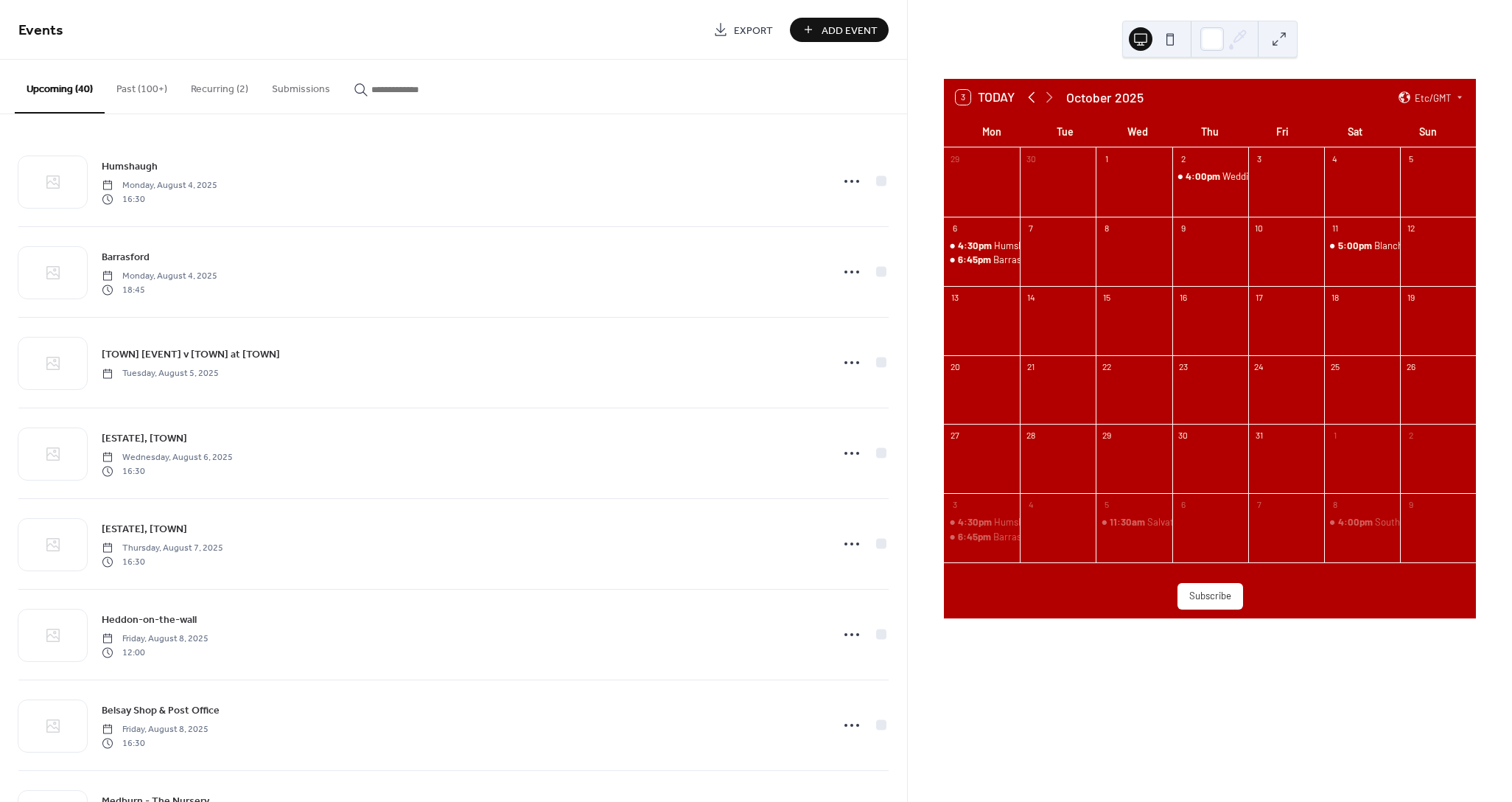 click 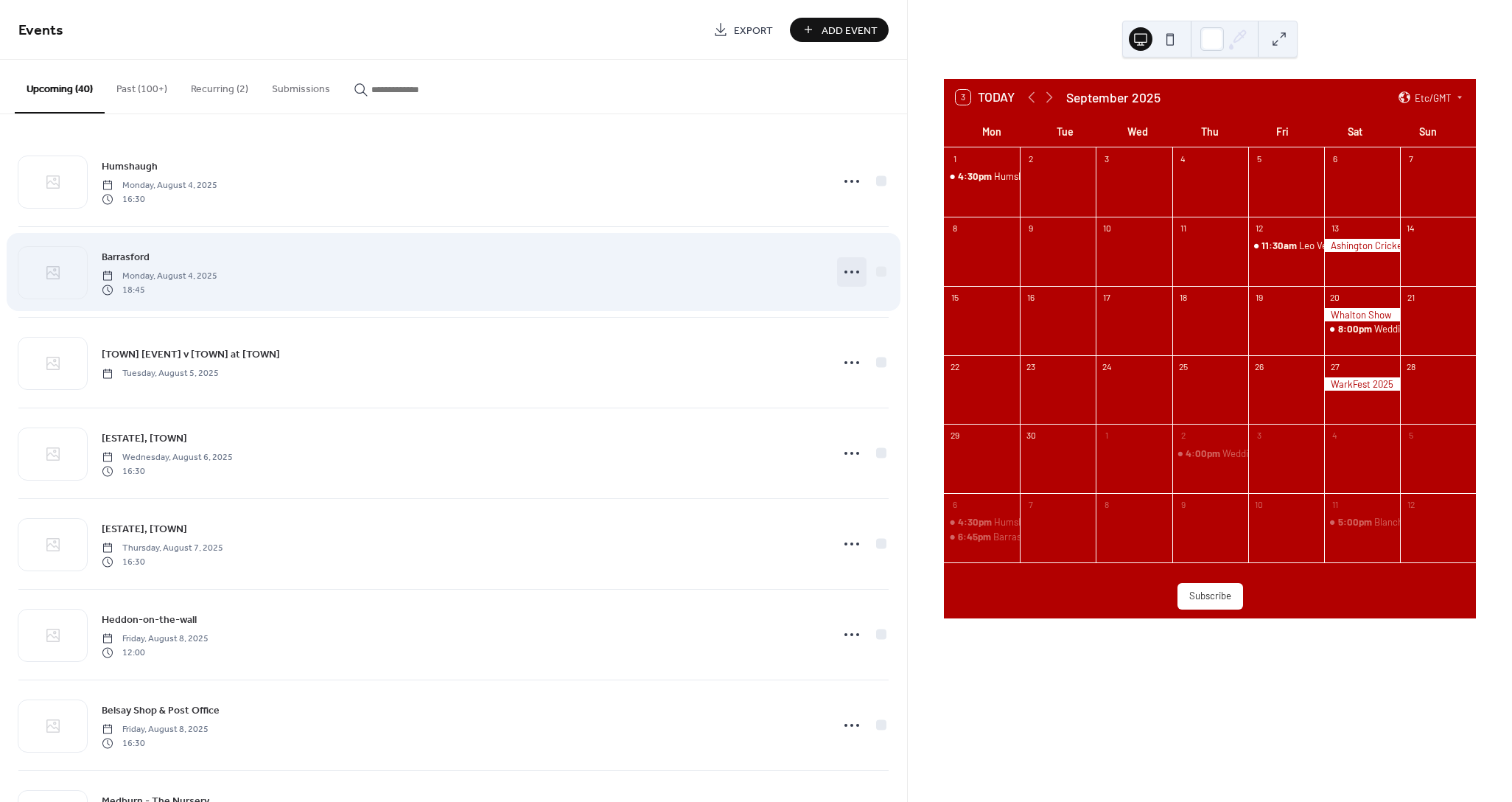 click 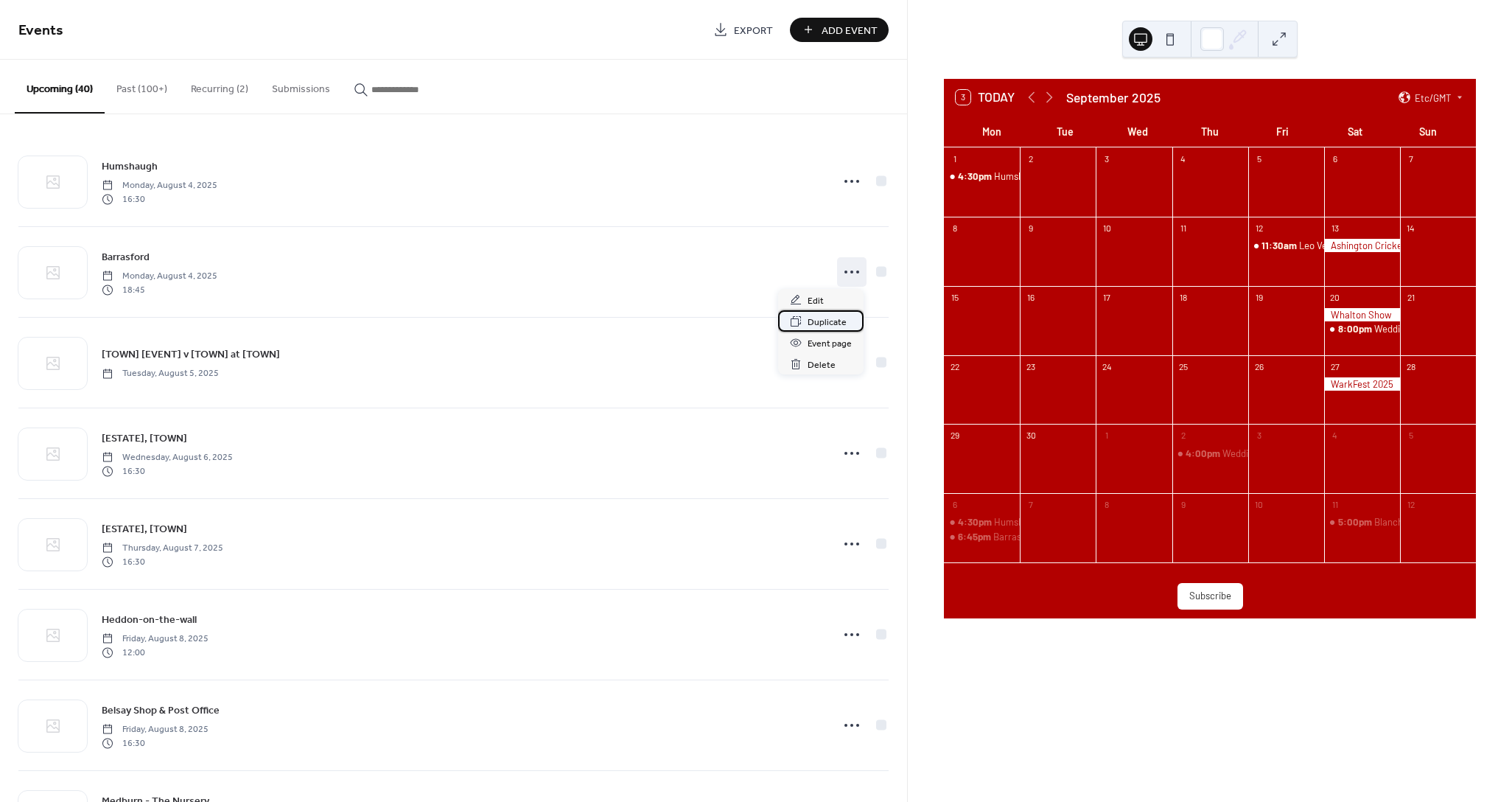 click on "Duplicate" at bounding box center (821, 321) 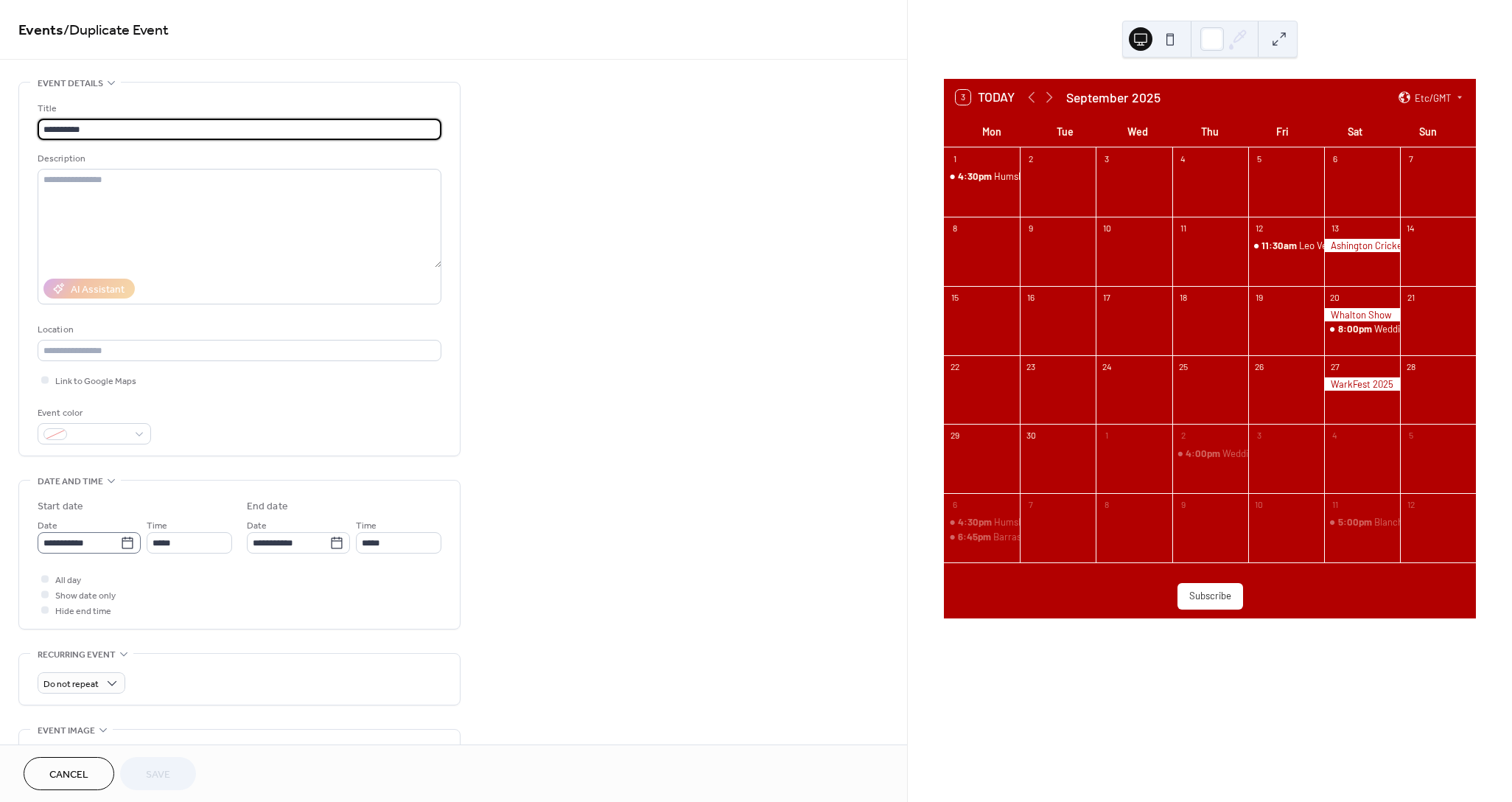 click 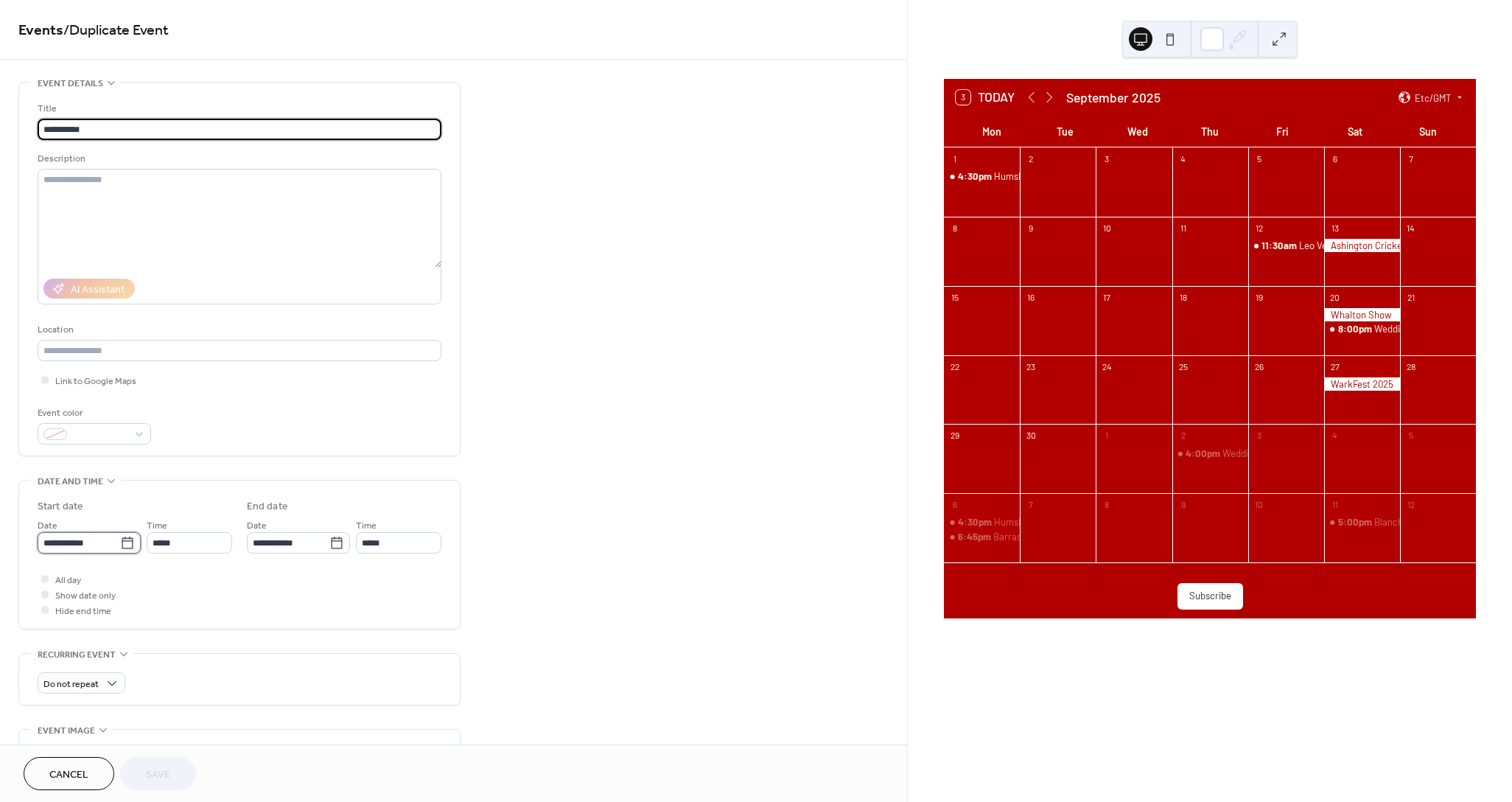 click on "**********" at bounding box center [79, 543] 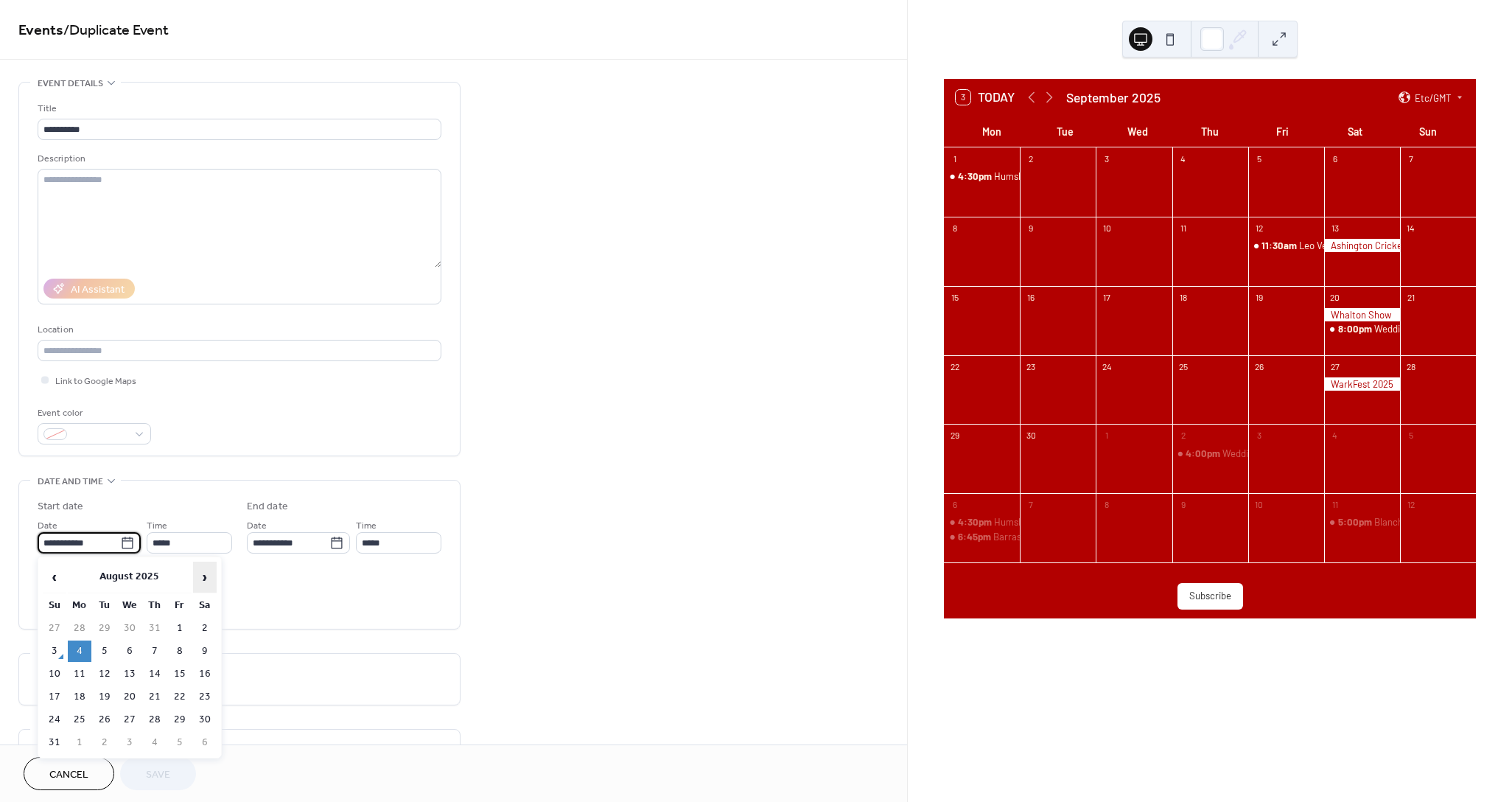 click on "›" at bounding box center [205, 577] 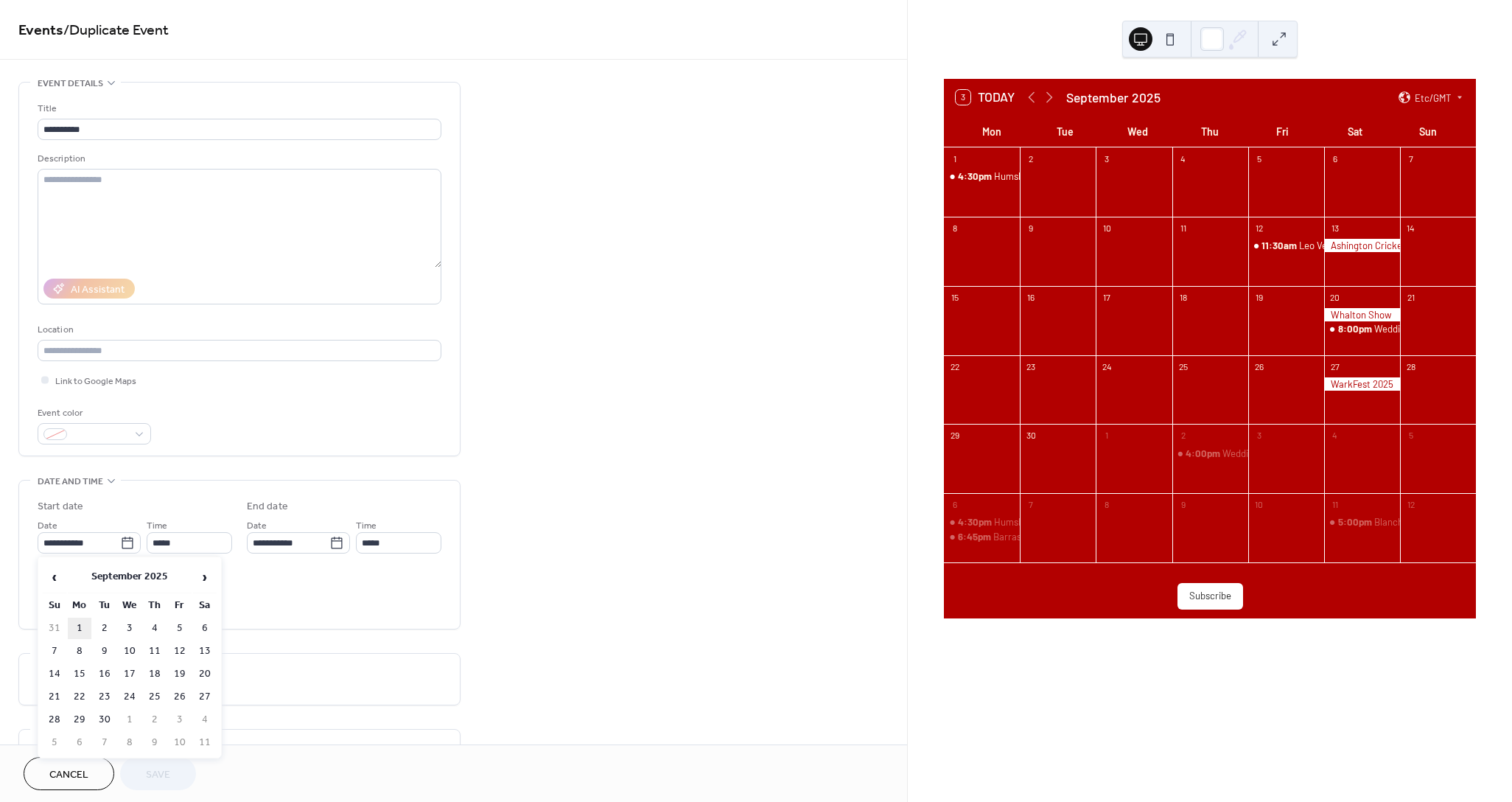 click on "1" at bounding box center [80, 628] 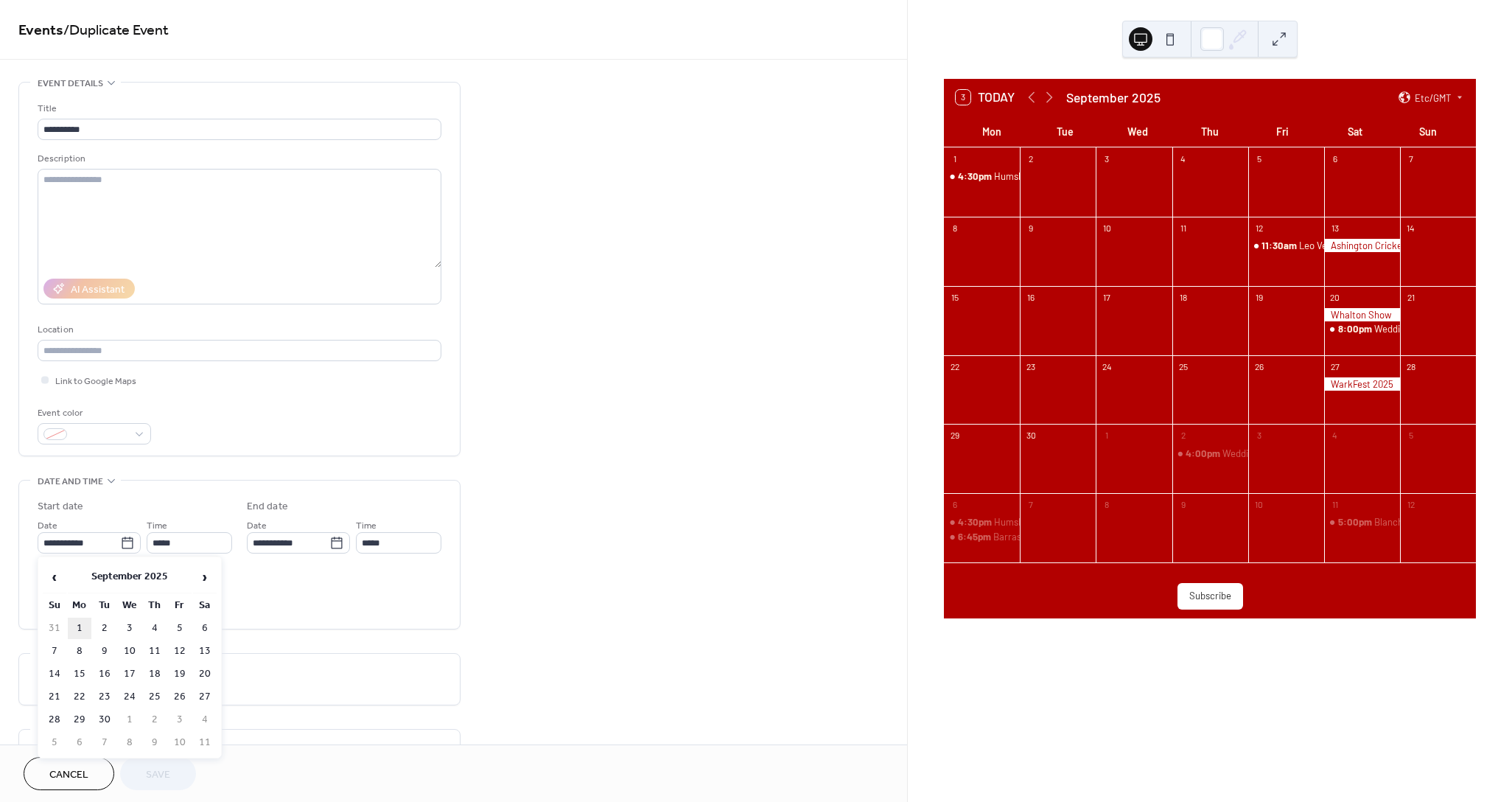 type on "**********" 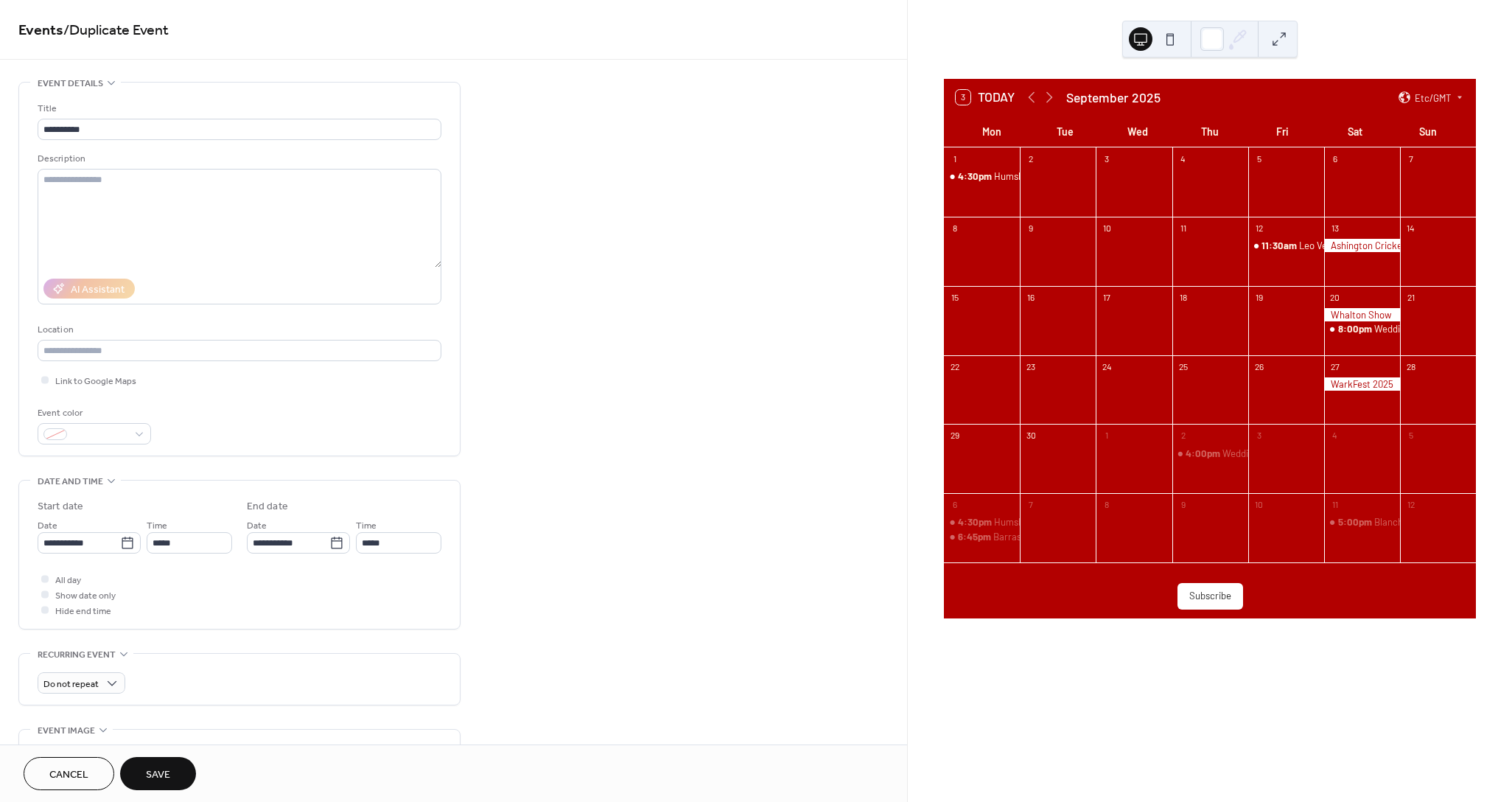 click on "Save" at bounding box center [158, 773] 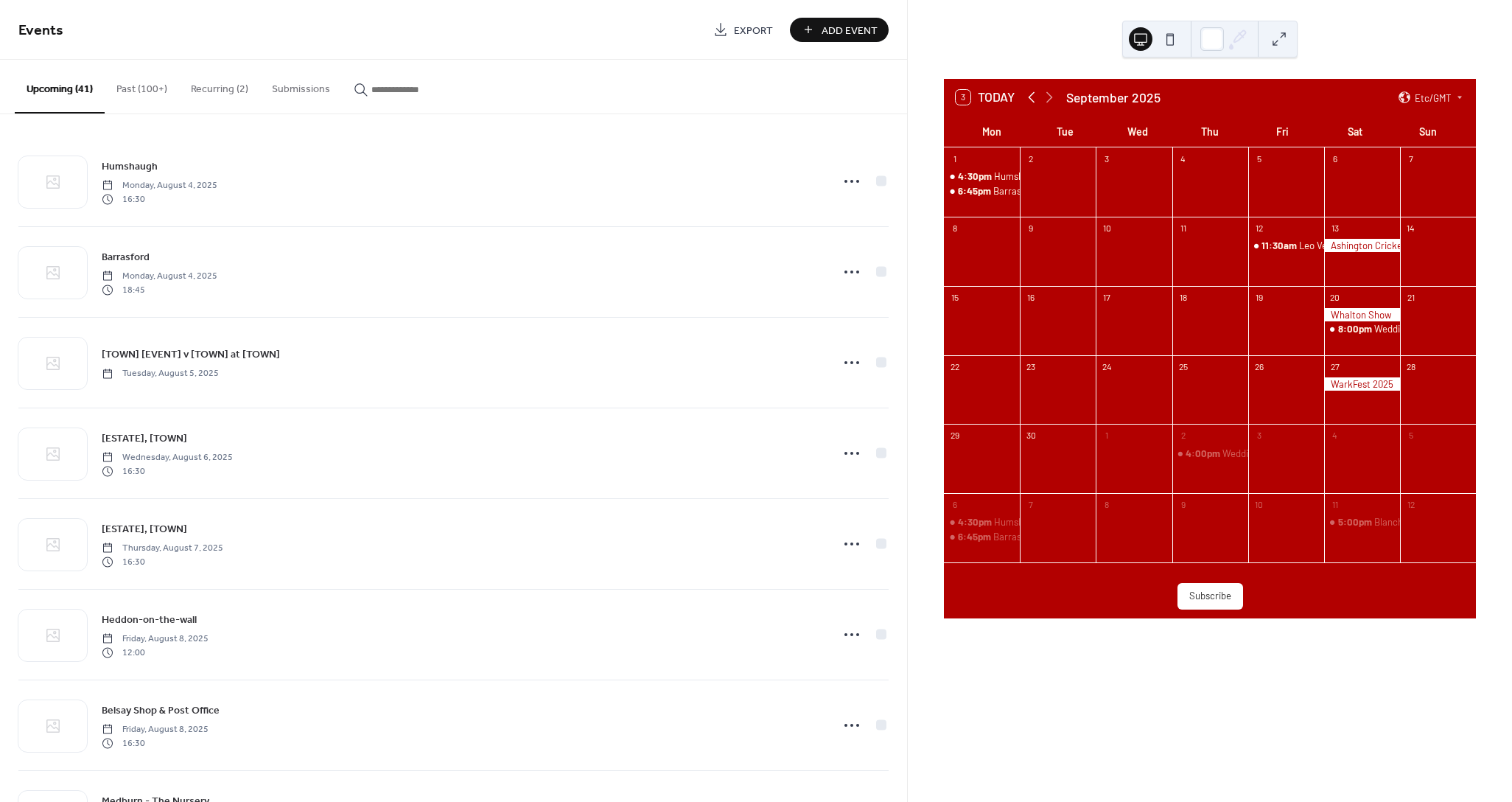 click 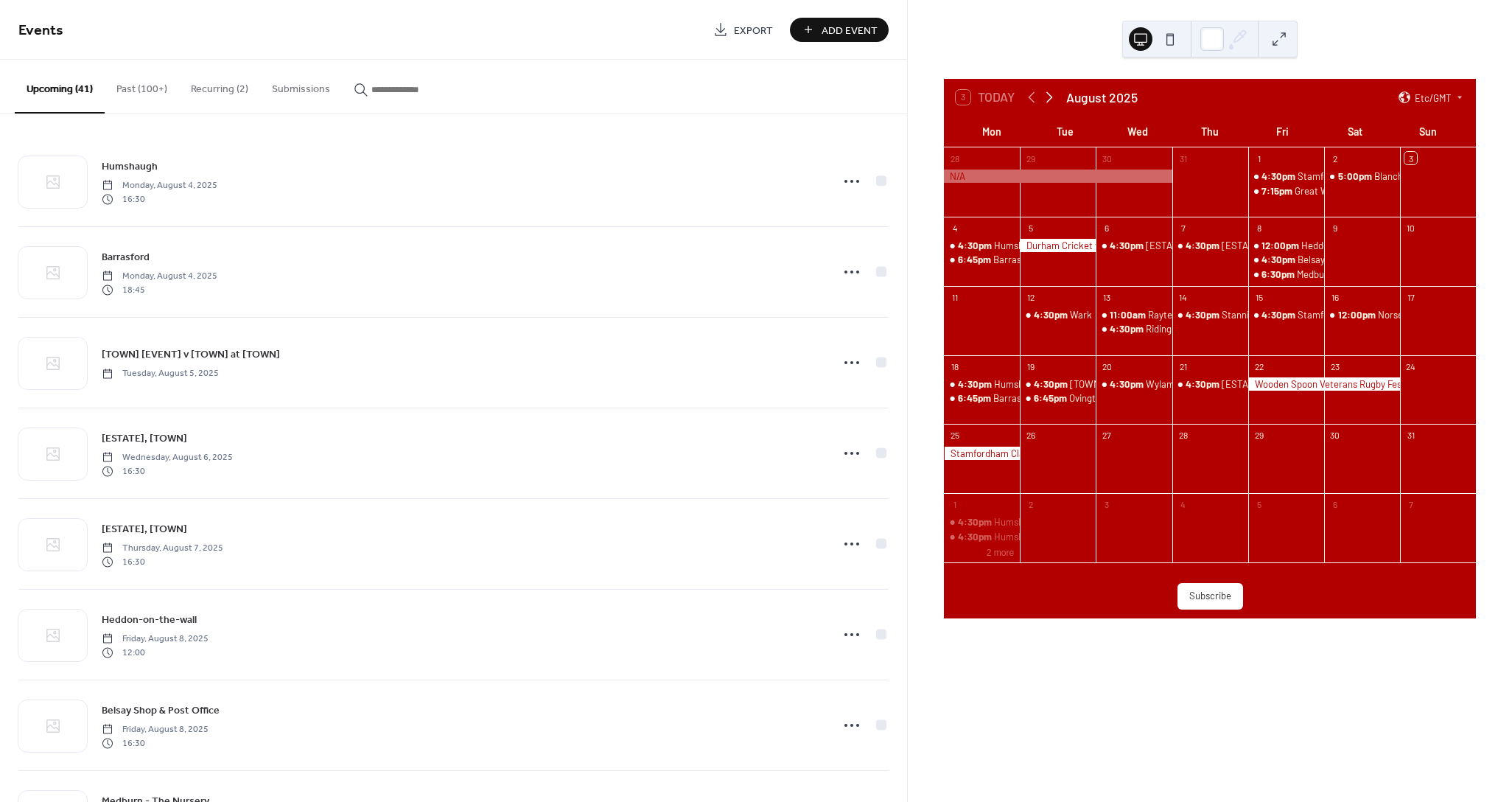 click 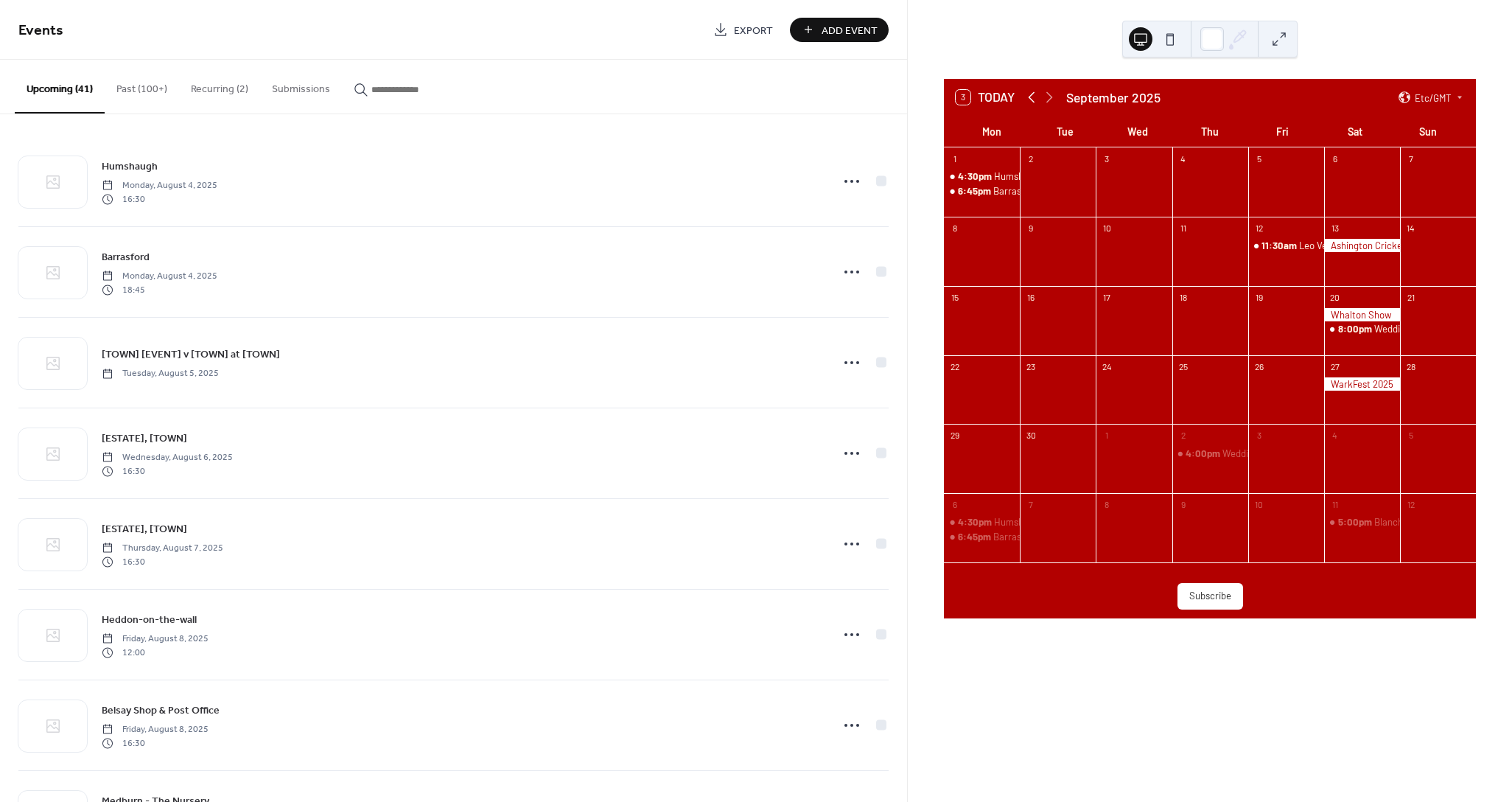 click 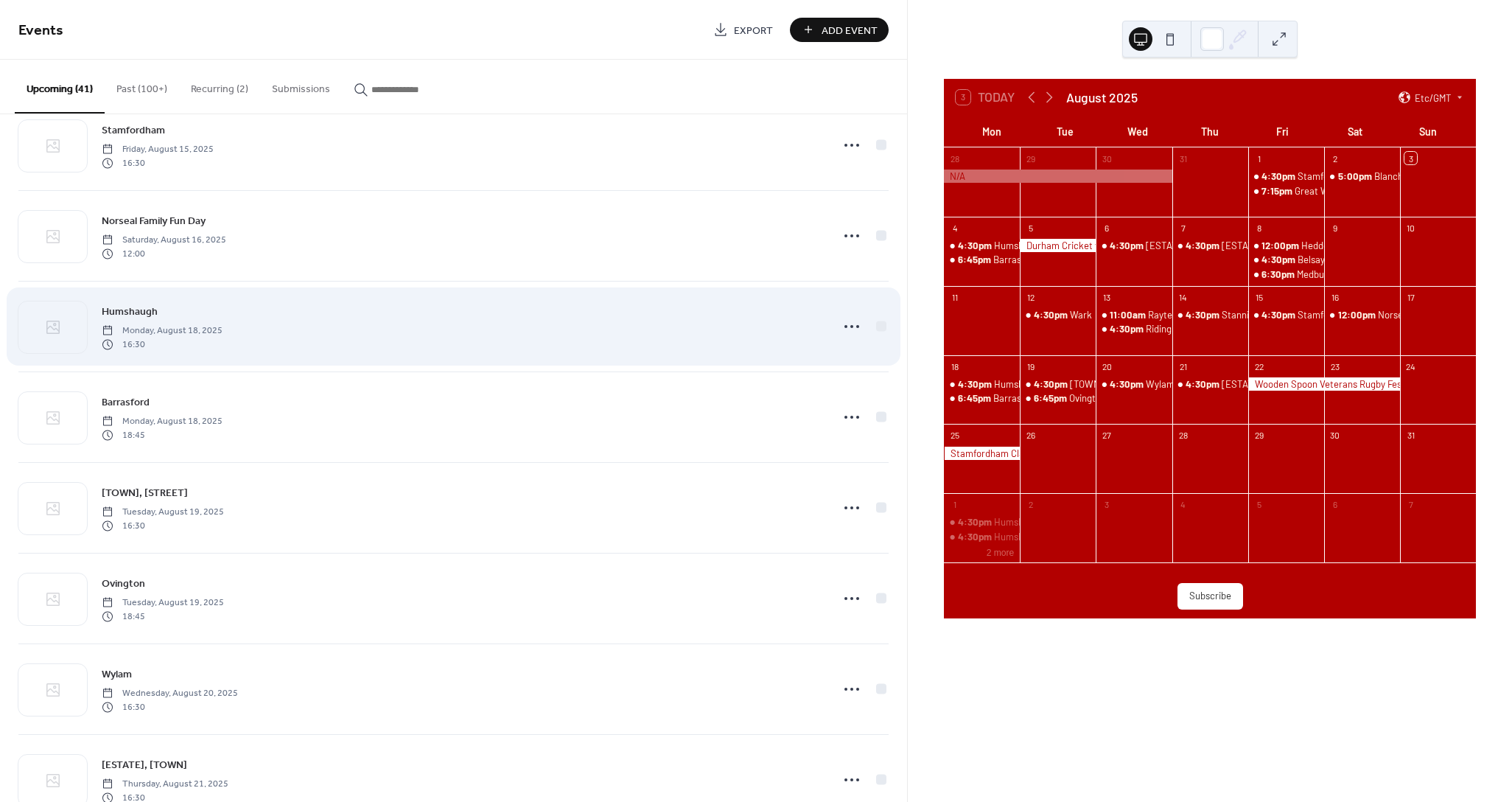 scroll, scrollTop: 1148, scrollLeft: 0, axis: vertical 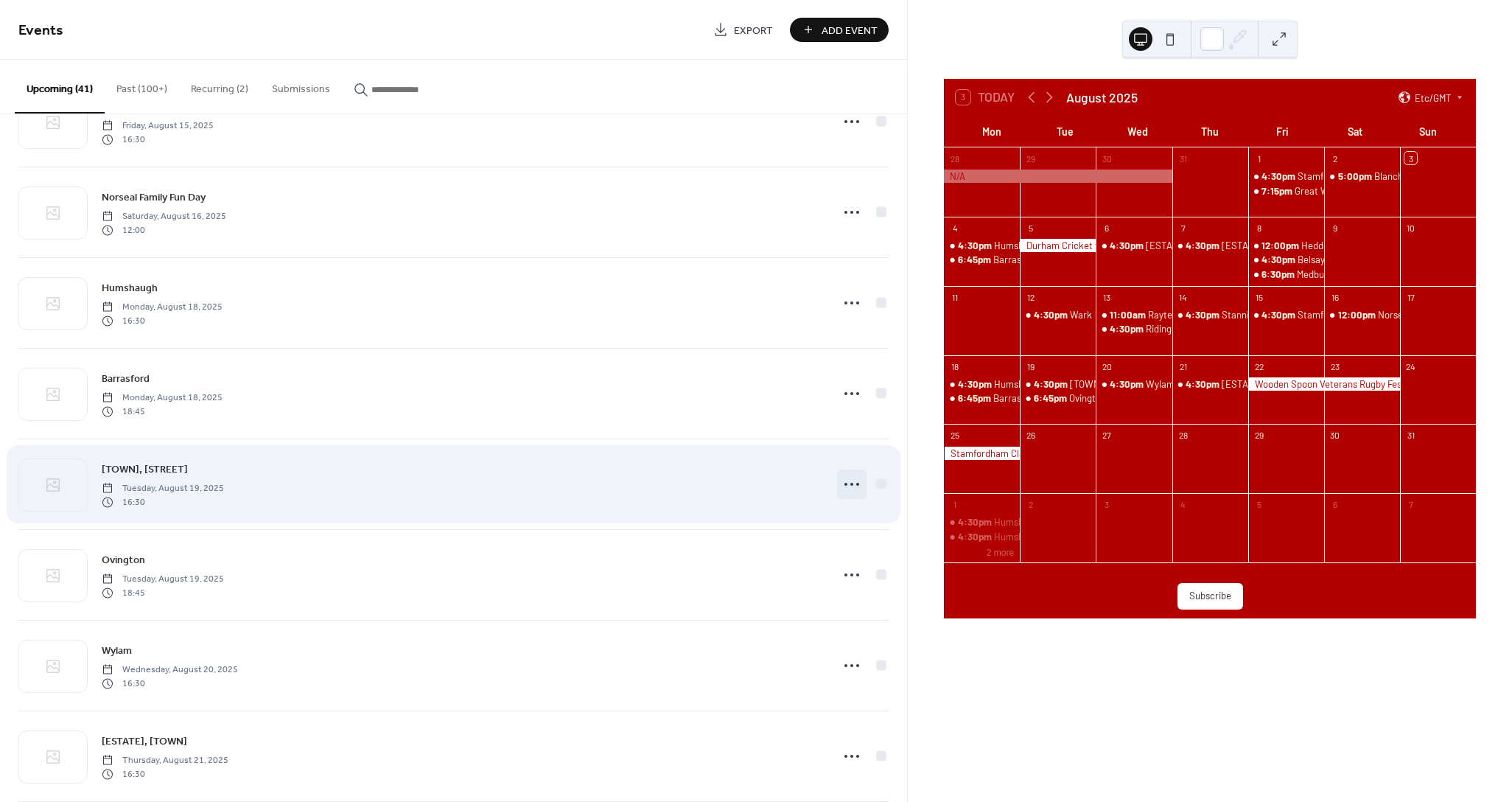 click 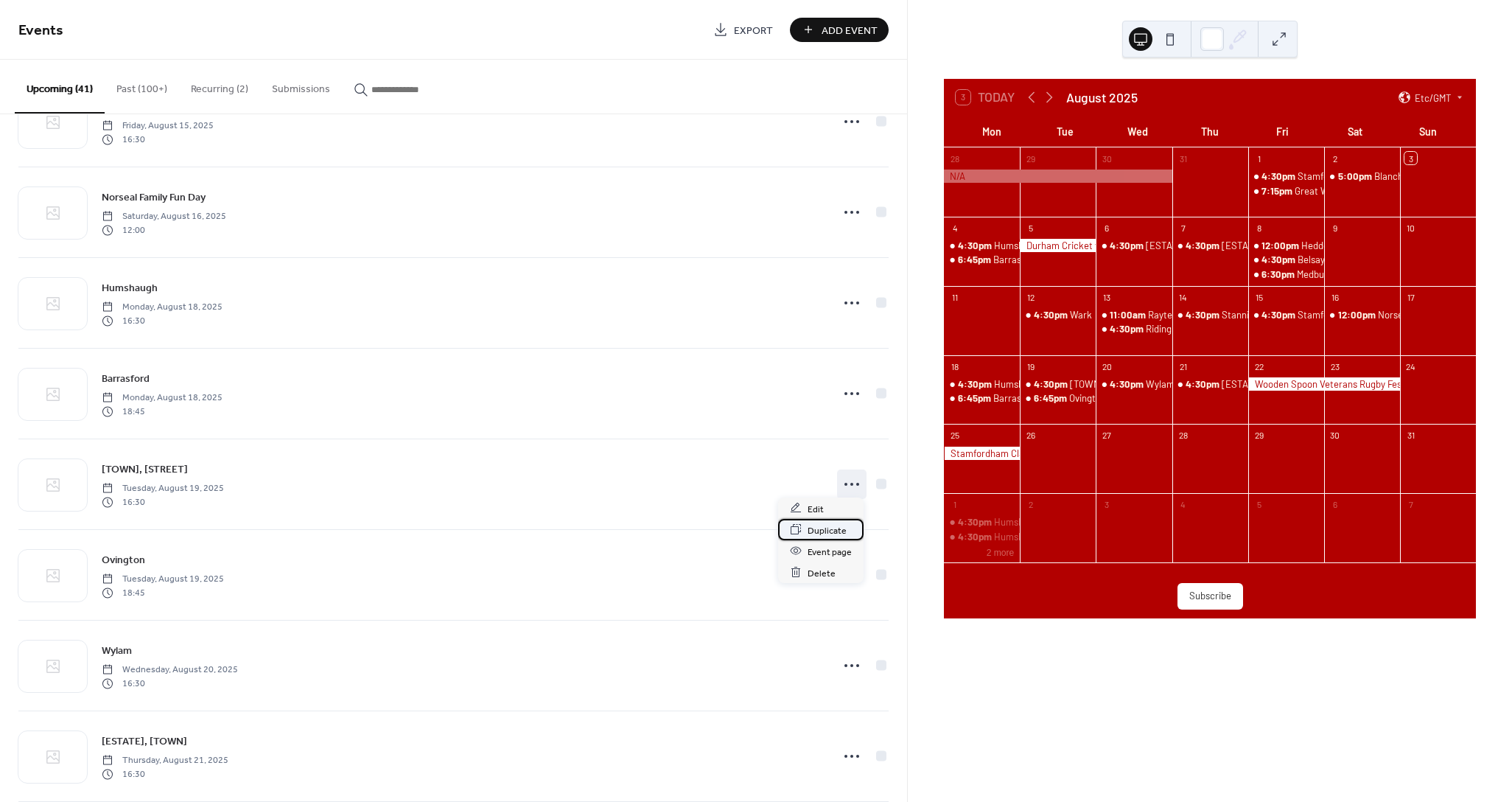 click on "Duplicate" at bounding box center [827, 530] 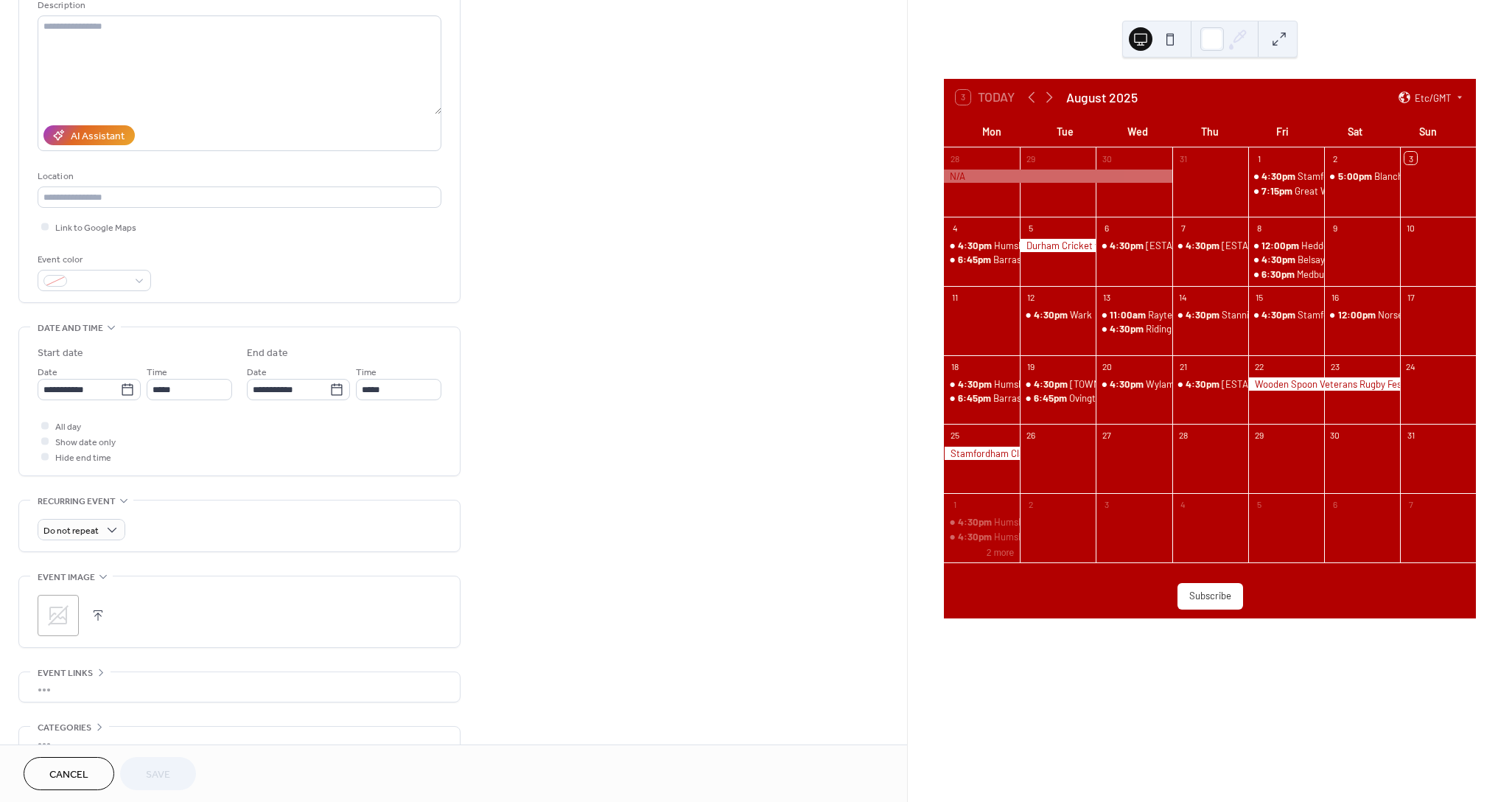 scroll, scrollTop: 0, scrollLeft: 0, axis: both 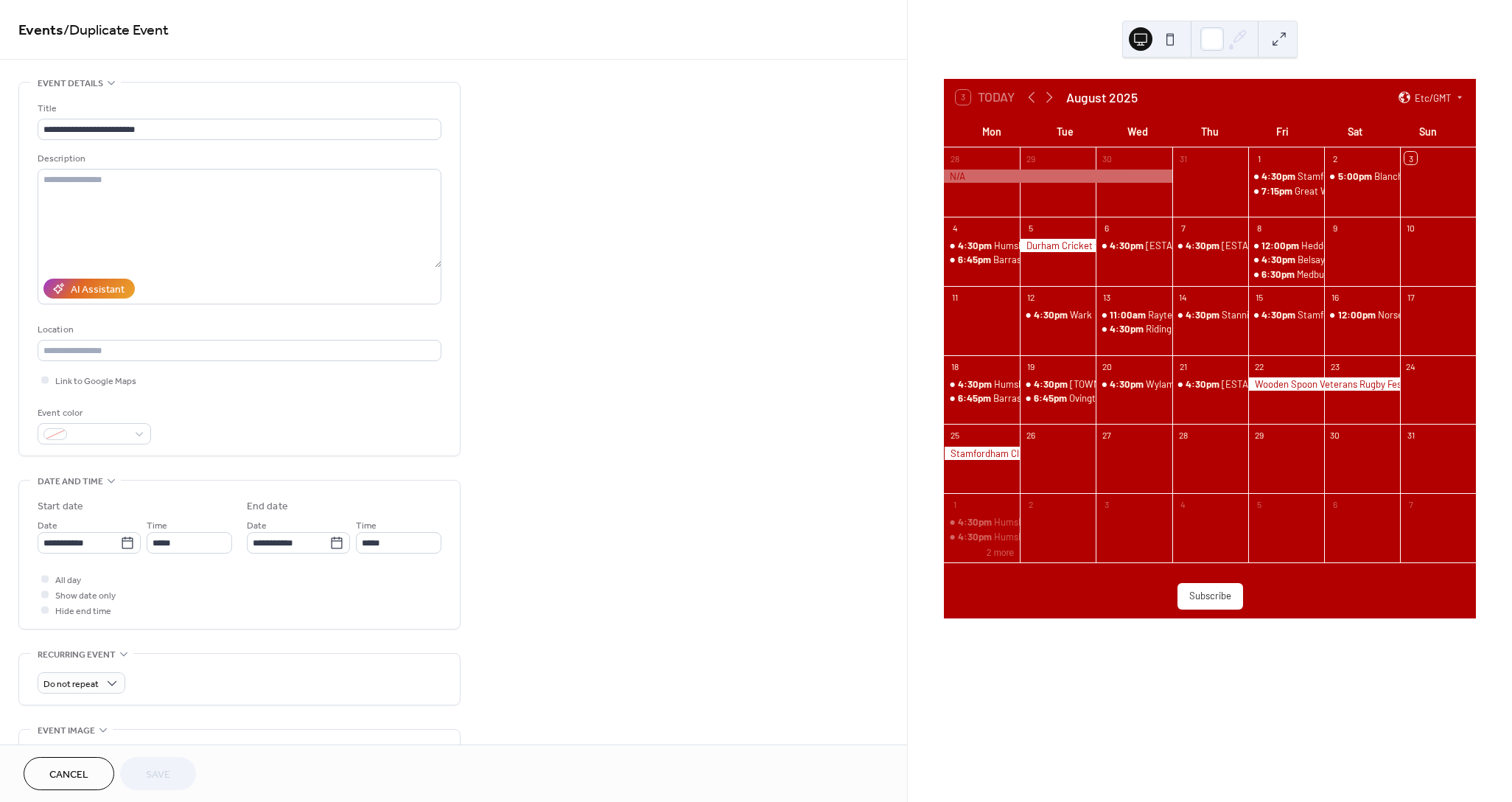 click on "Cancel" at bounding box center (69, 775) 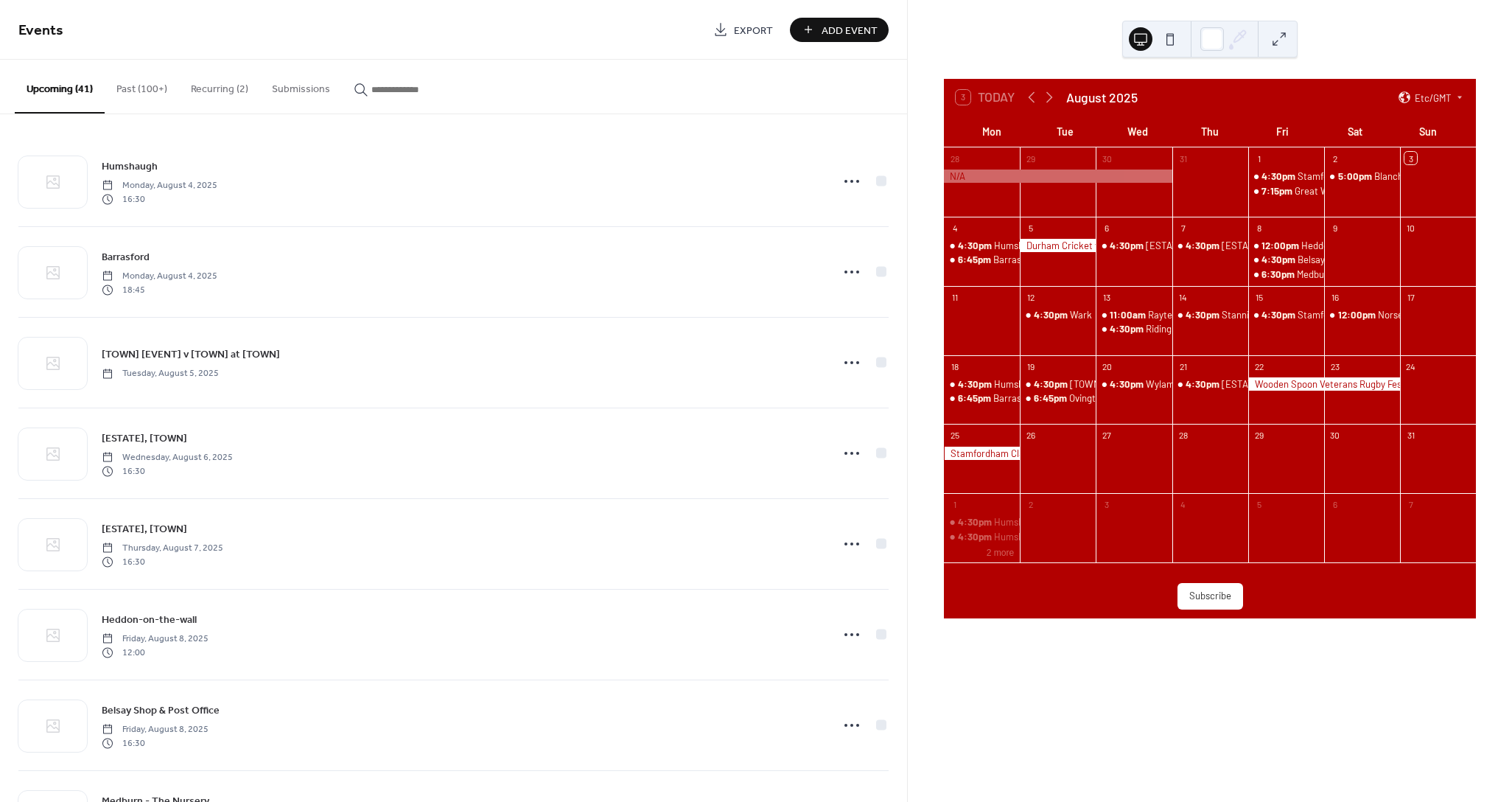 click on "Past (100+)" at bounding box center (141, 86) 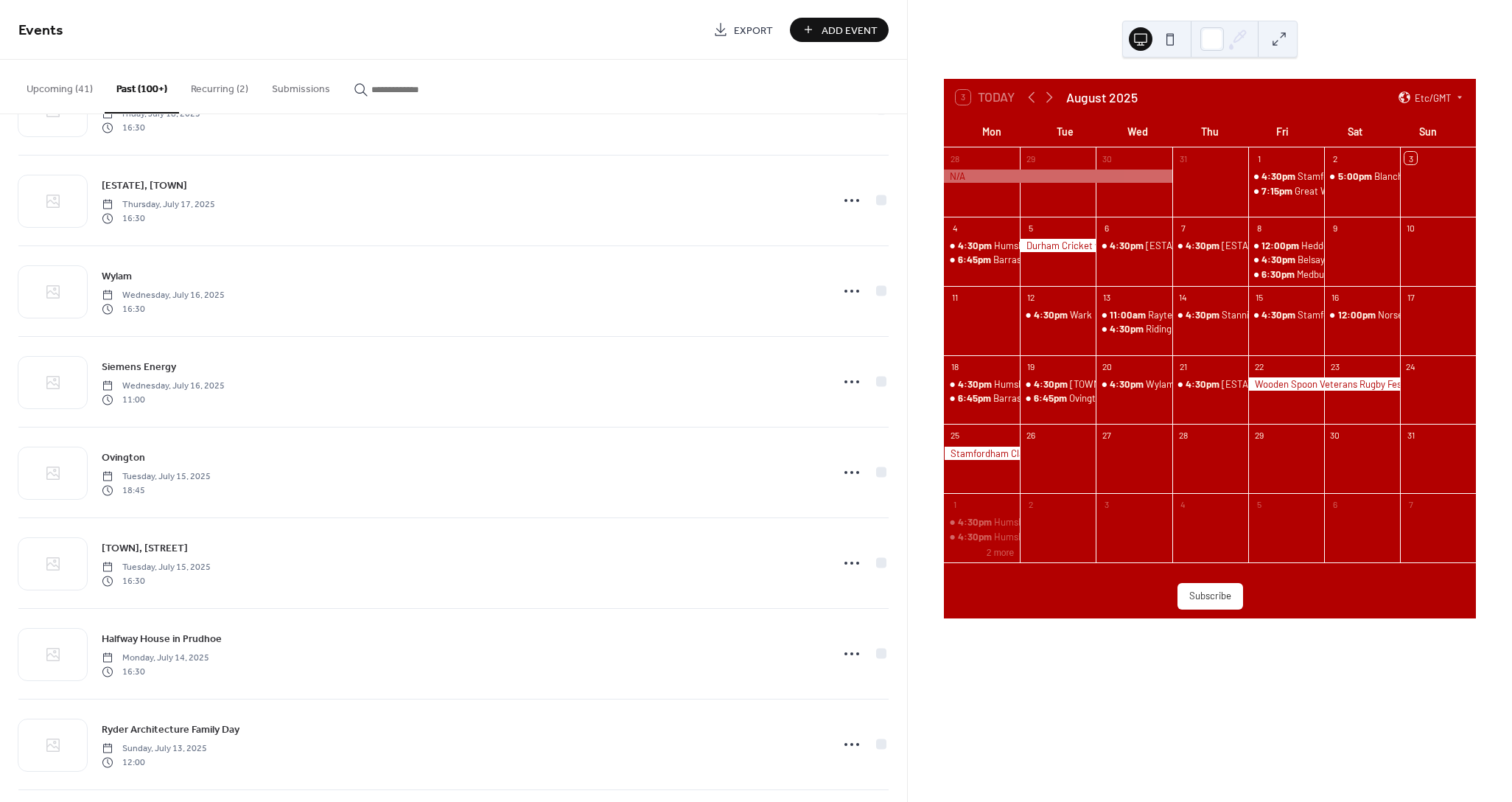 scroll, scrollTop: 910, scrollLeft: 0, axis: vertical 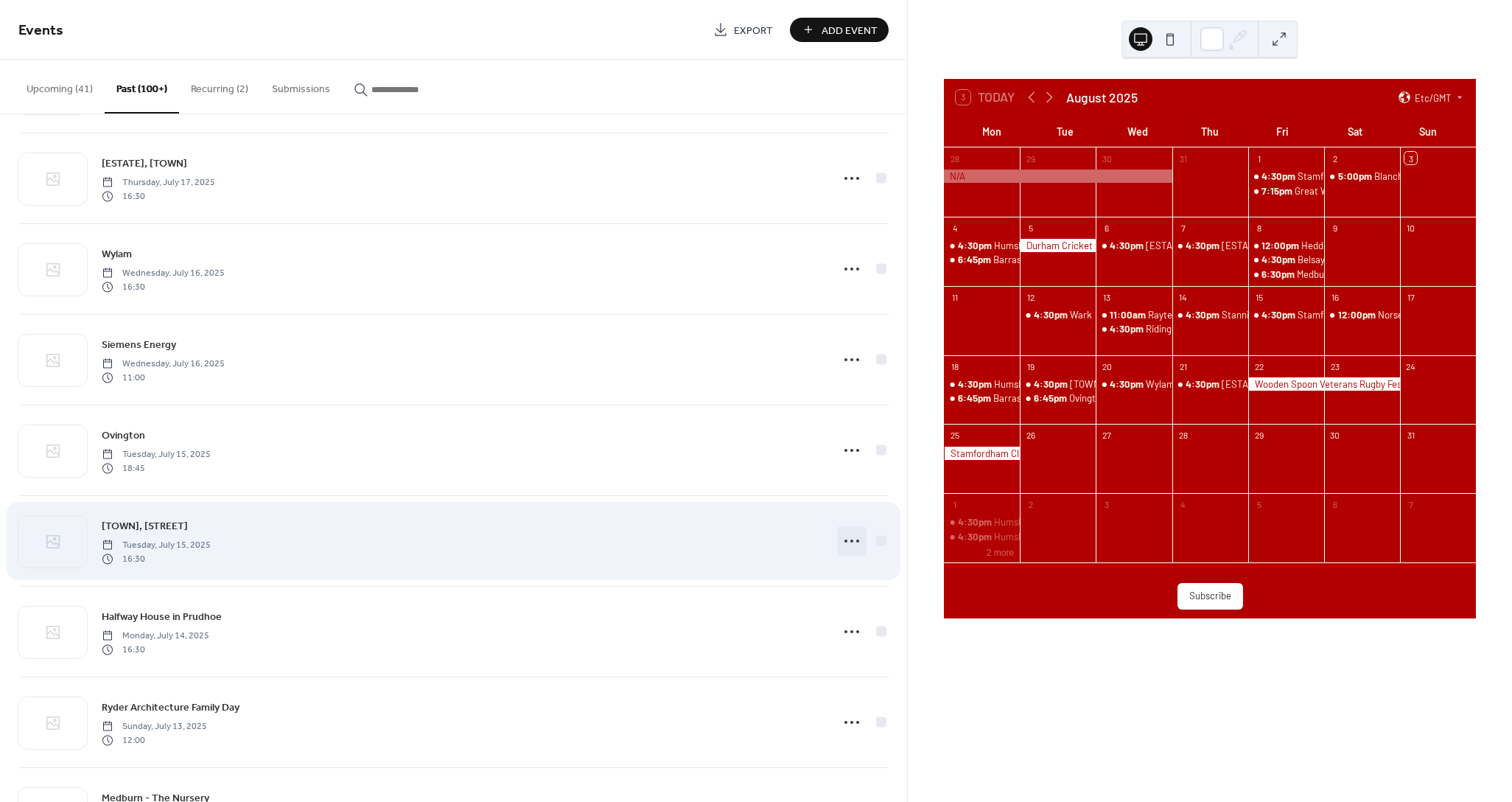 click 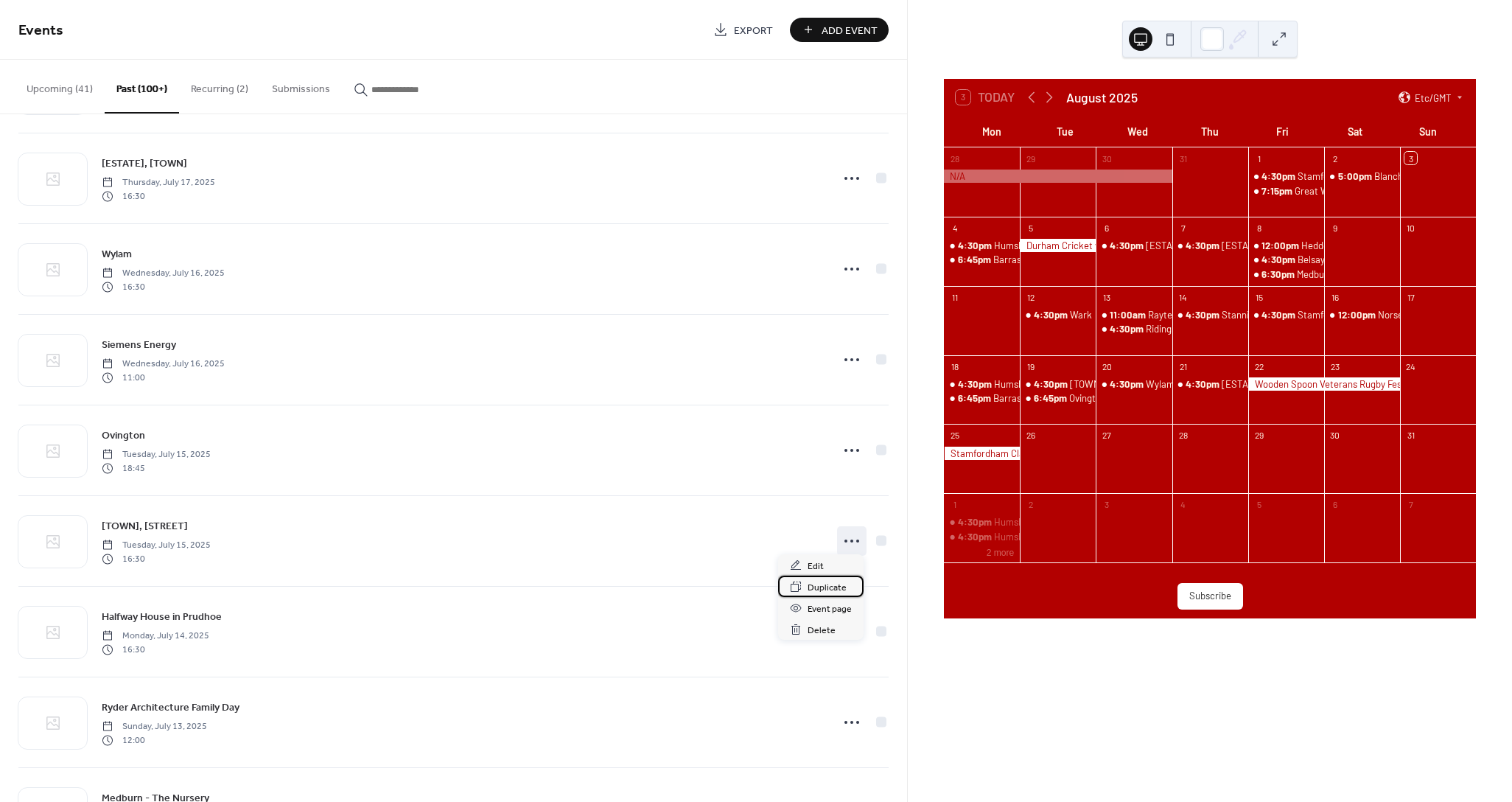 click on "Duplicate" at bounding box center (827, 587) 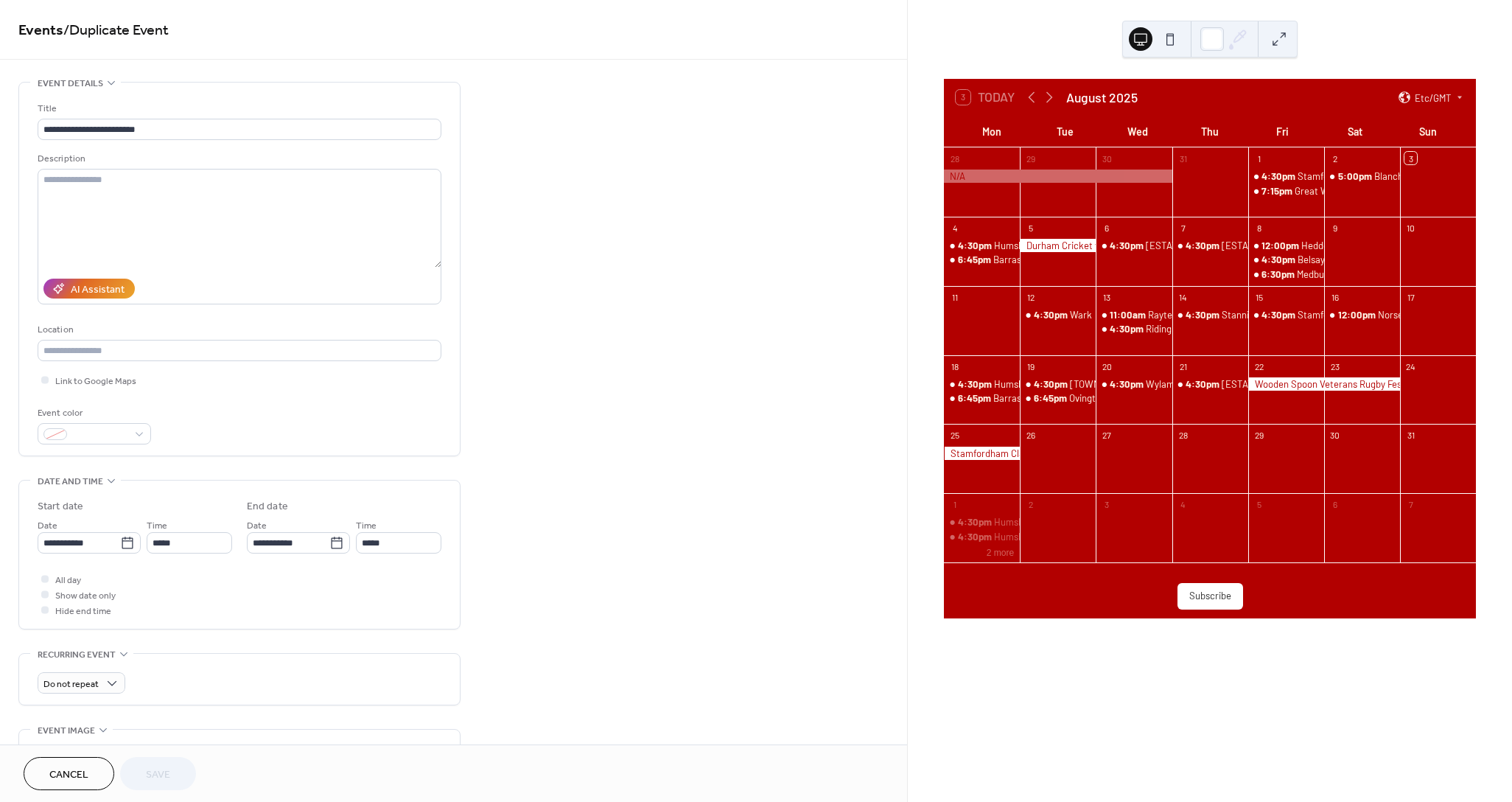 click on "Cancel Save" at bounding box center [453, 773] 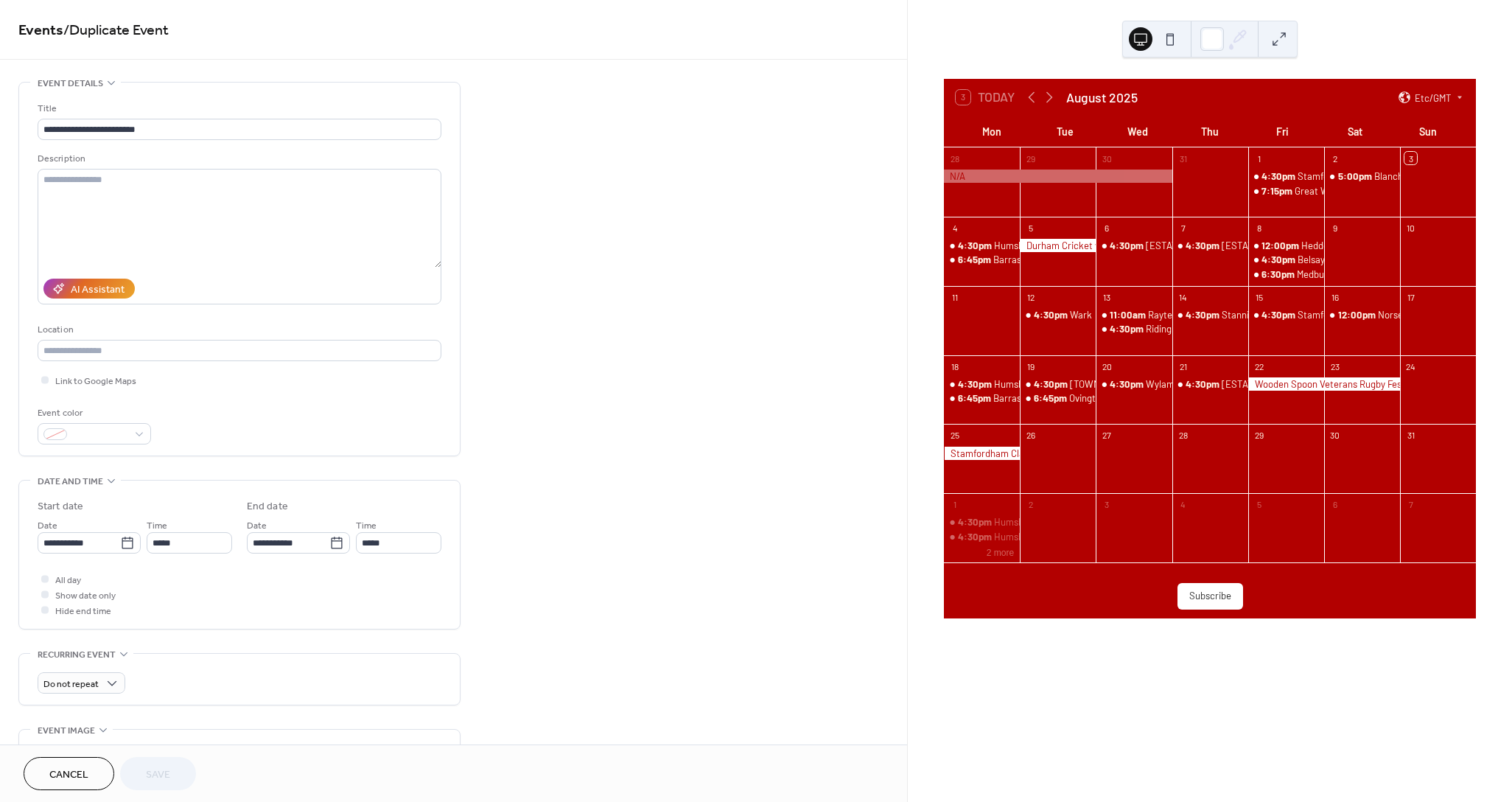 click on "Cancel" at bounding box center [69, 773] 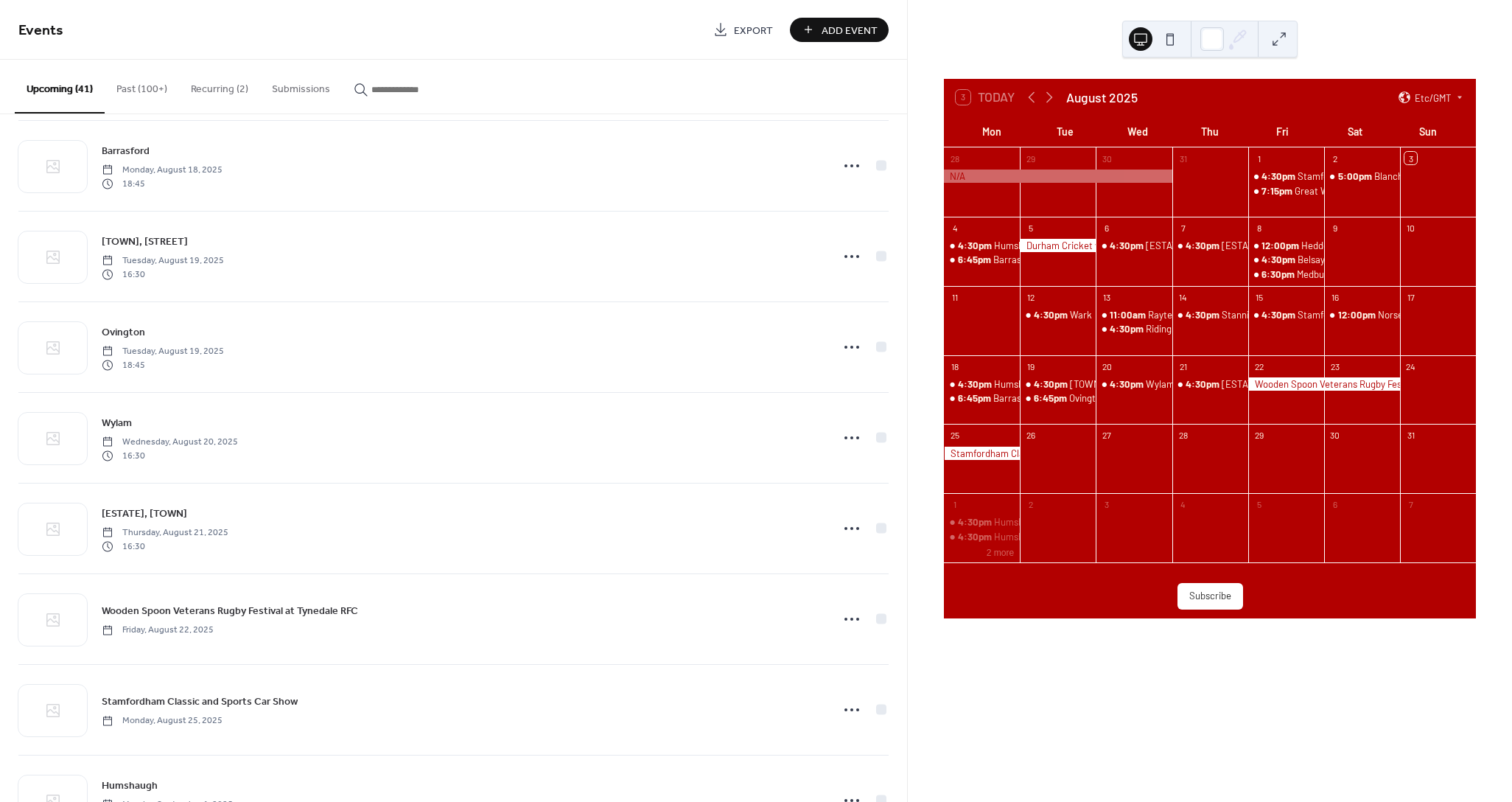 scroll, scrollTop: 1321, scrollLeft: 0, axis: vertical 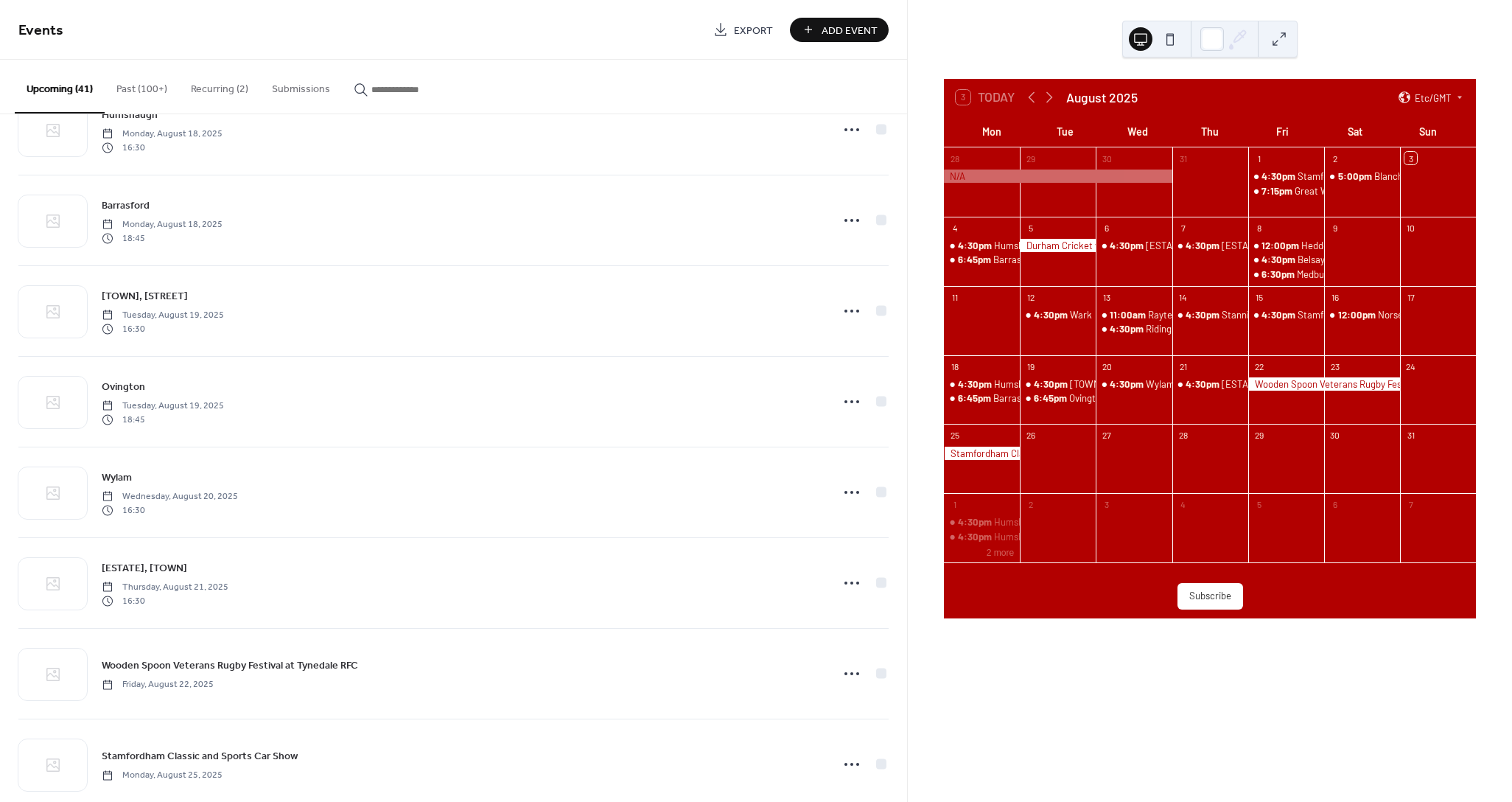 click on "Past (100+)" at bounding box center (141, 86) 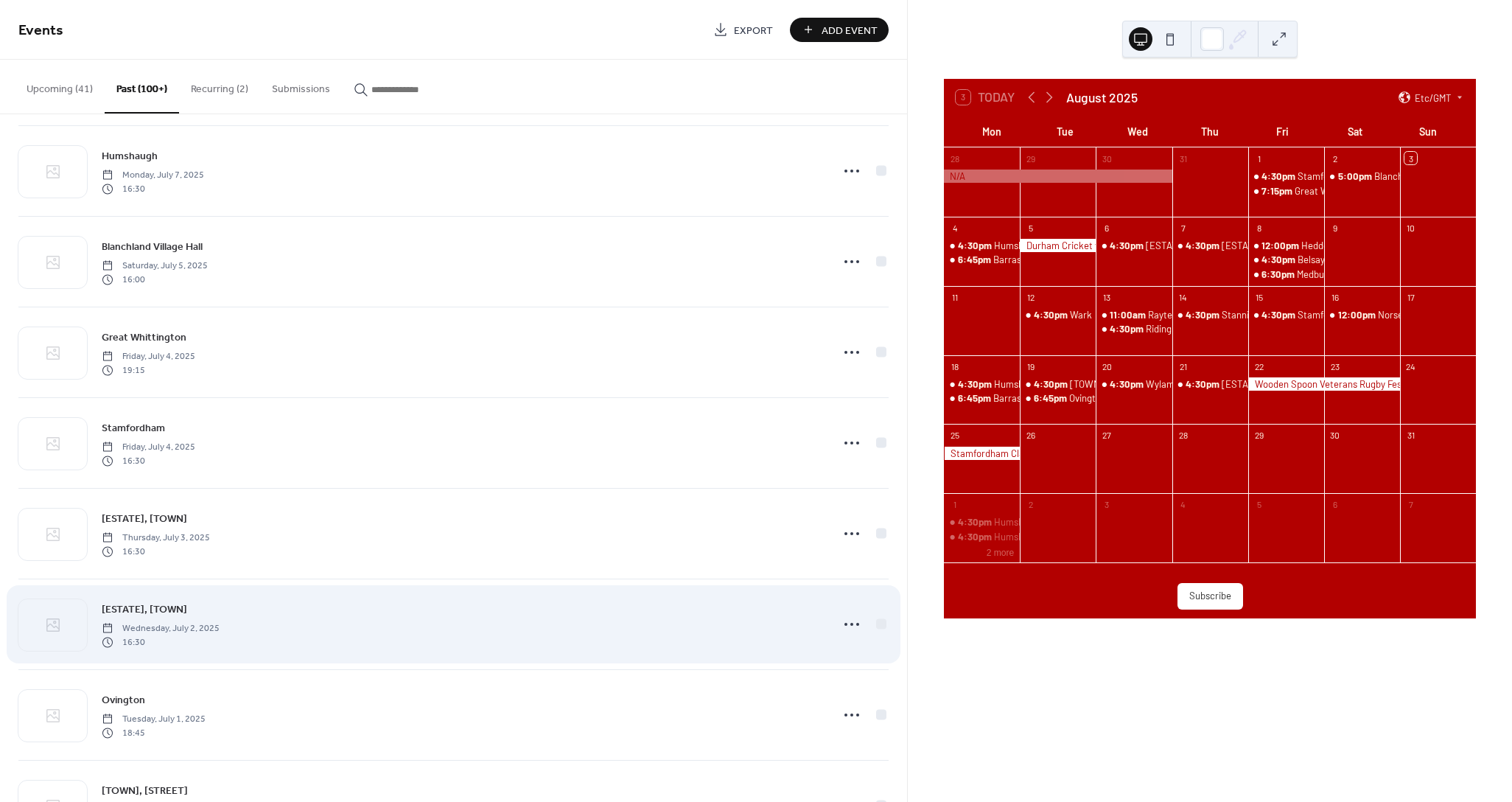 scroll, scrollTop: 2500, scrollLeft: 0, axis: vertical 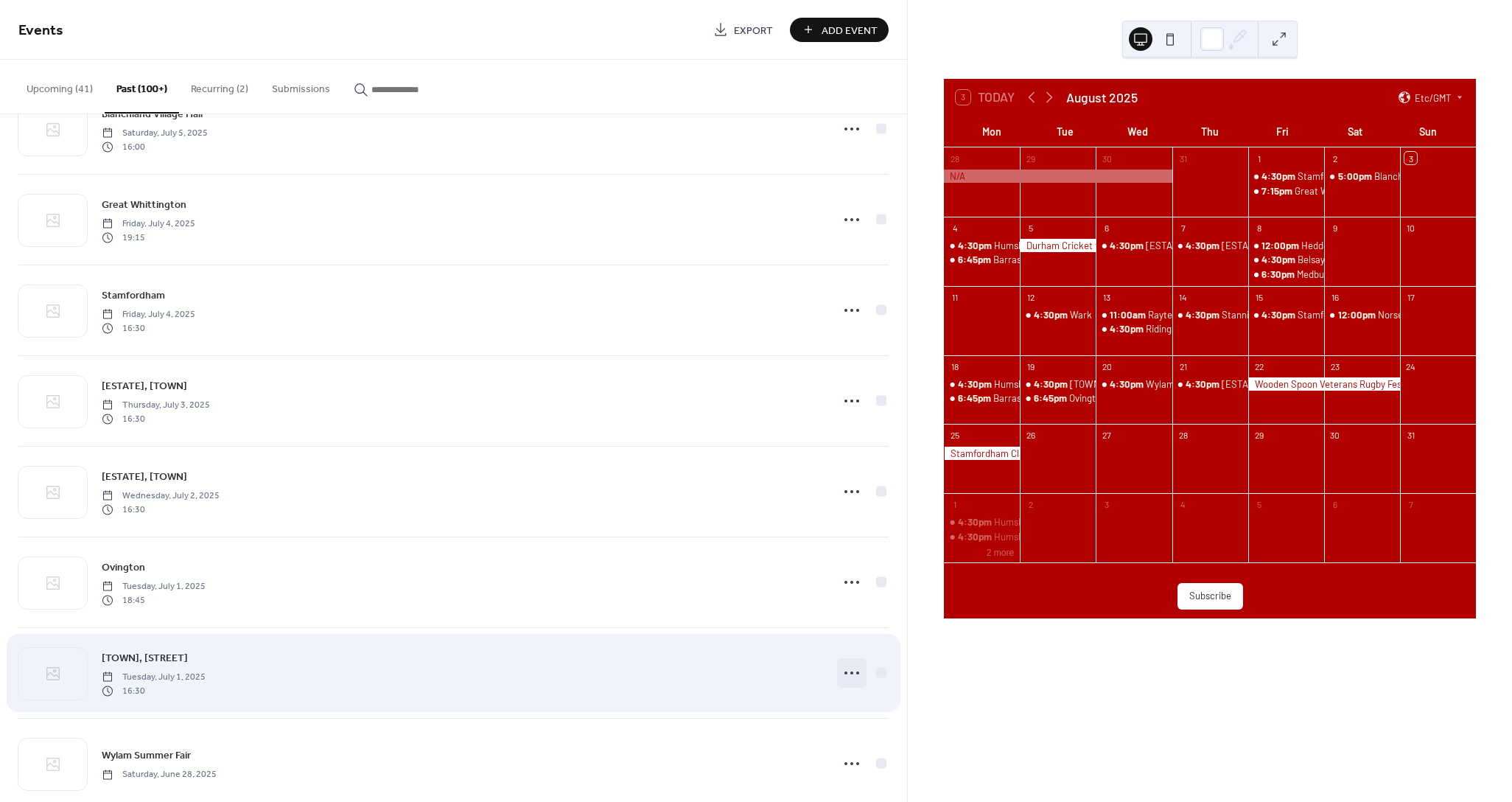 click 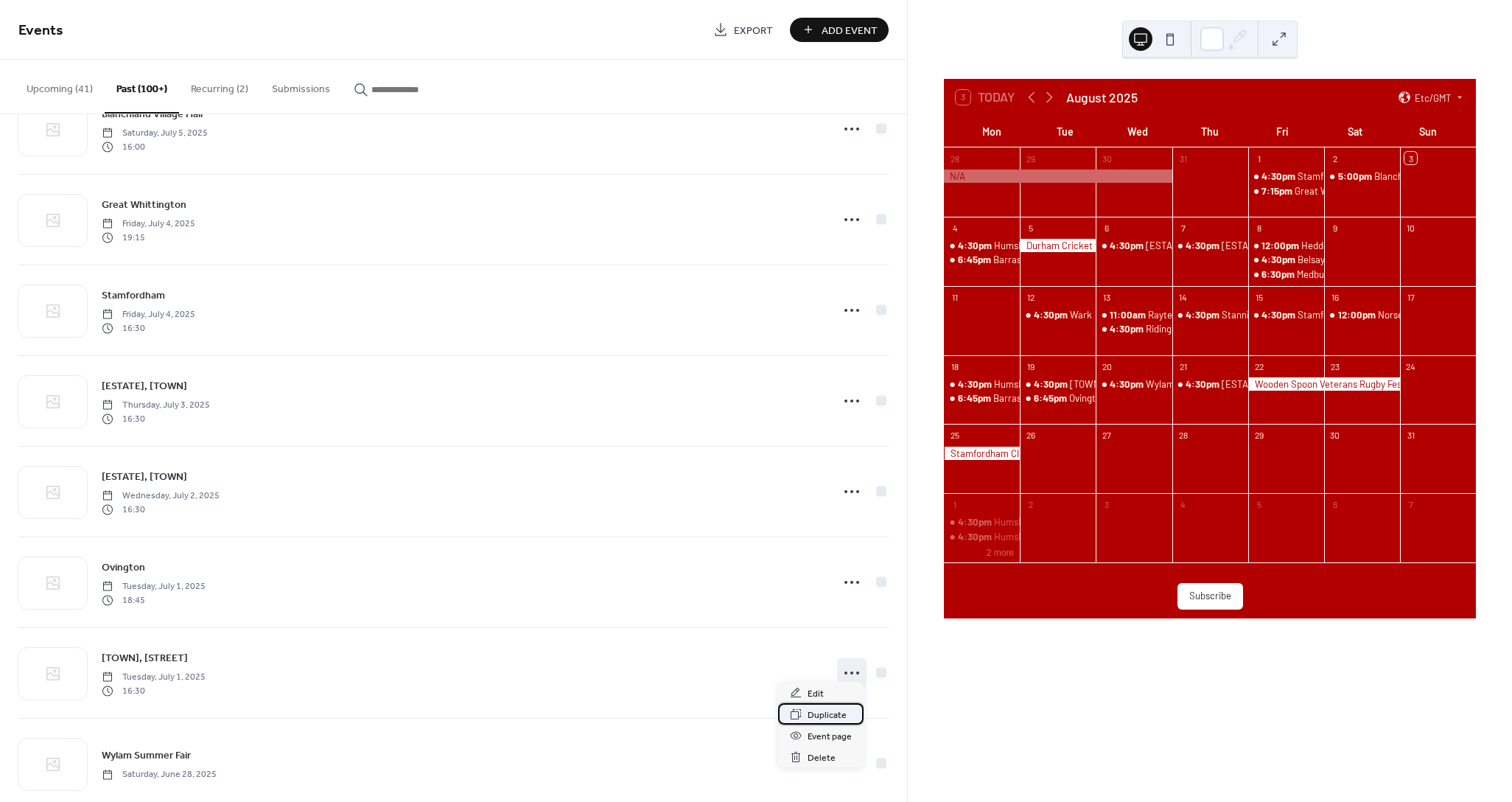 click on "Duplicate" at bounding box center [827, 715] 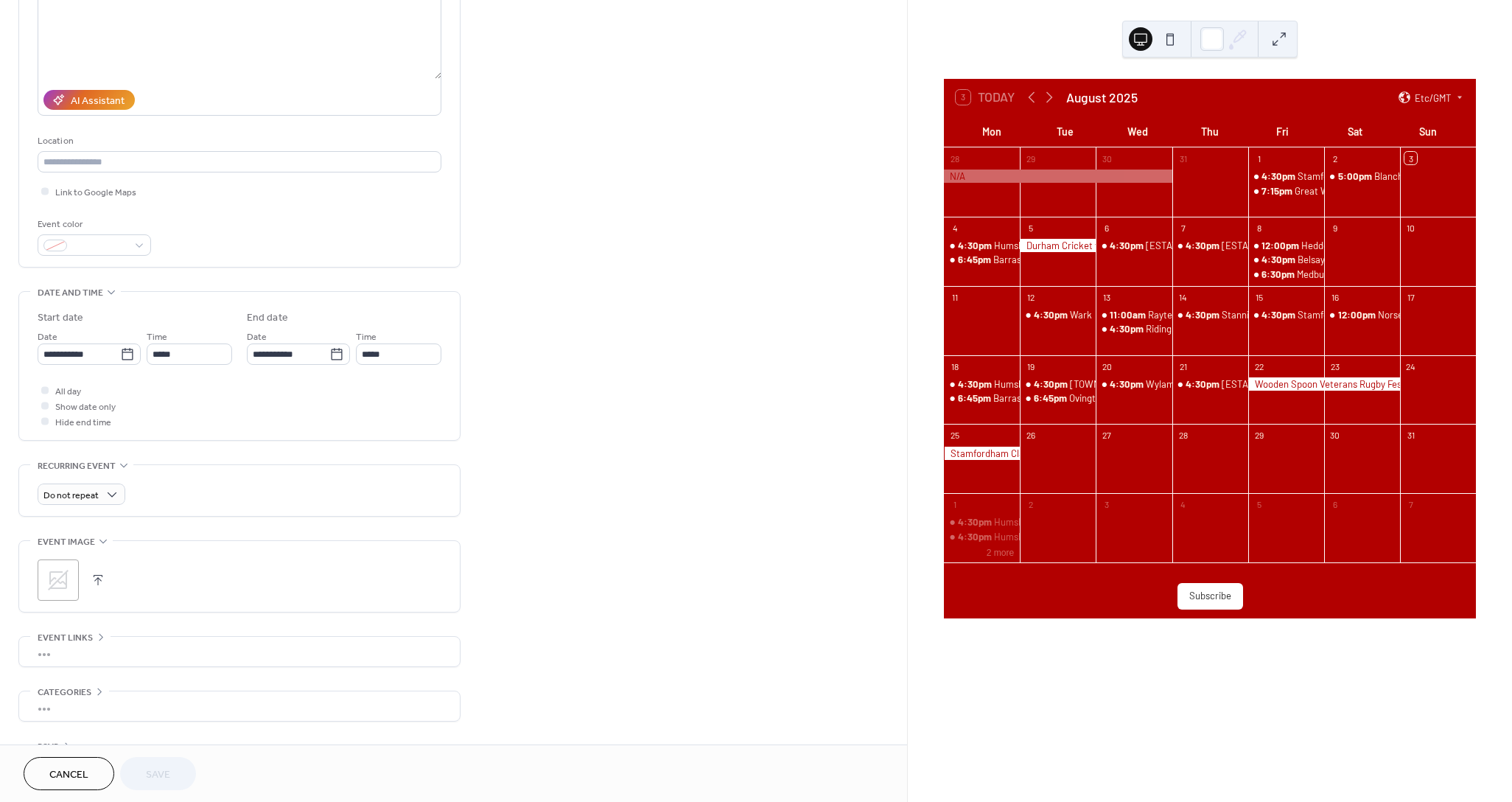 scroll, scrollTop: 196, scrollLeft: 0, axis: vertical 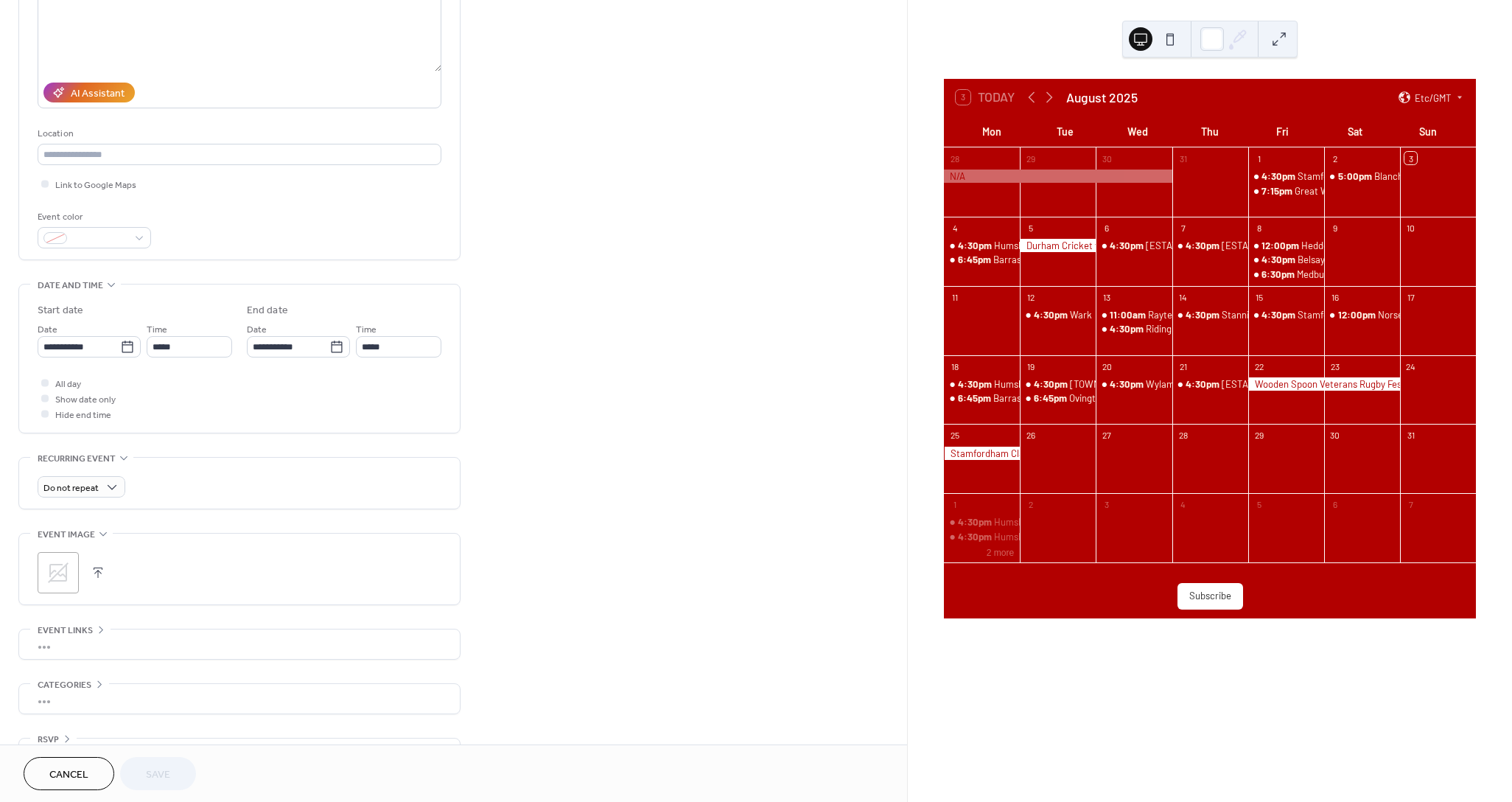 click on "Do not repeat" at bounding box center (239, 483) 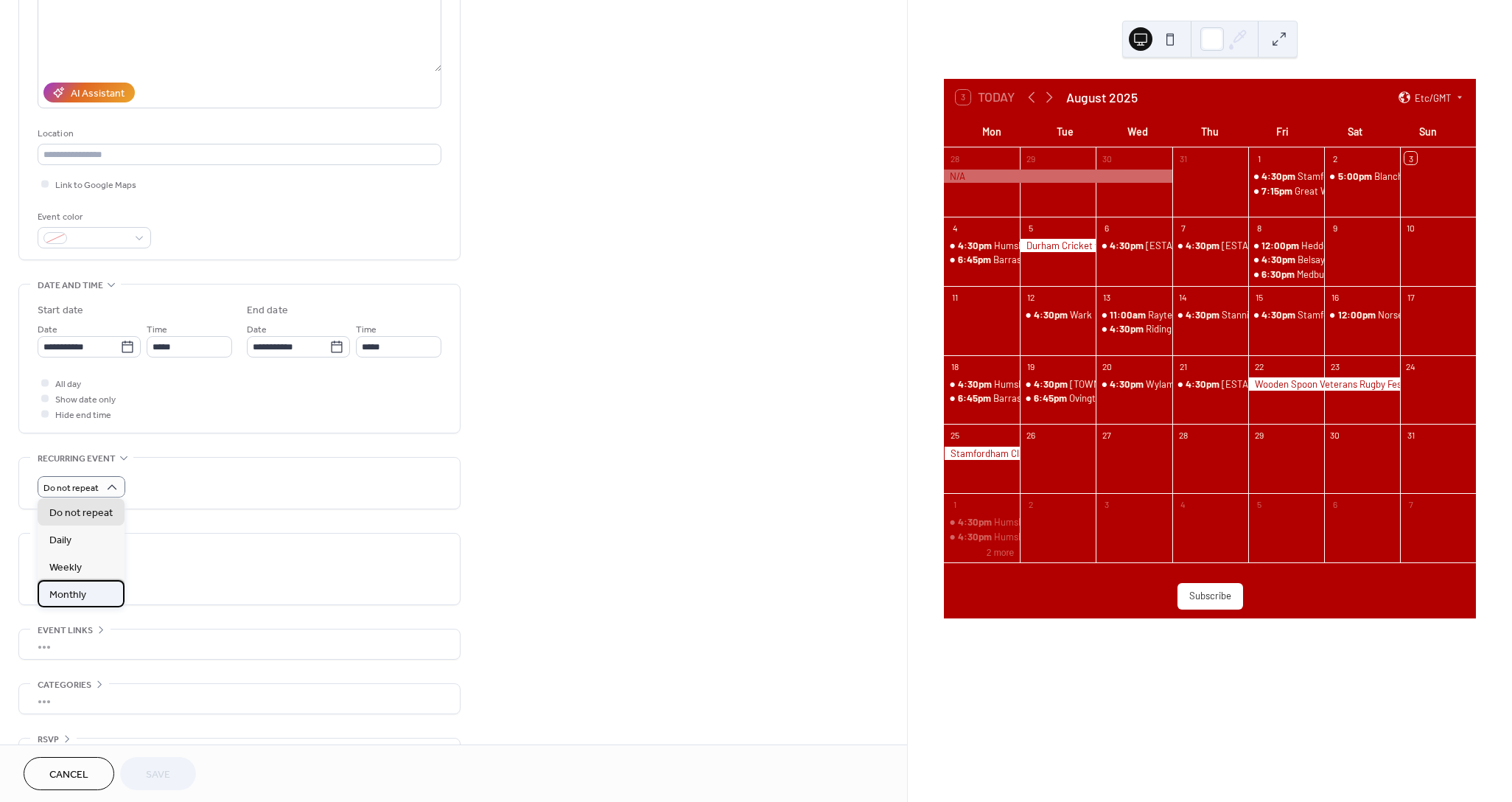 click on "Monthly" at bounding box center [81, 593] 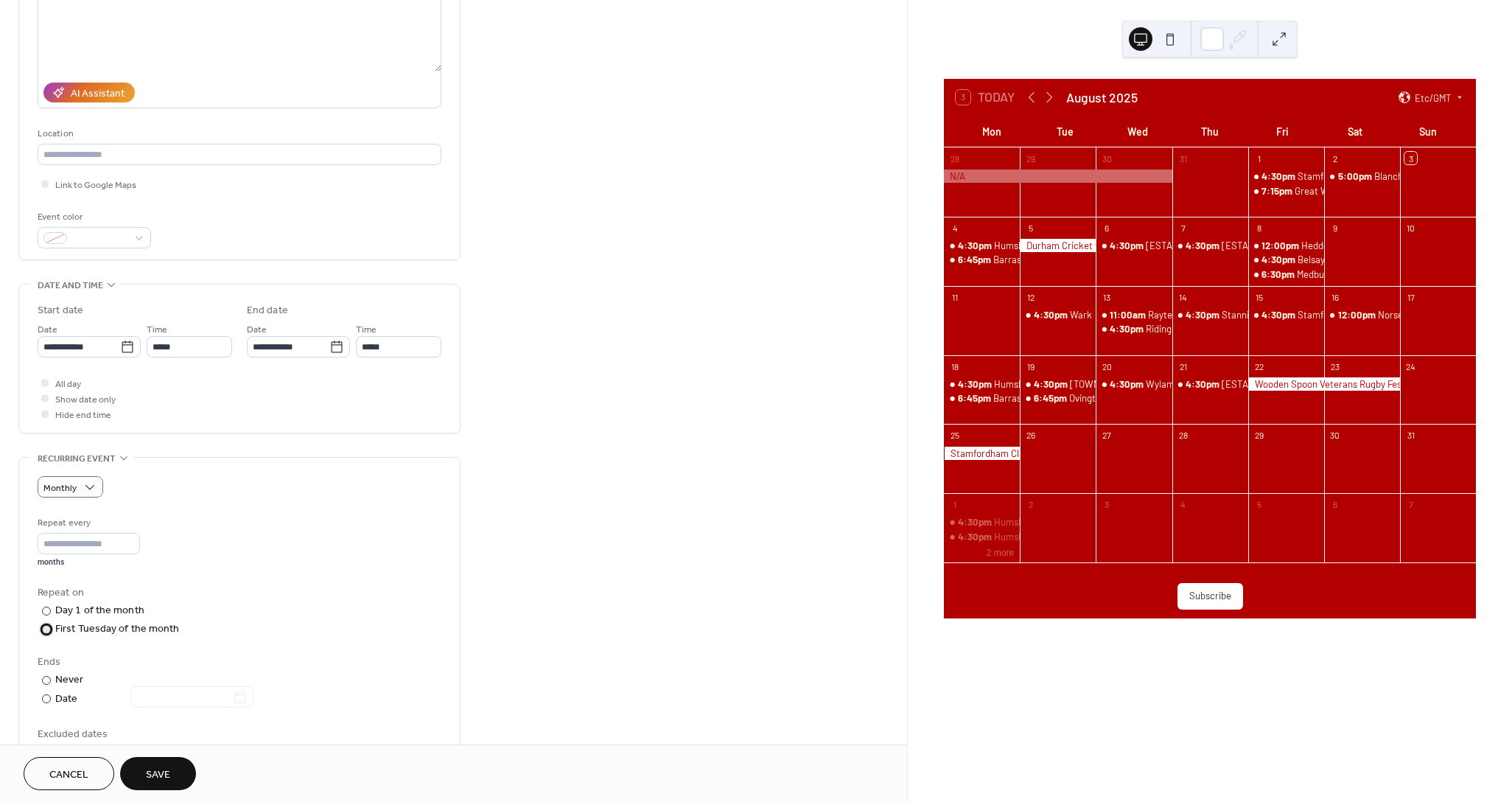 click on "First Tuesday of the month" at bounding box center [117, 629] 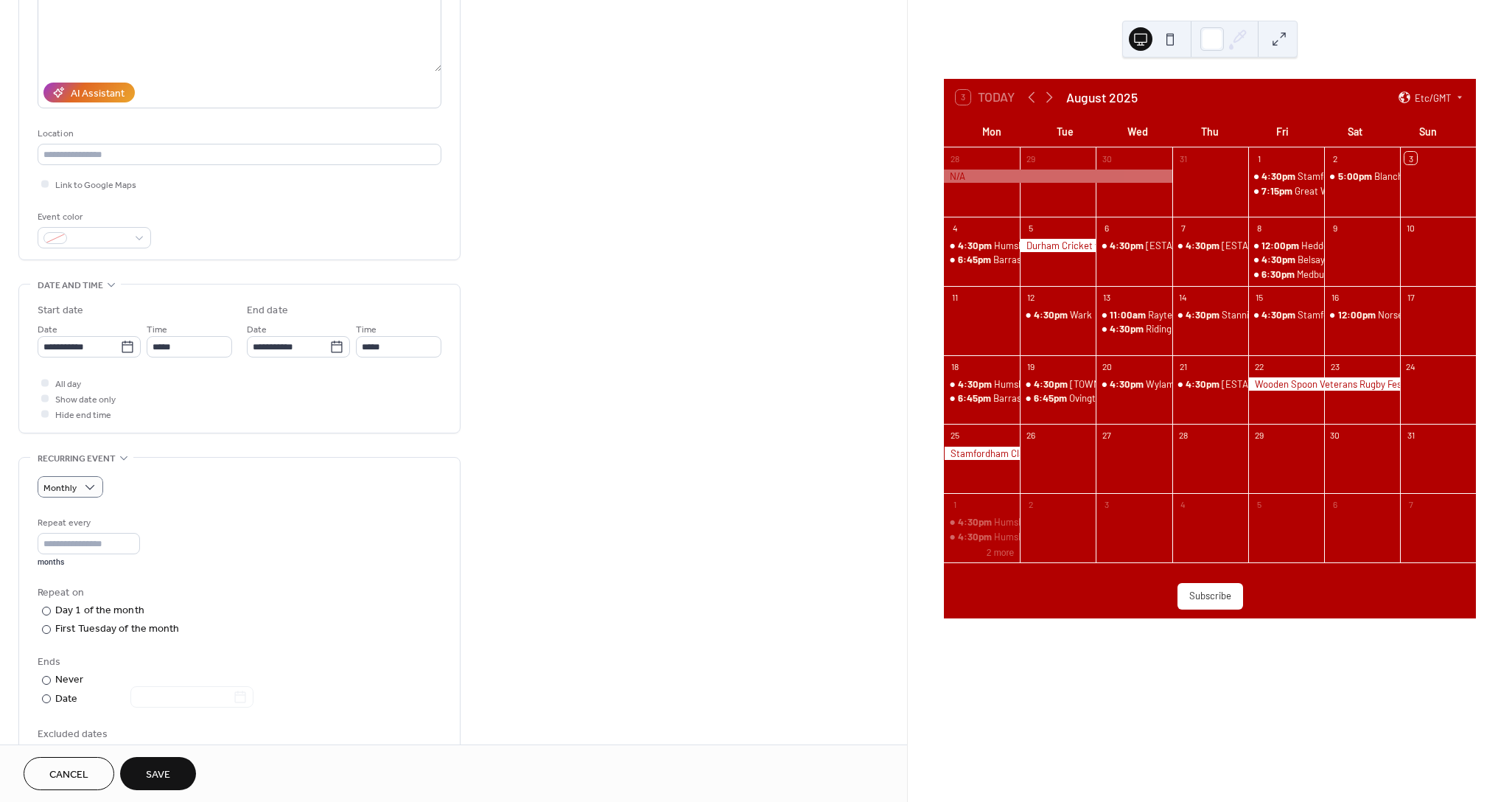 click on "Save" at bounding box center [158, 775] 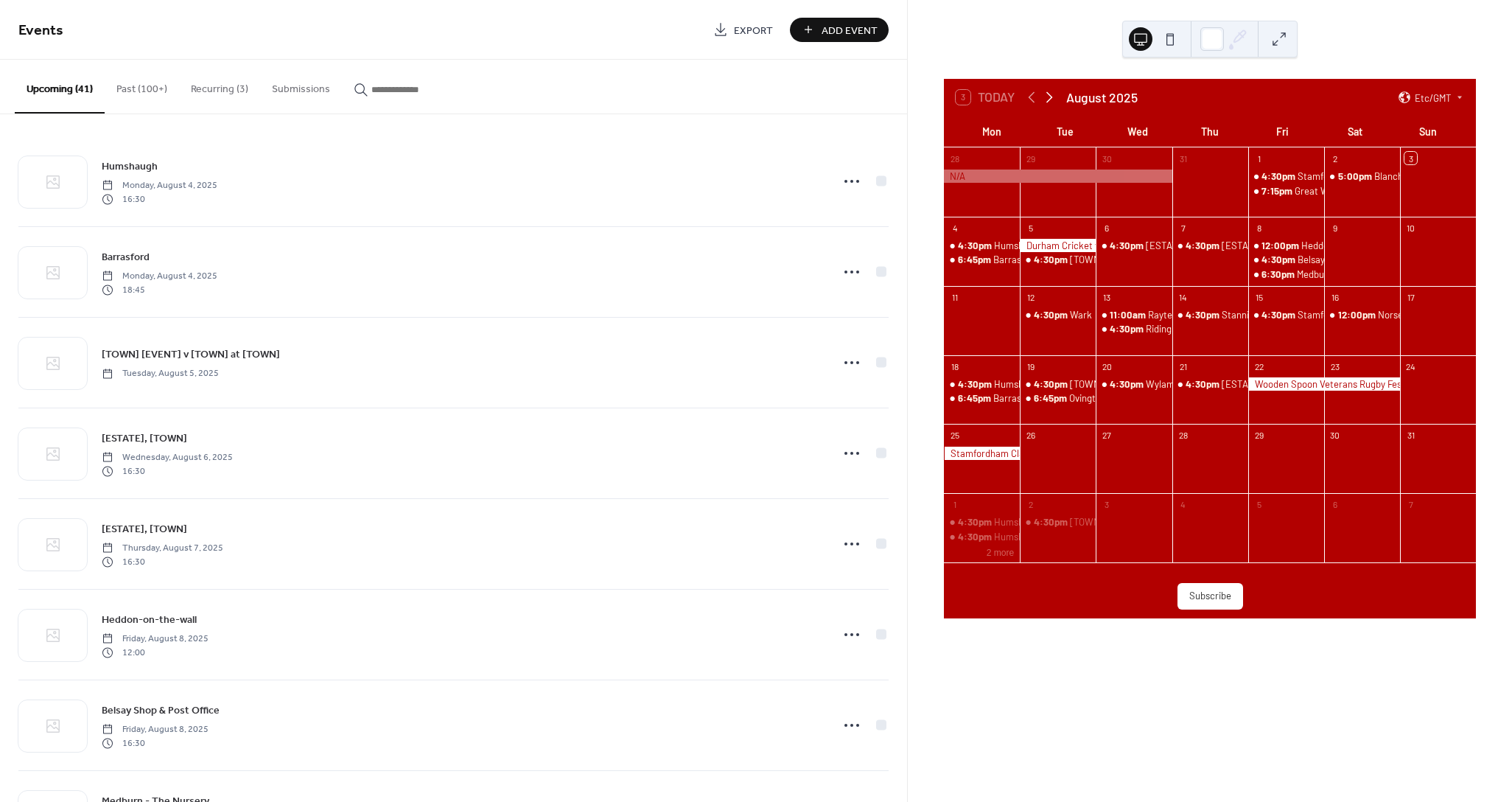 click 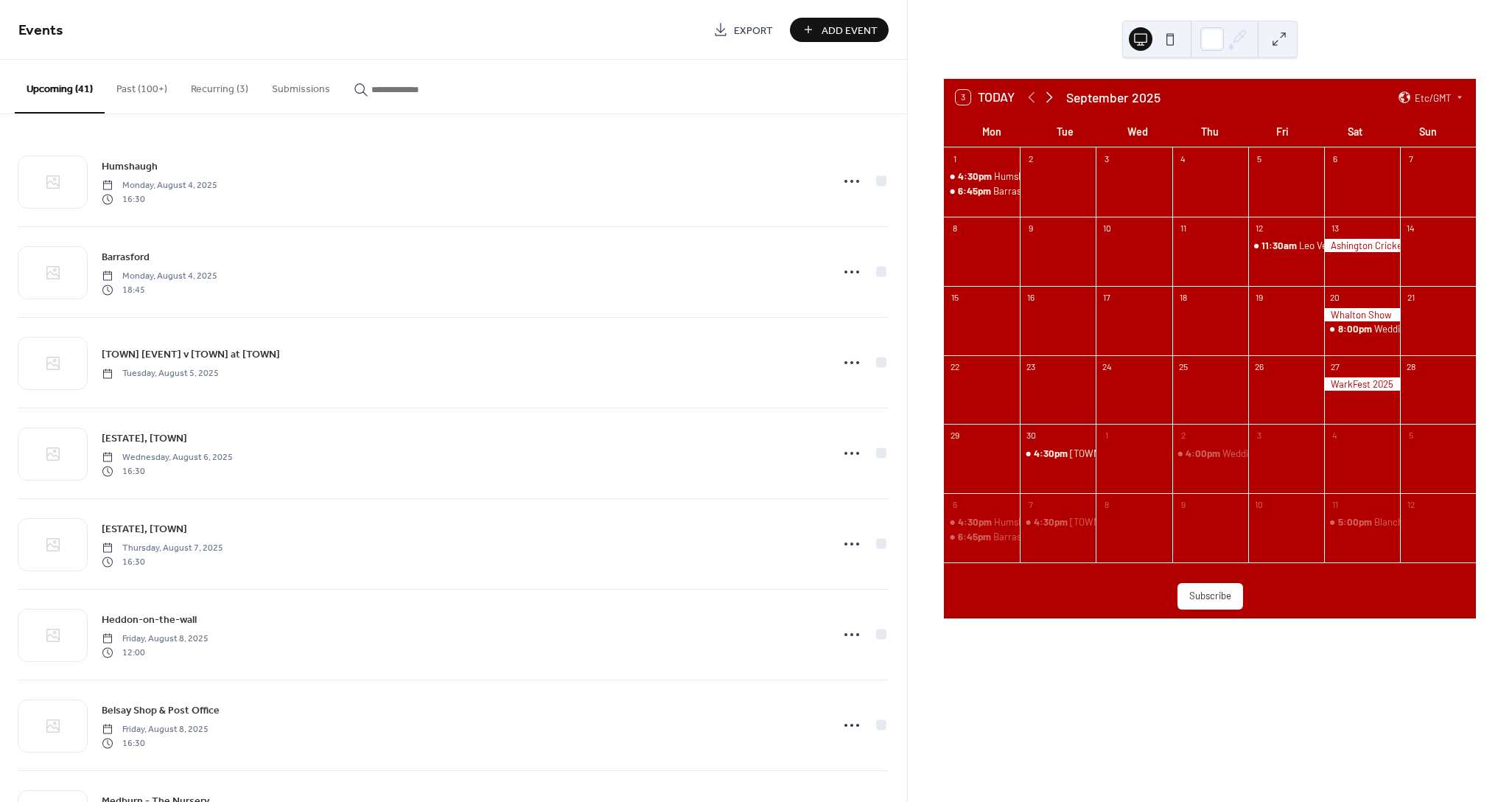 click 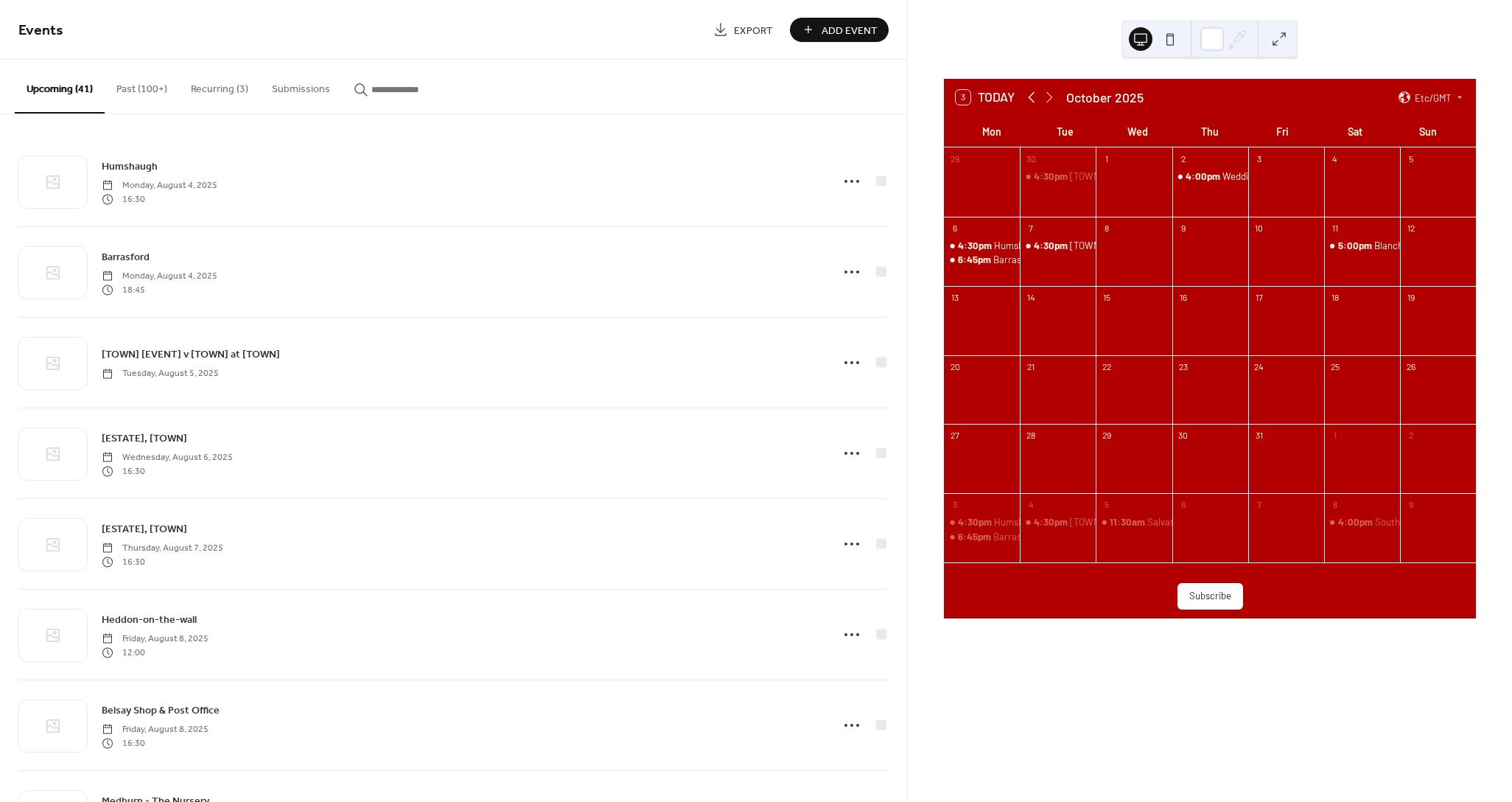 click 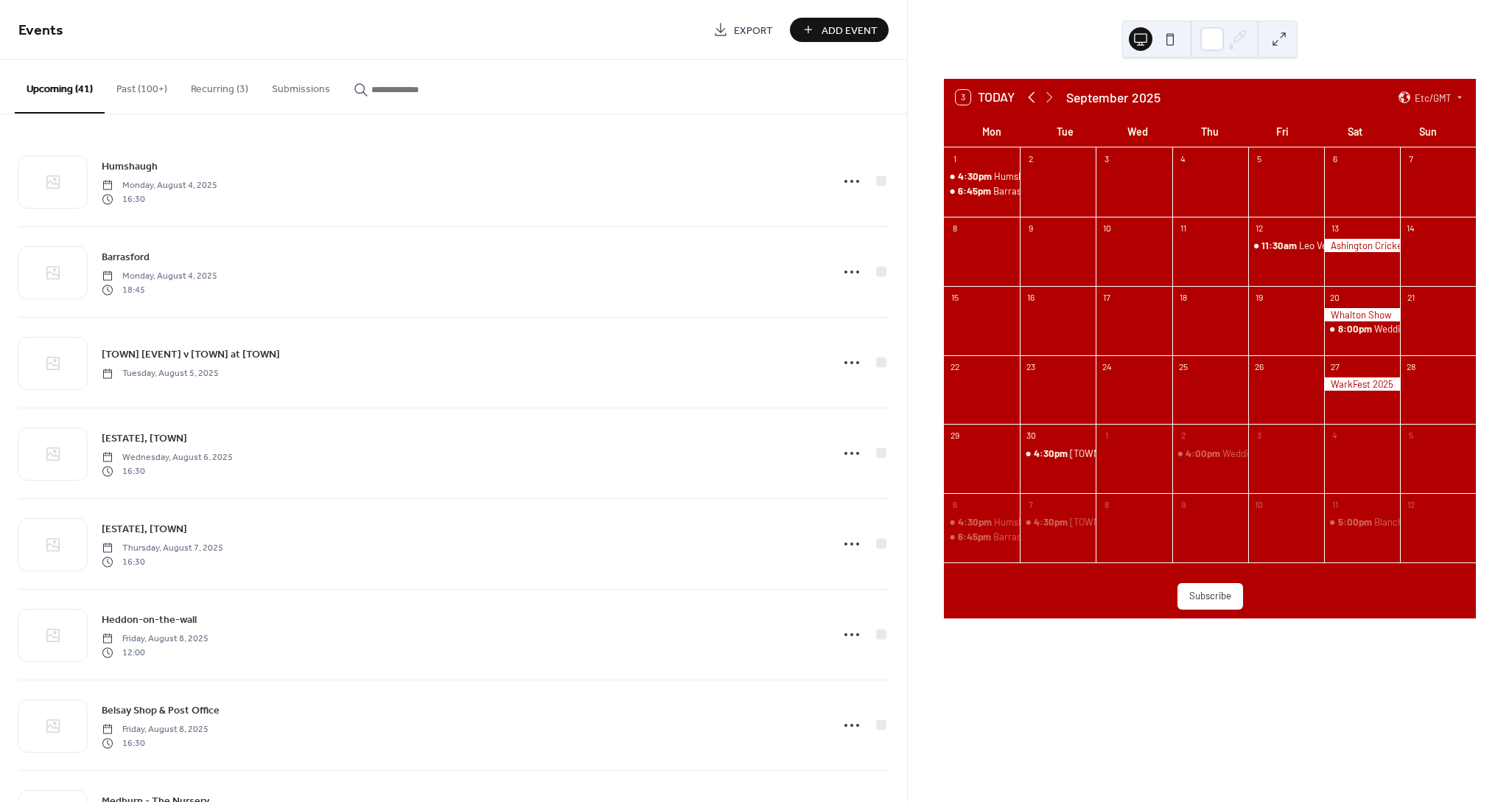 click 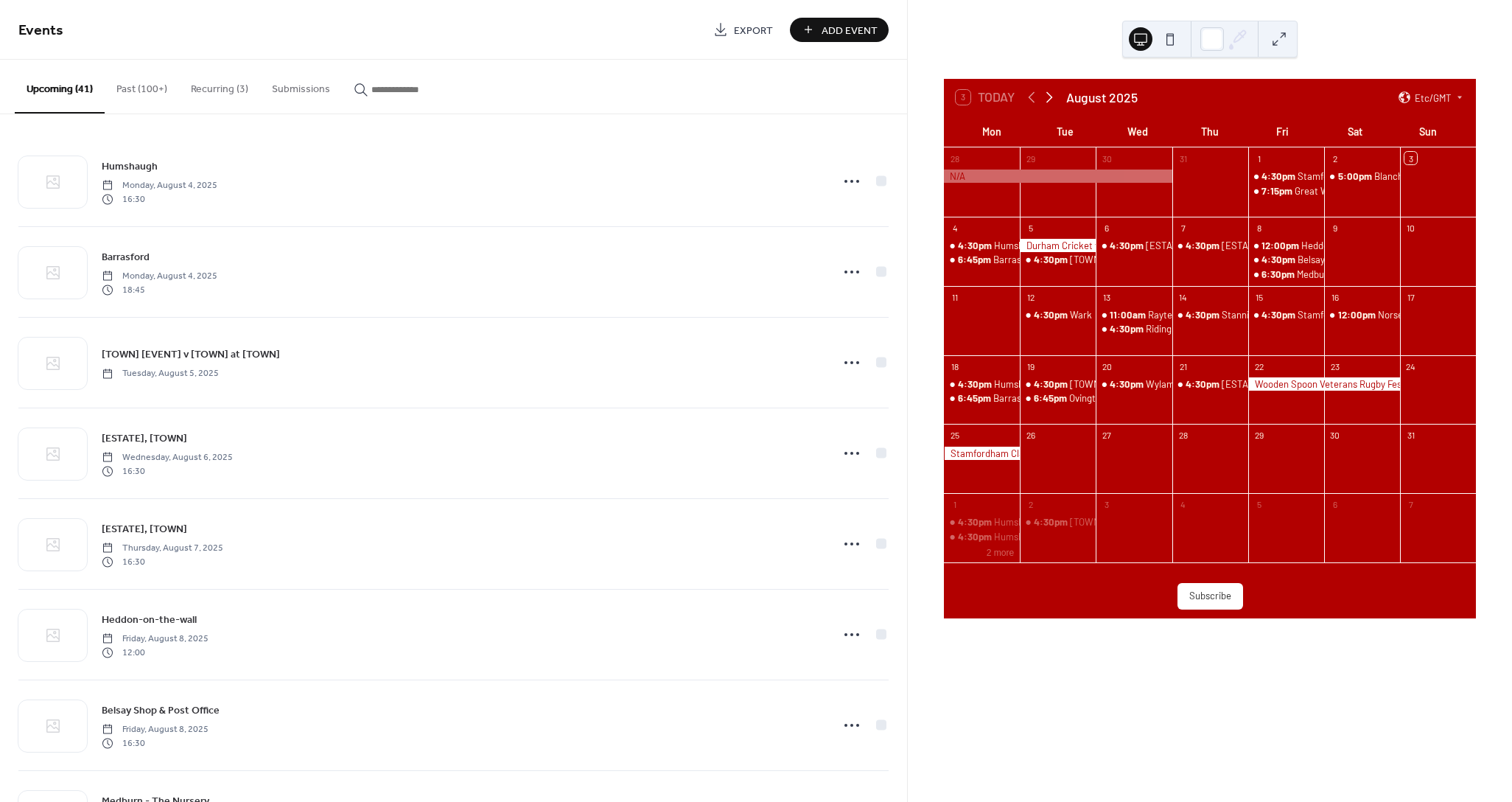 click 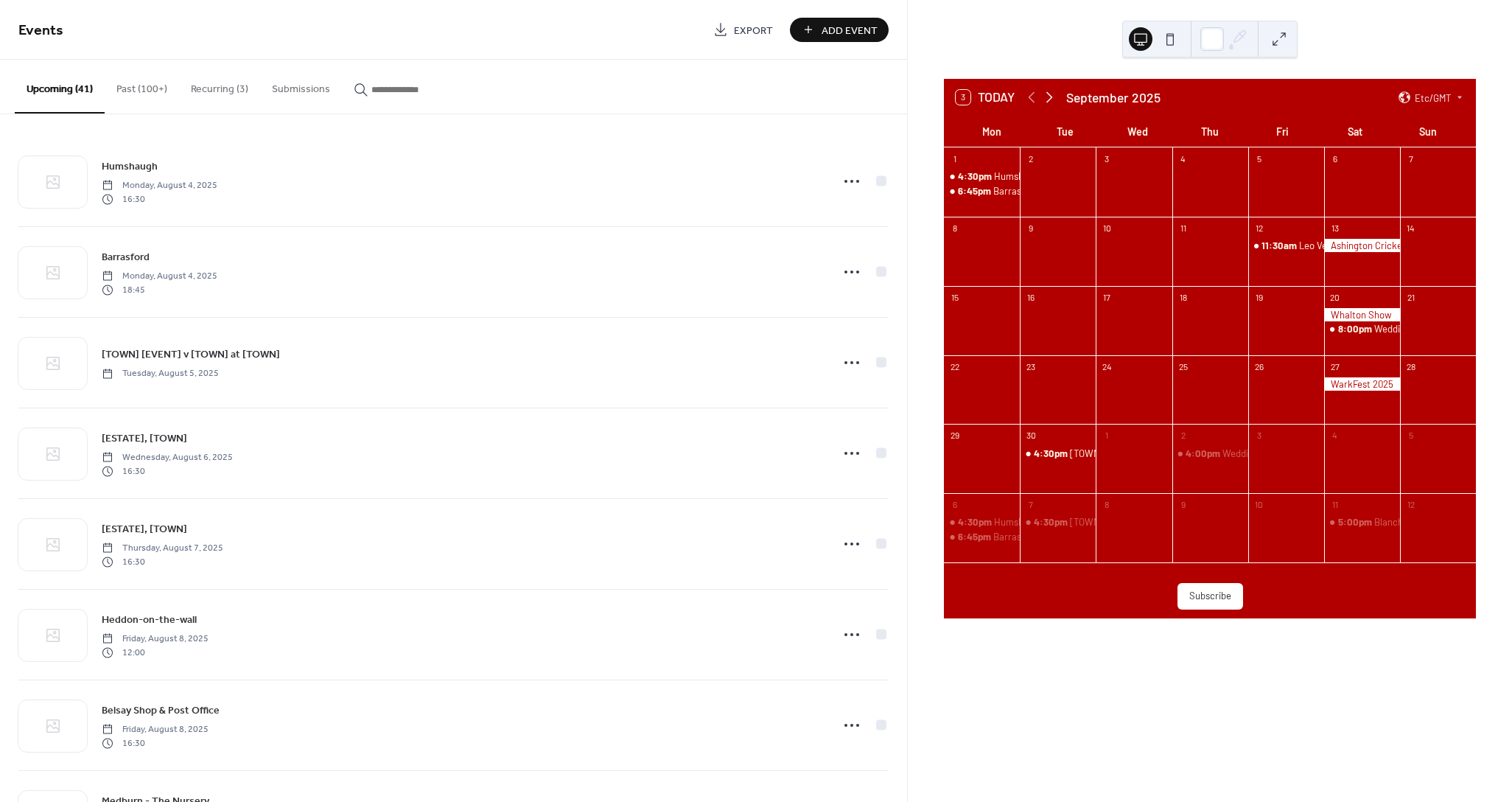 click 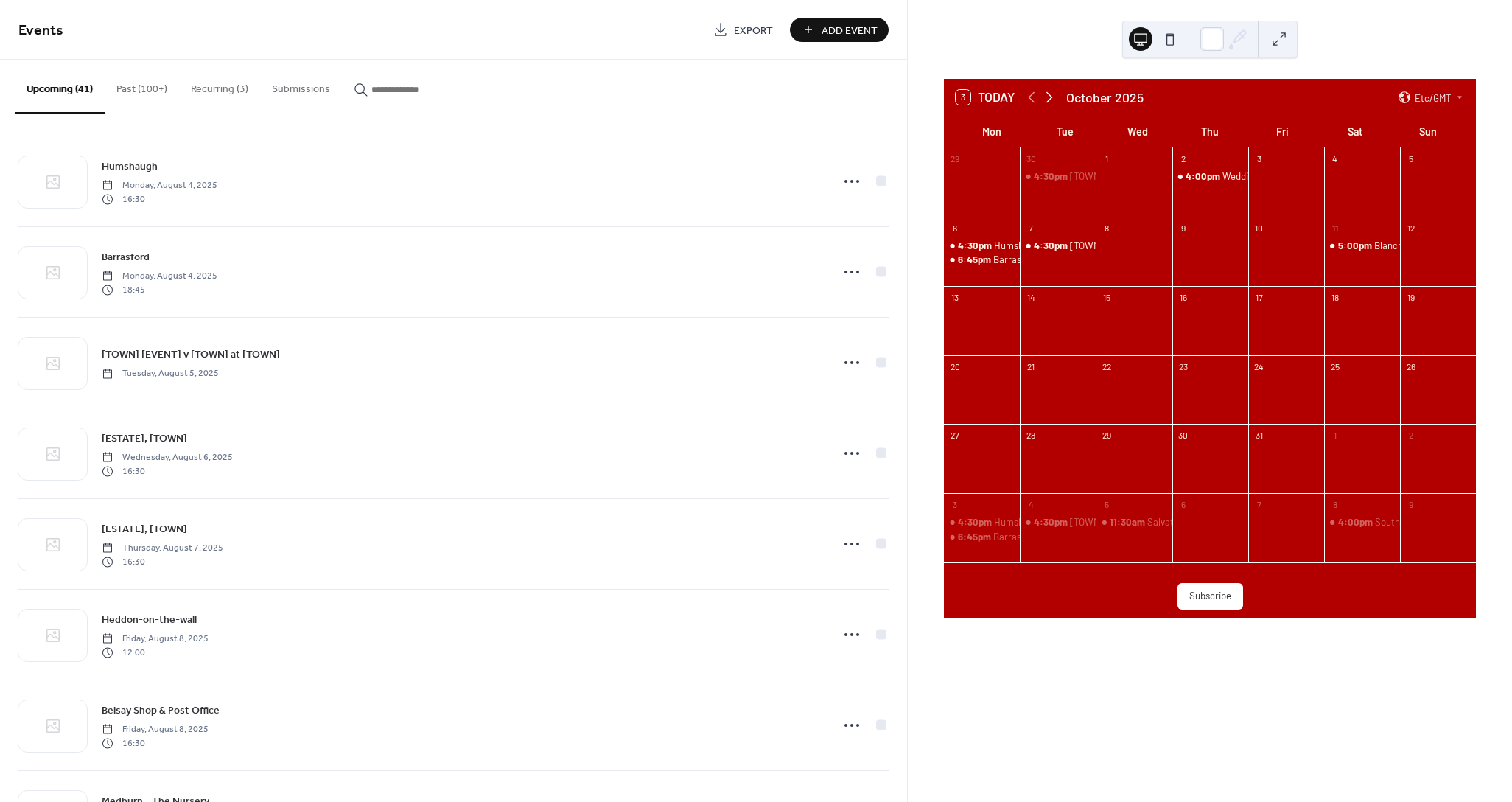 click 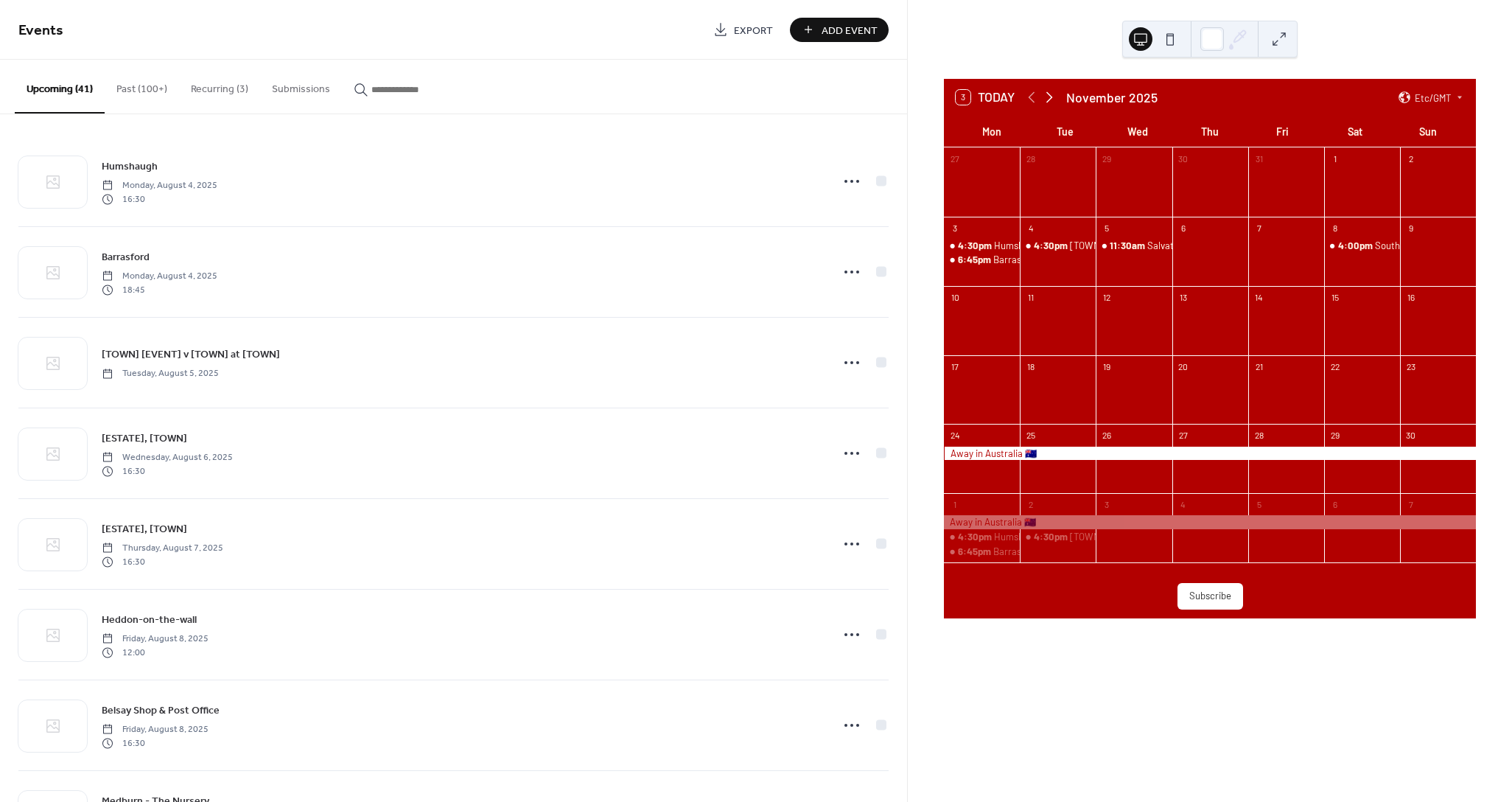 click 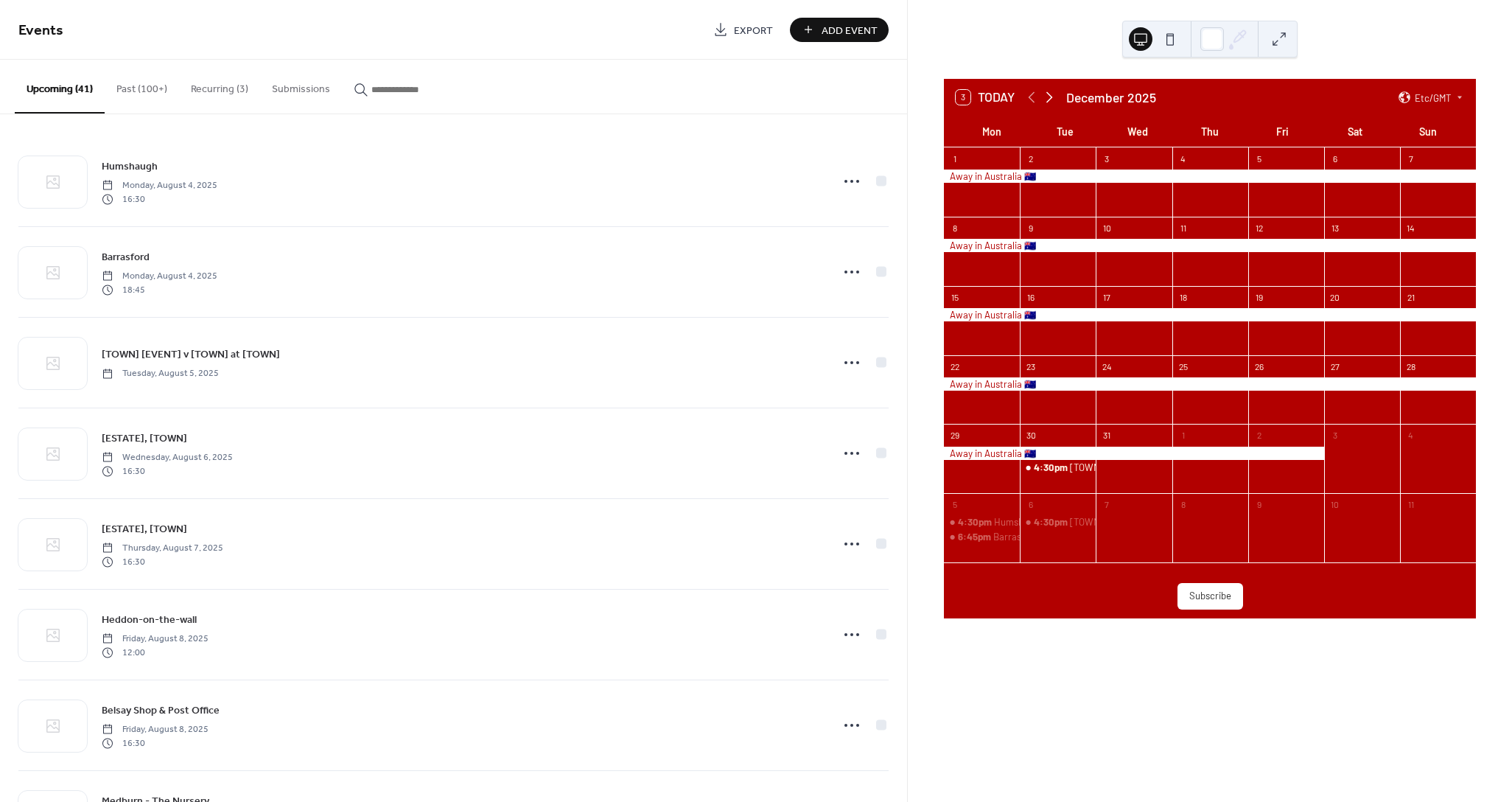 click 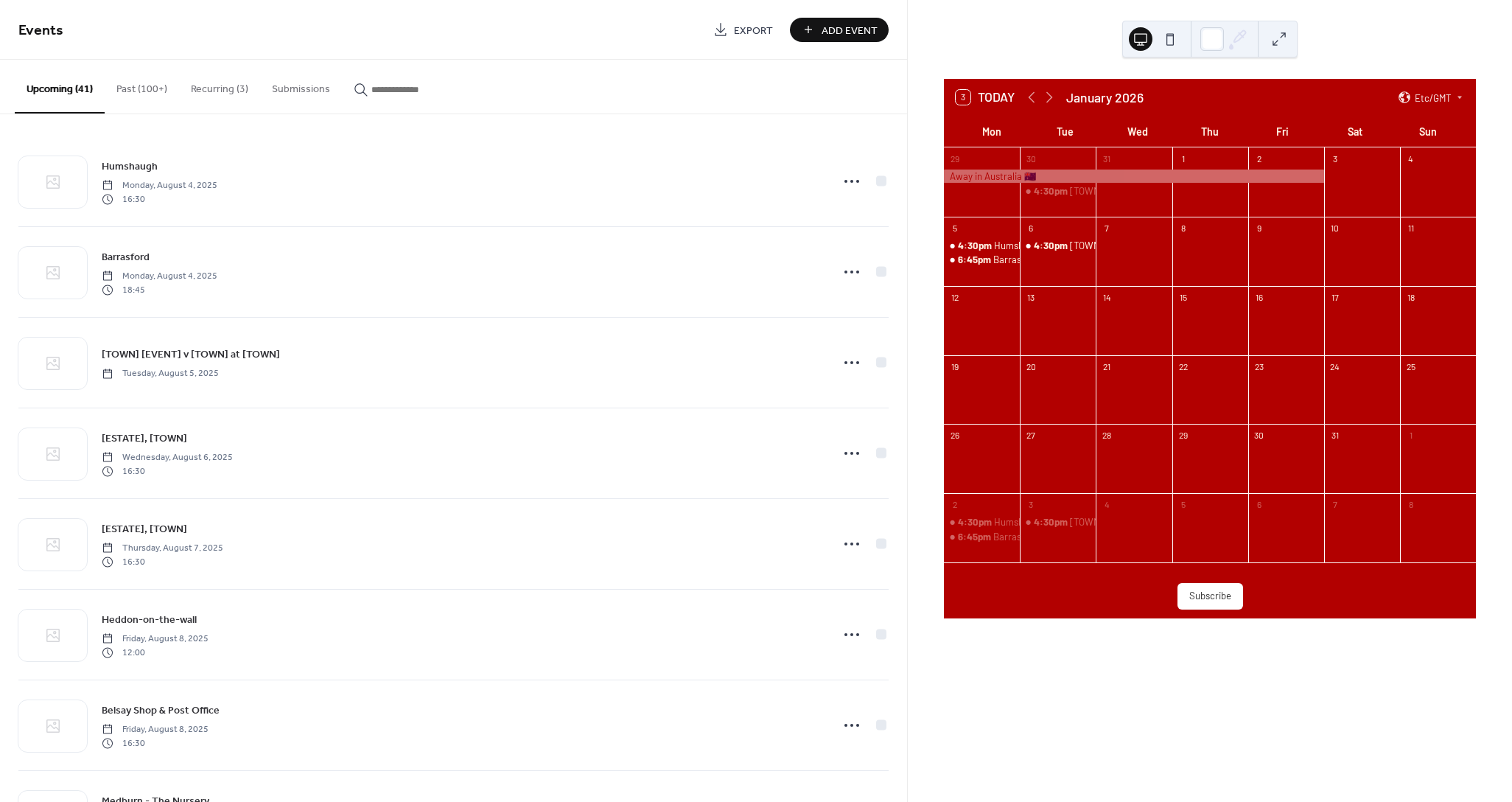 click on "[DAY] [MONTH] [YEAR] Etc/GMT" at bounding box center [1210, 97] 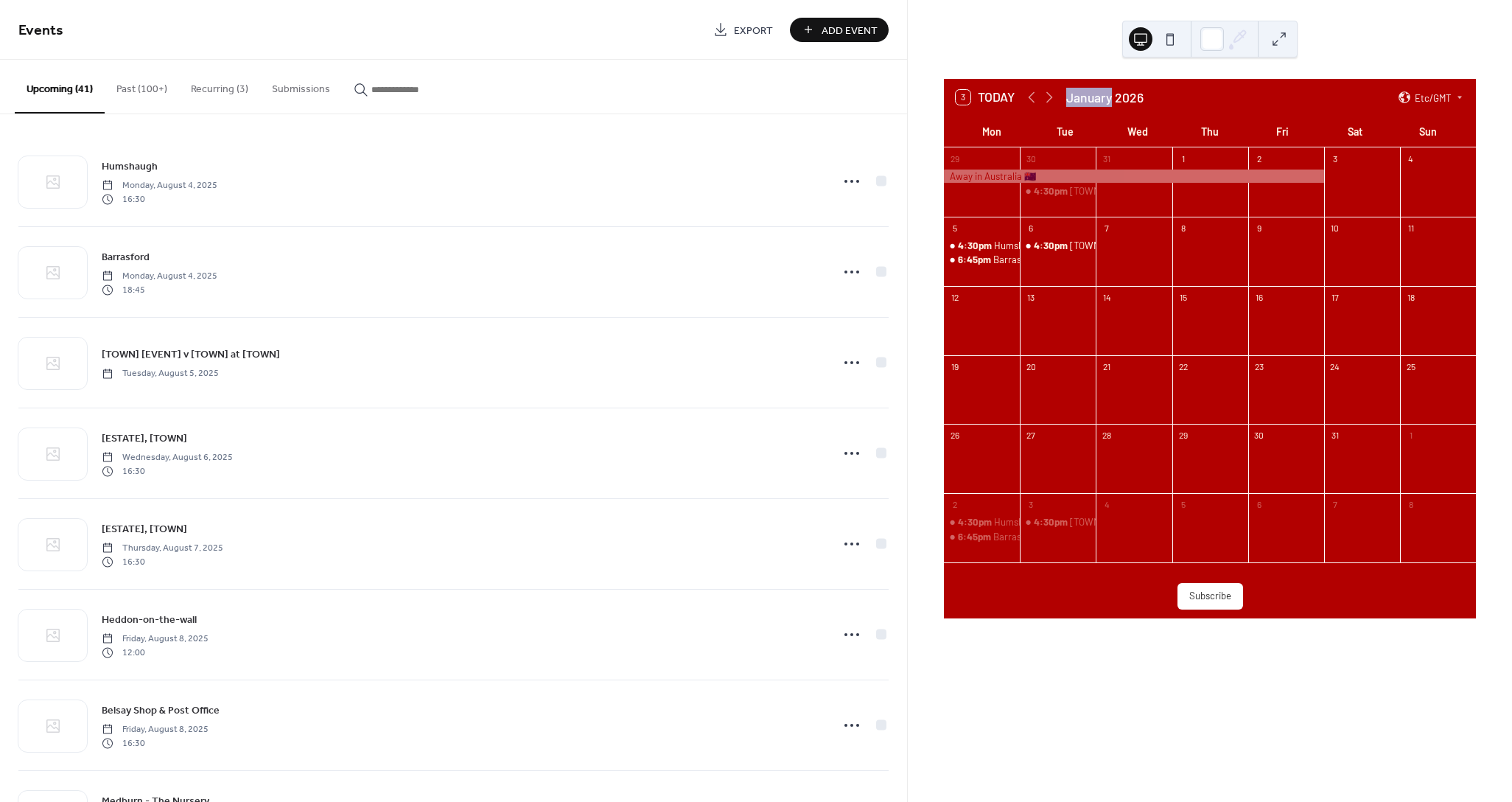 click on "[DAY] [MONTH] [YEAR] Etc/GMT" at bounding box center (1210, 97) 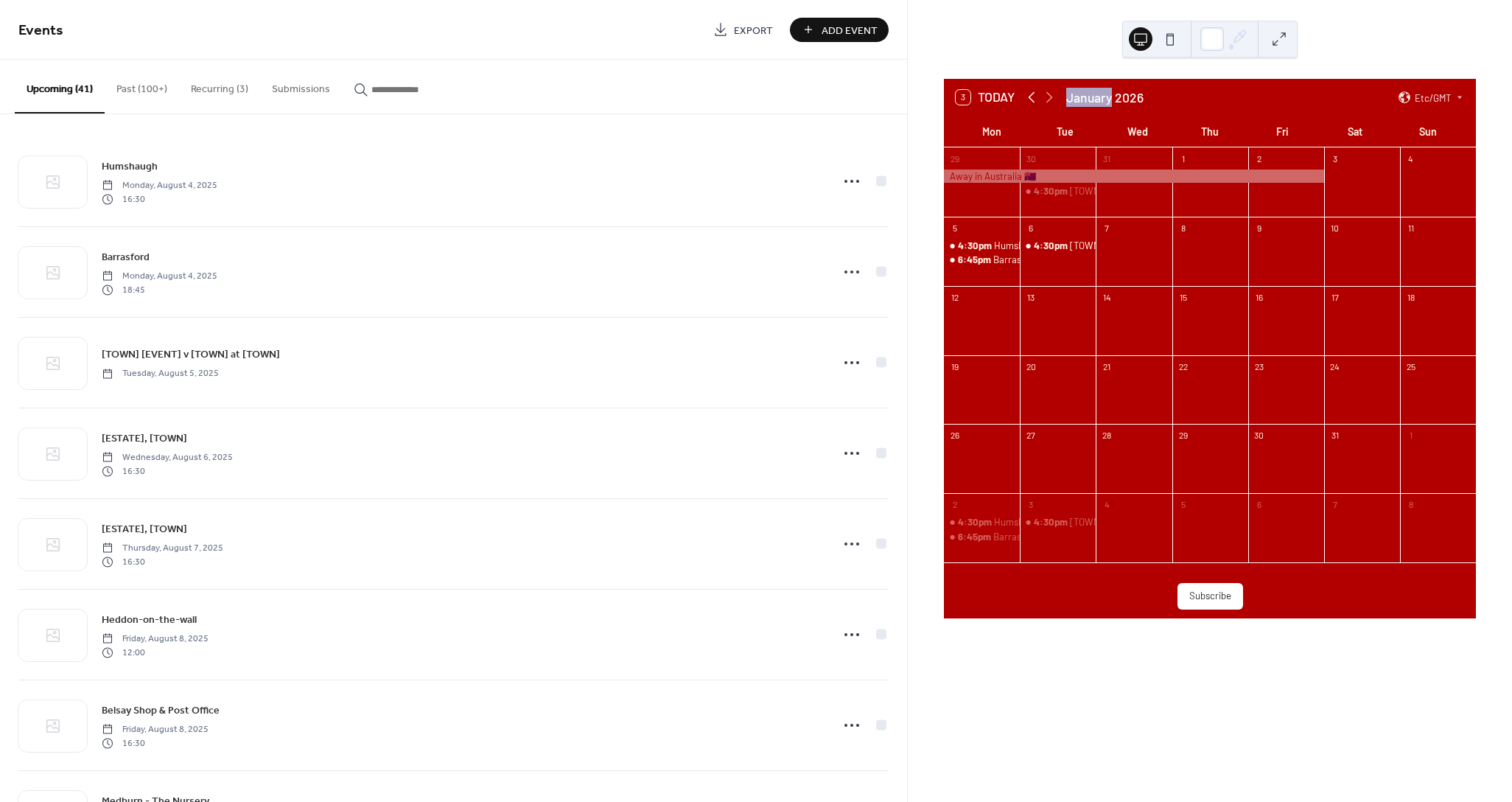 click 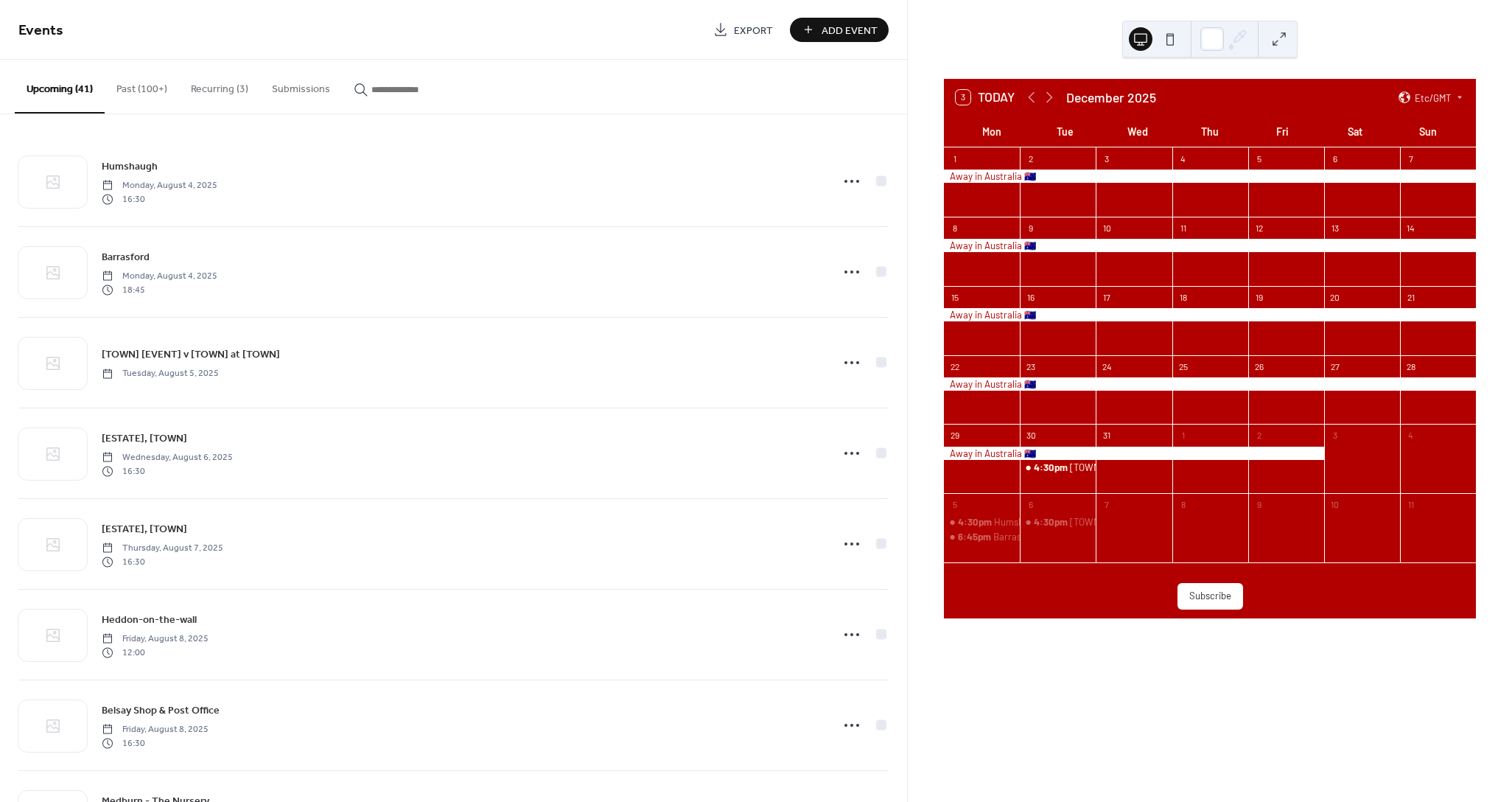 click on "Upcoming (41)" at bounding box center [60, 86] 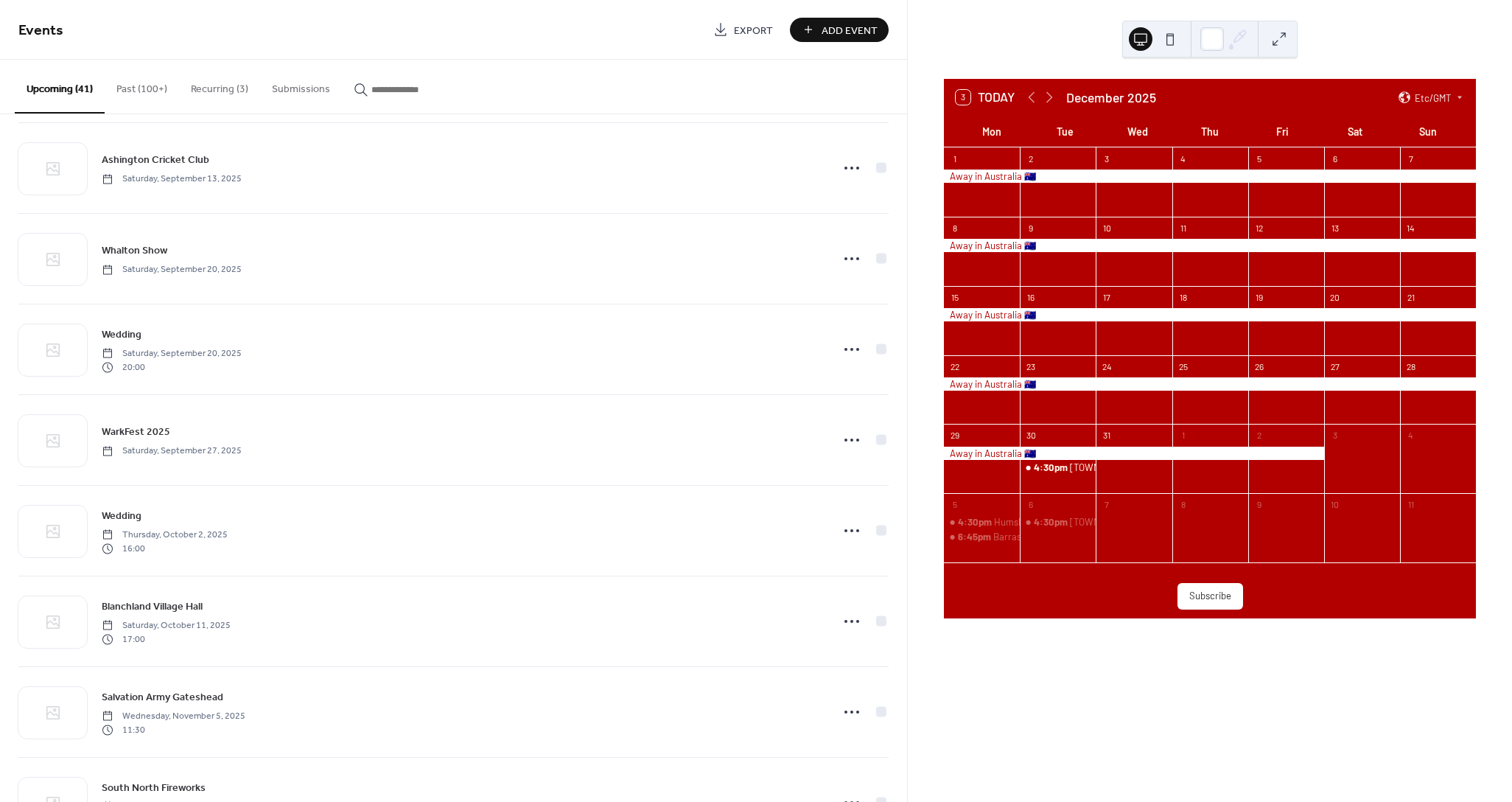 scroll, scrollTop: 2188, scrollLeft: 0, axis: vertical 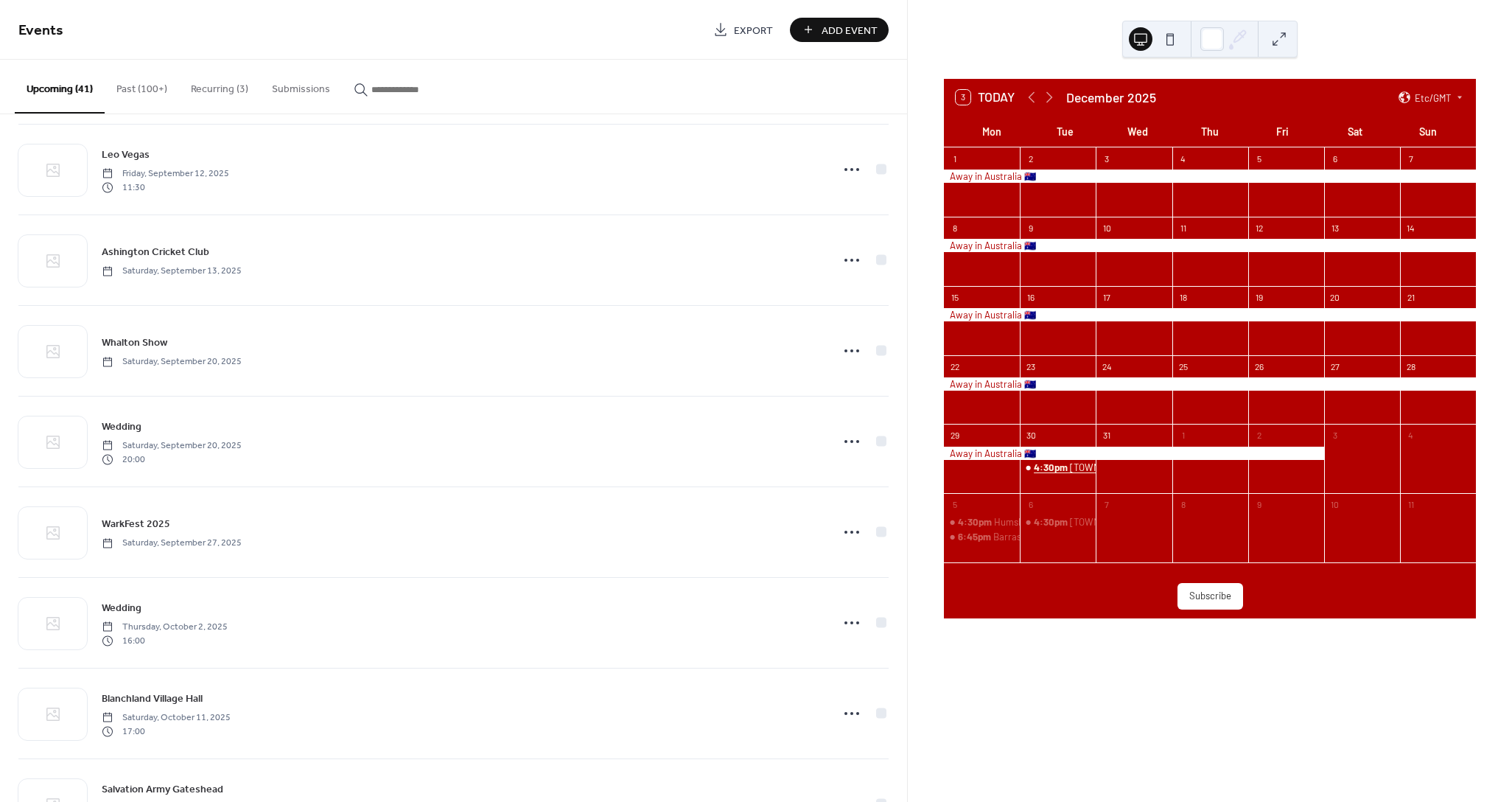 click on "4:30pm" at bounding box center (1051, 467) 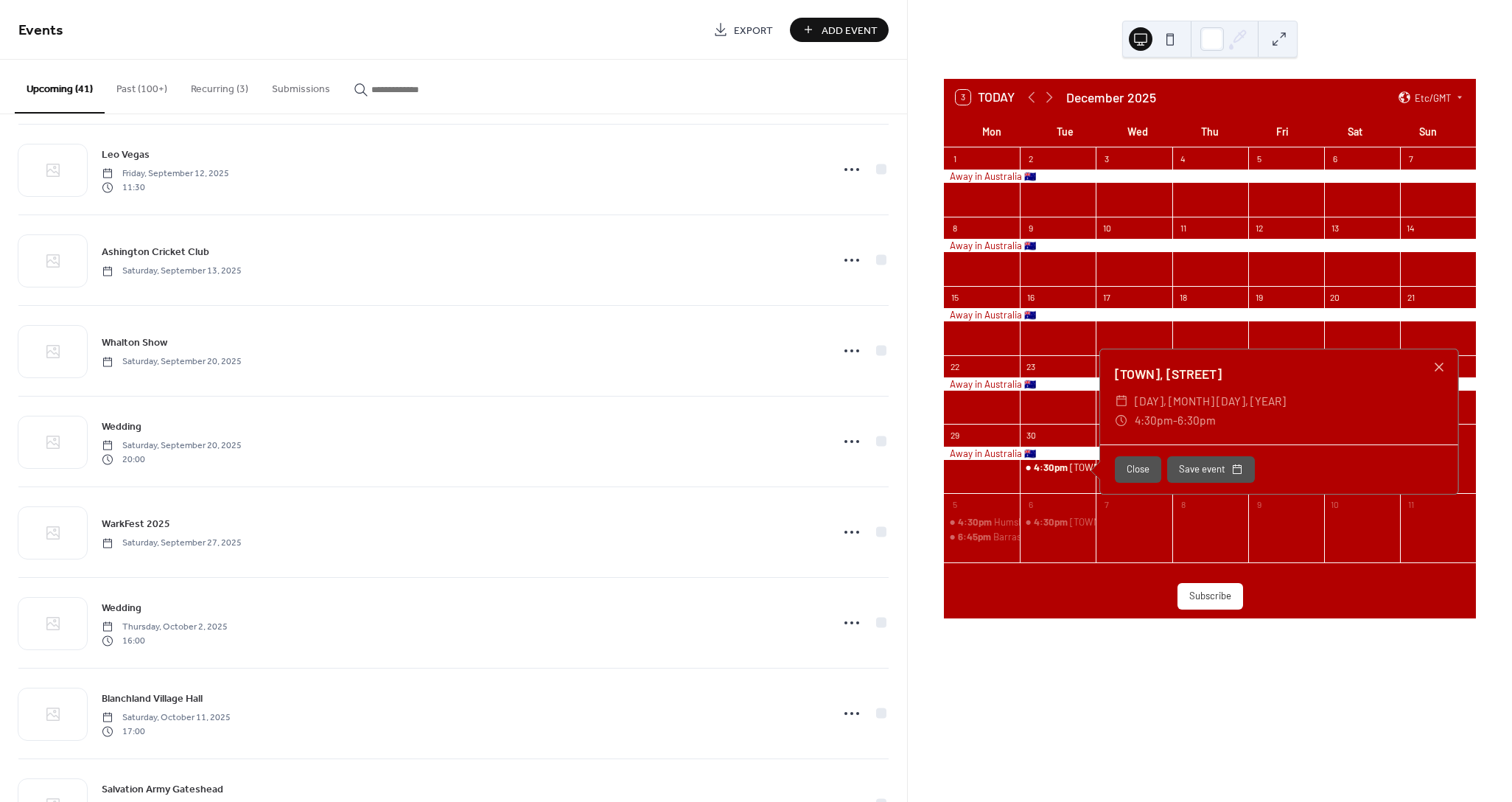 click on "Close" at bounding box center [1138, 470] 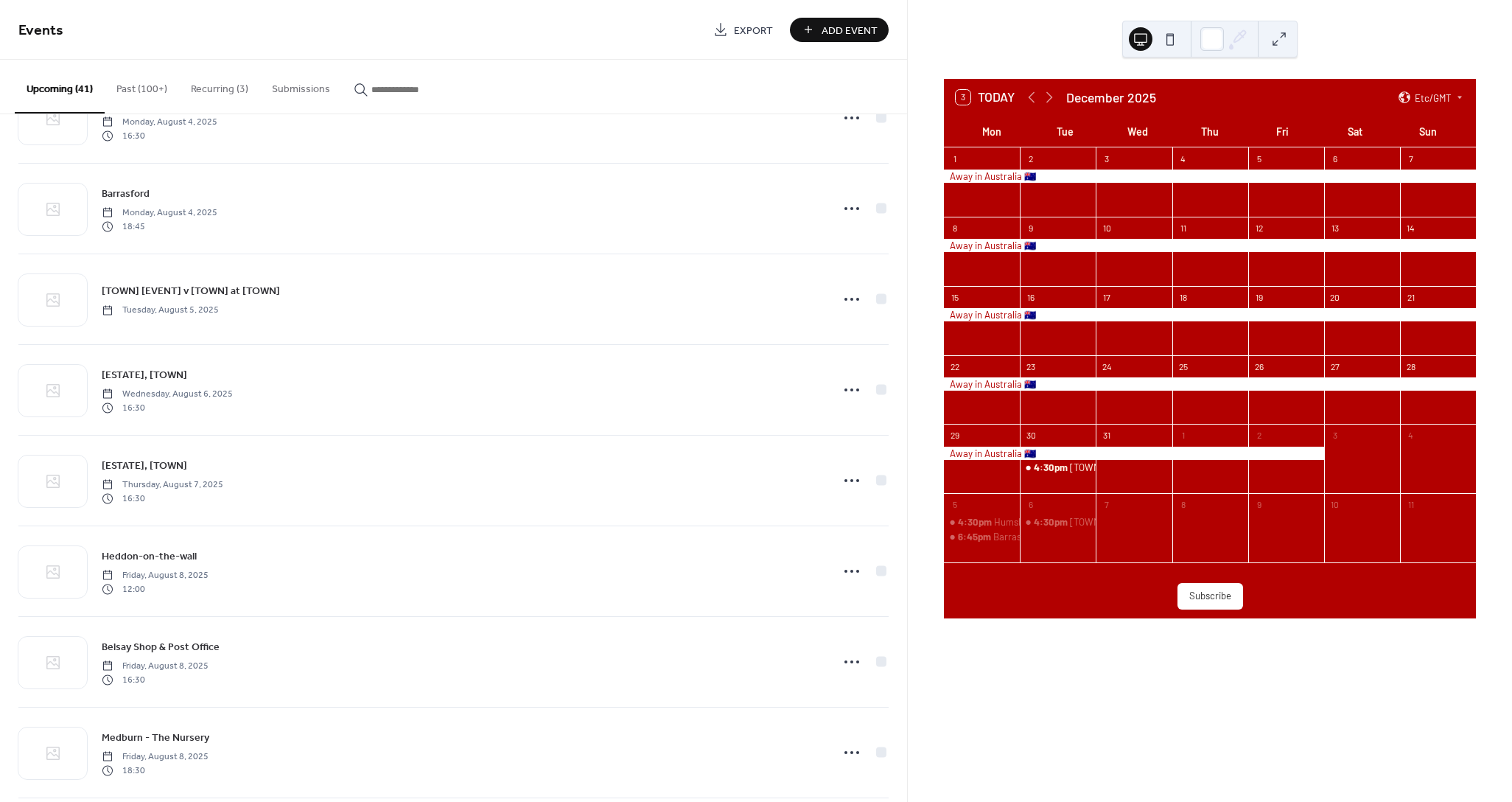 scroll, scrollTop: 0, scrollLeft: 0, axis: both 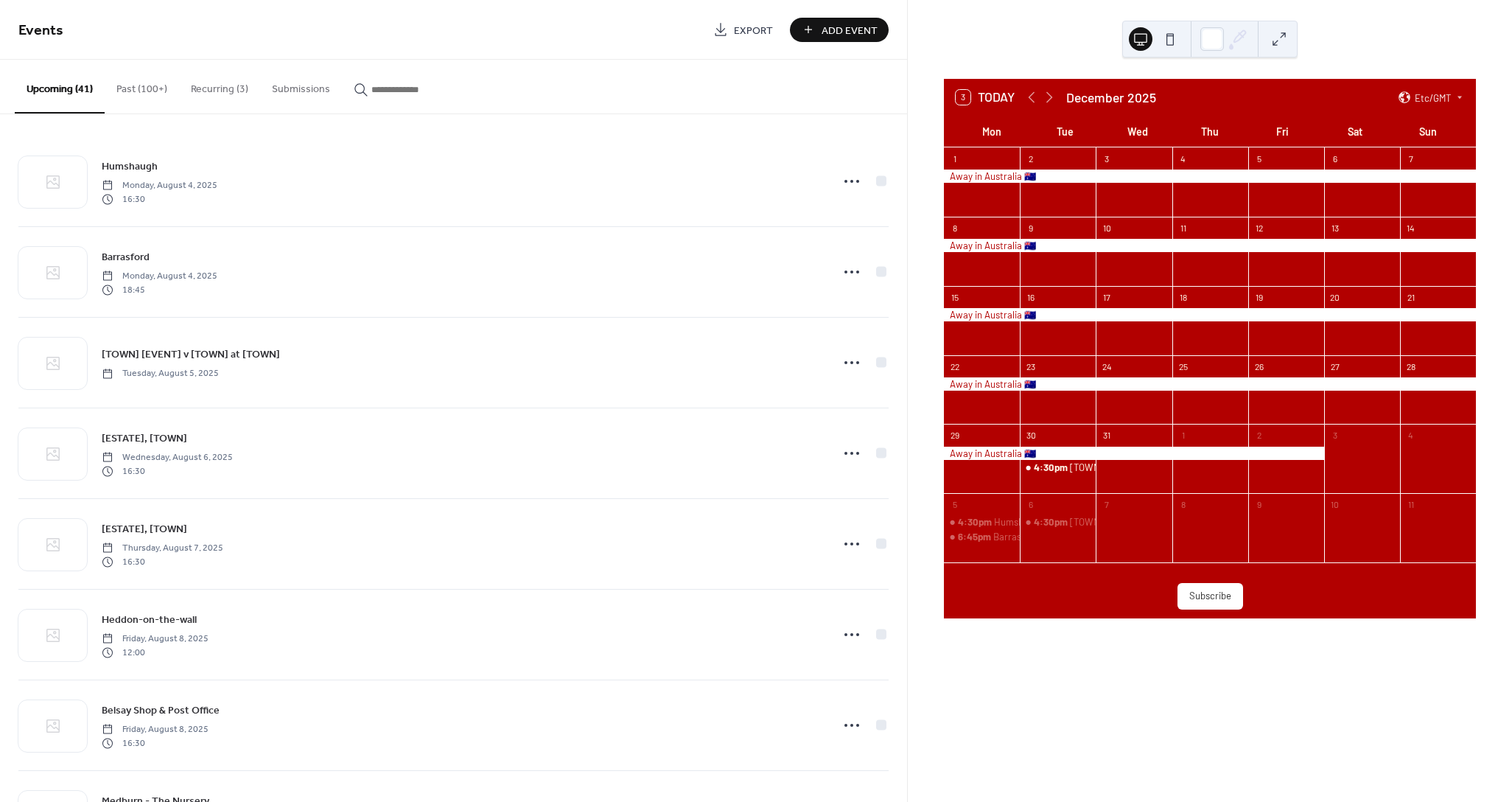 click 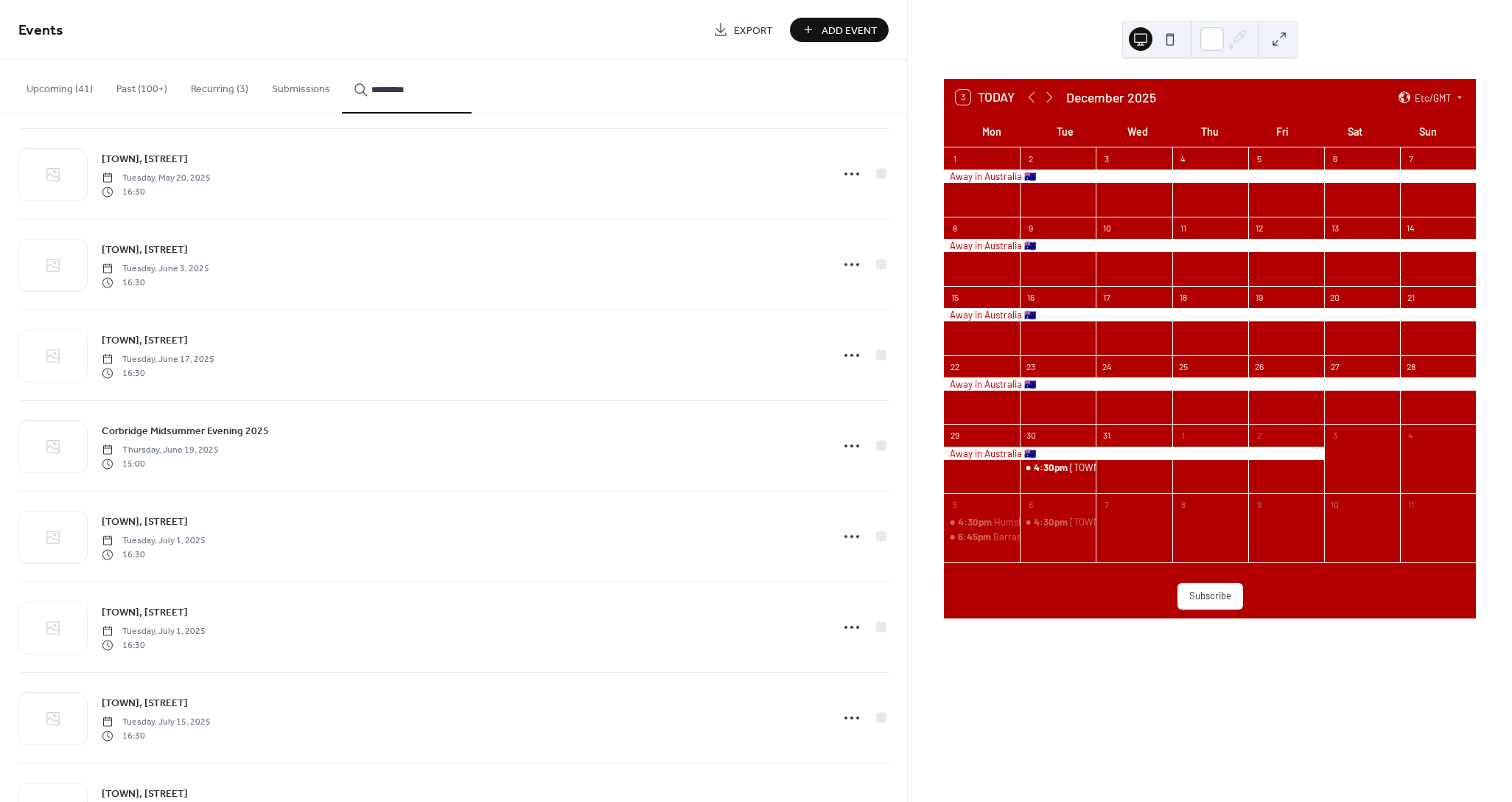 scroll, scrollTop: 7494, scrollLeft: 0, axis: vertical 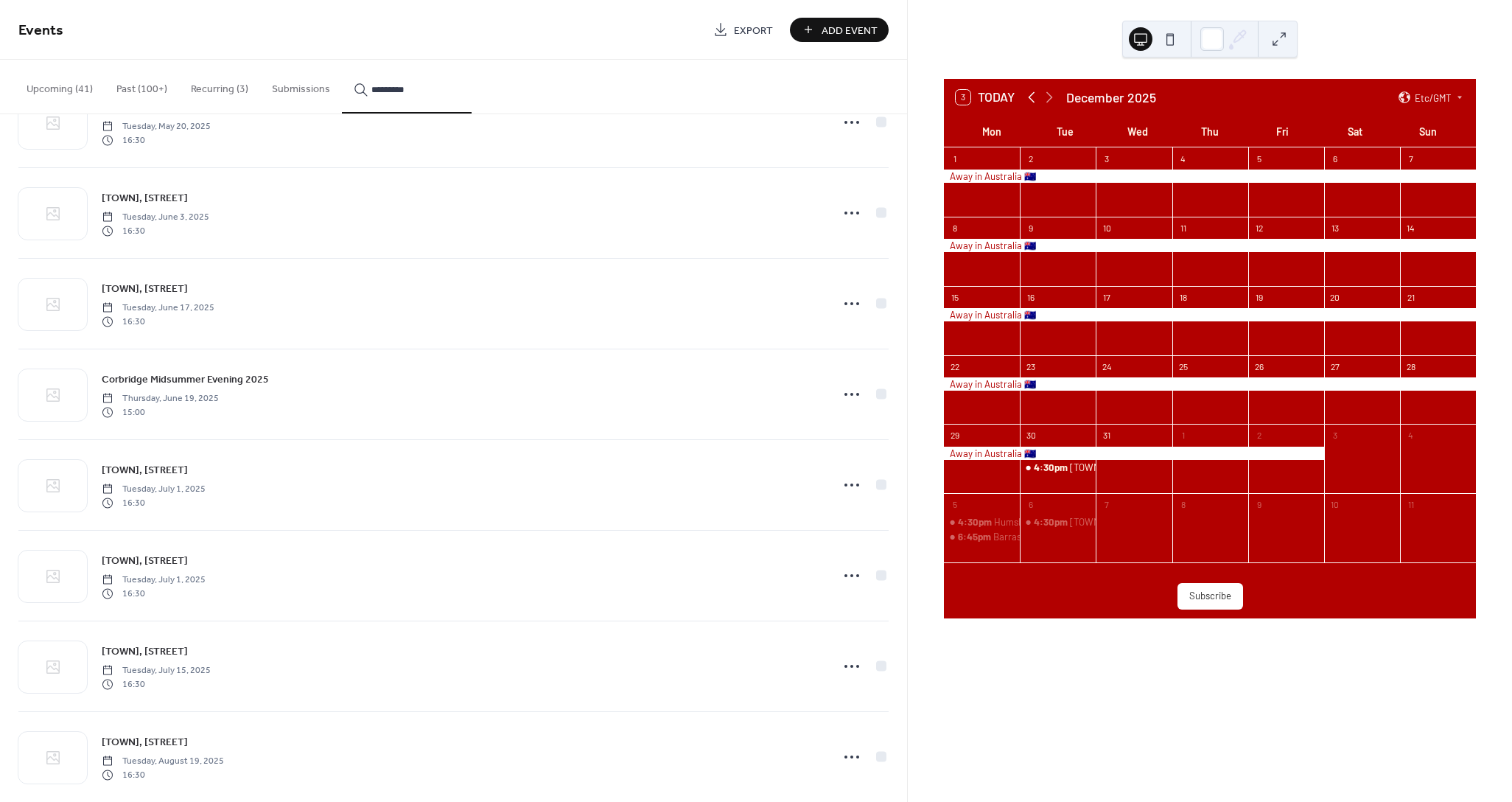 click 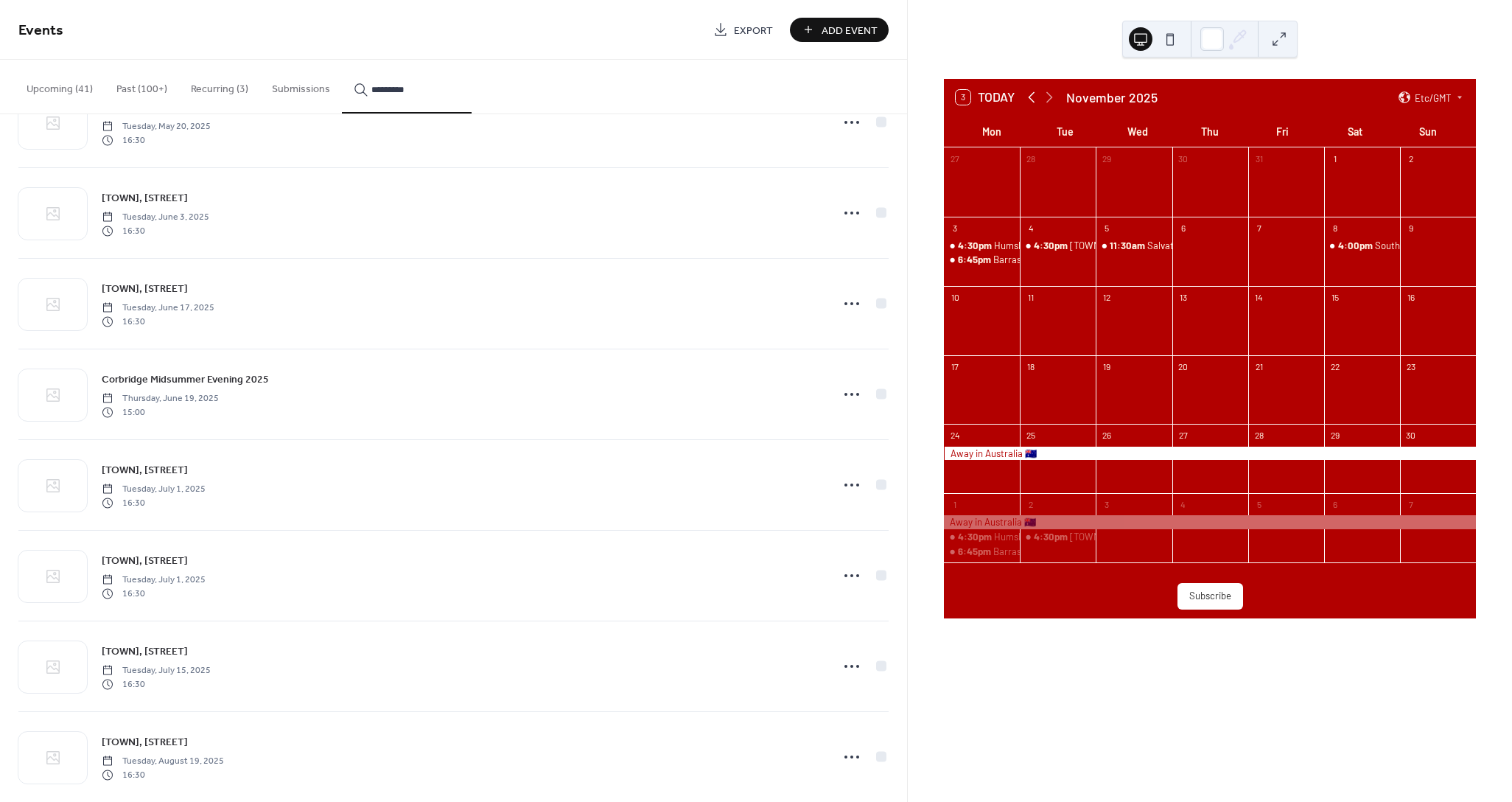 click 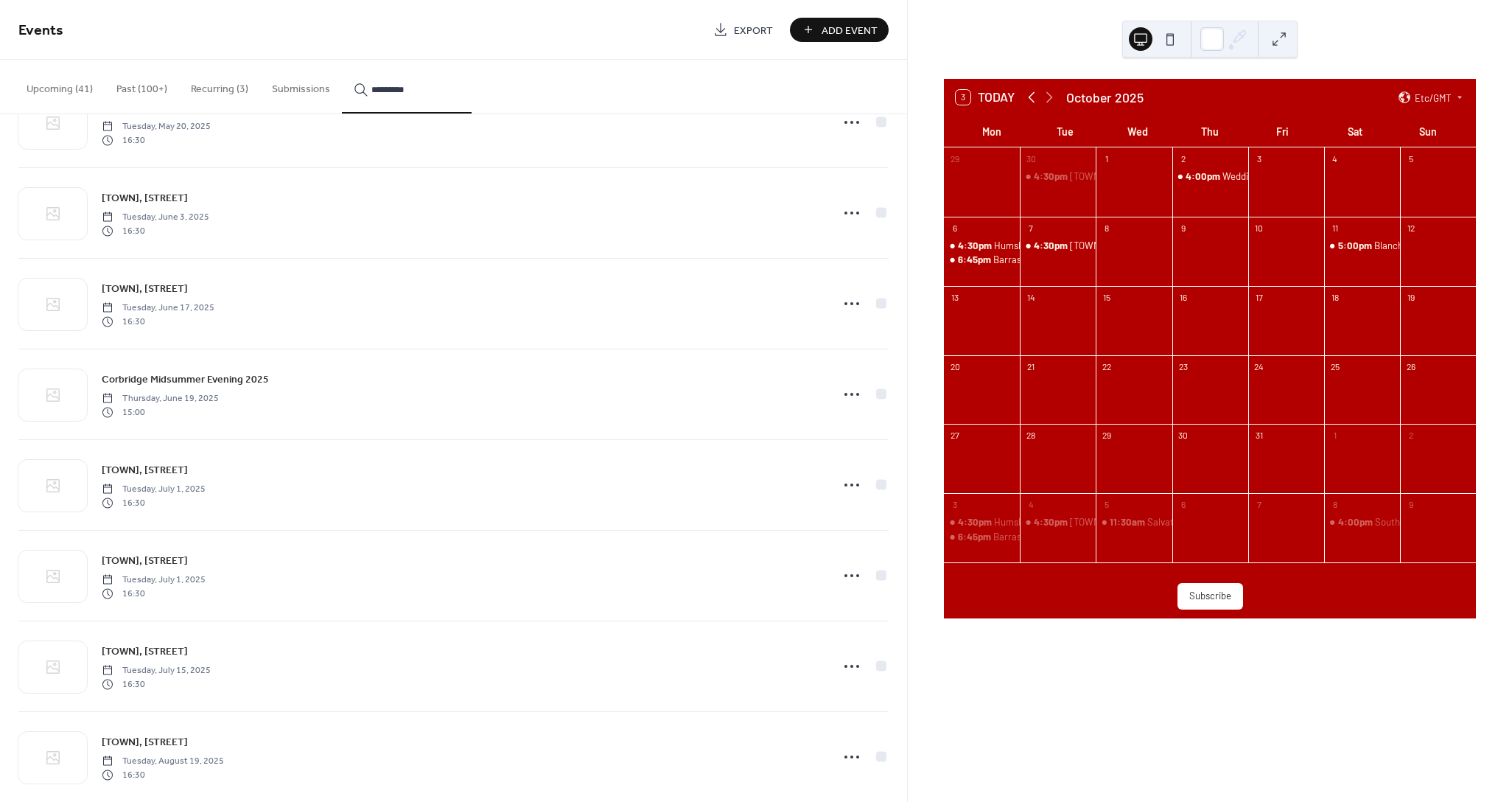 click 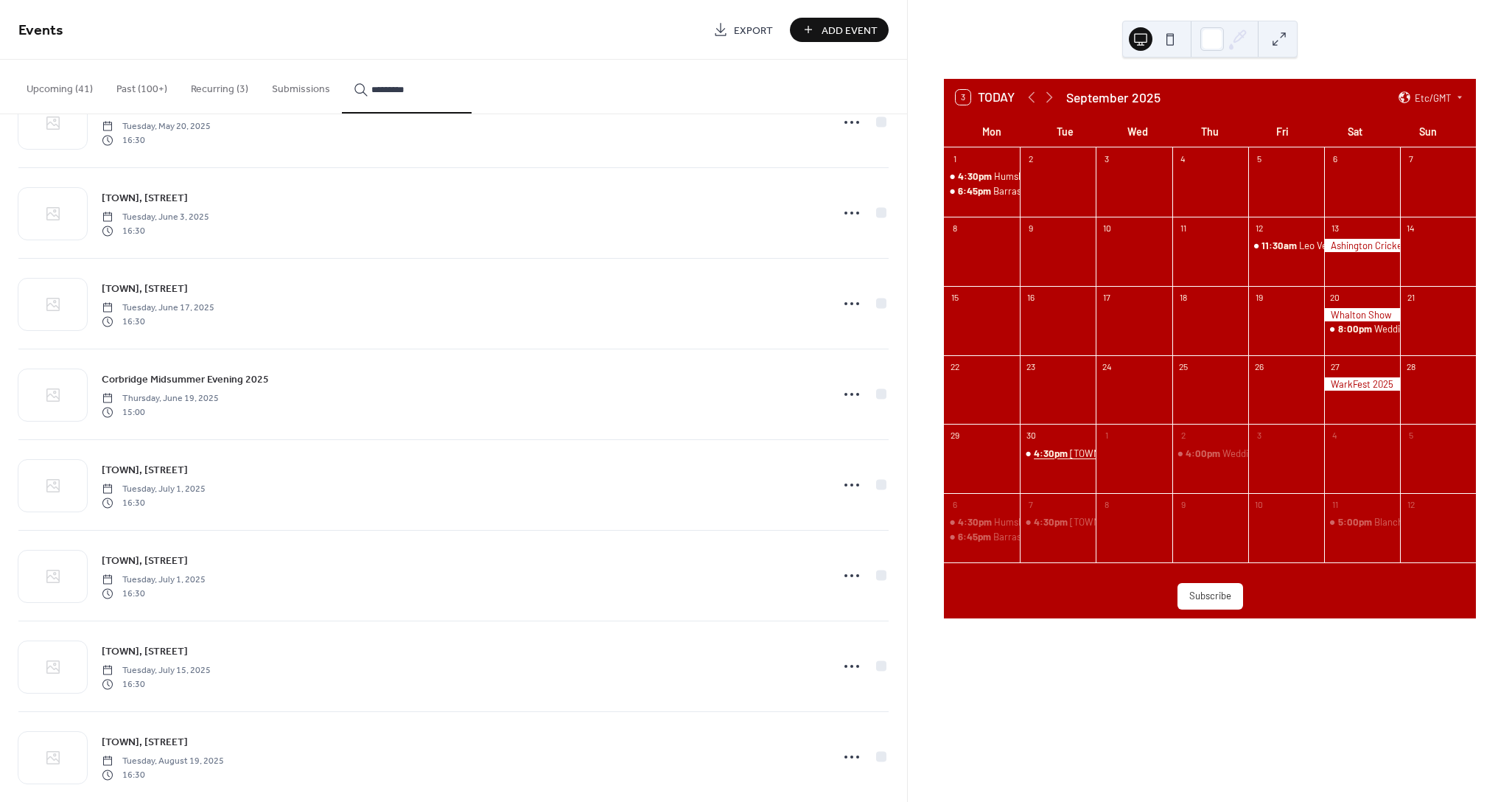 click on "4:30pm" at bounding box center [1051, 453] 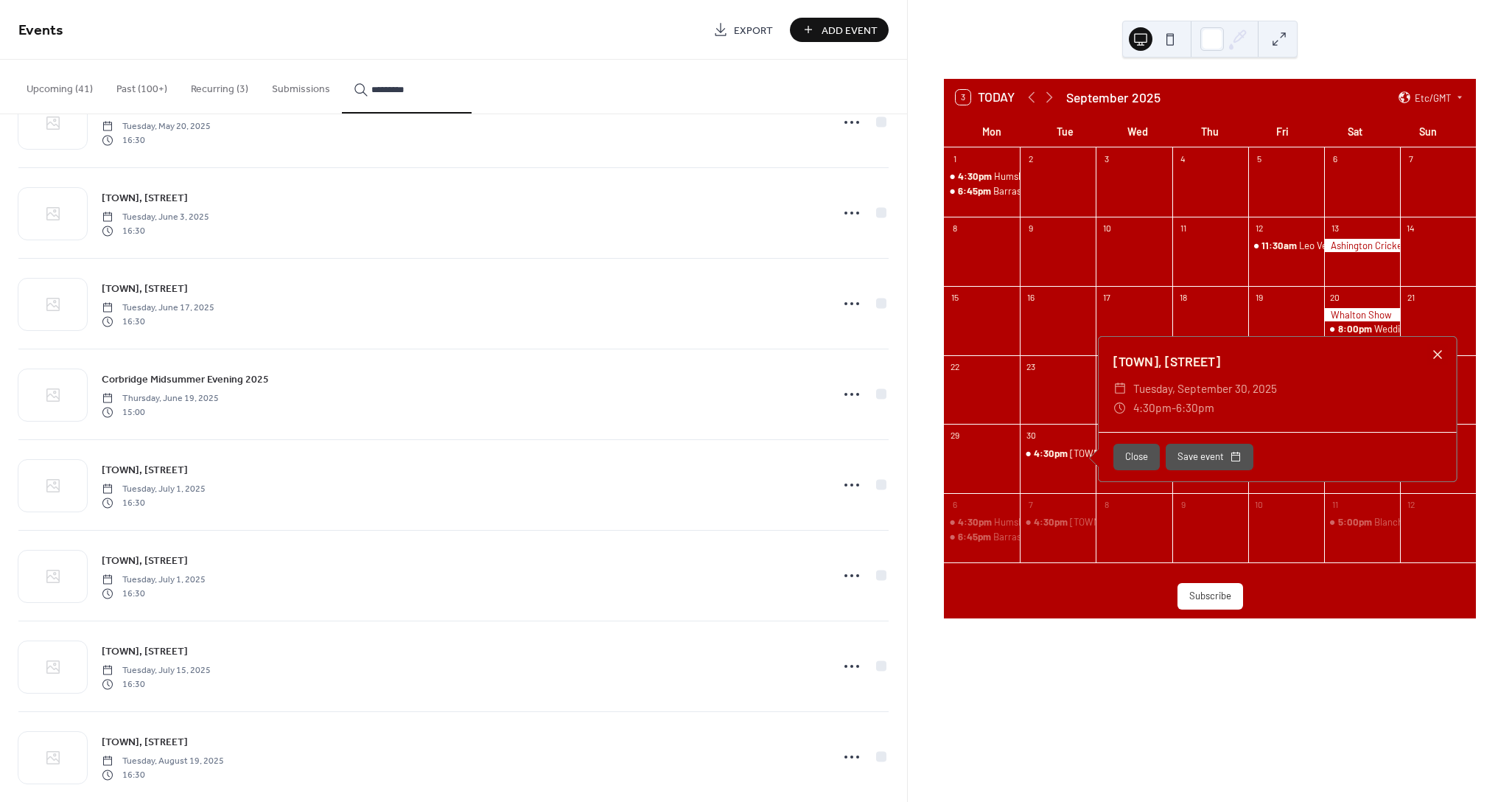 click at bounding box center [1438, 355] 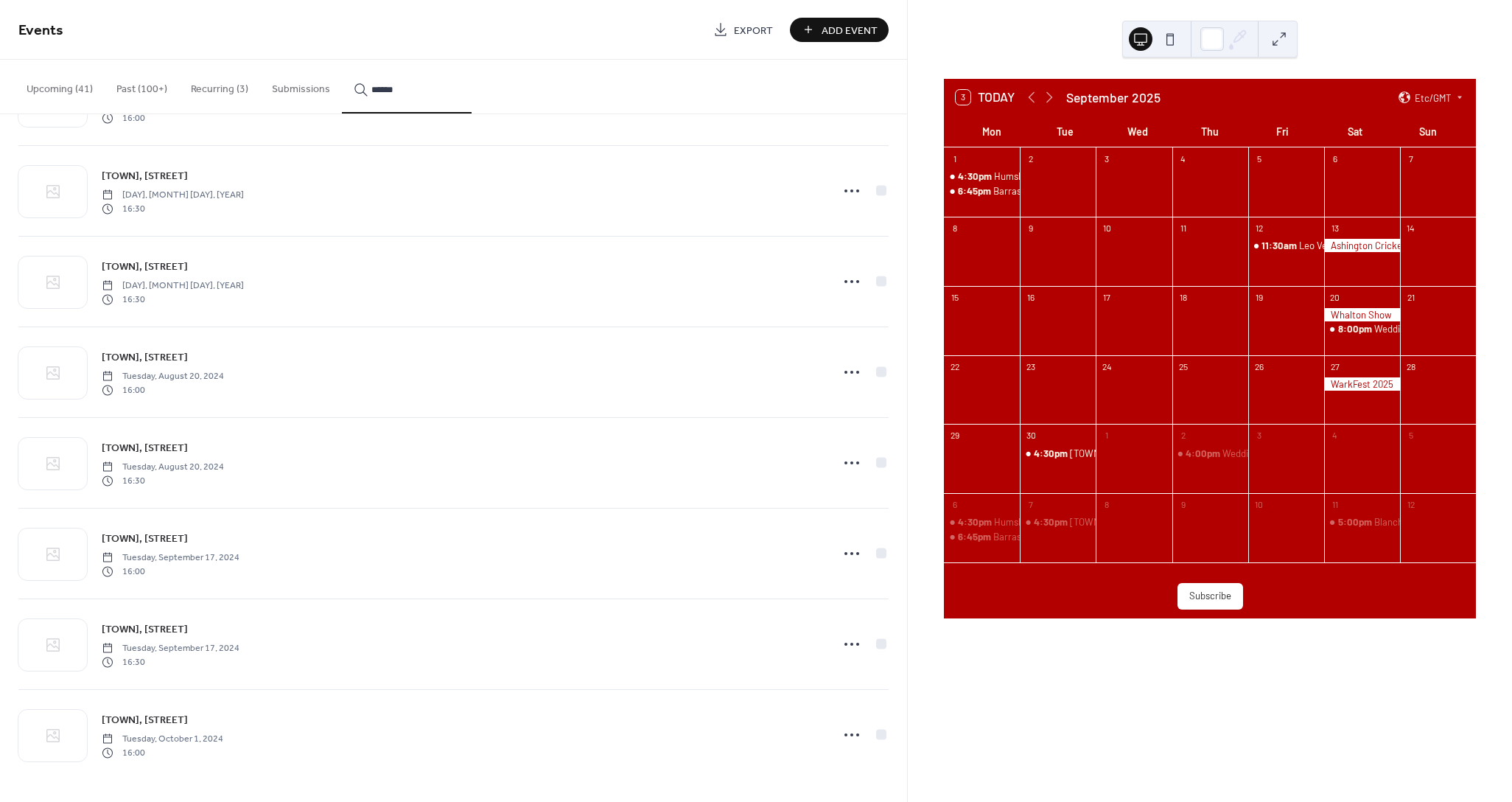 scroll, scrollTop: 0, scrollLeft: 0, axis: both 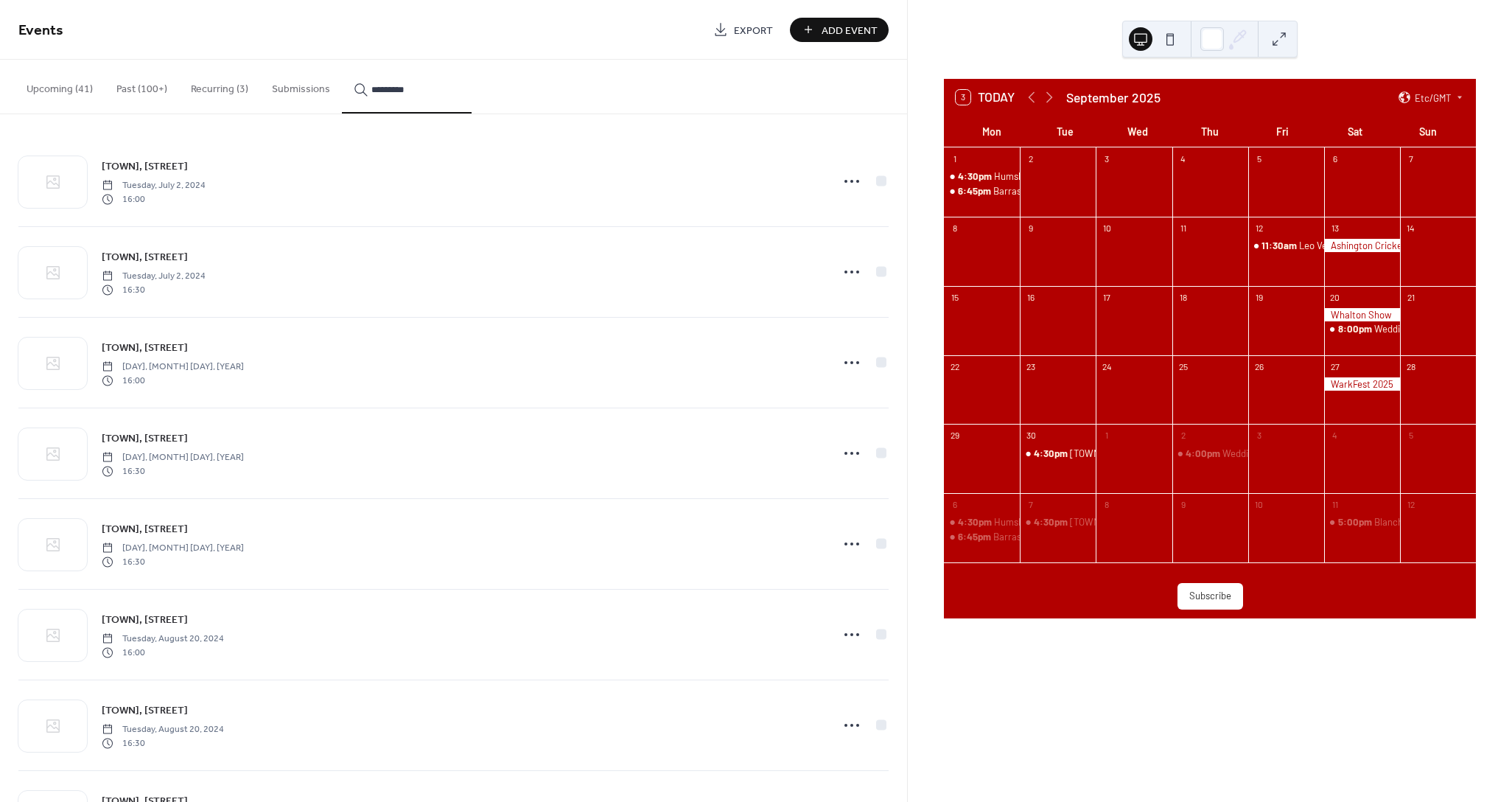 type on "*********" 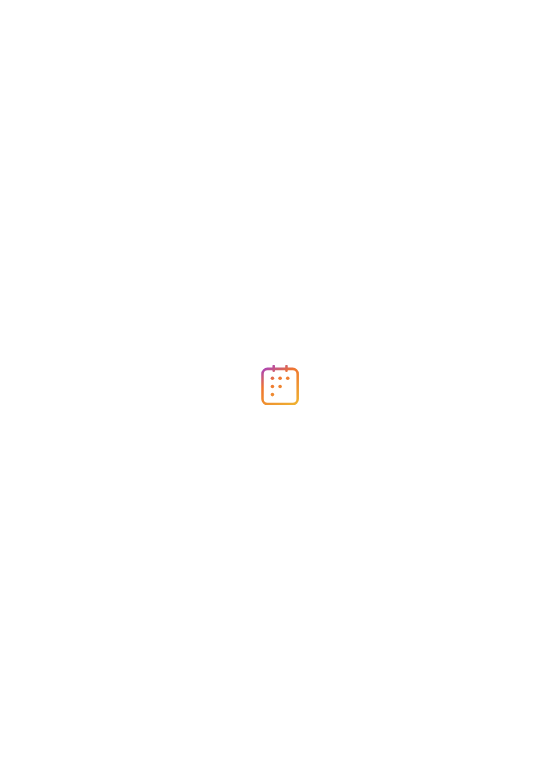 scroll, scrollTop: 0, scrollLeft: 0, axis: both 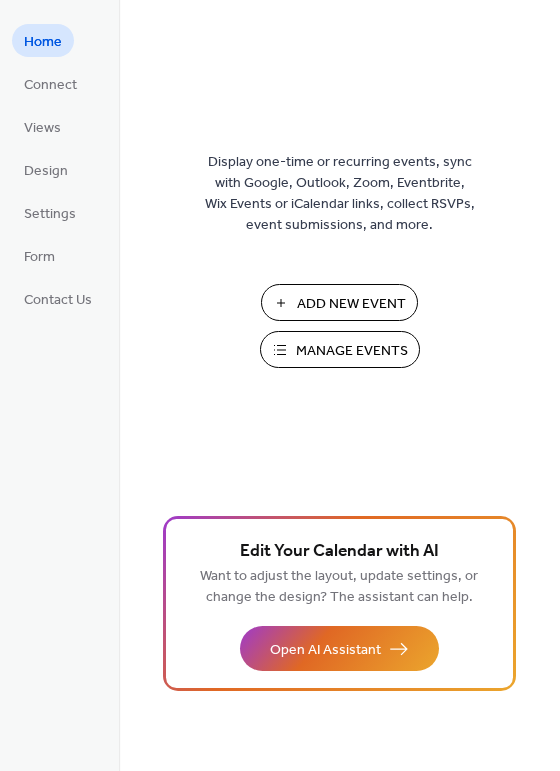 click on "Manage Events" at bounding box center (352, 351) 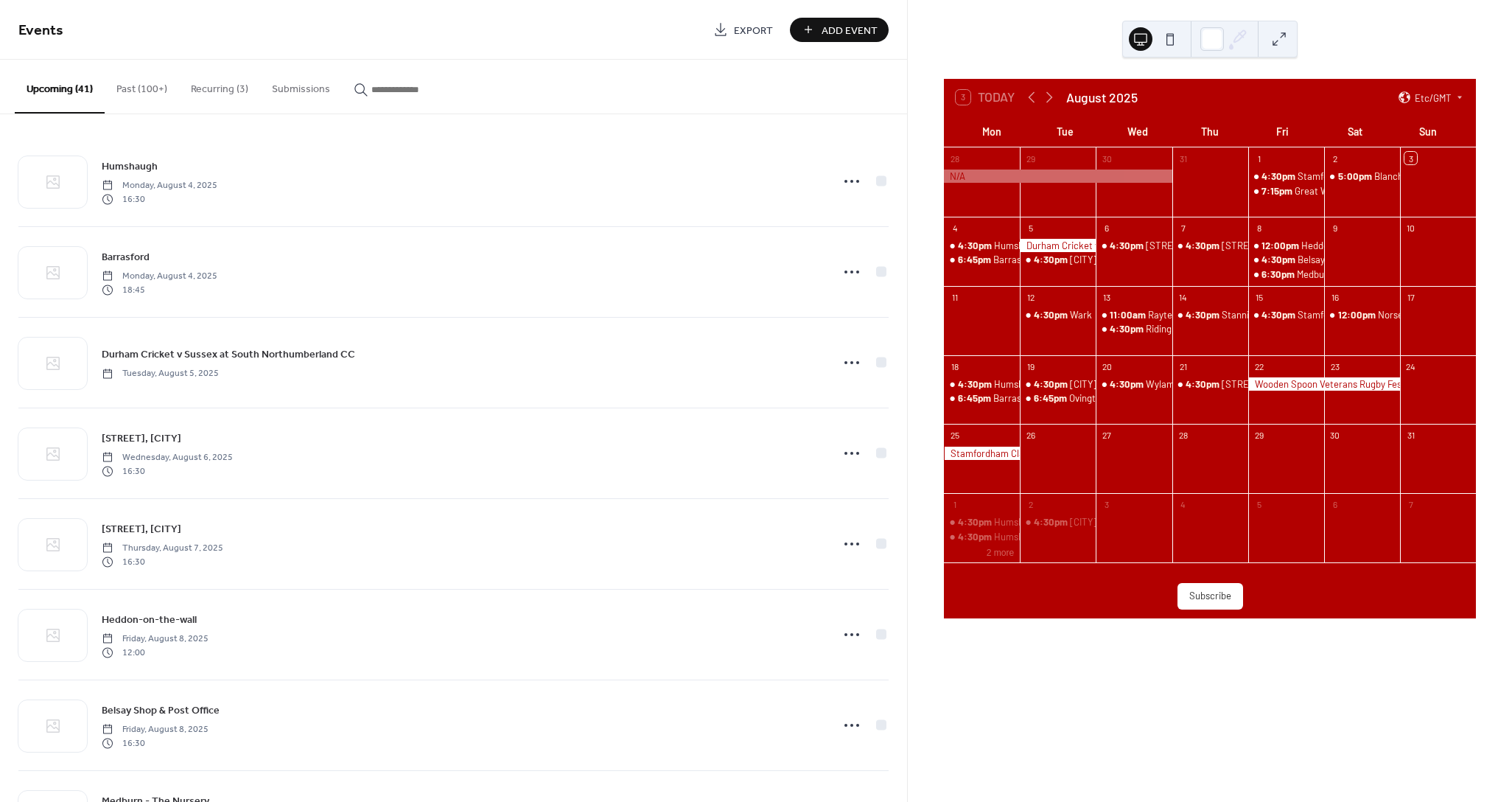 scroll, scrollTop: 0, scrollLeft: 0, axis: both 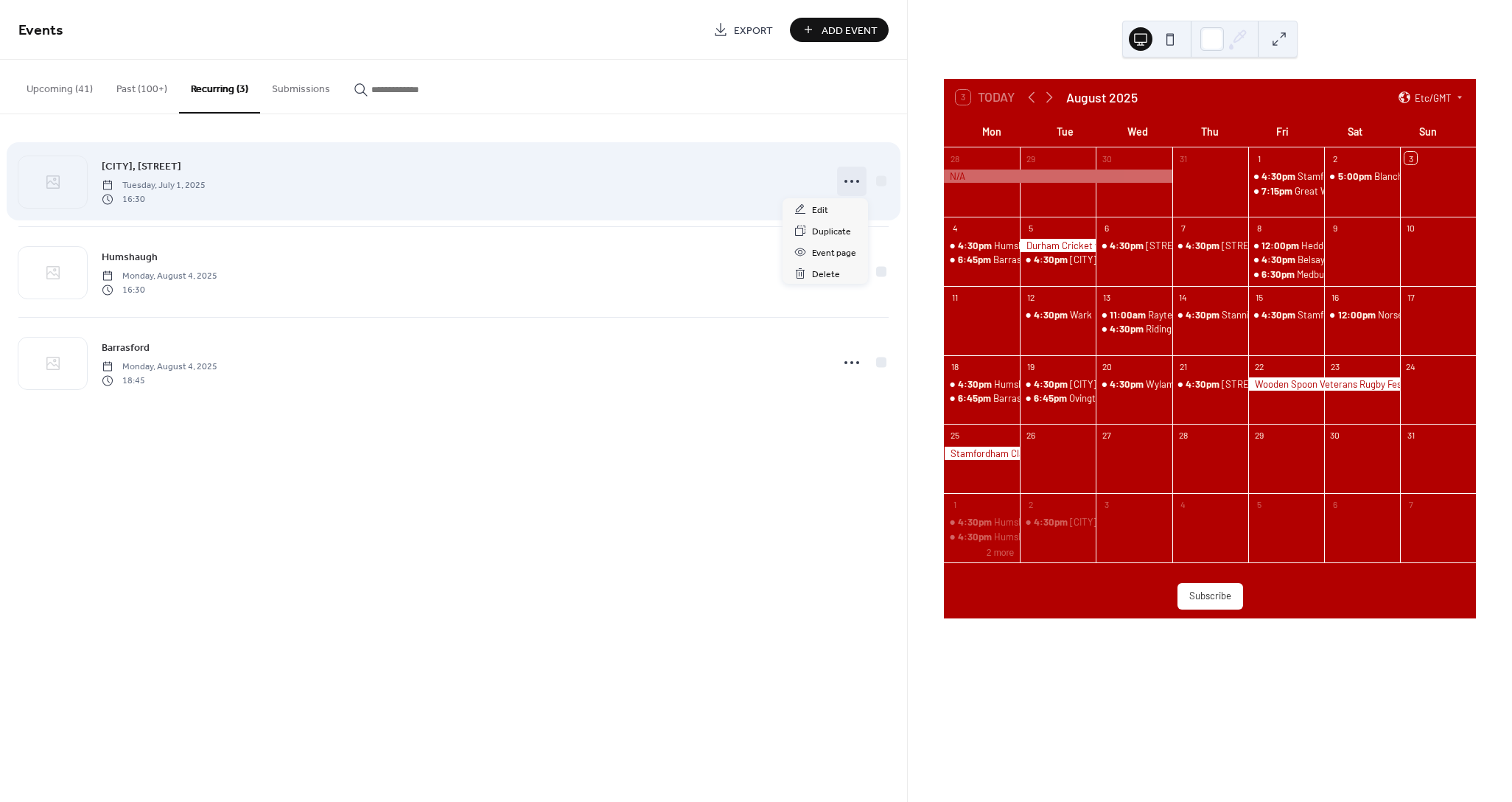 click 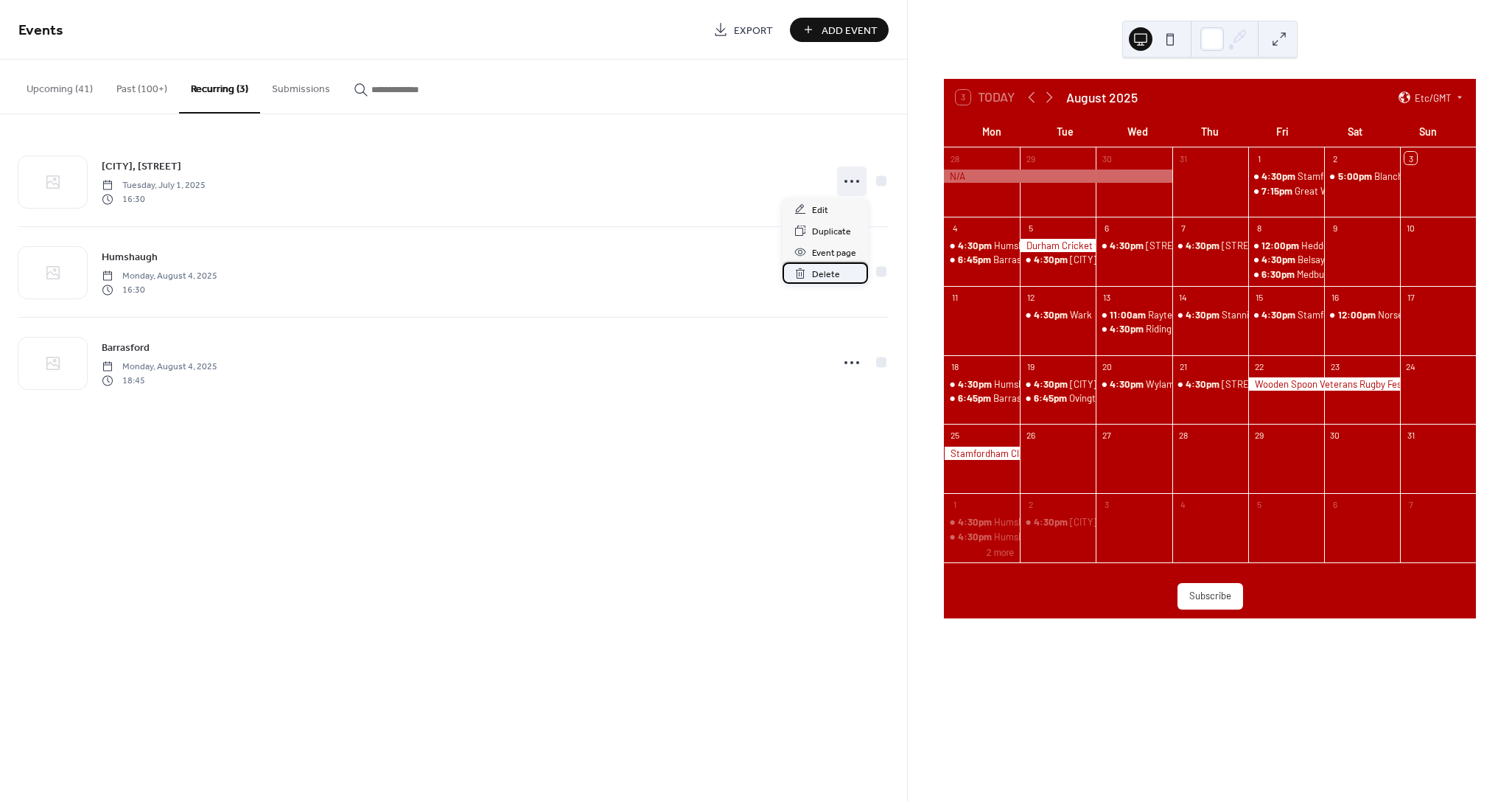 click on "Delete" at bounding box center [826, 274] 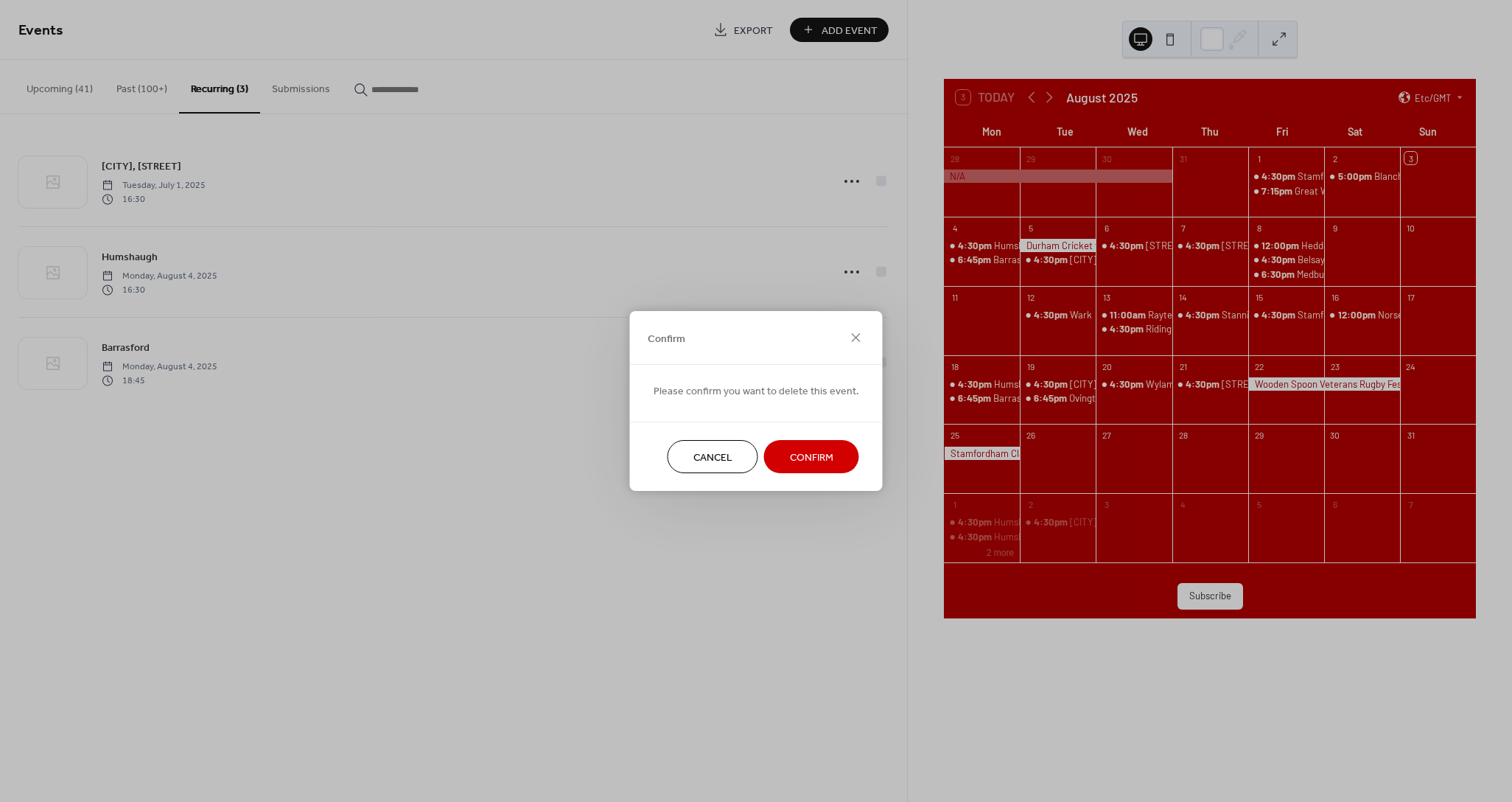 click on "Cancel Confirm" at bounding box center [756, 456] 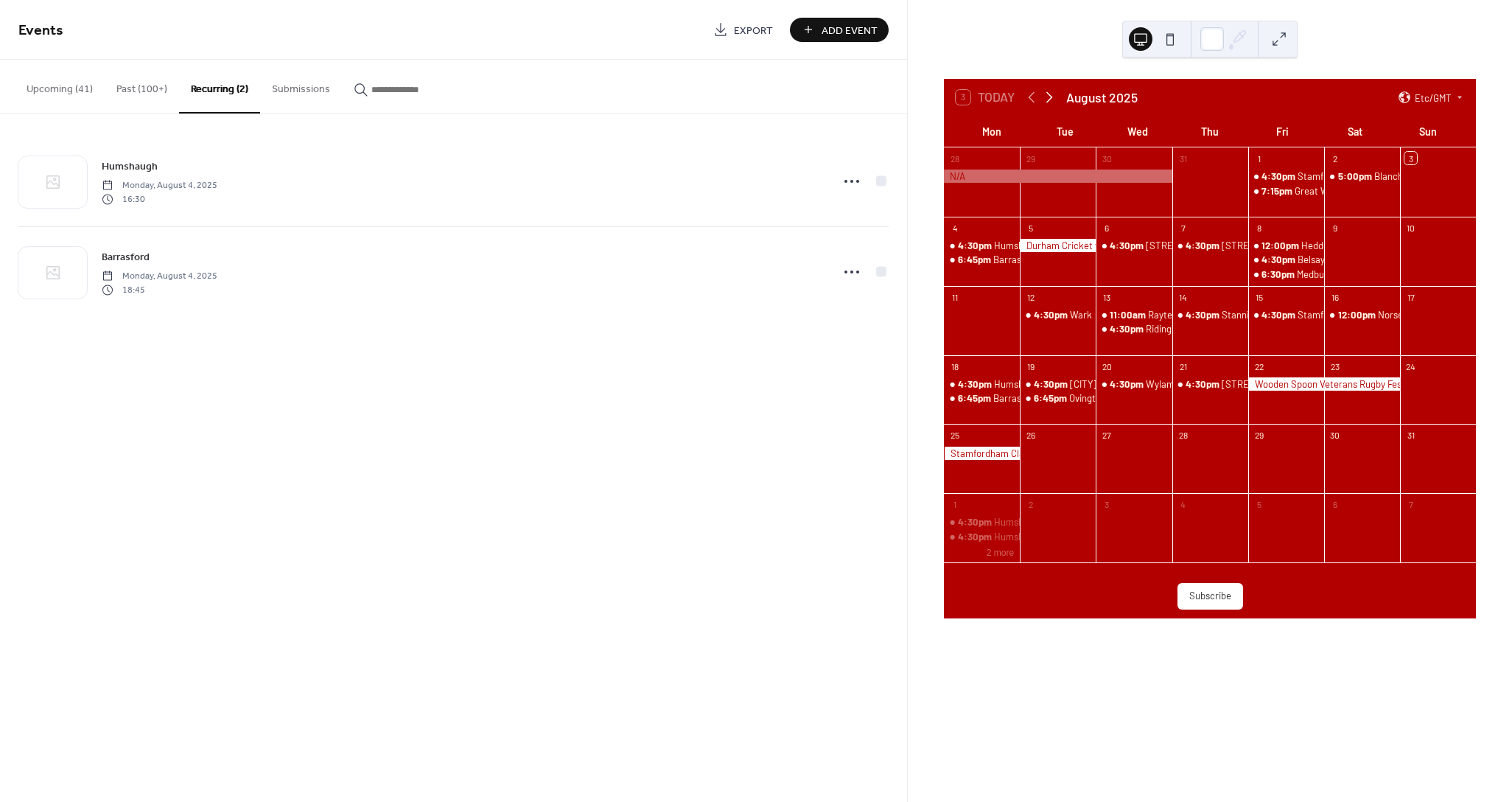 click 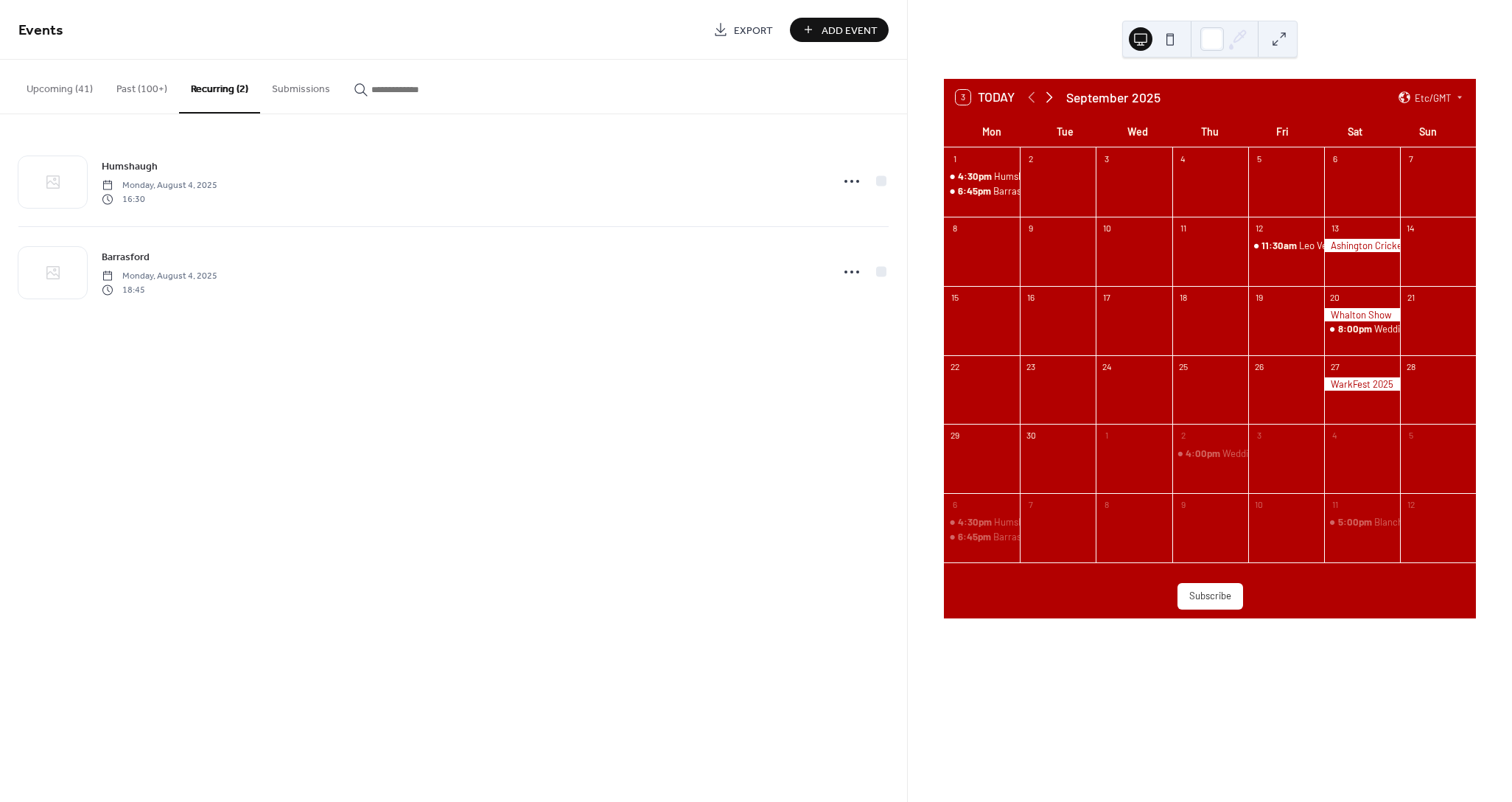 click 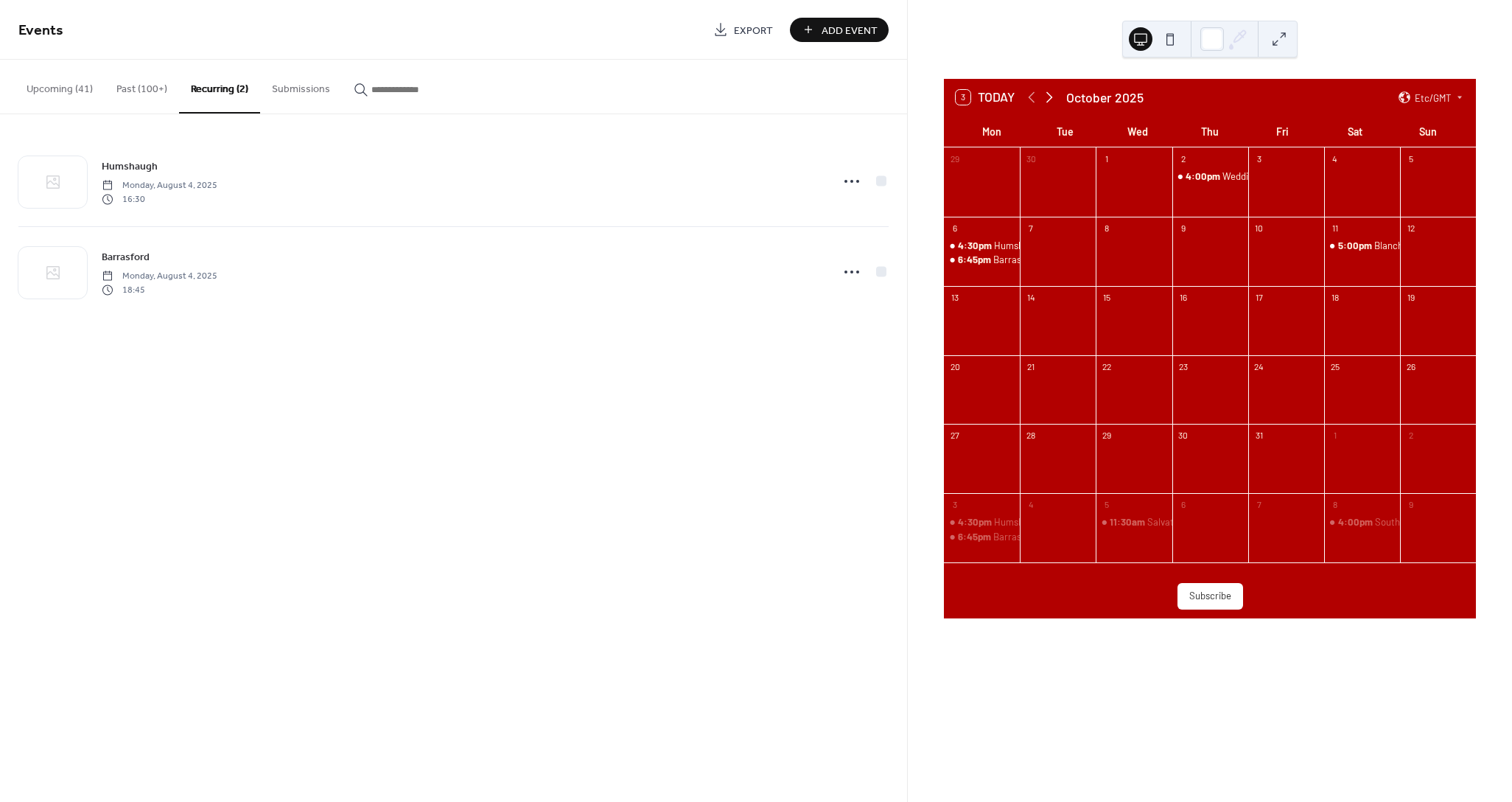 click 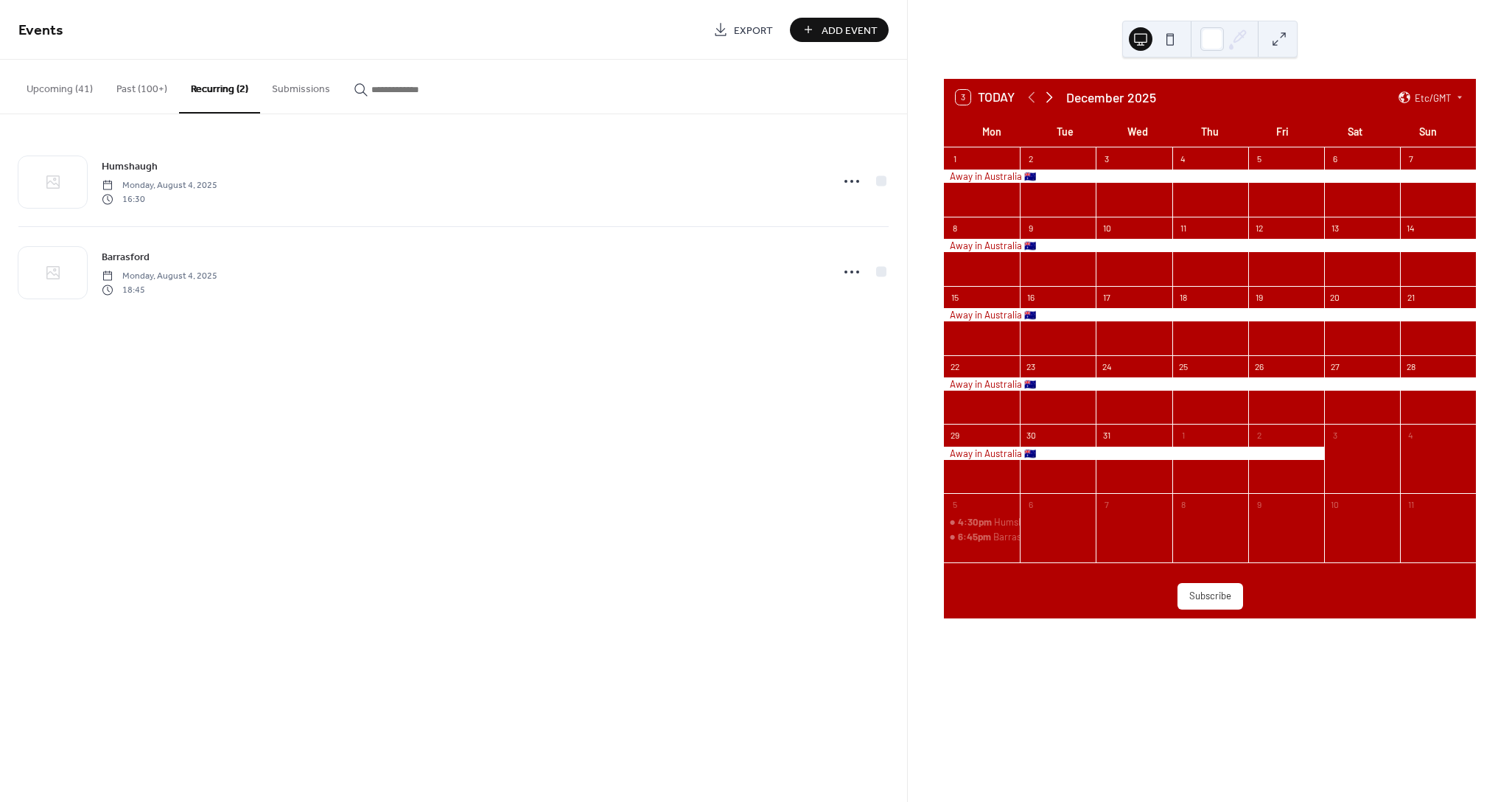 click 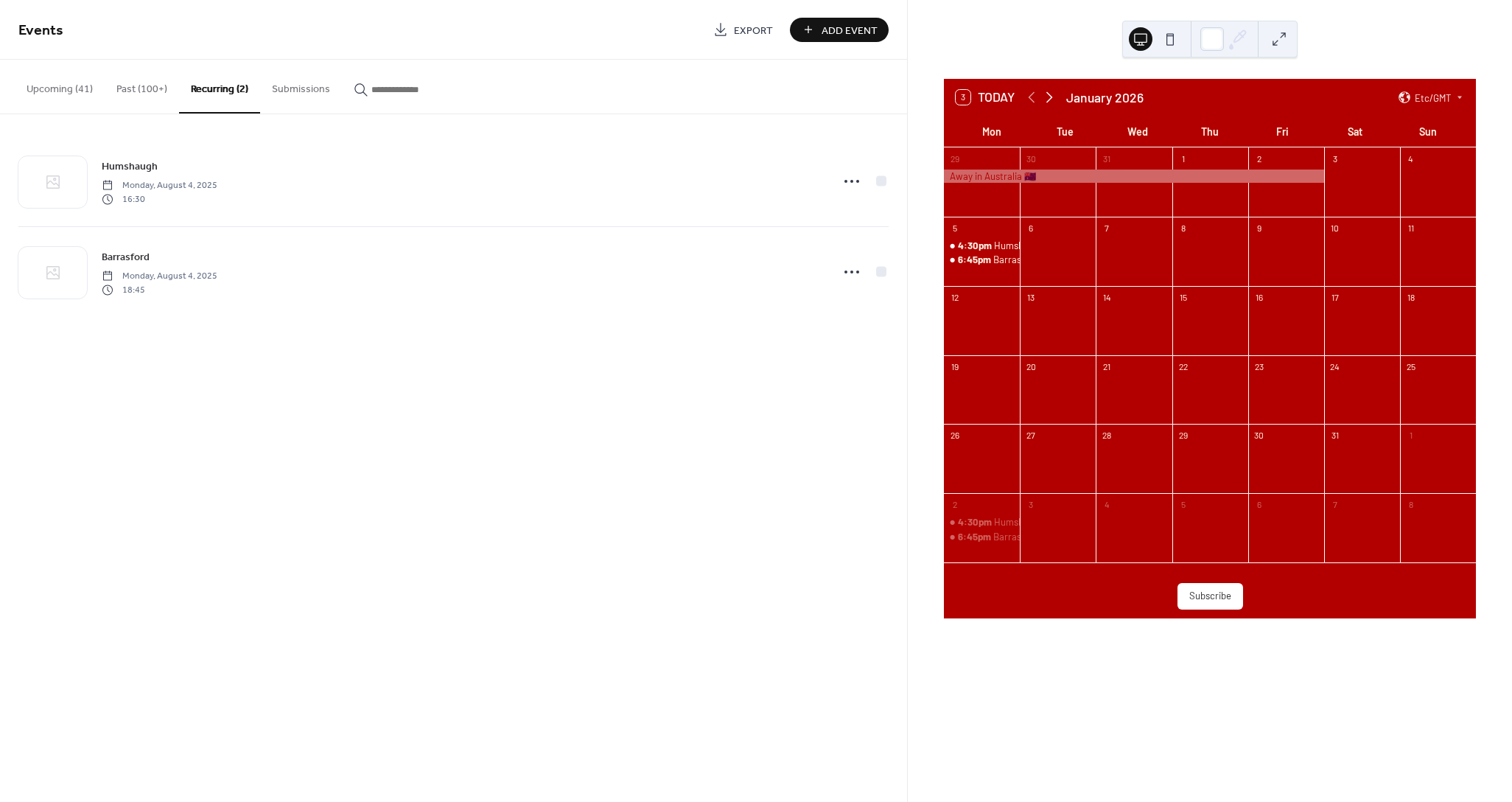 click 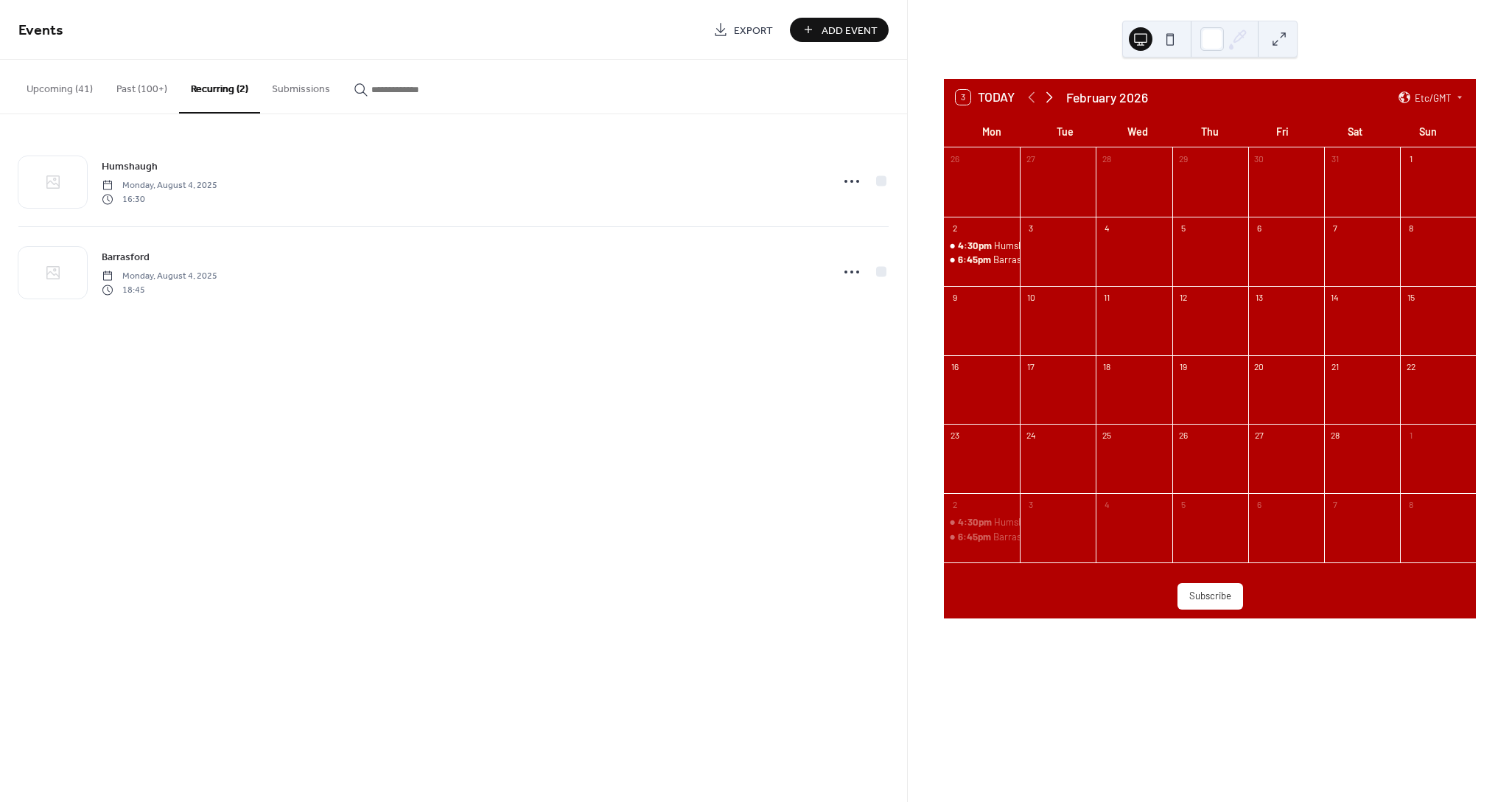click 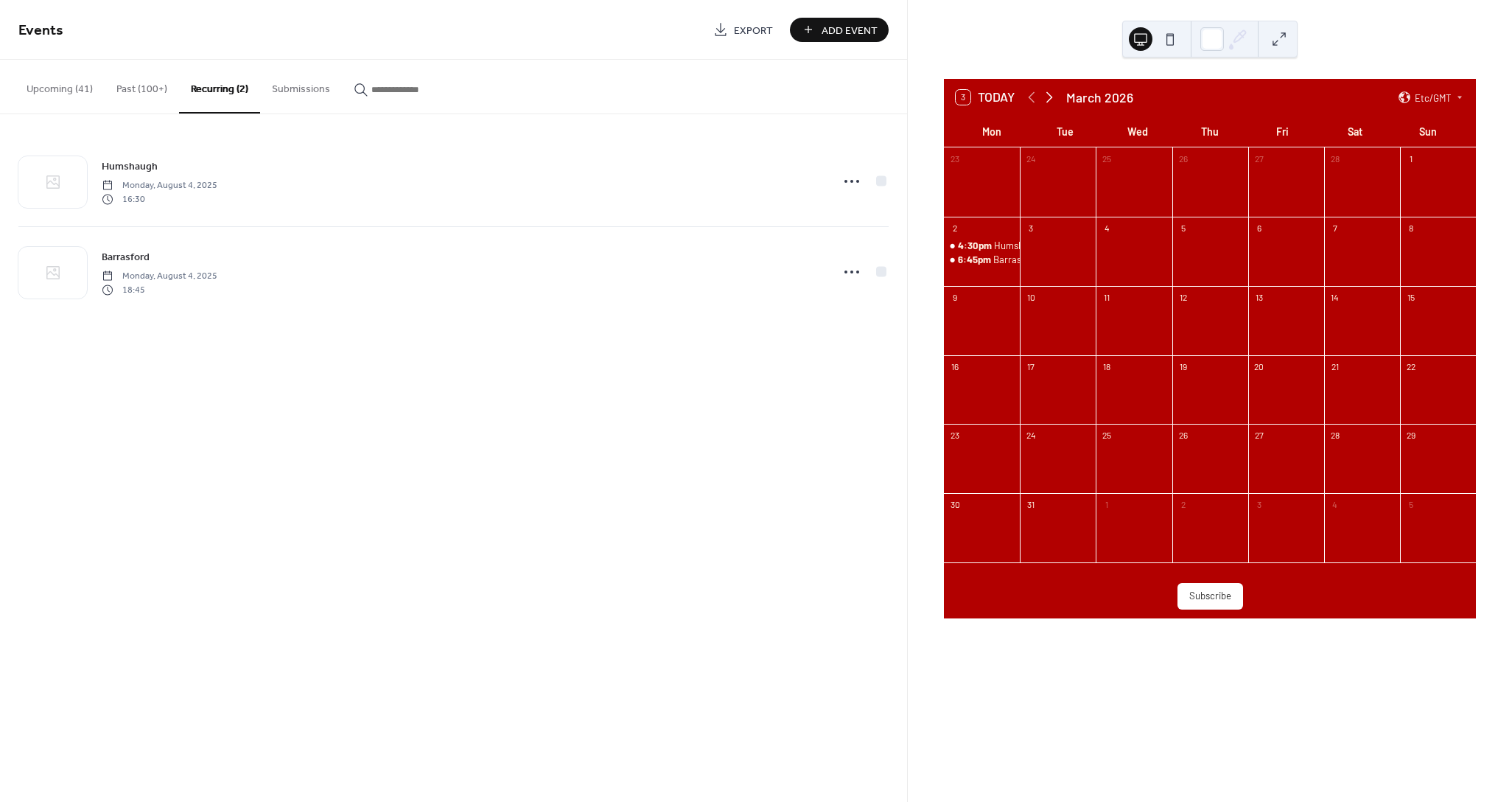 click 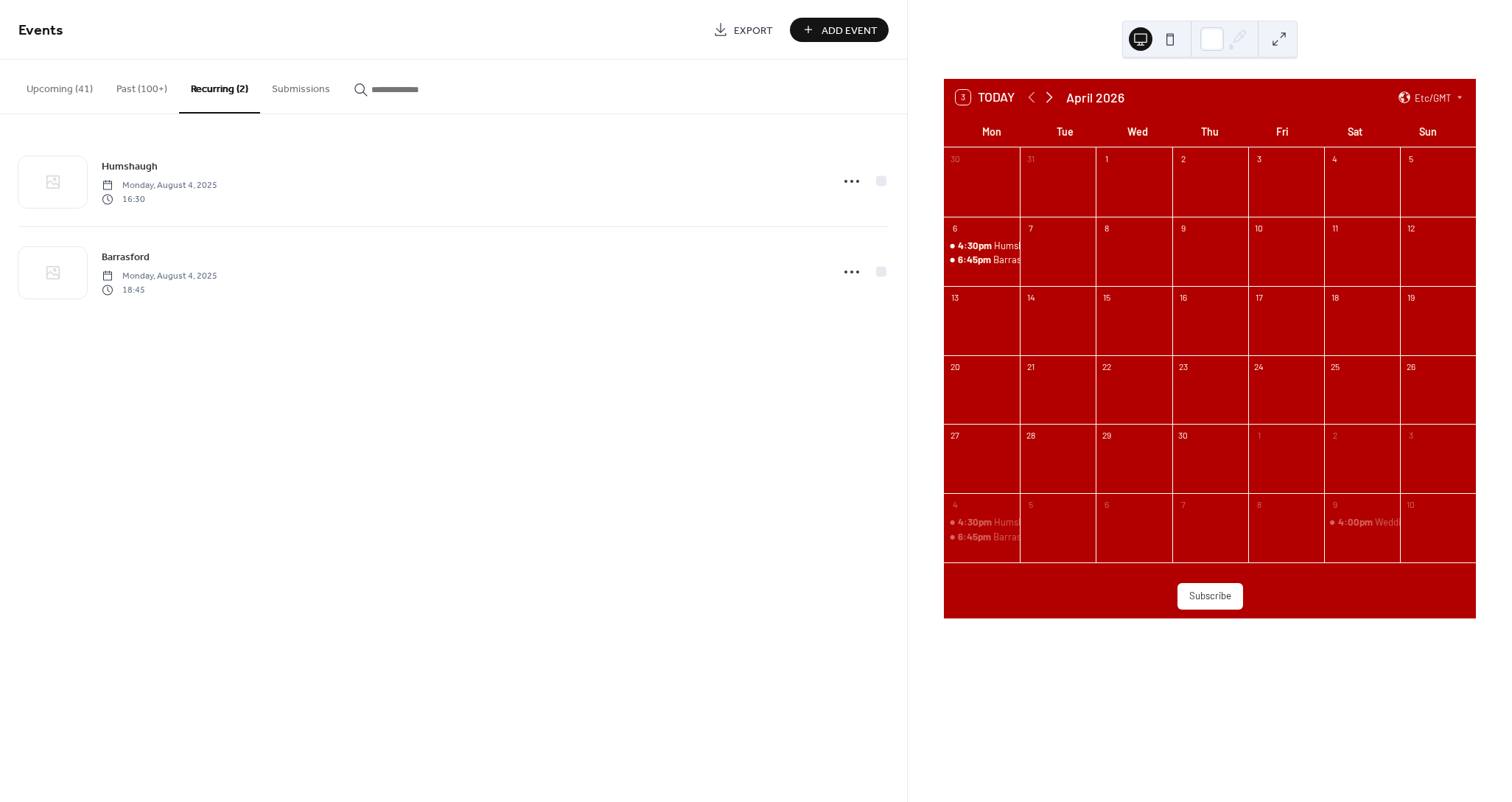 click 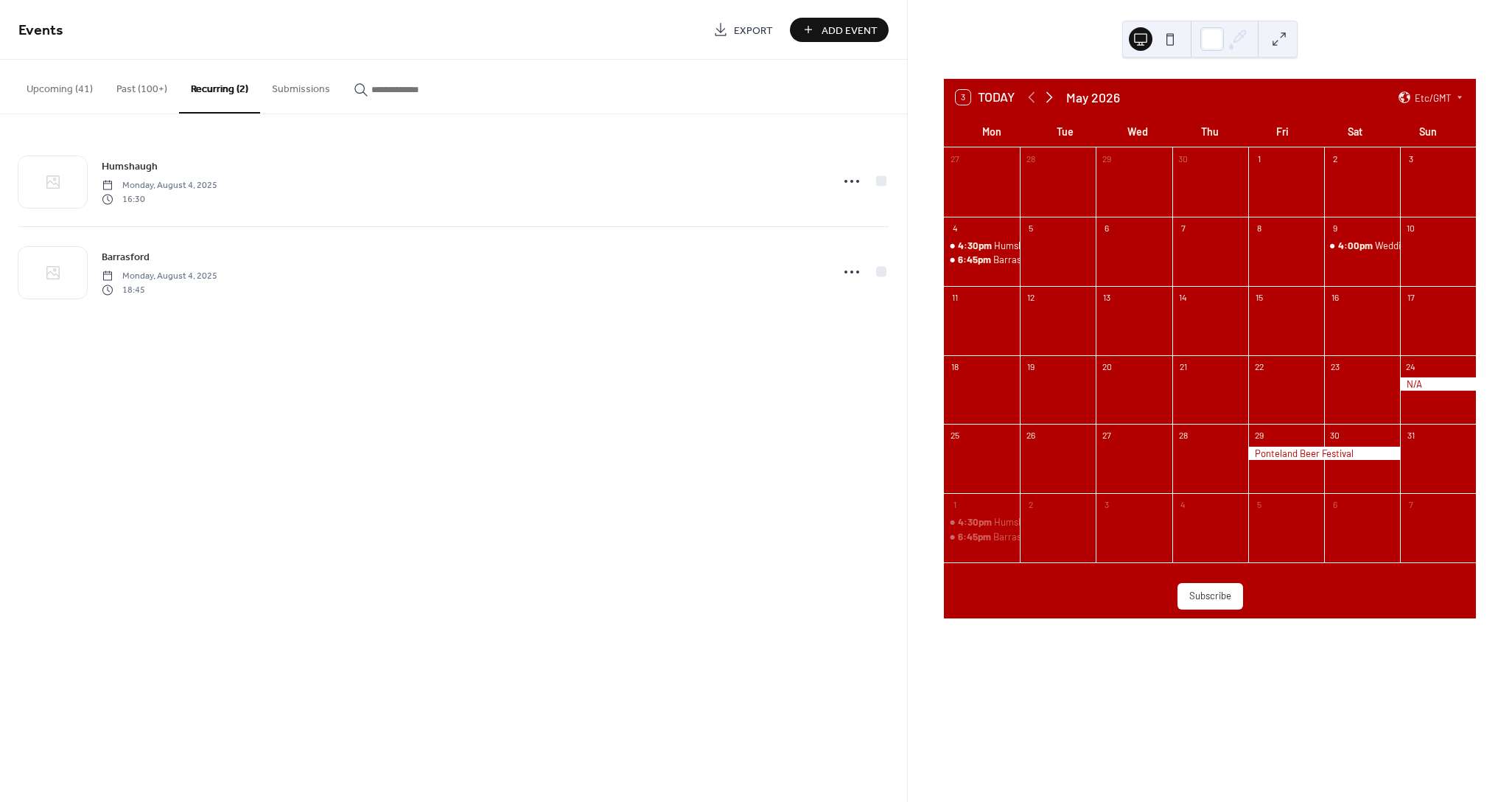 click 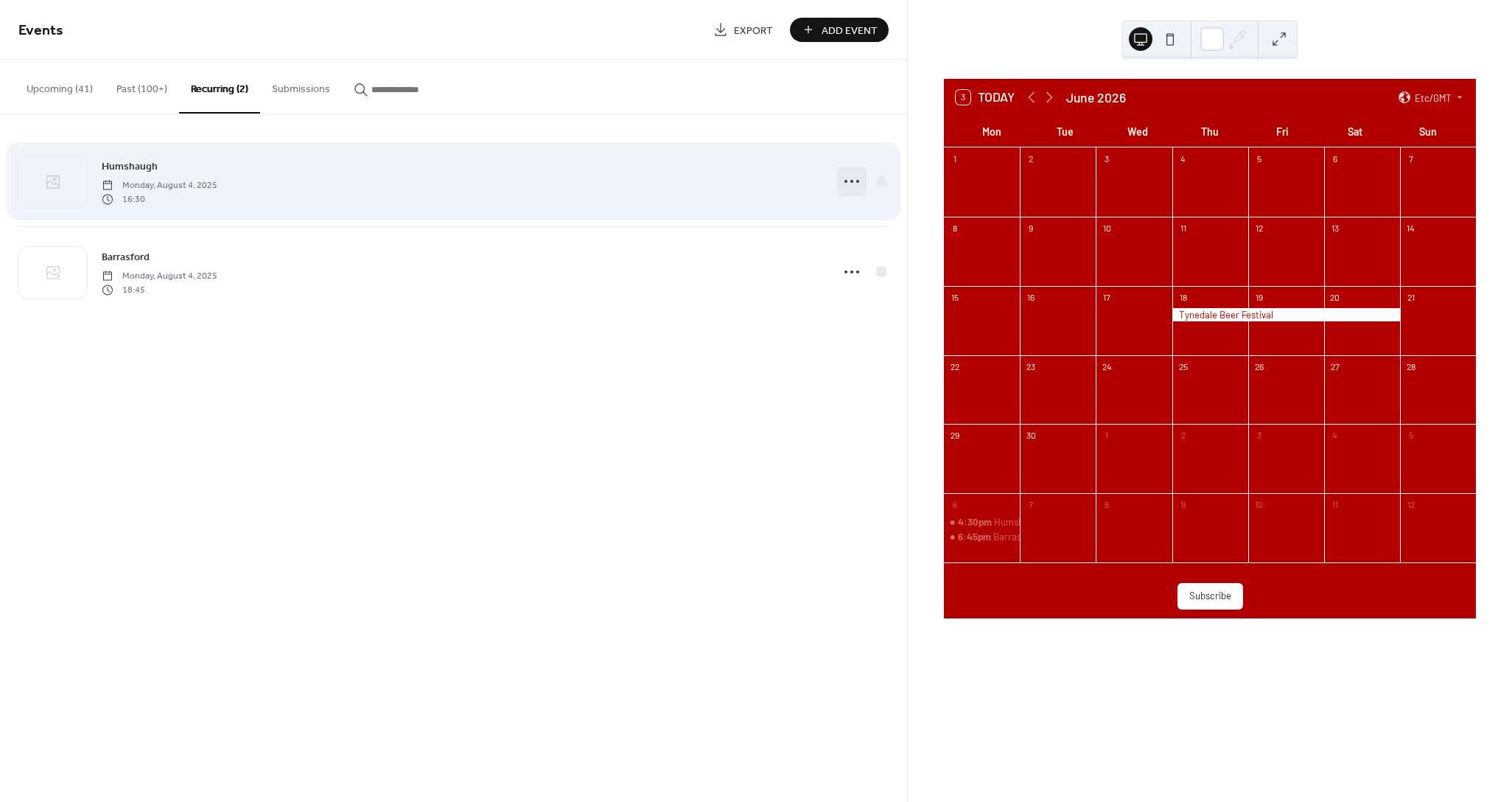 click 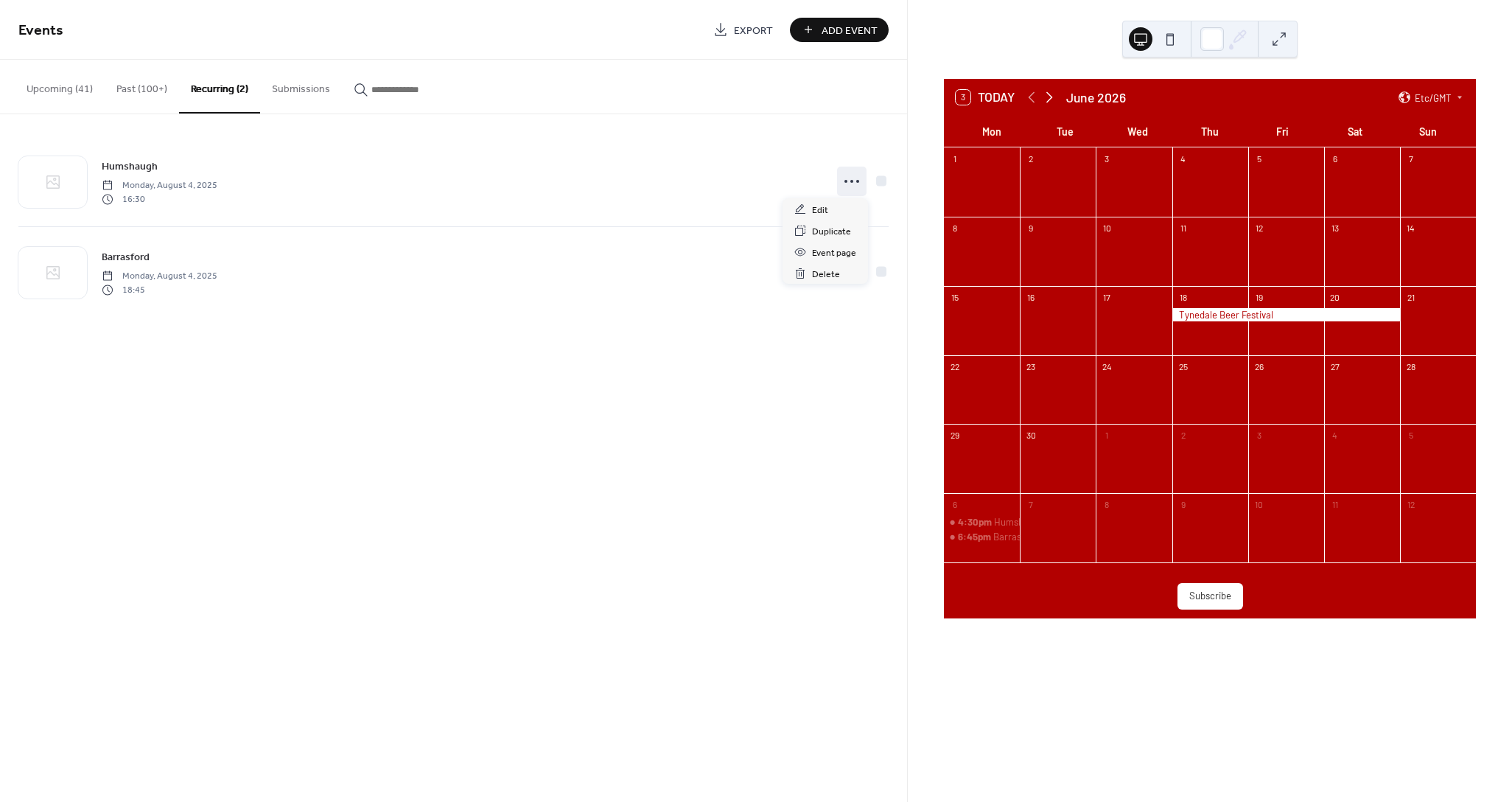 click 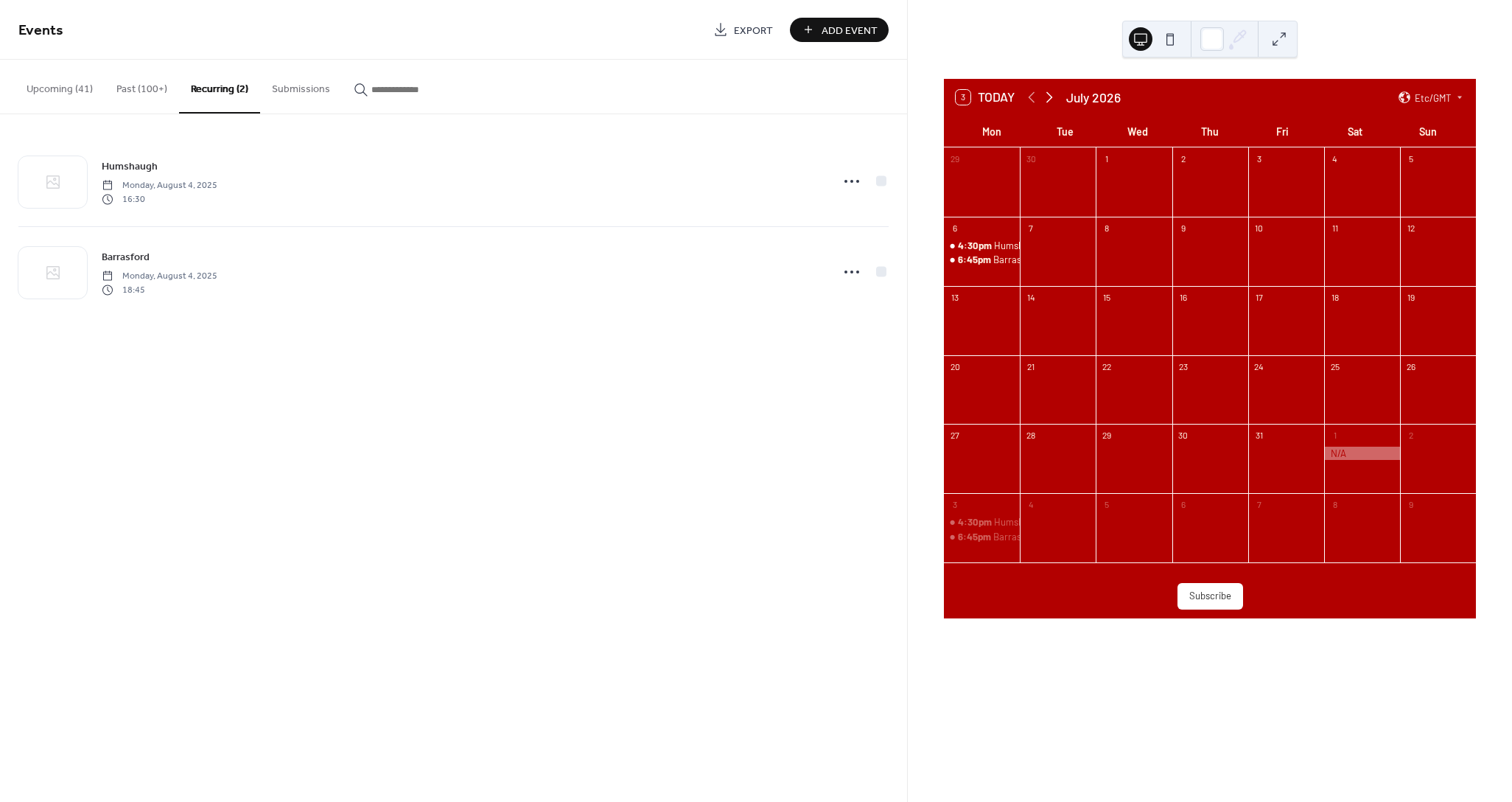 click 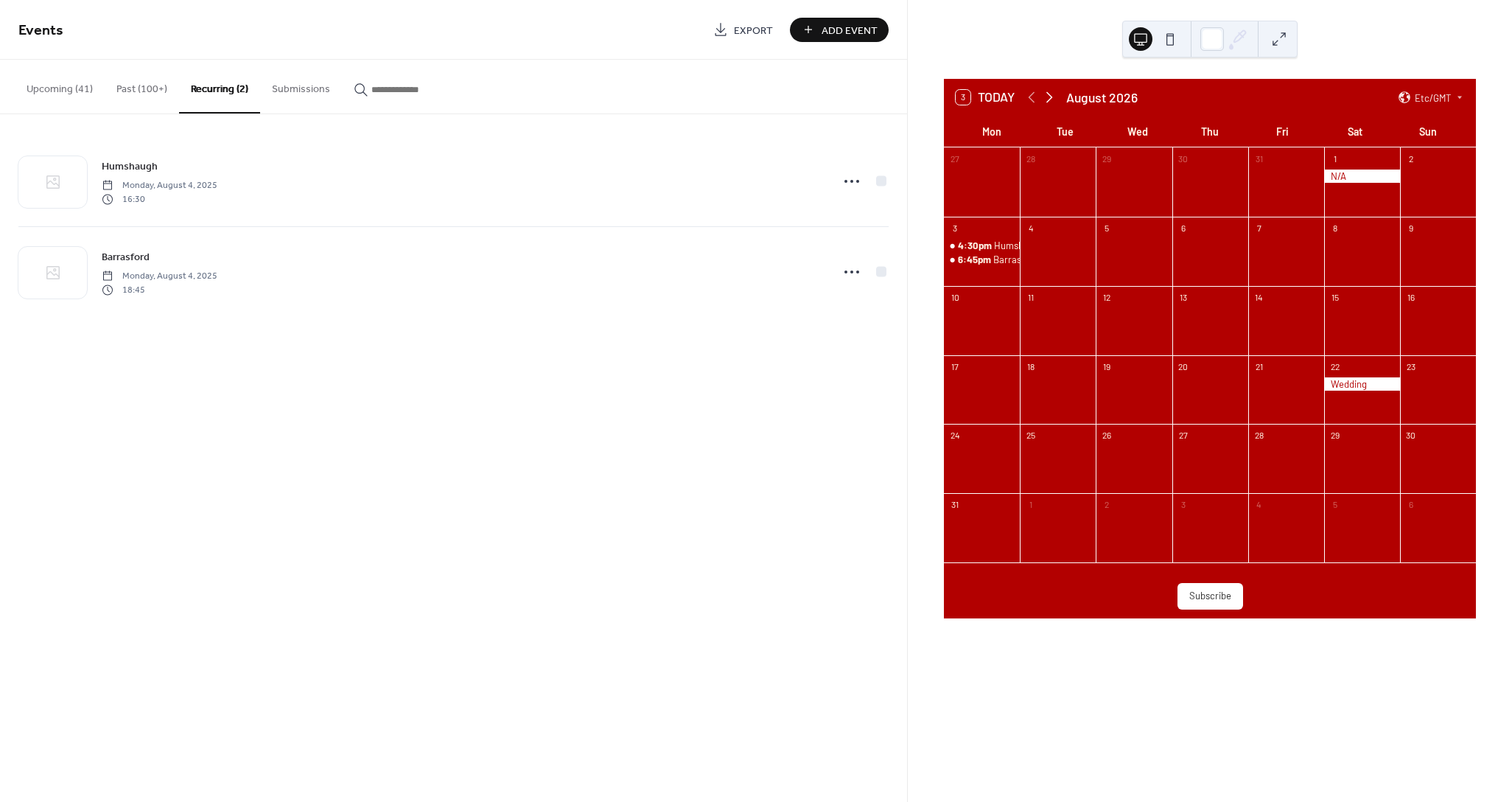 click 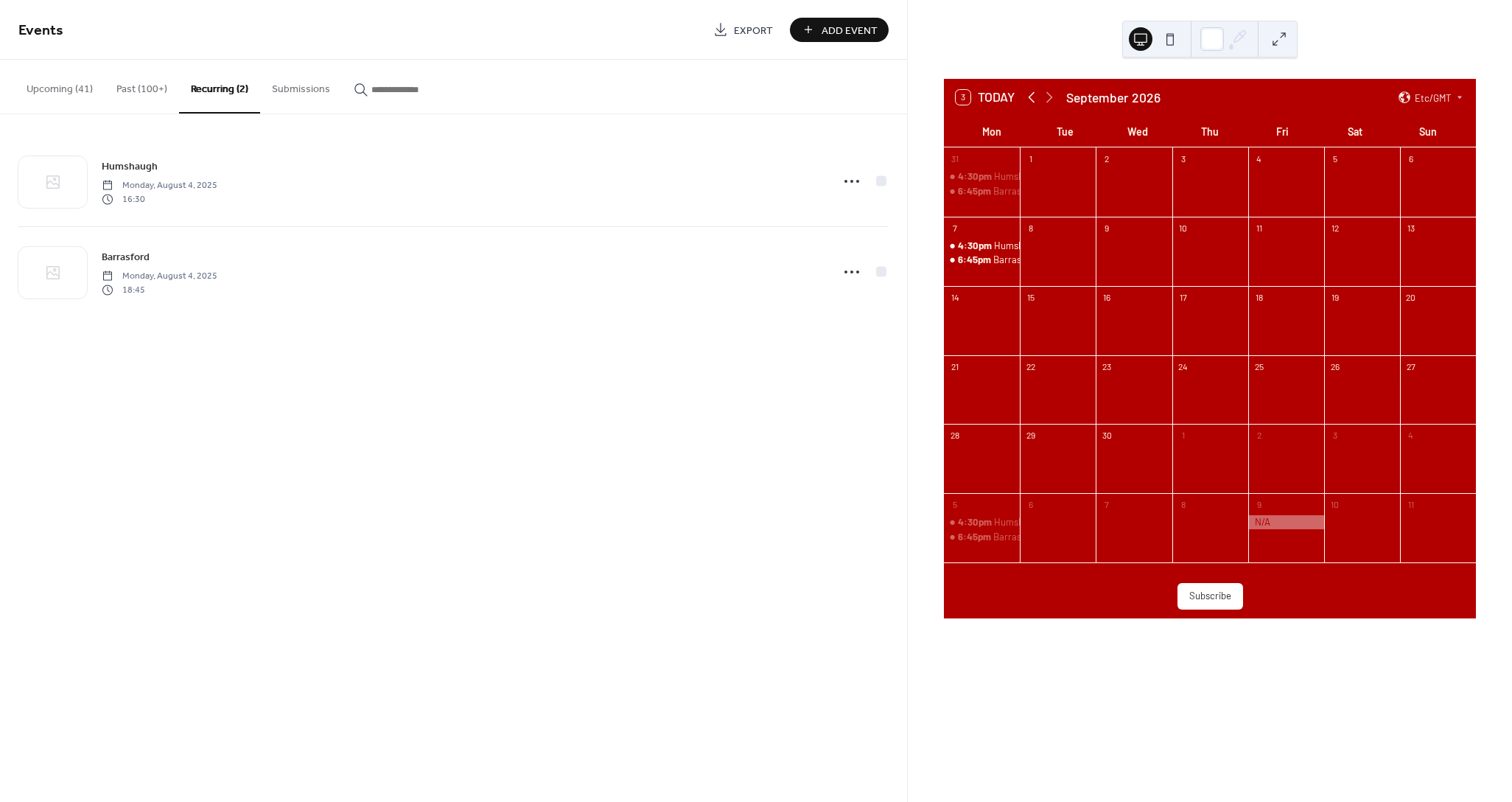 click 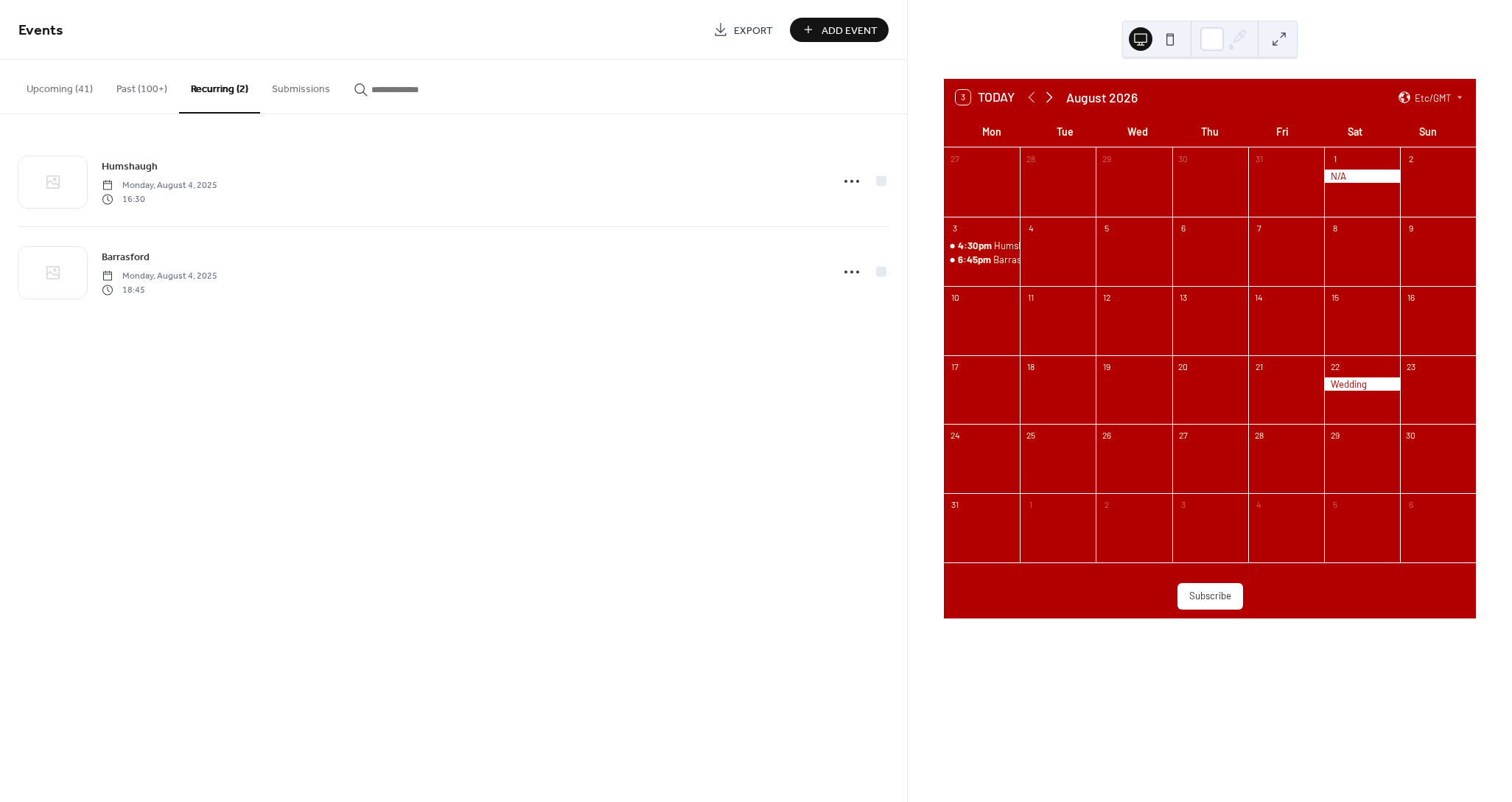 click 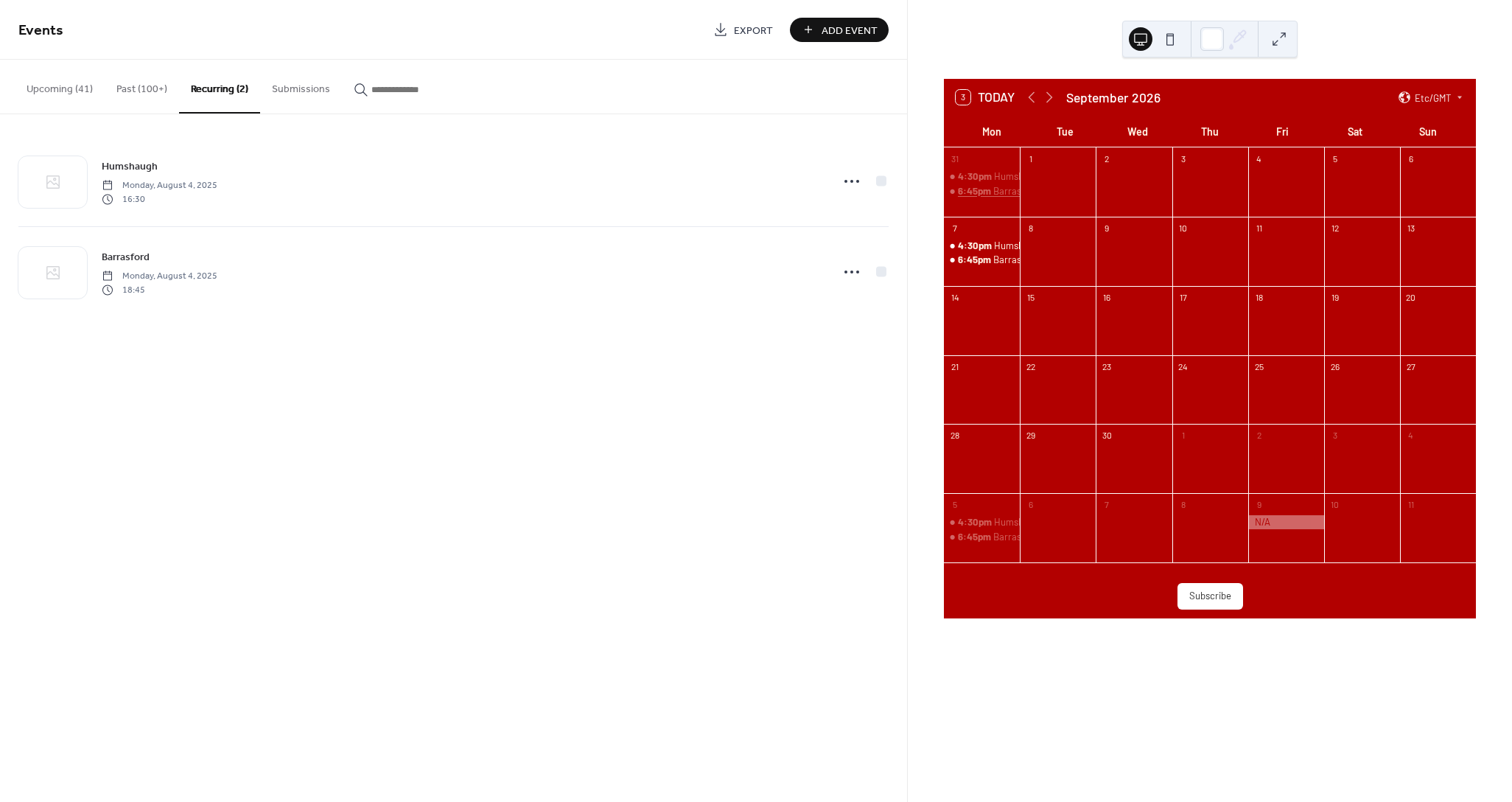 click on "6:45pm" at bounding box center [976, 191] 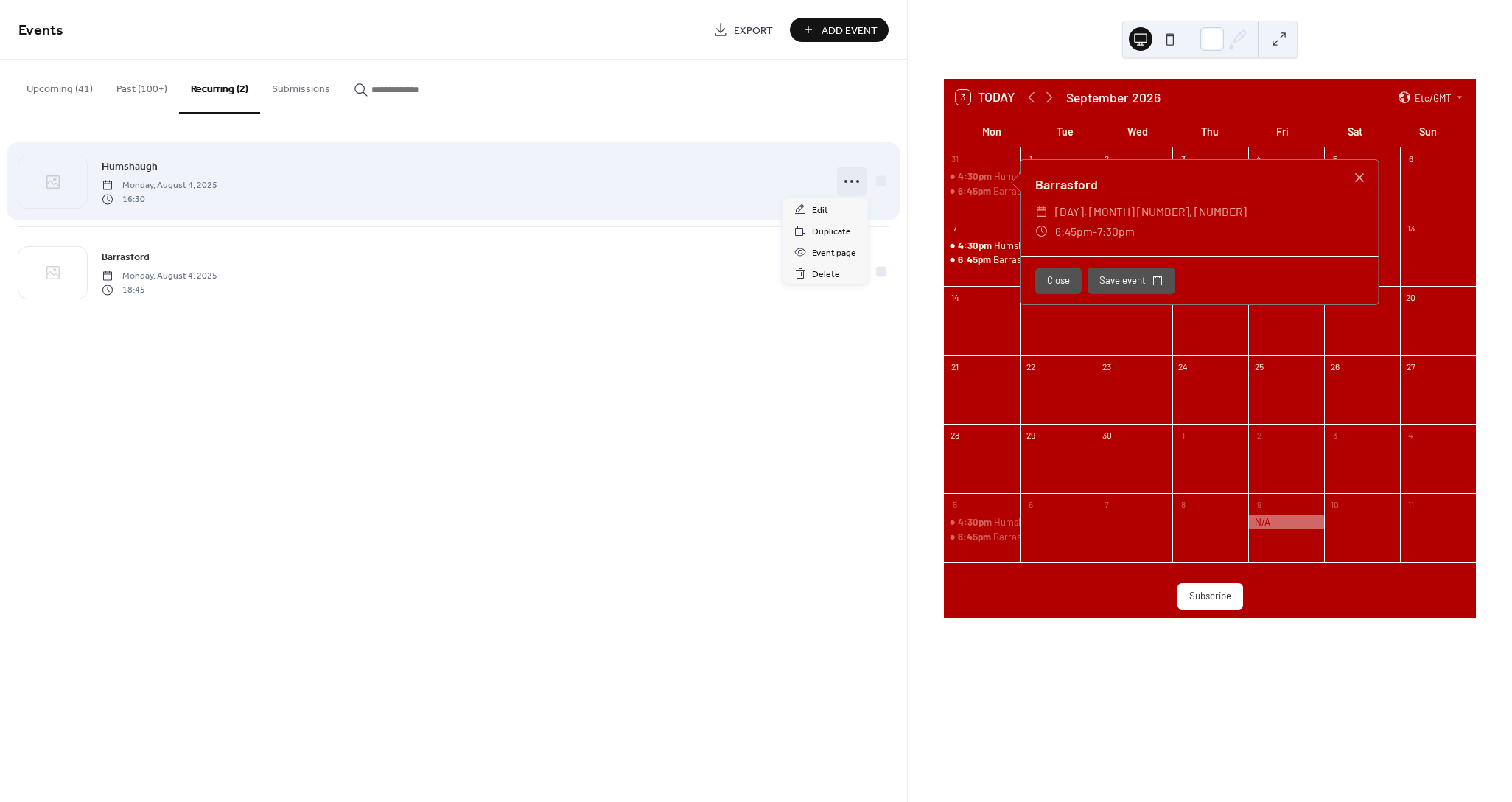 click 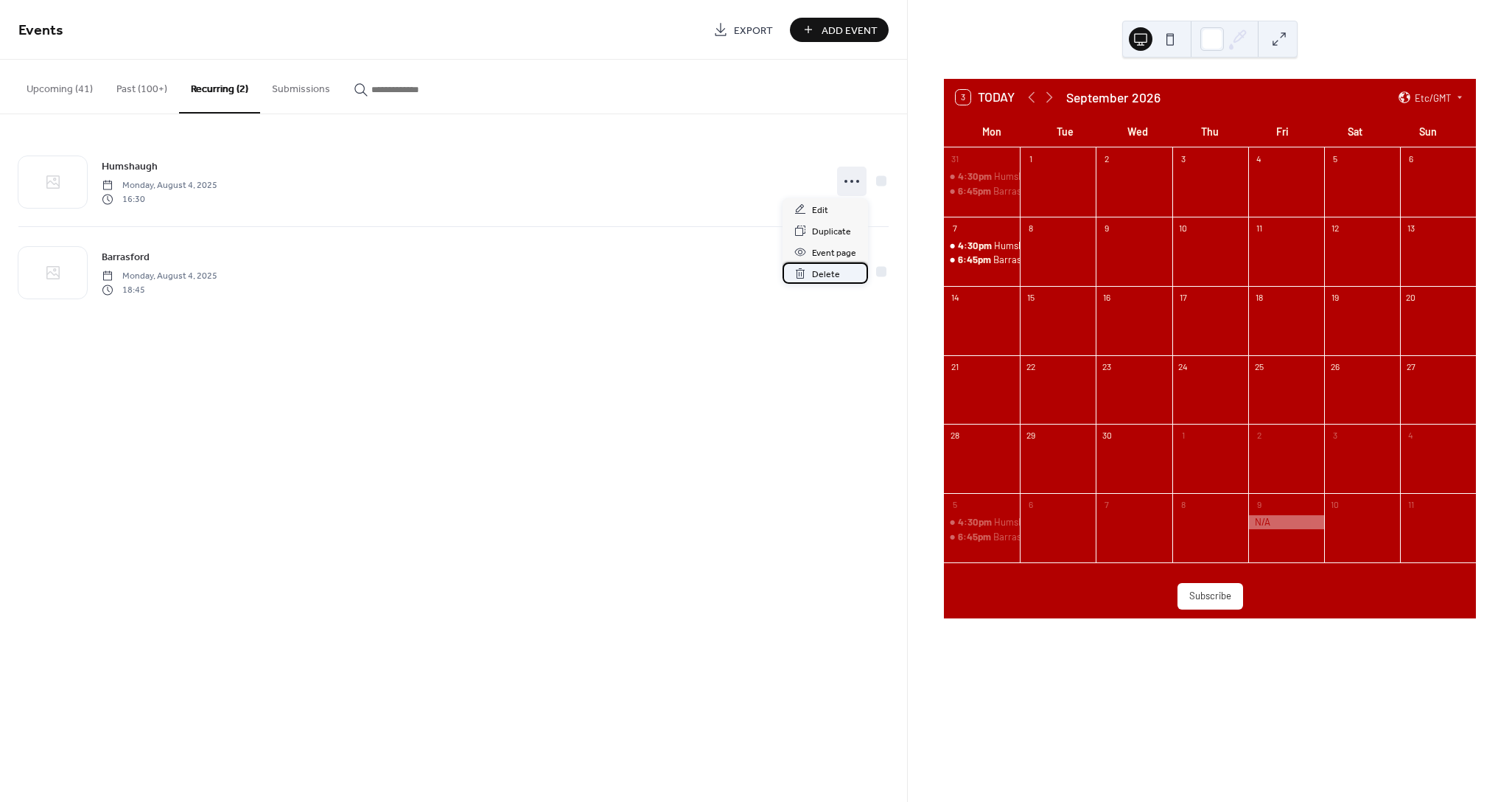 click on "Delete" at bounding box center [826, 274] 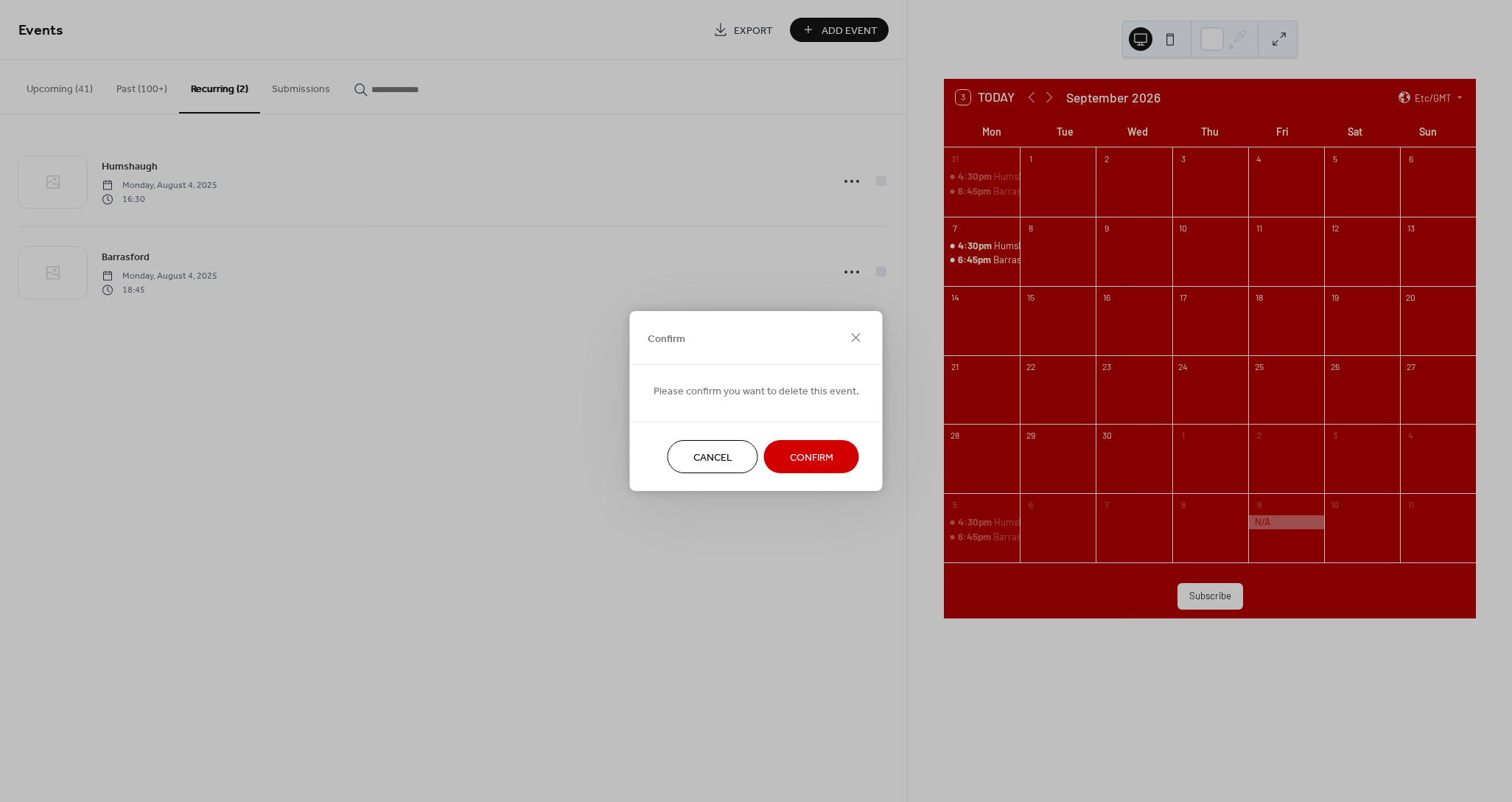 click on "Cancel Confirm" at bounding box center [756, 456] 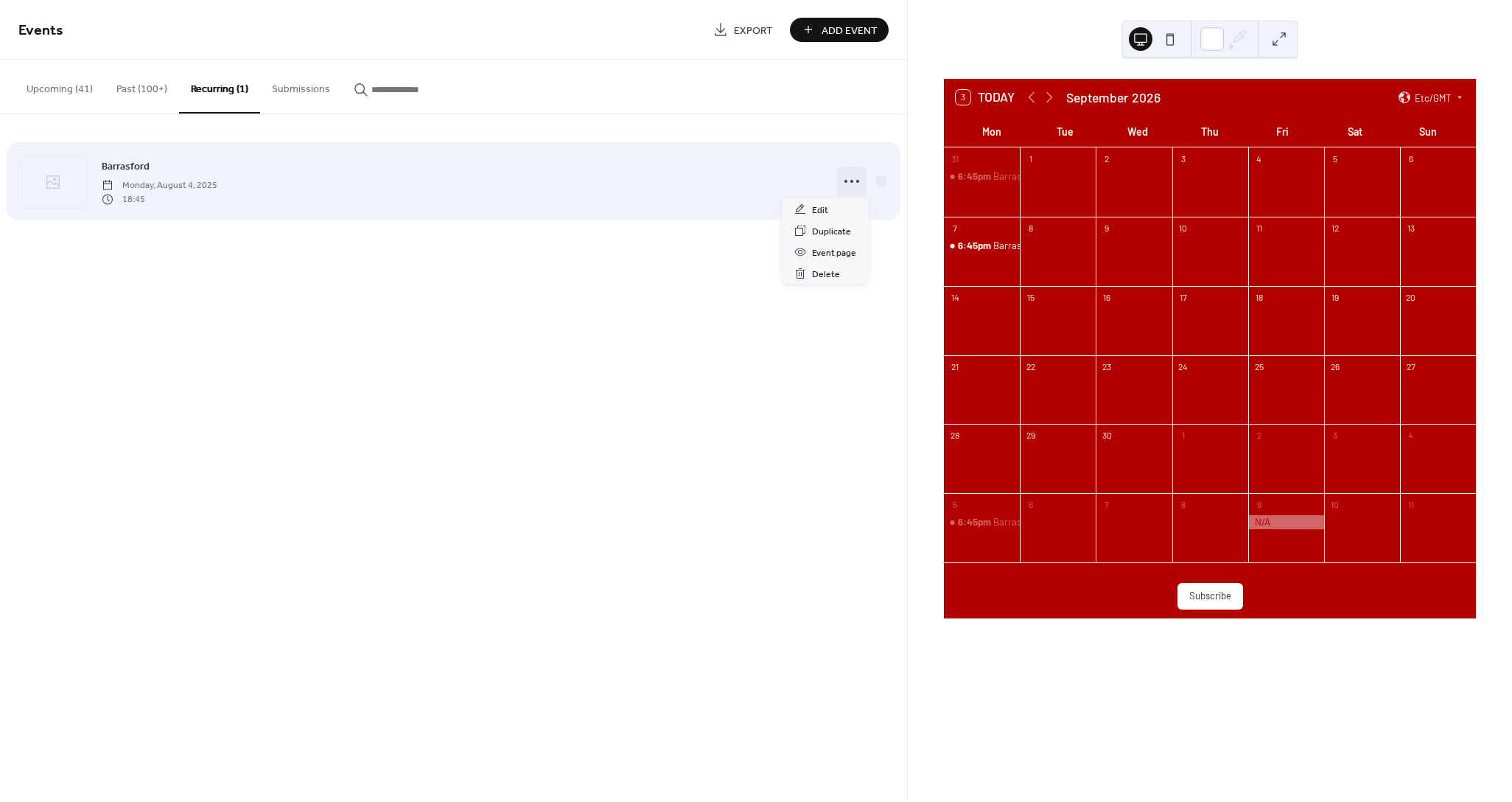 click 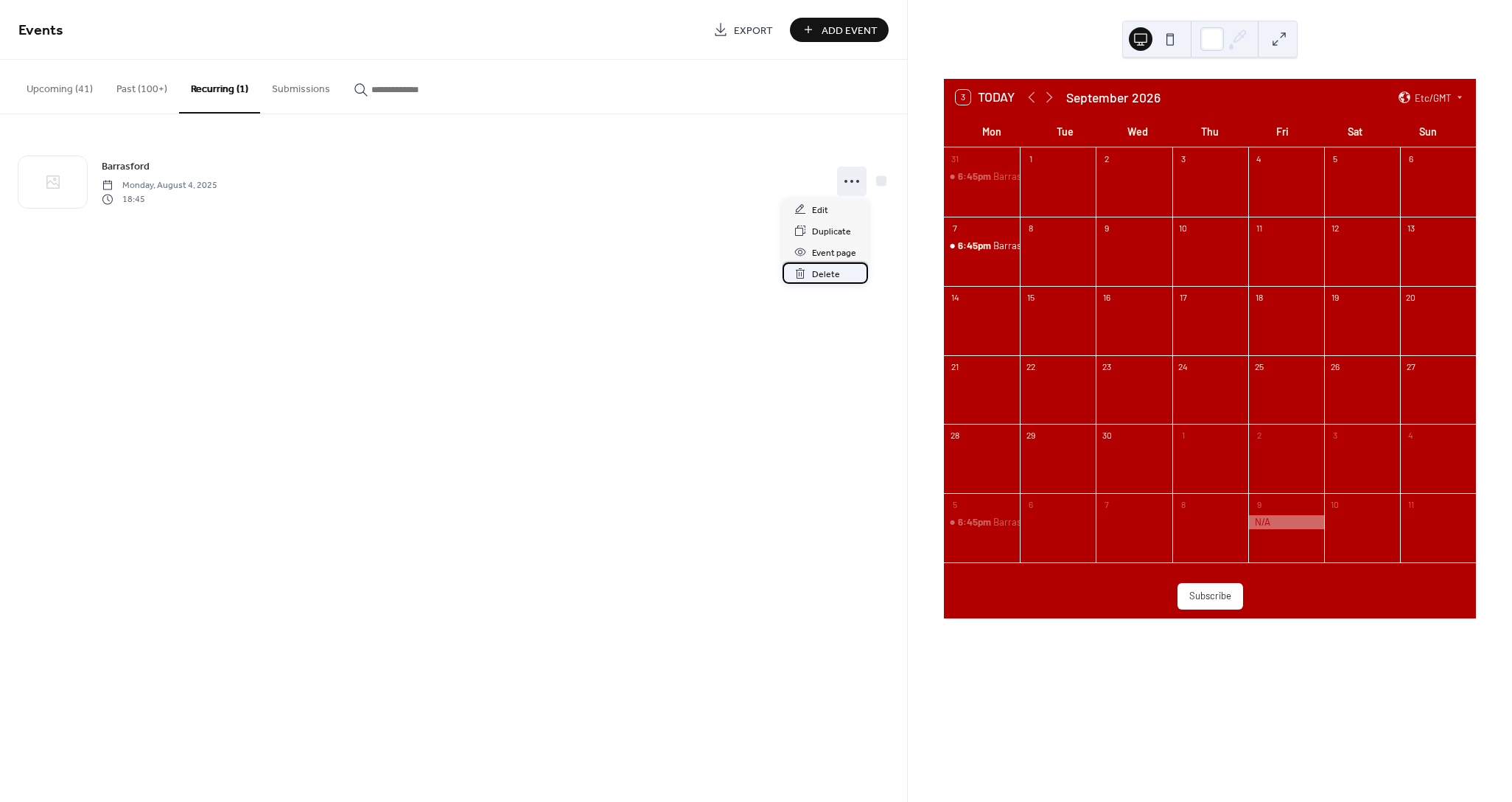 click on "Delete" at bounding box center (826, 274) 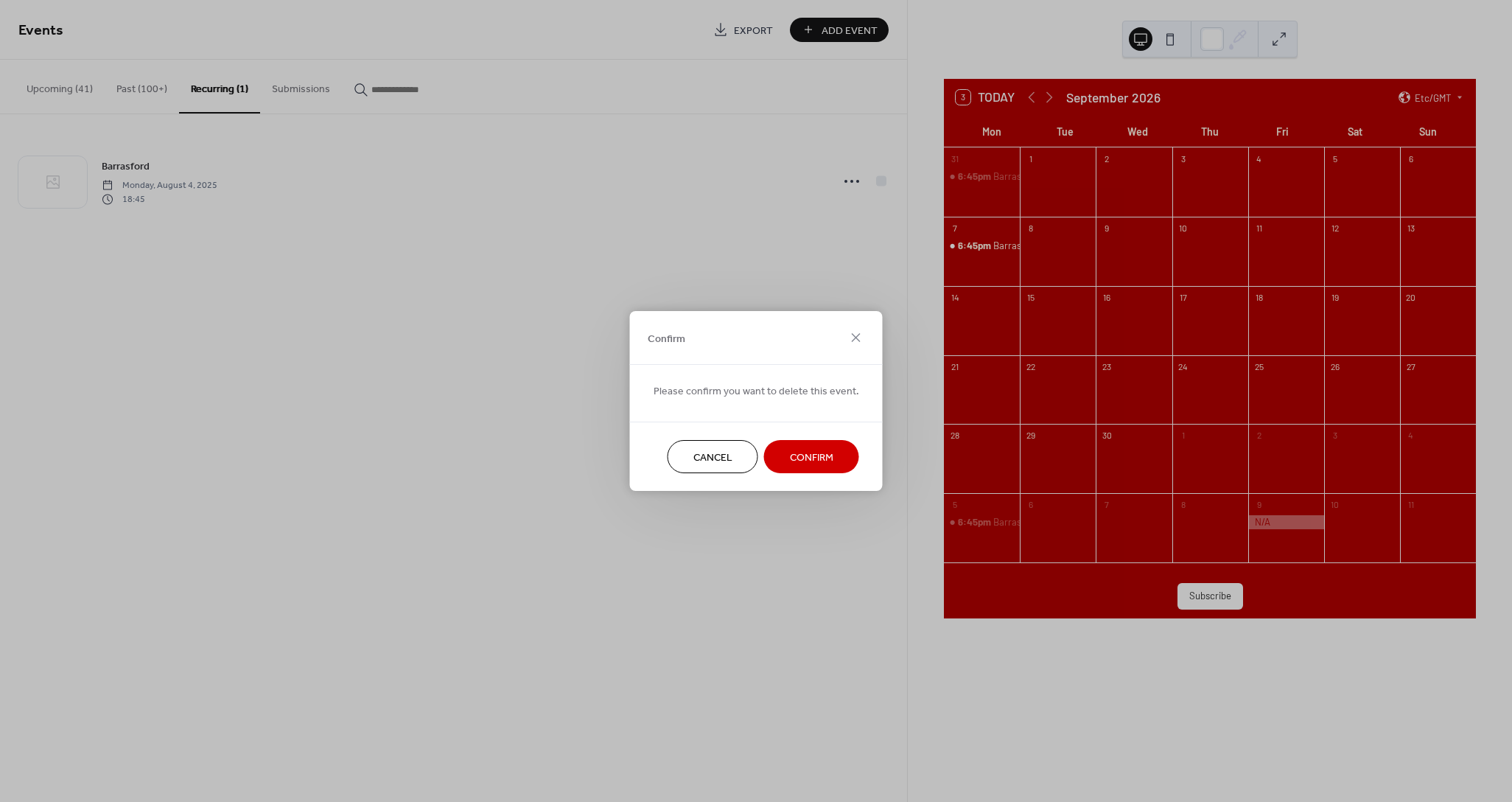 click on "Confirm" at bounding box center (811, 458) 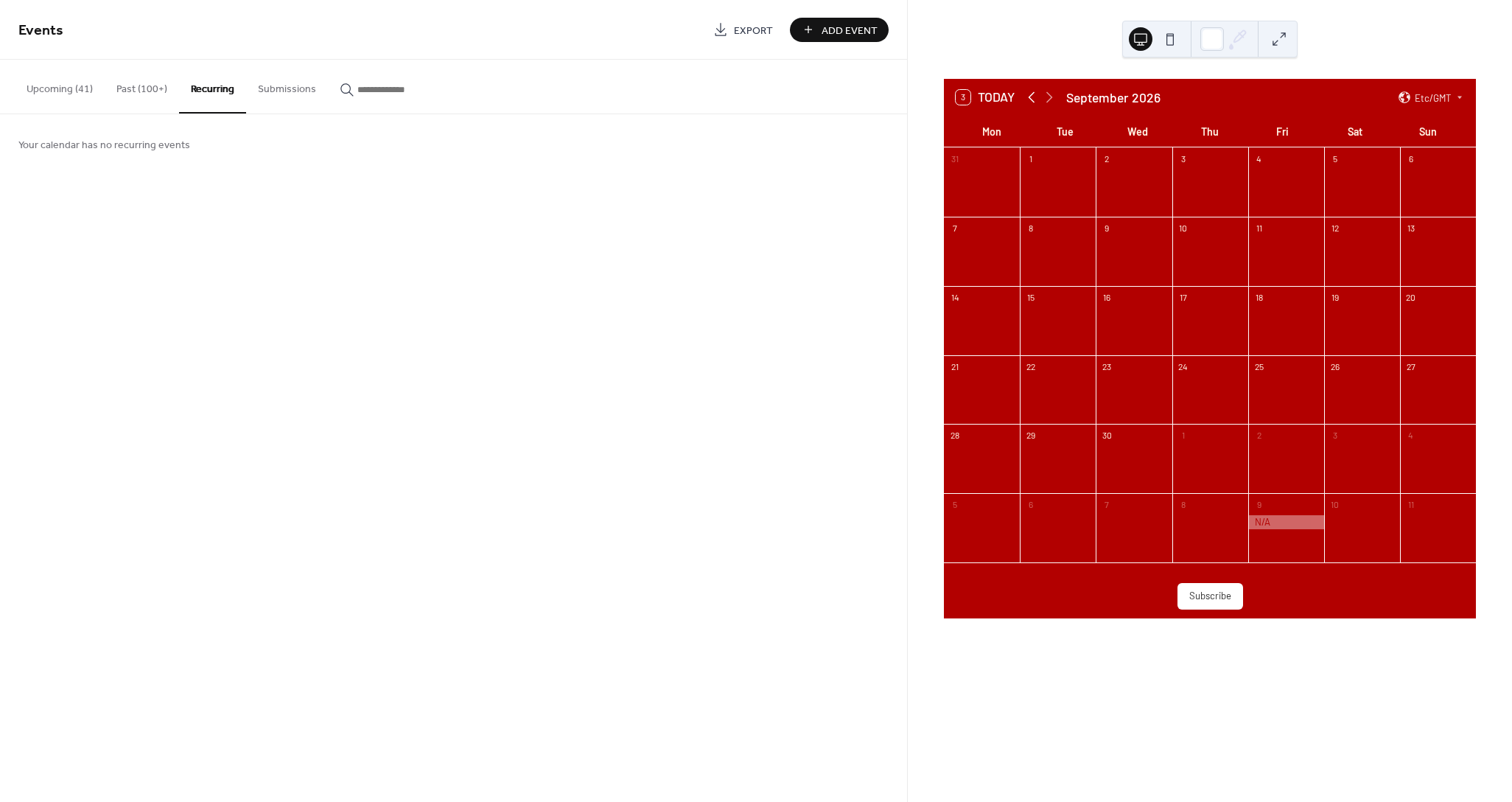 click 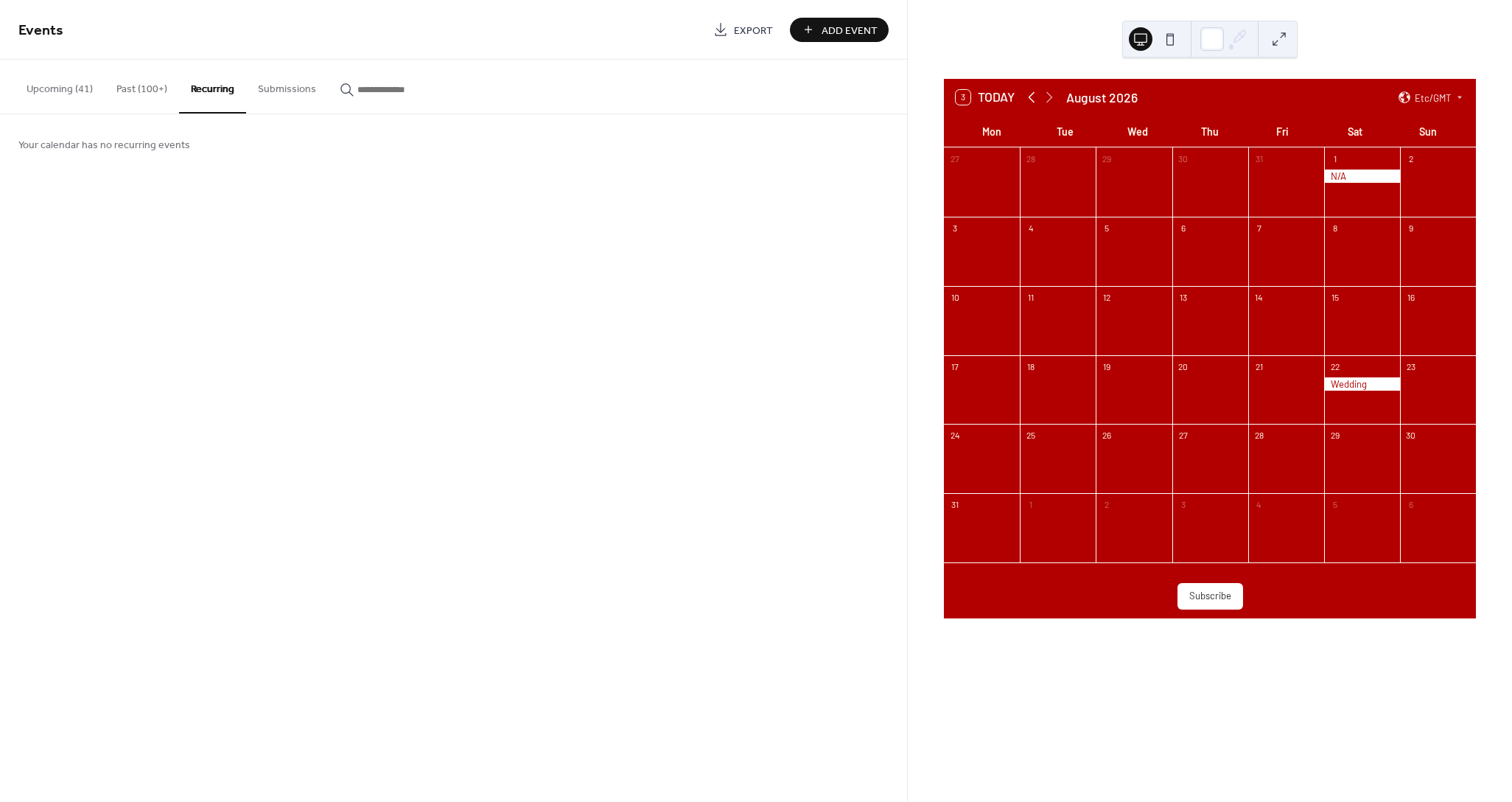 click 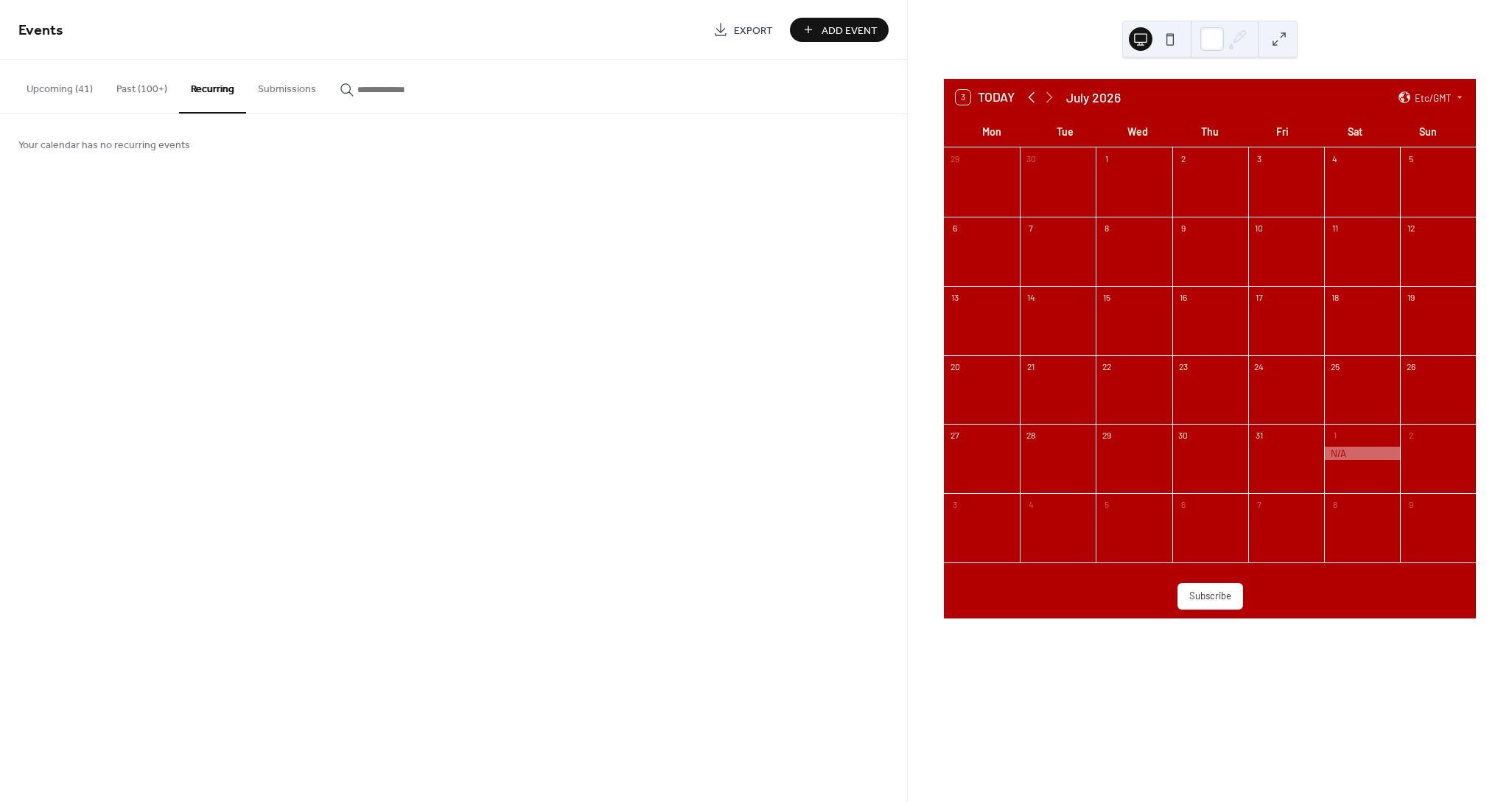 click 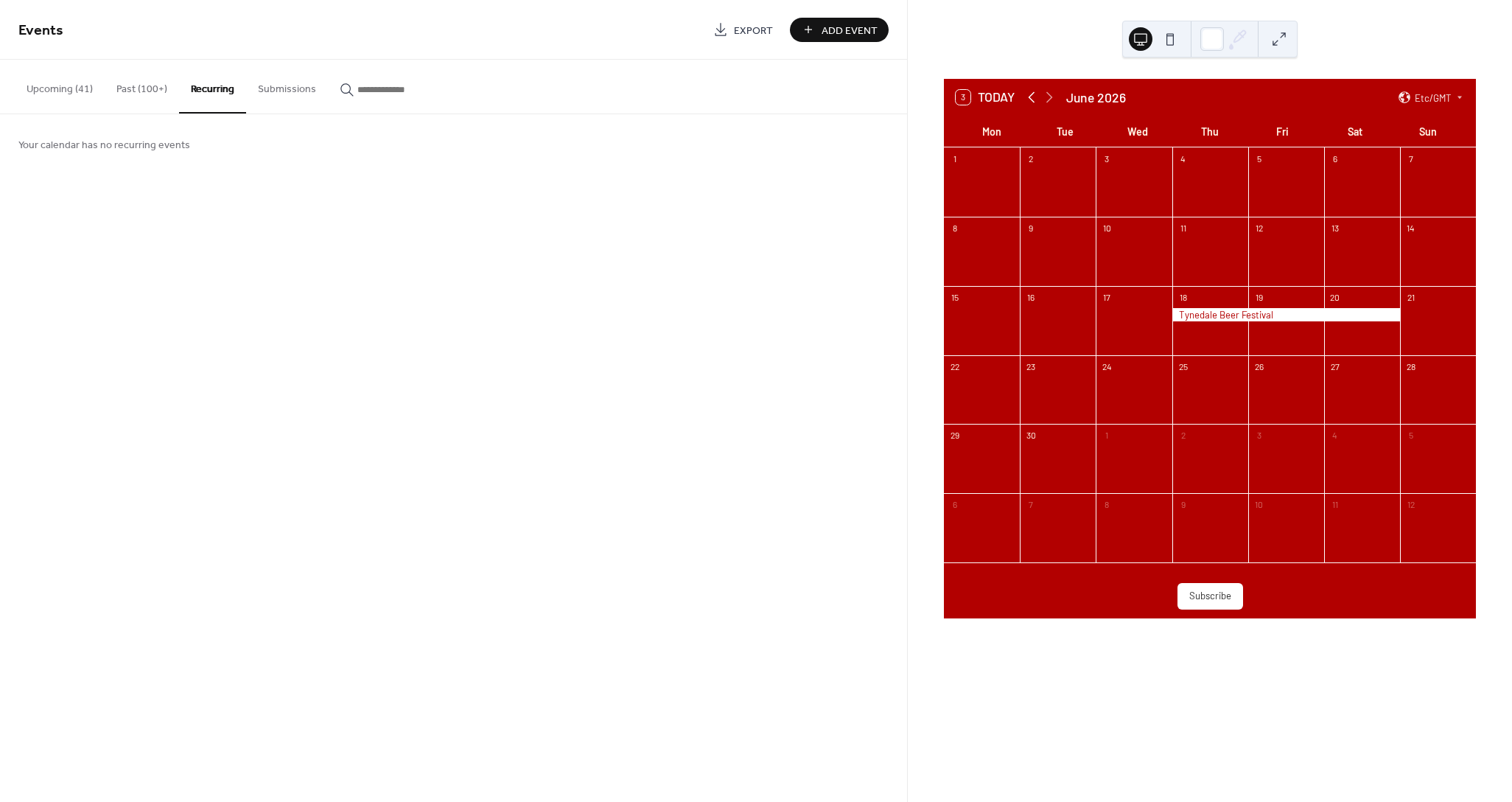 click 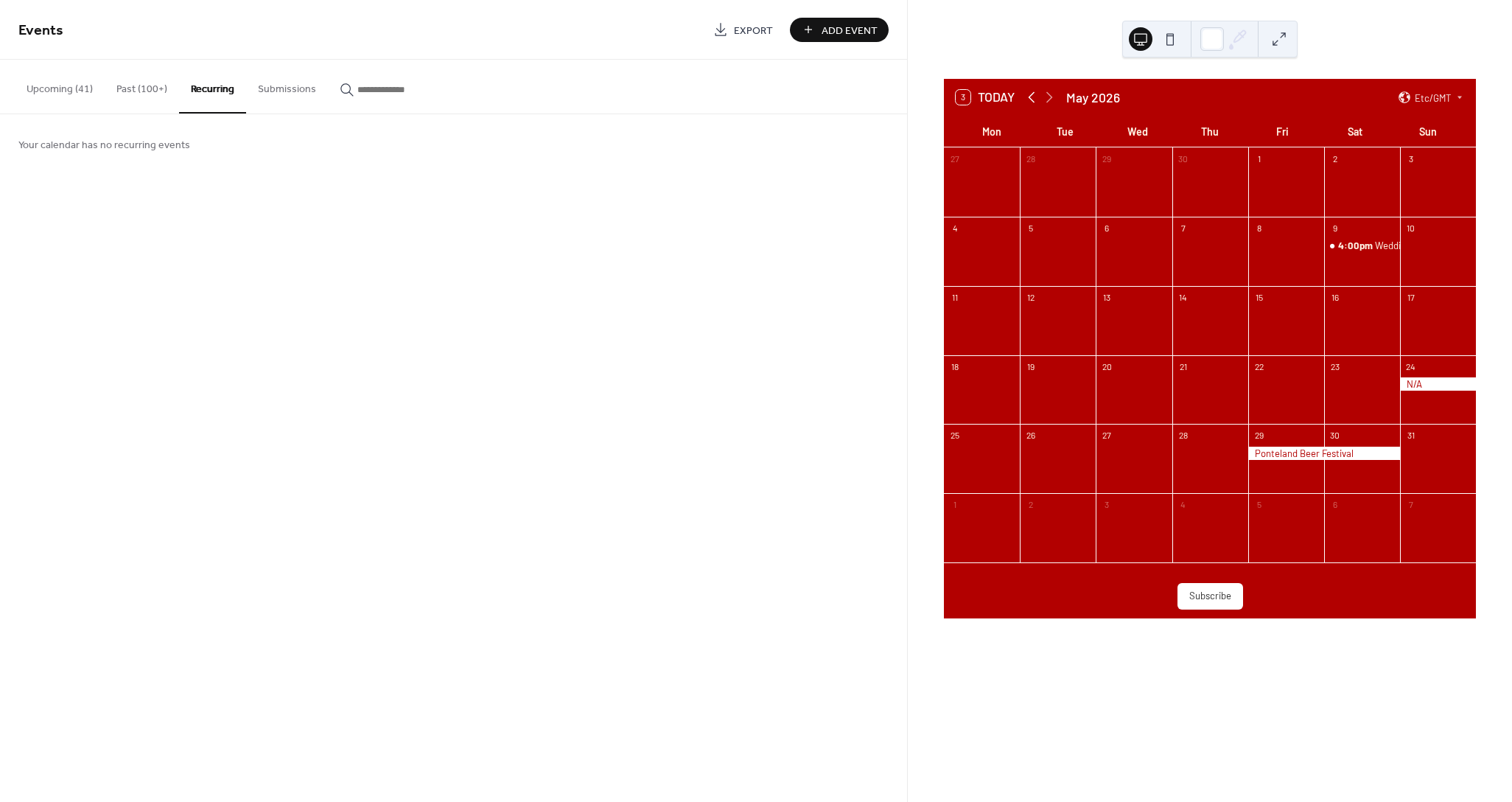 click 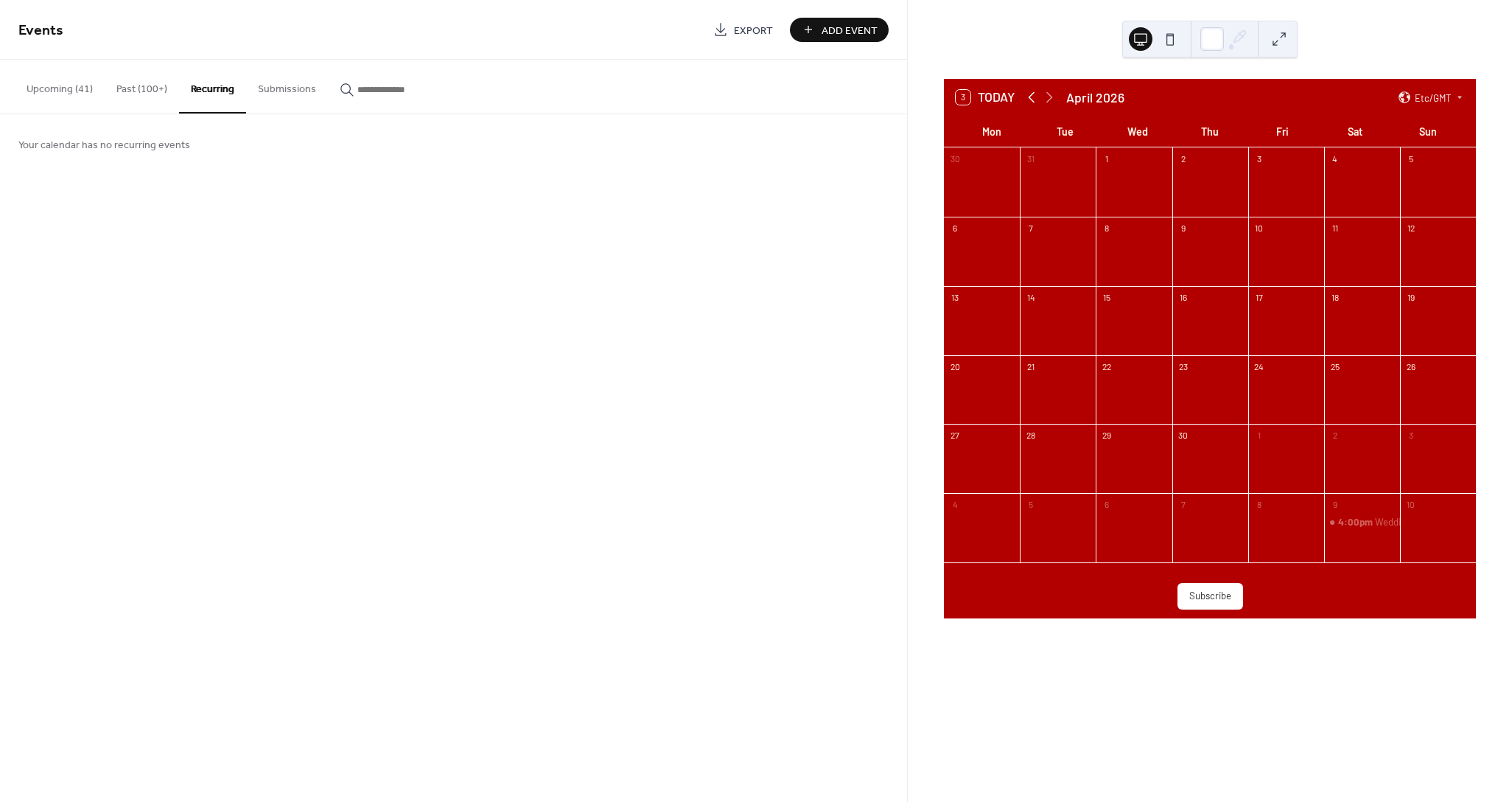 click 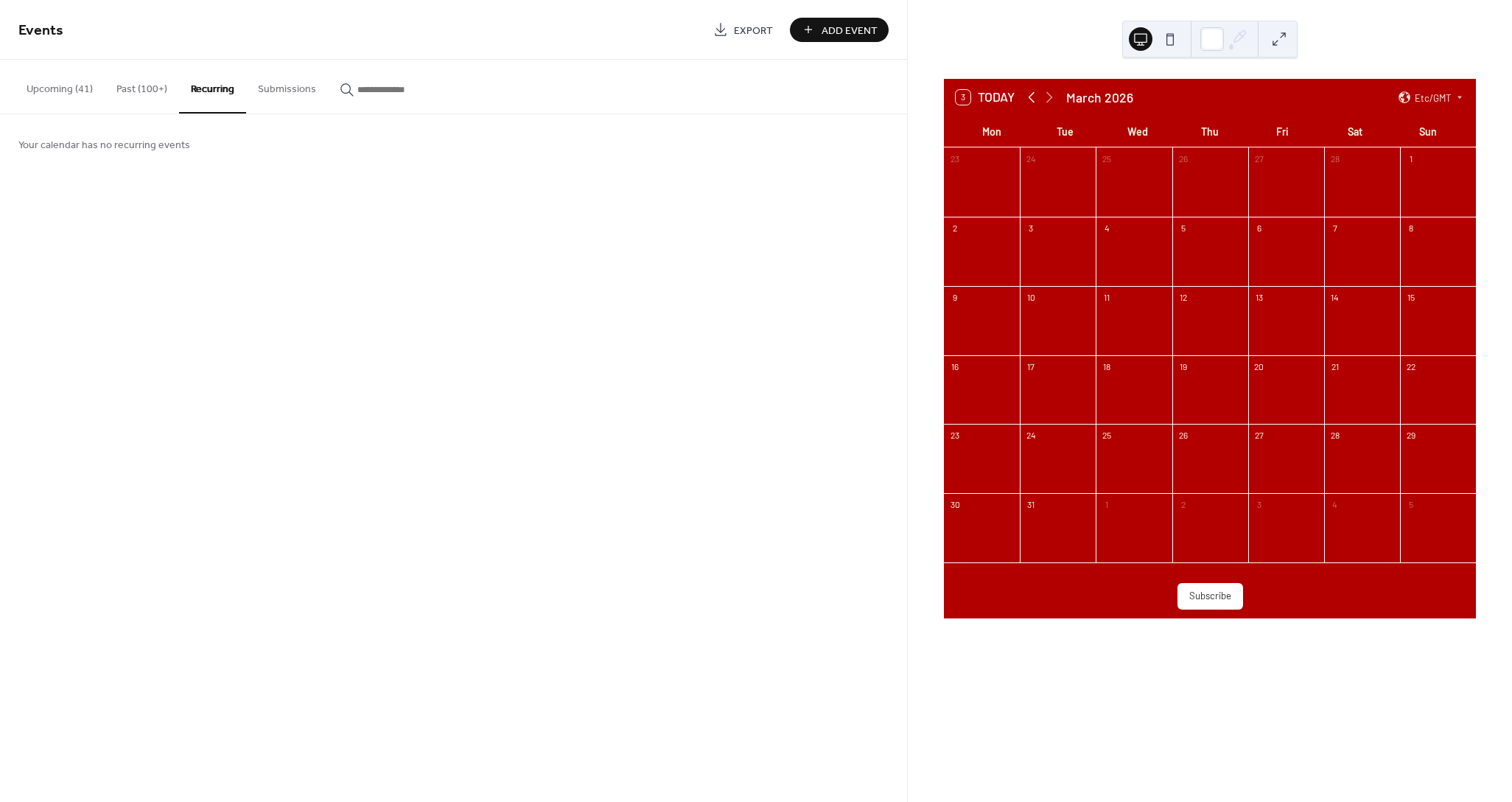 click 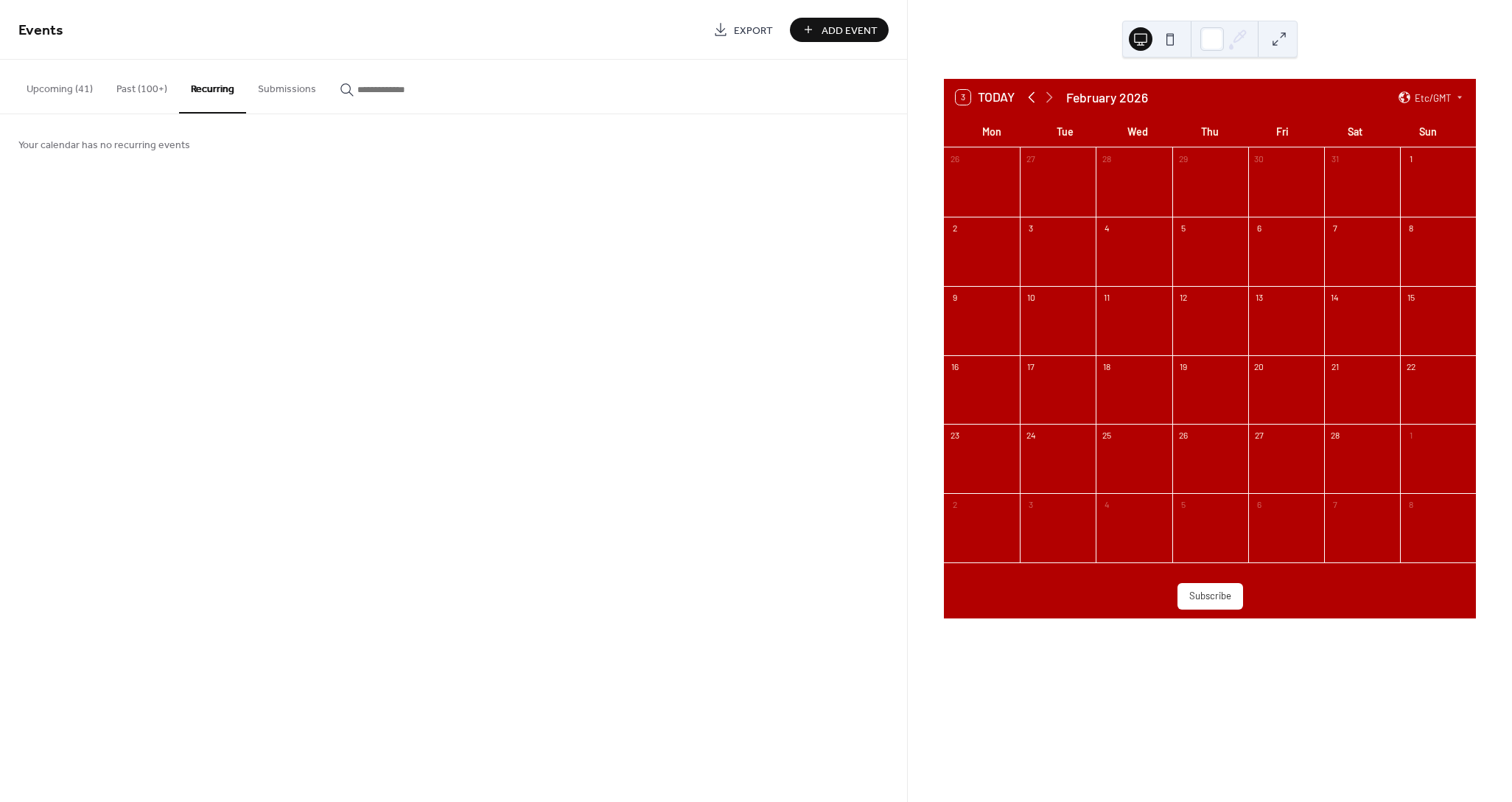 click 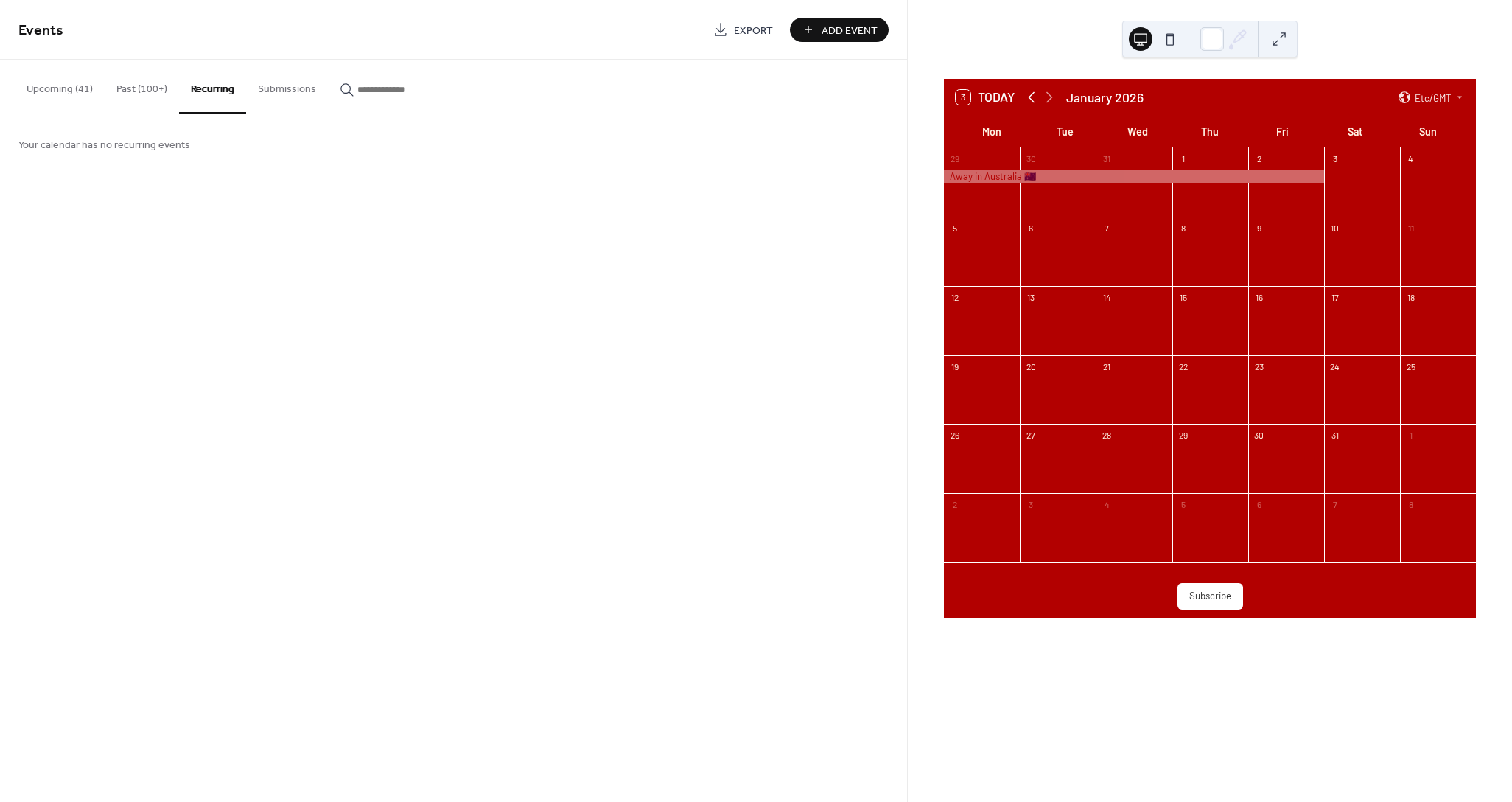 click 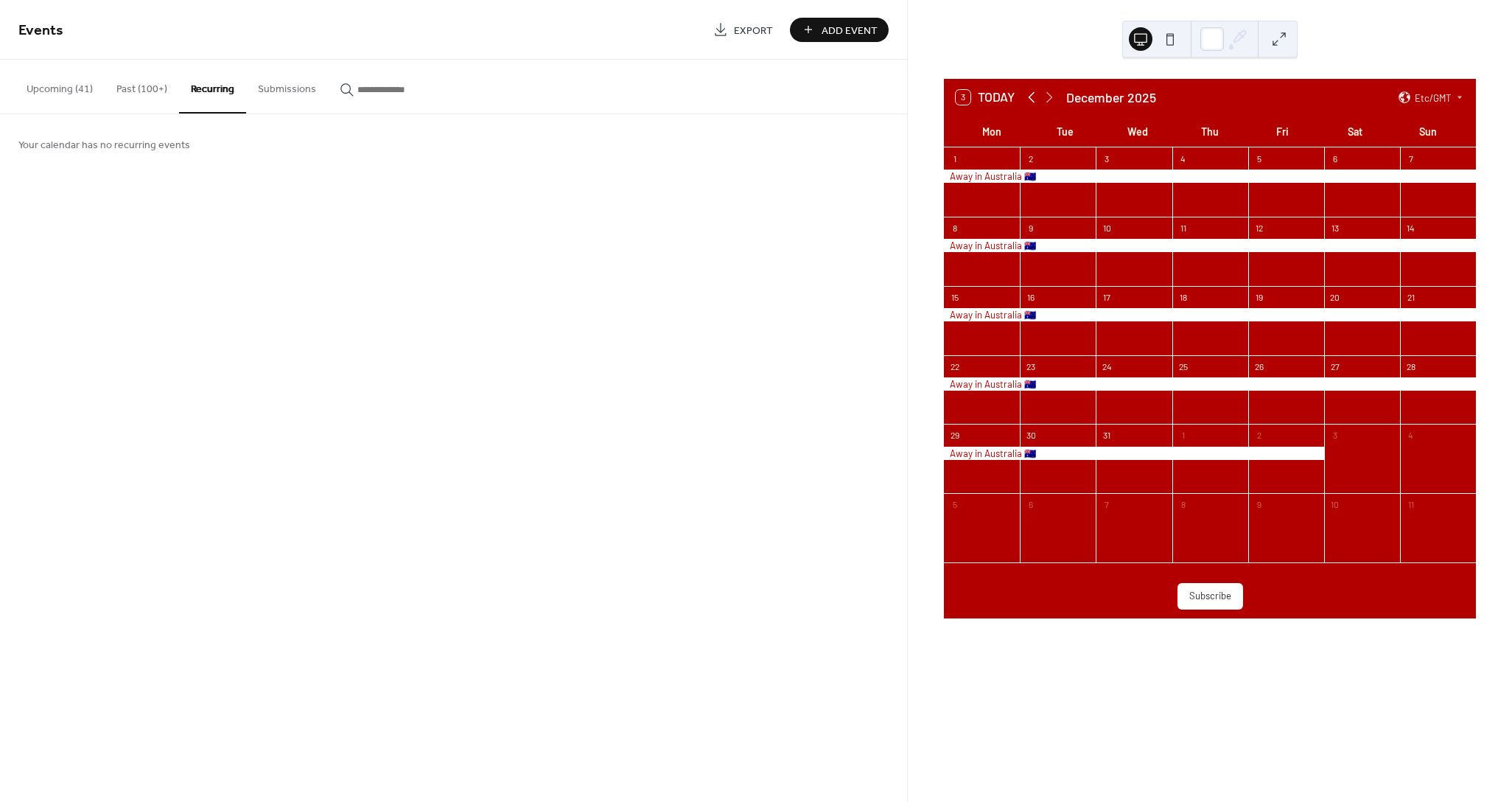 click 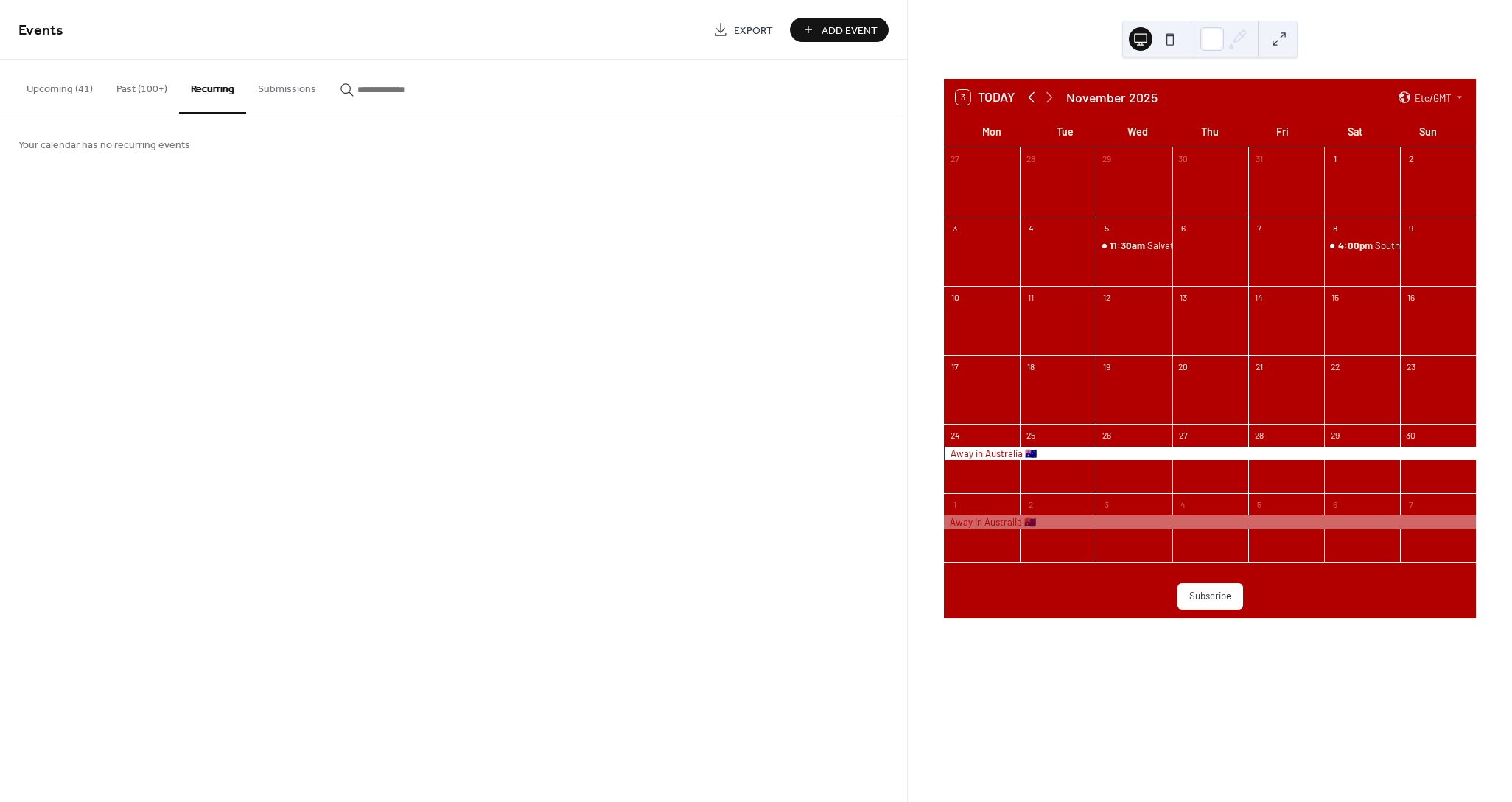 click 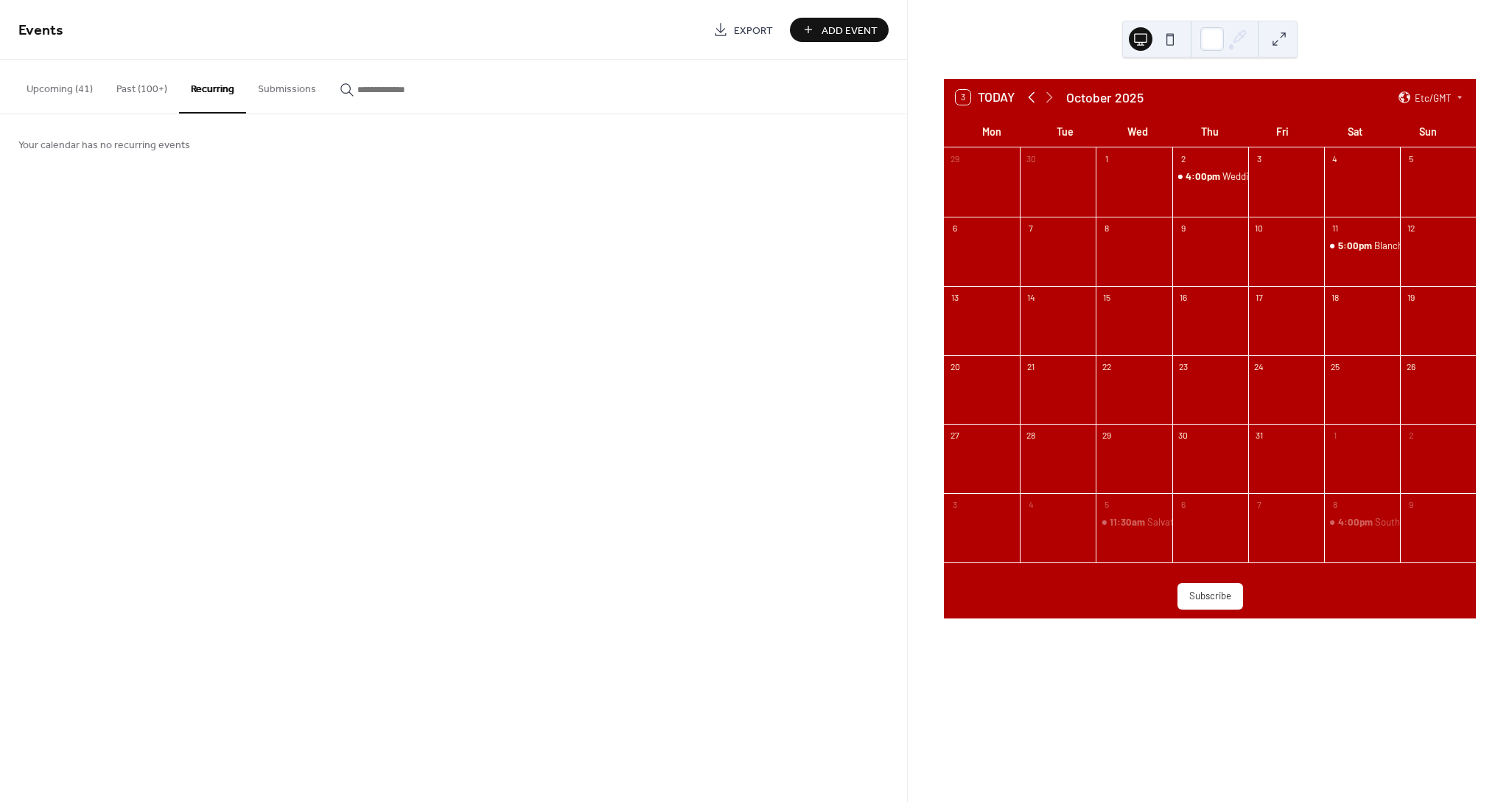 click 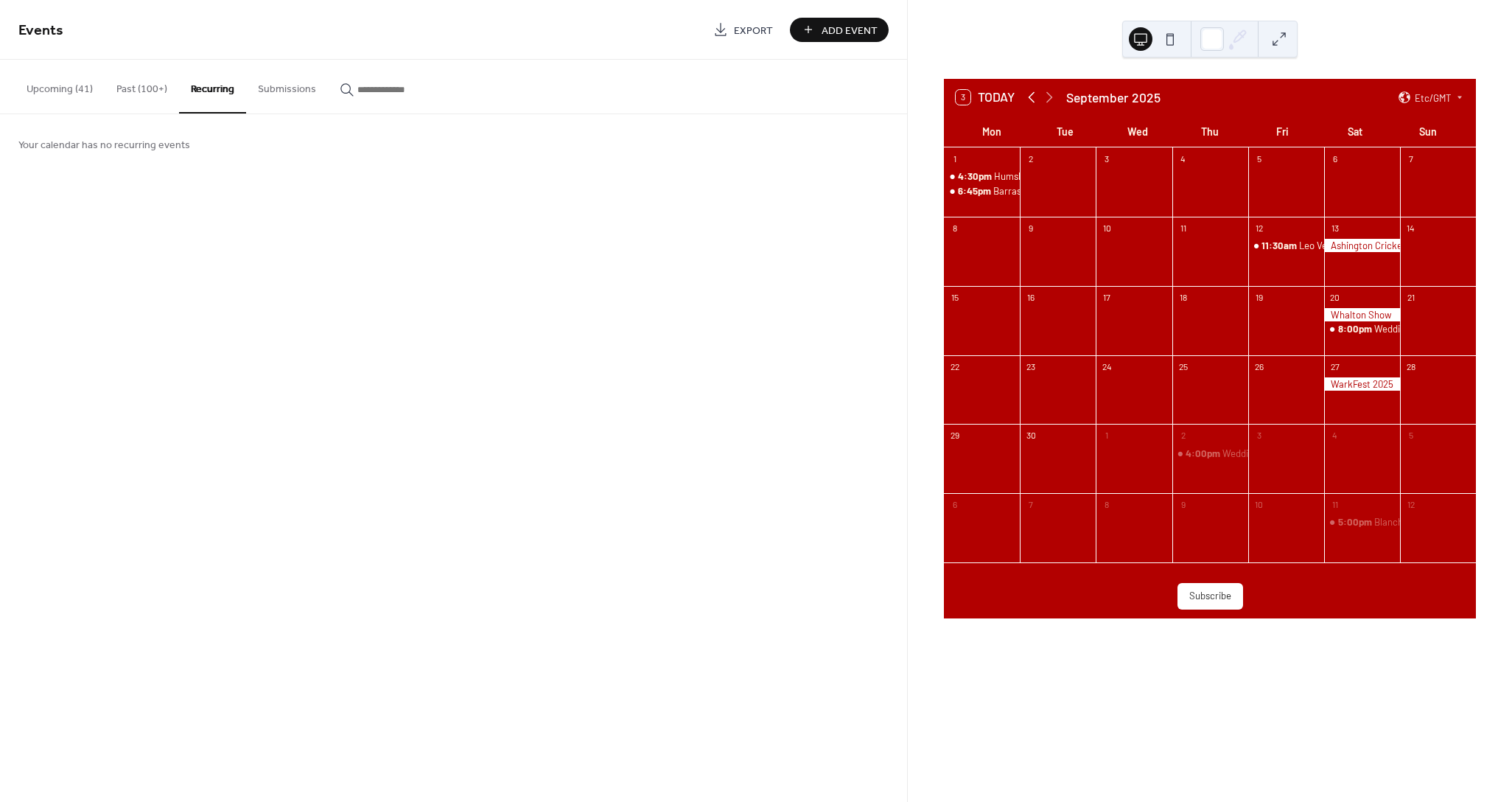 click 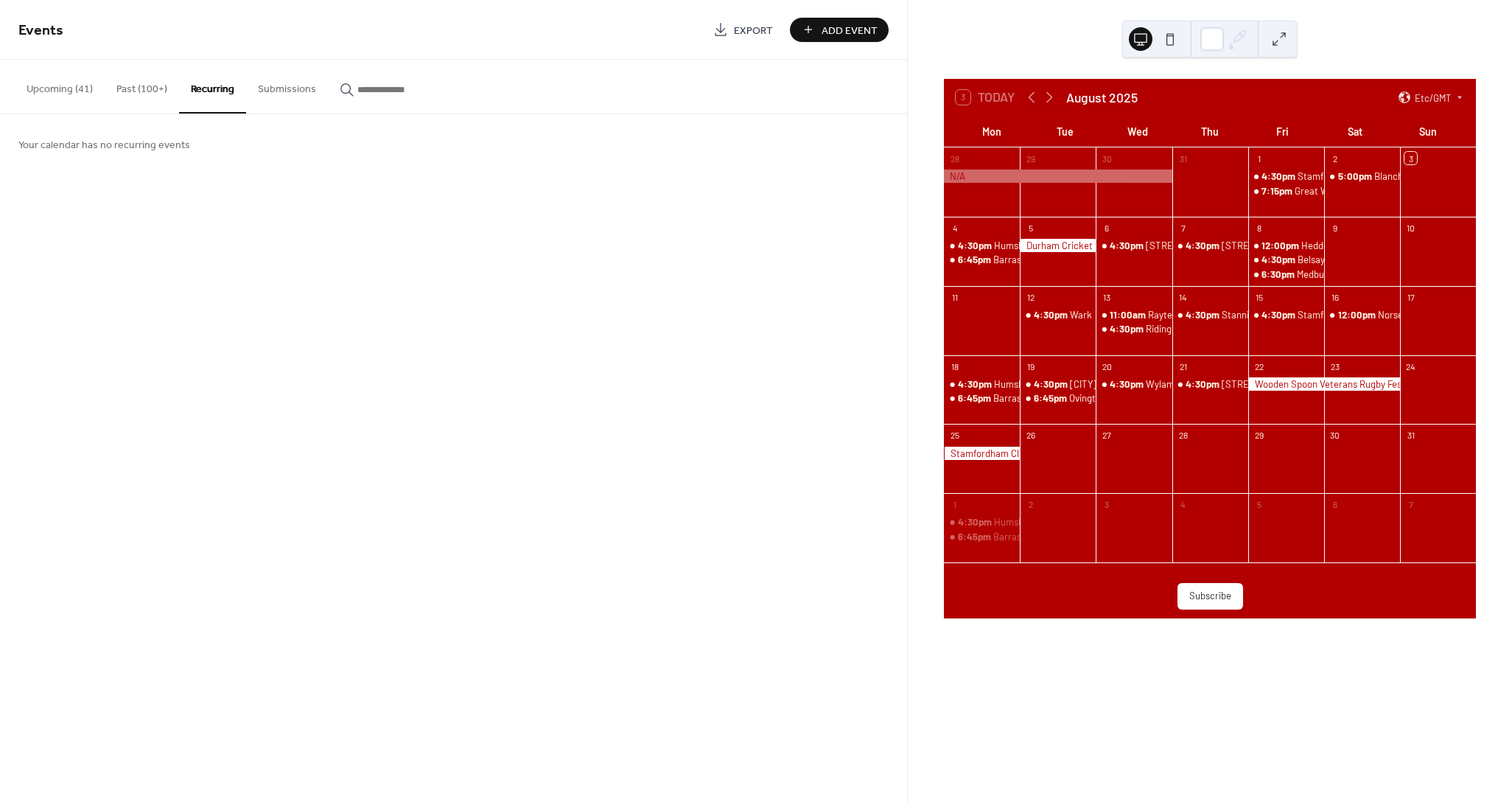 click on "26" at bounding box center (1057, 435) 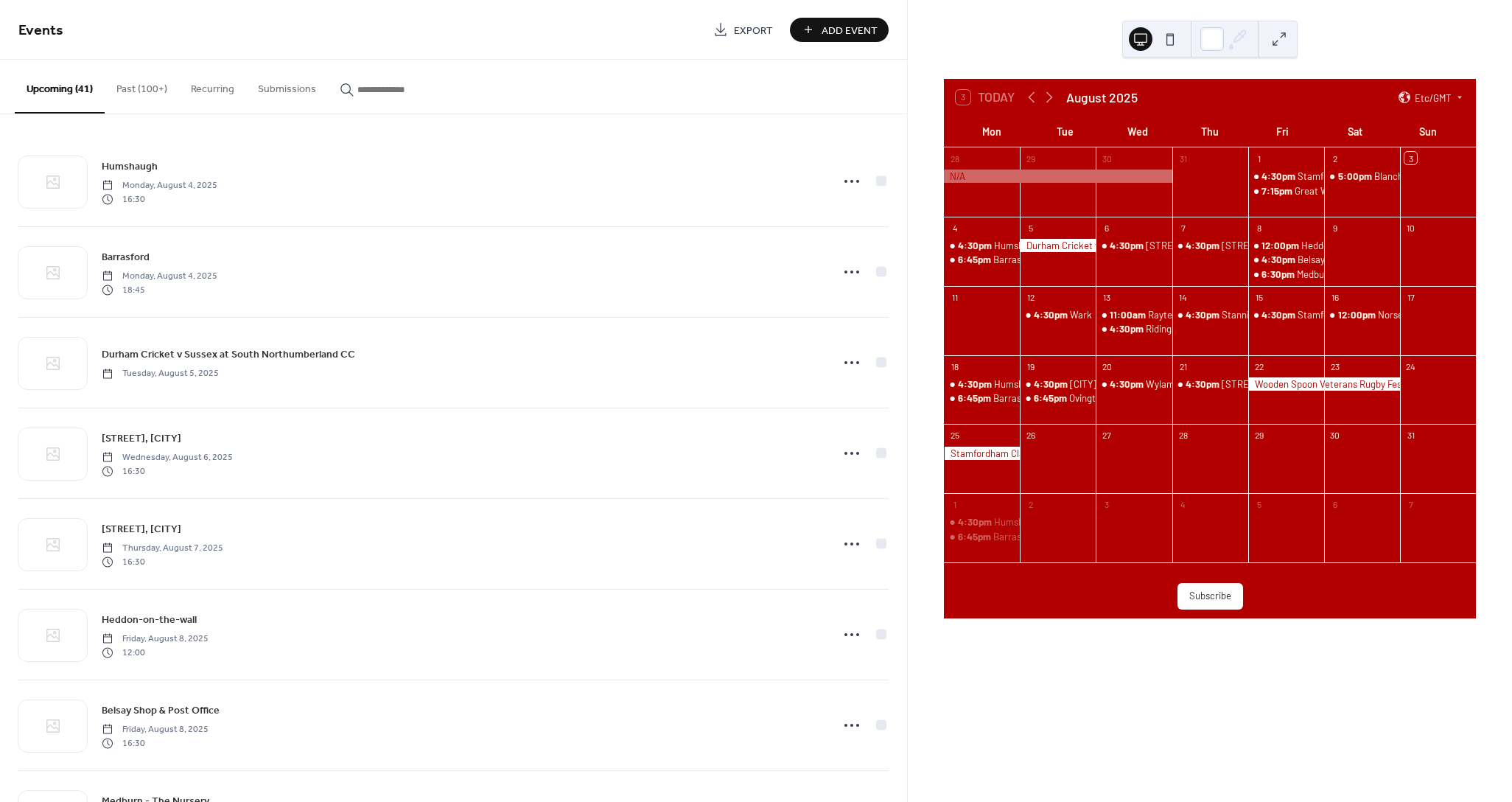 click at bounding box center (402, 89) 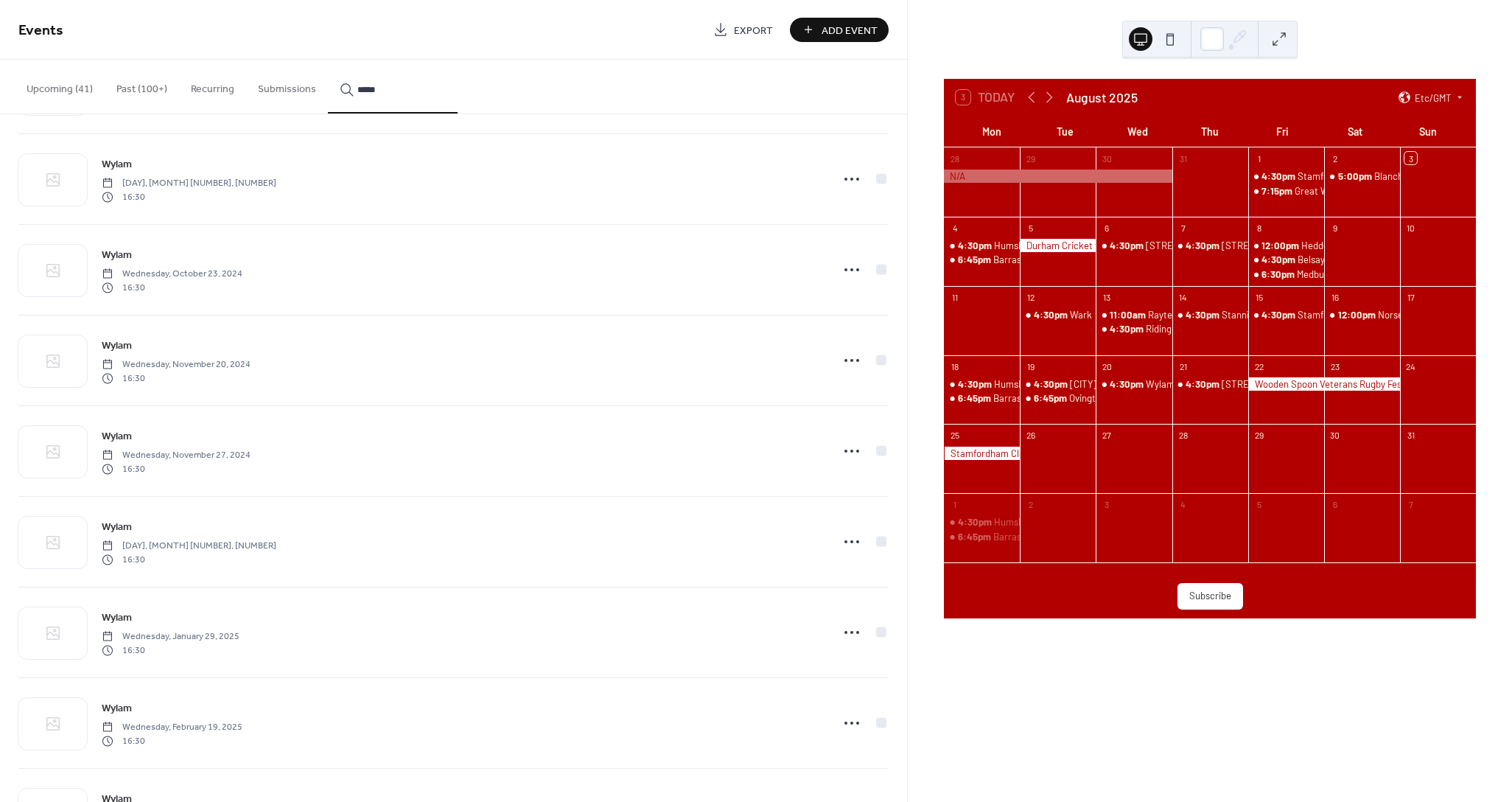 scroll, scrollTop: 2340, scrollLeft: 0, axis: vertical 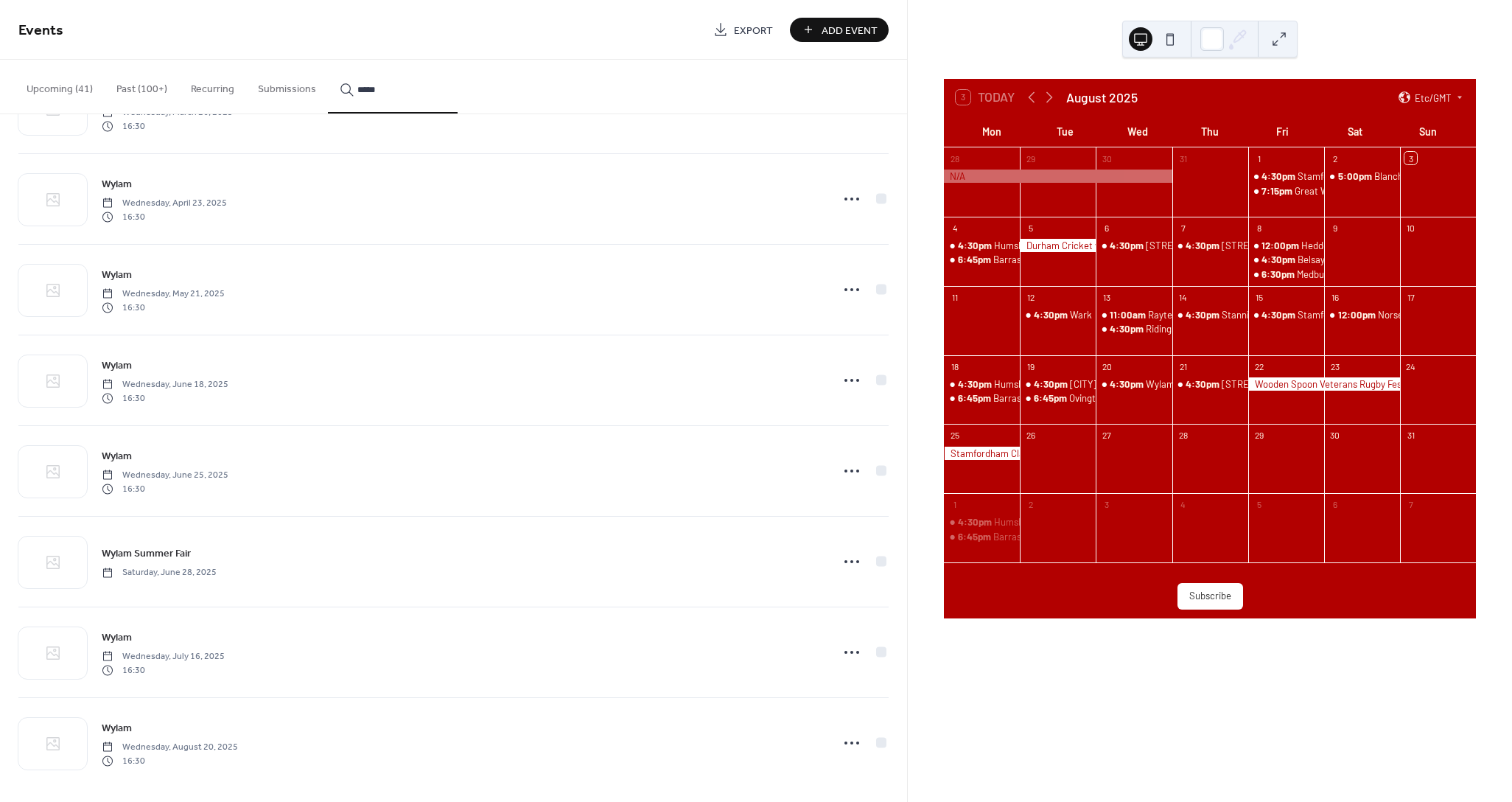type on "*****" 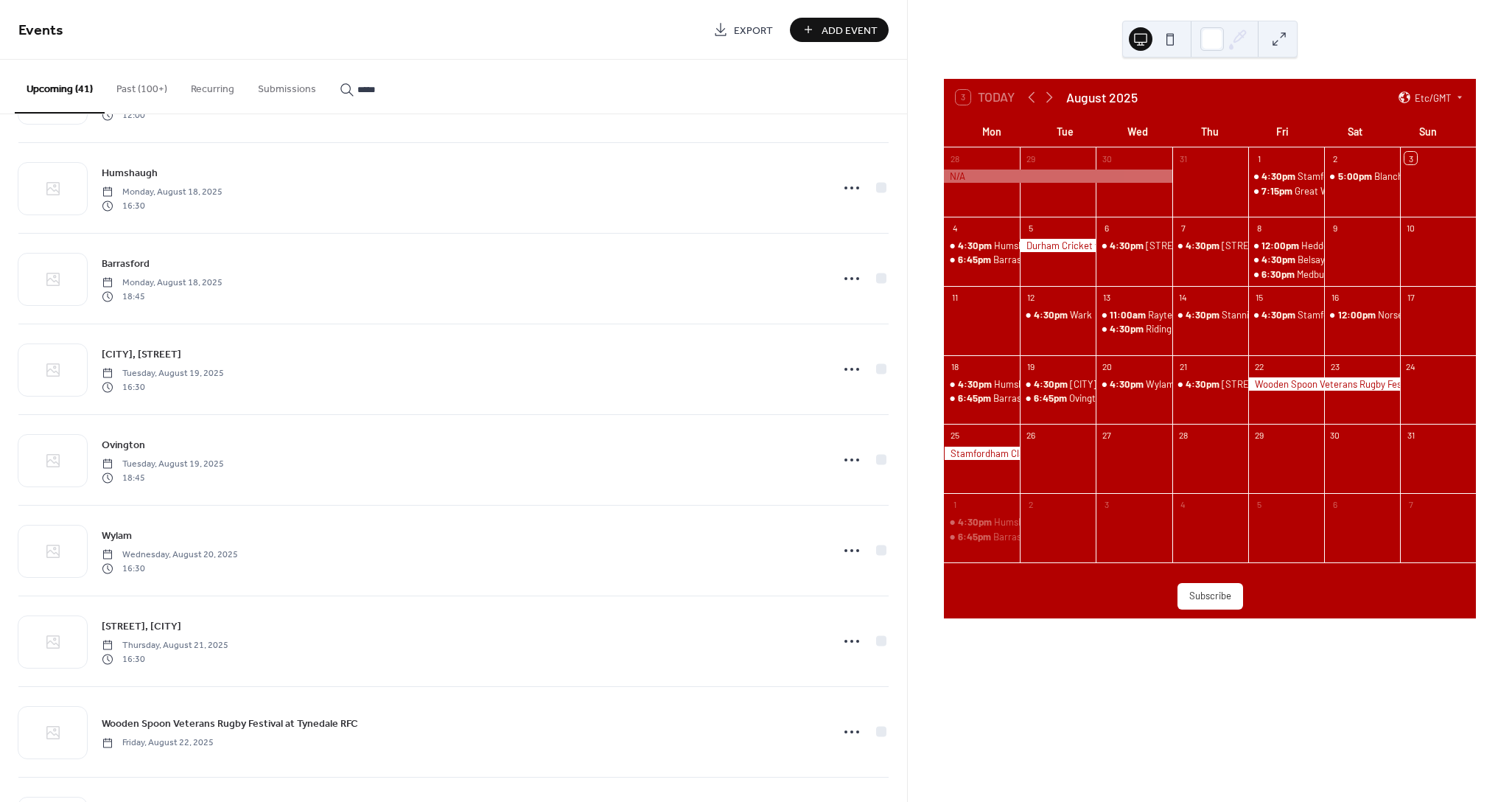 scroll, scrollTop: 1425, scrollLeft: 0, axis: vertical 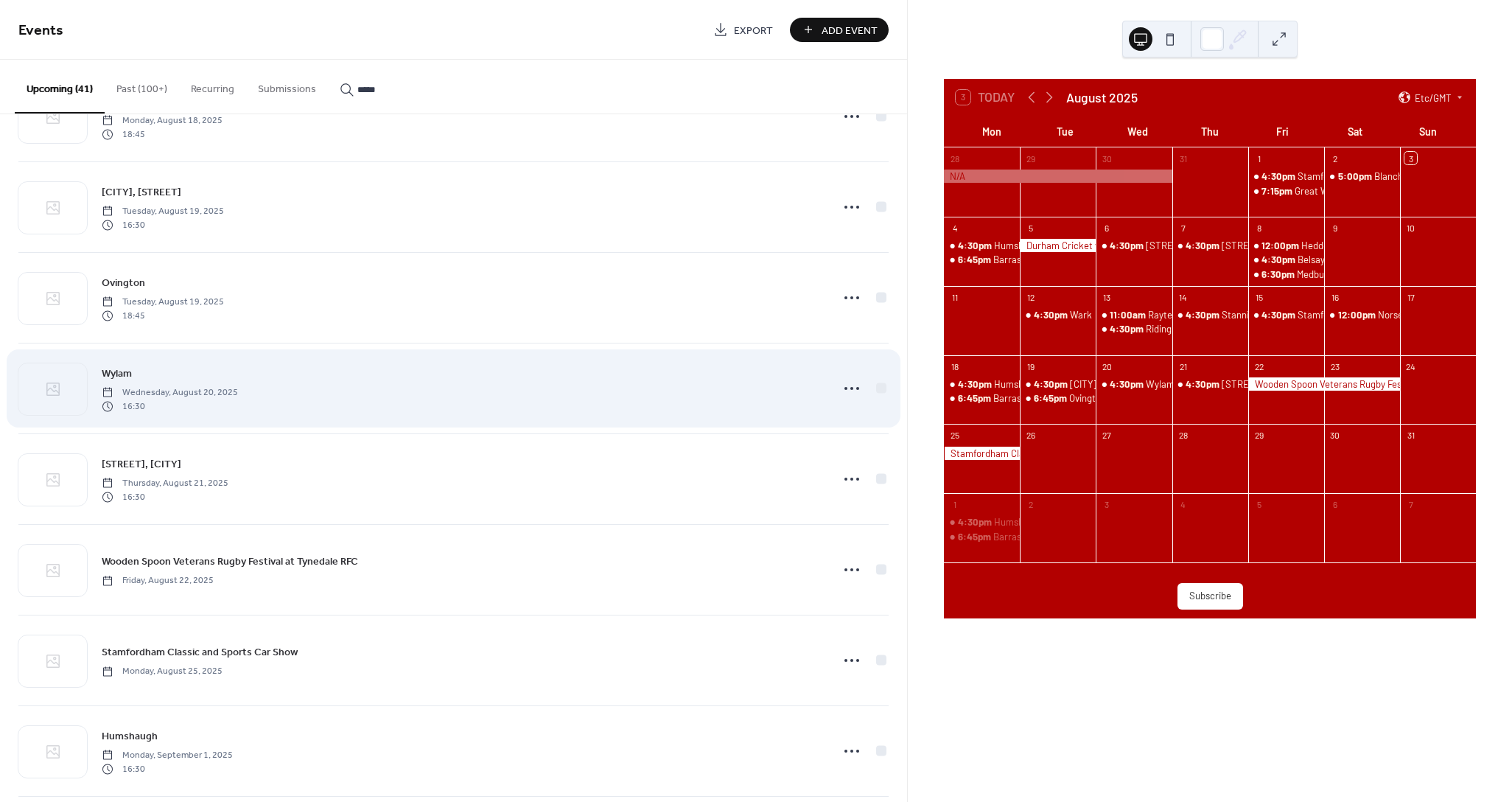 click on "Wylam Wednesday, August 20, 2025 16:30" at bounding box center (453, 388) 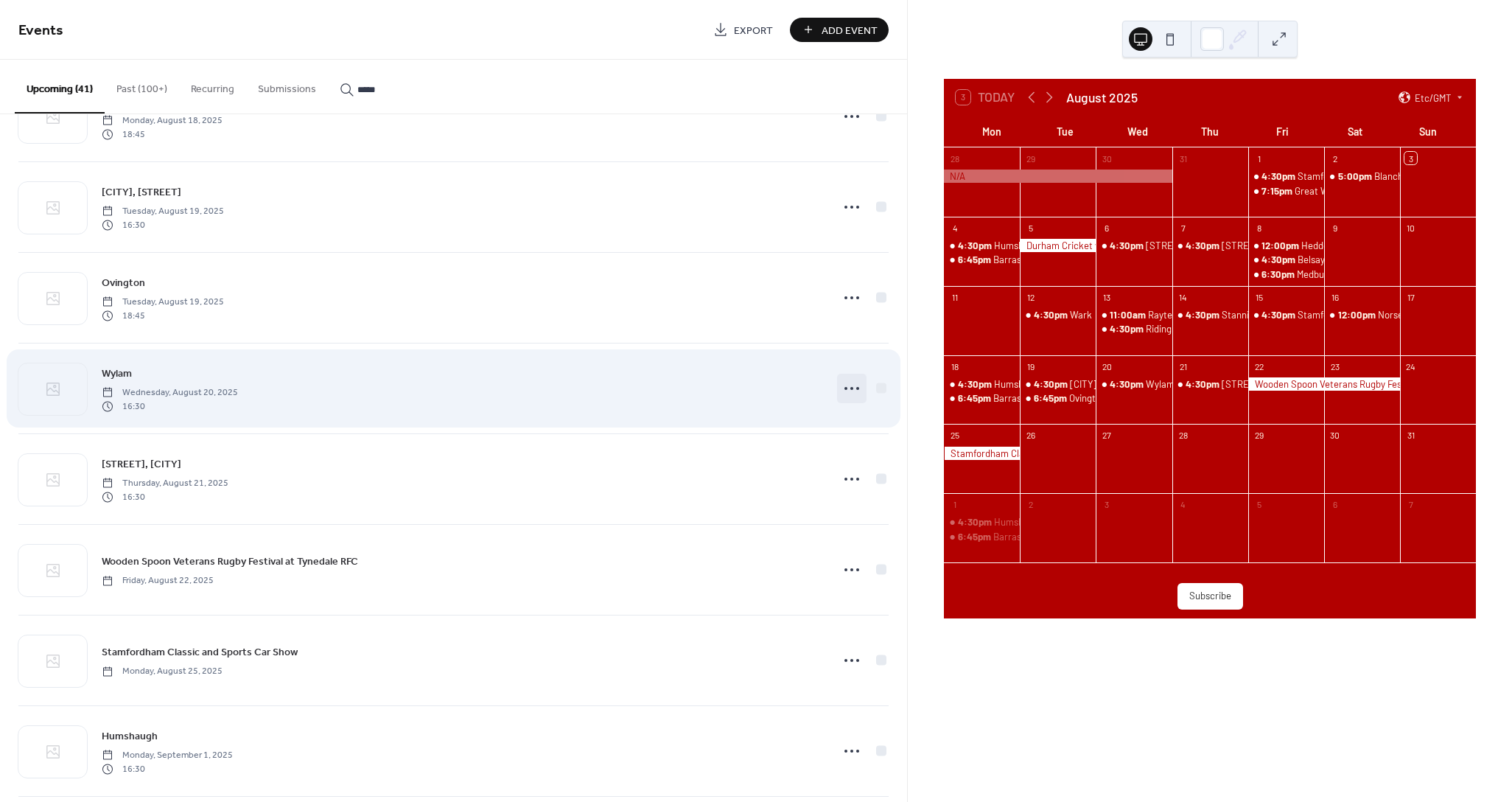 click 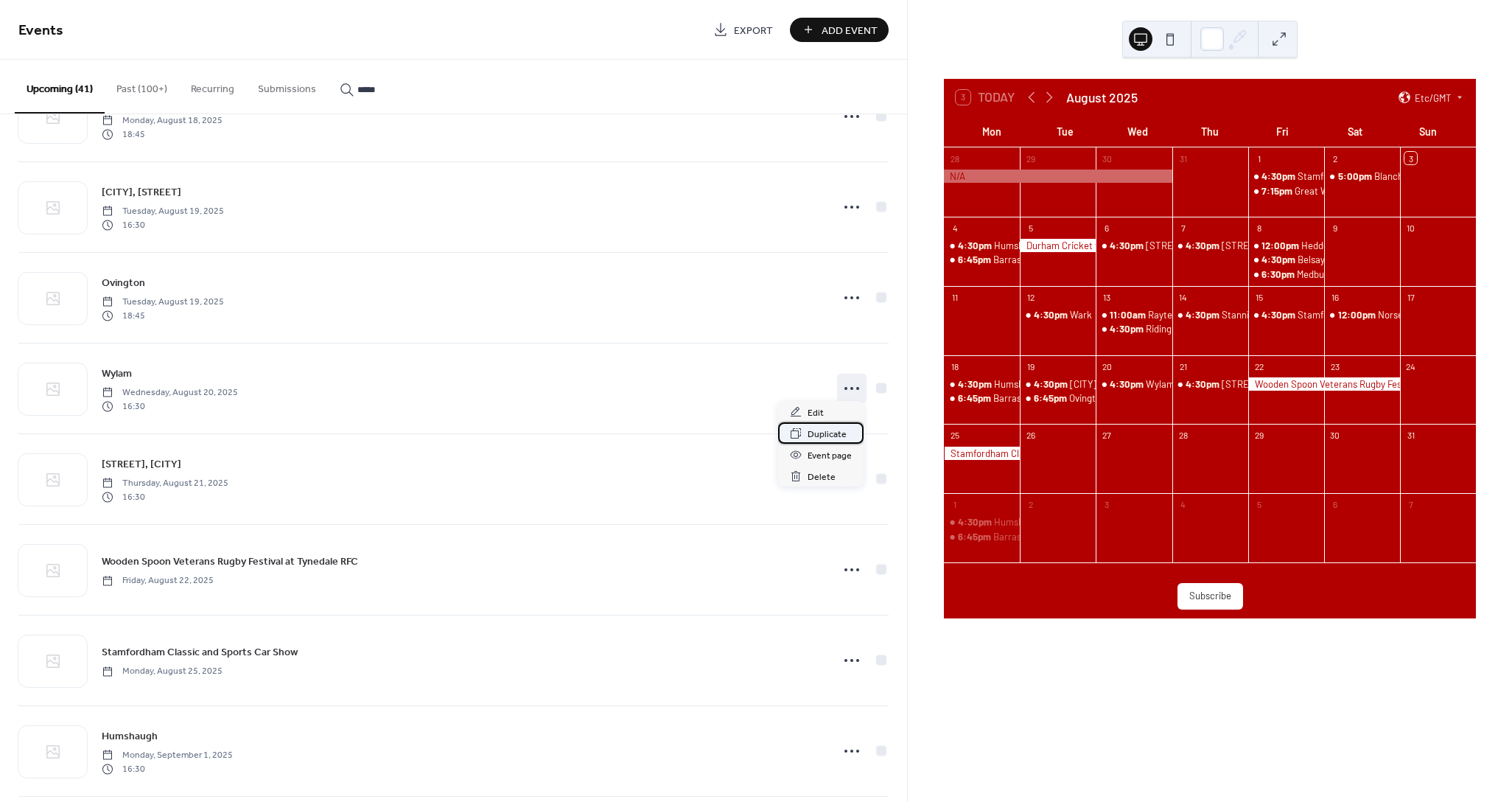 click on "Duplicate" at bounding box center [827, 434] 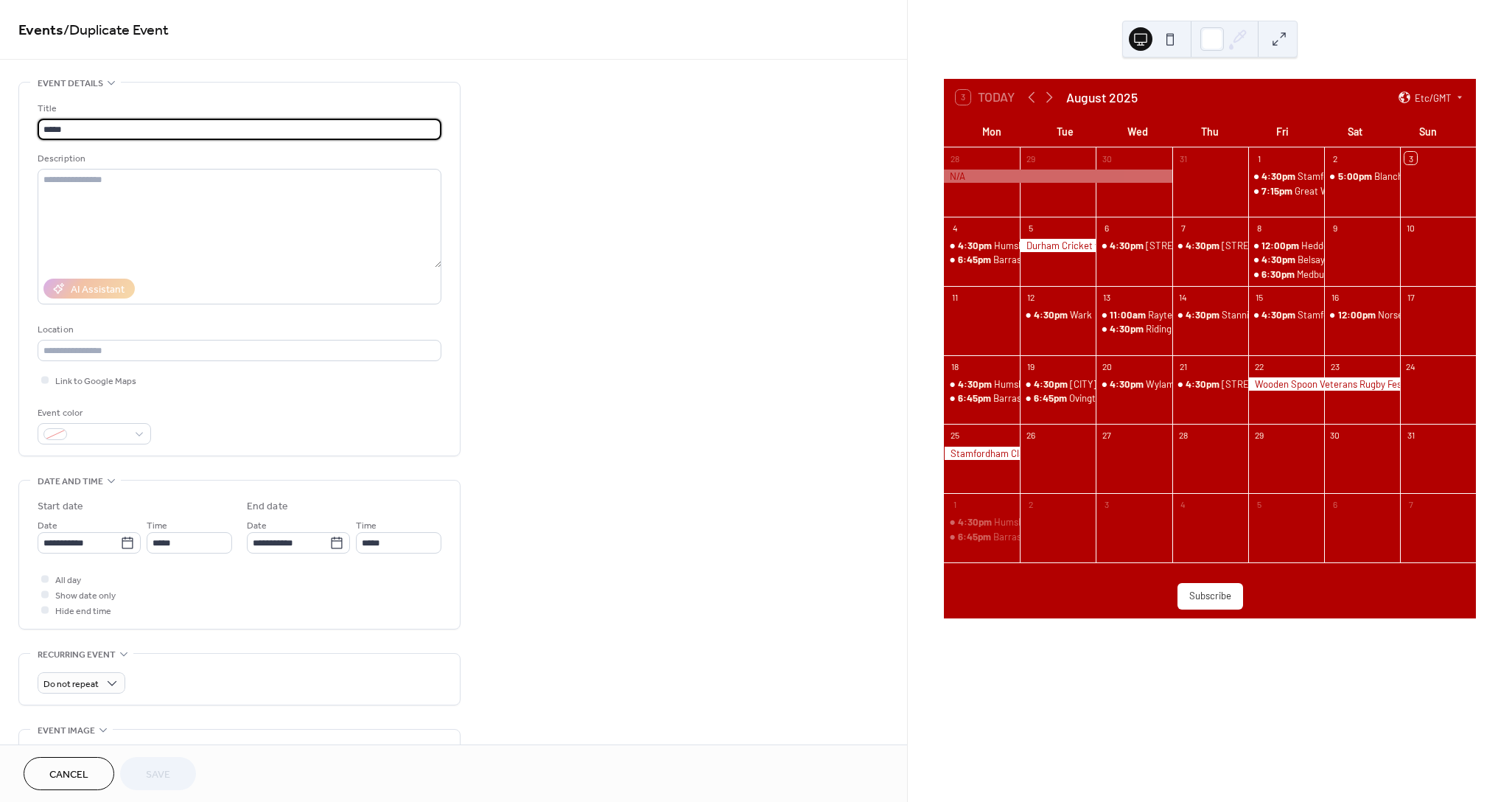 scroll, scrollTop: 4, scrollLeft: 0, axis: vertical 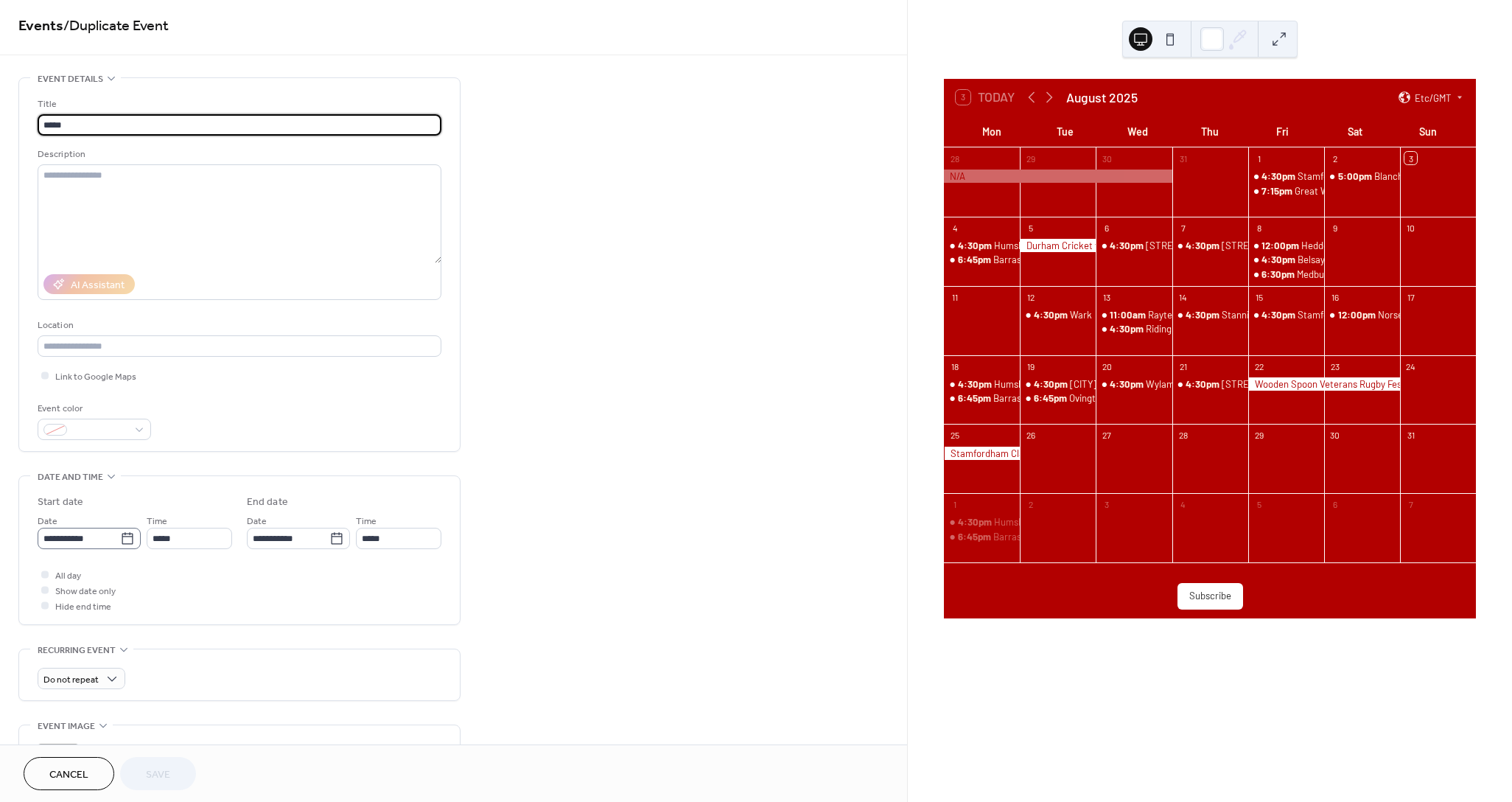 click 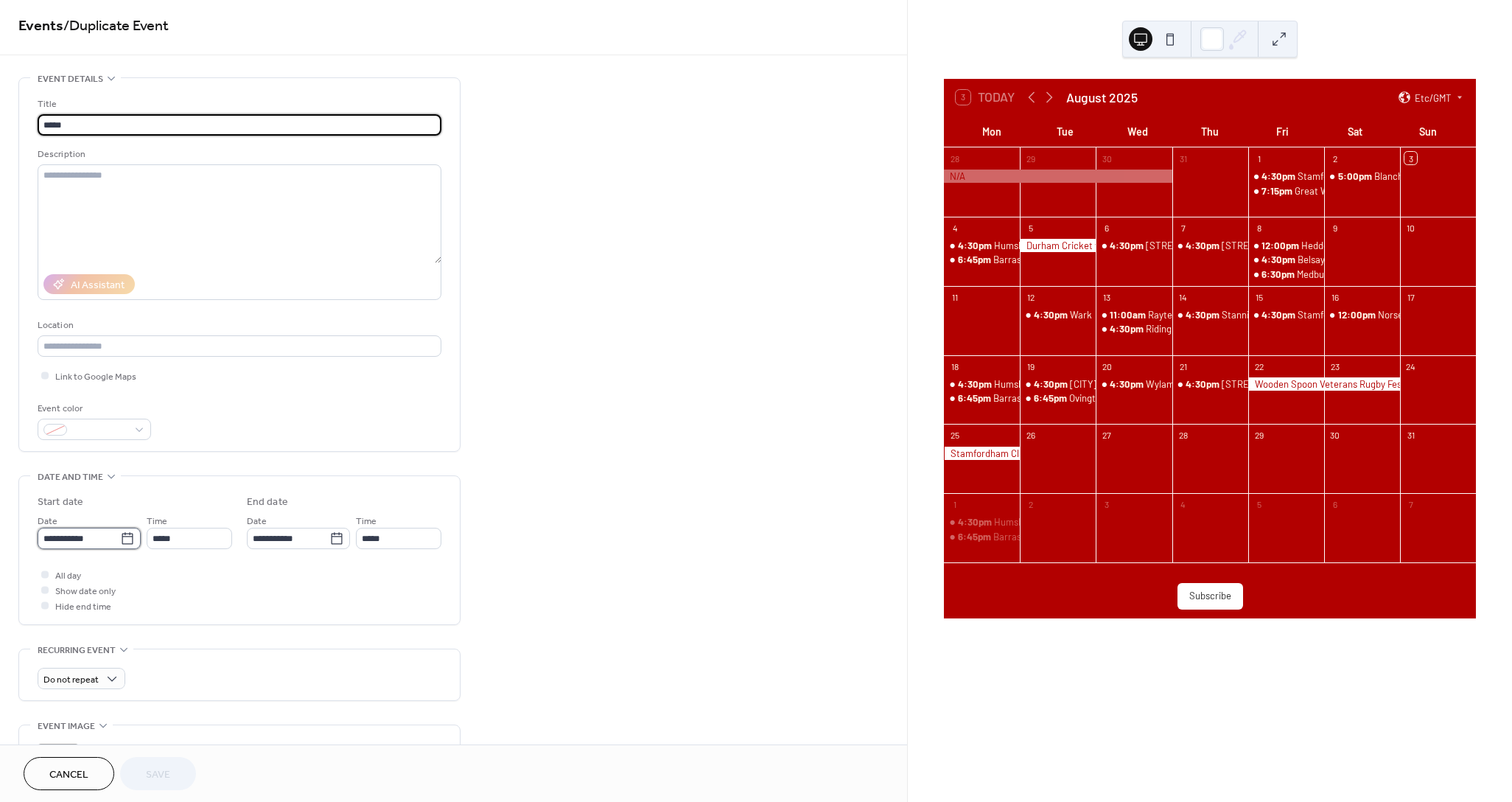 click on "**********" at bounding box center (79, 538) 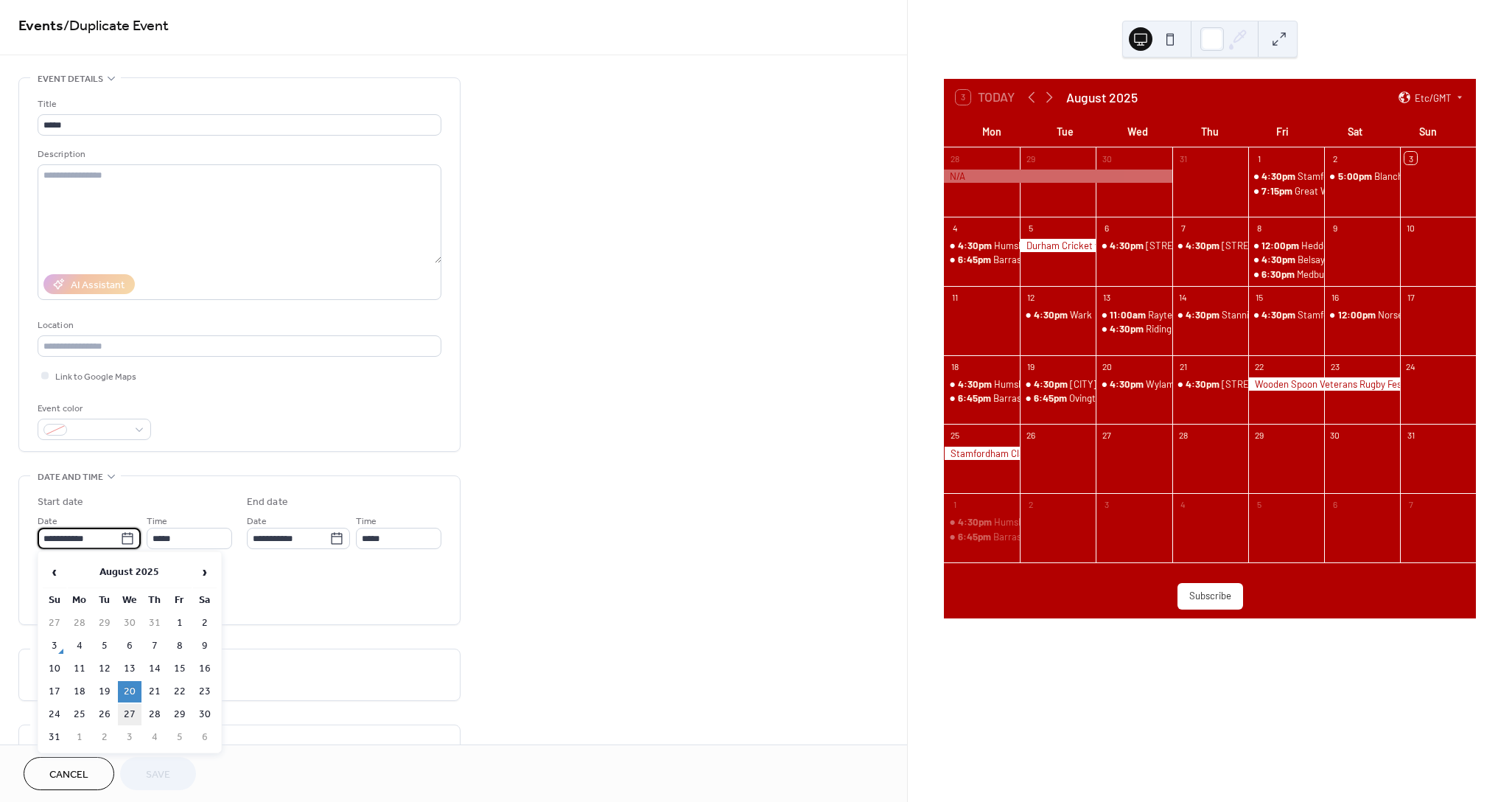 click on "27" at bounding box center (130, 714) 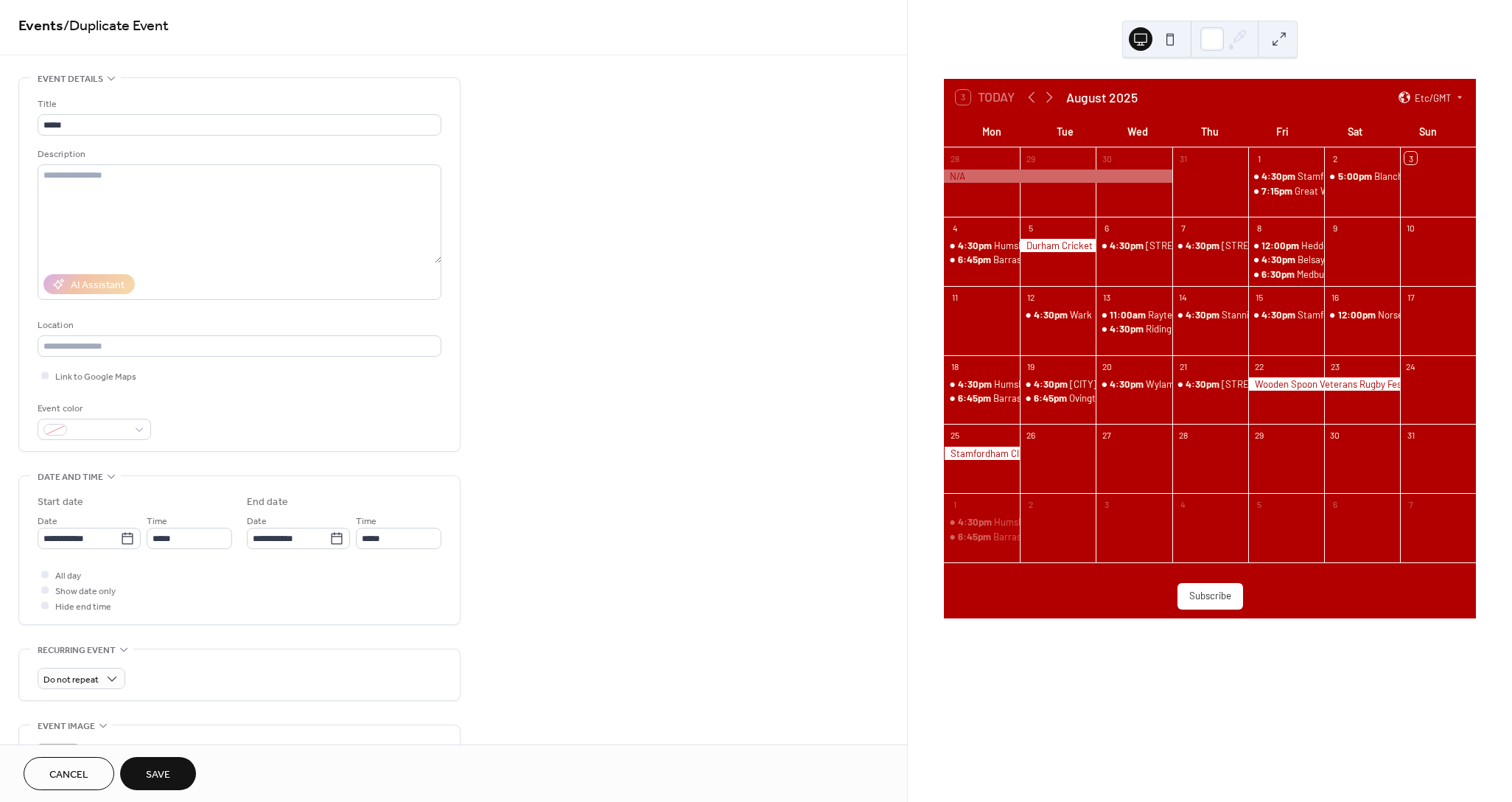 click on "Save" at bounding box center (158, 773) 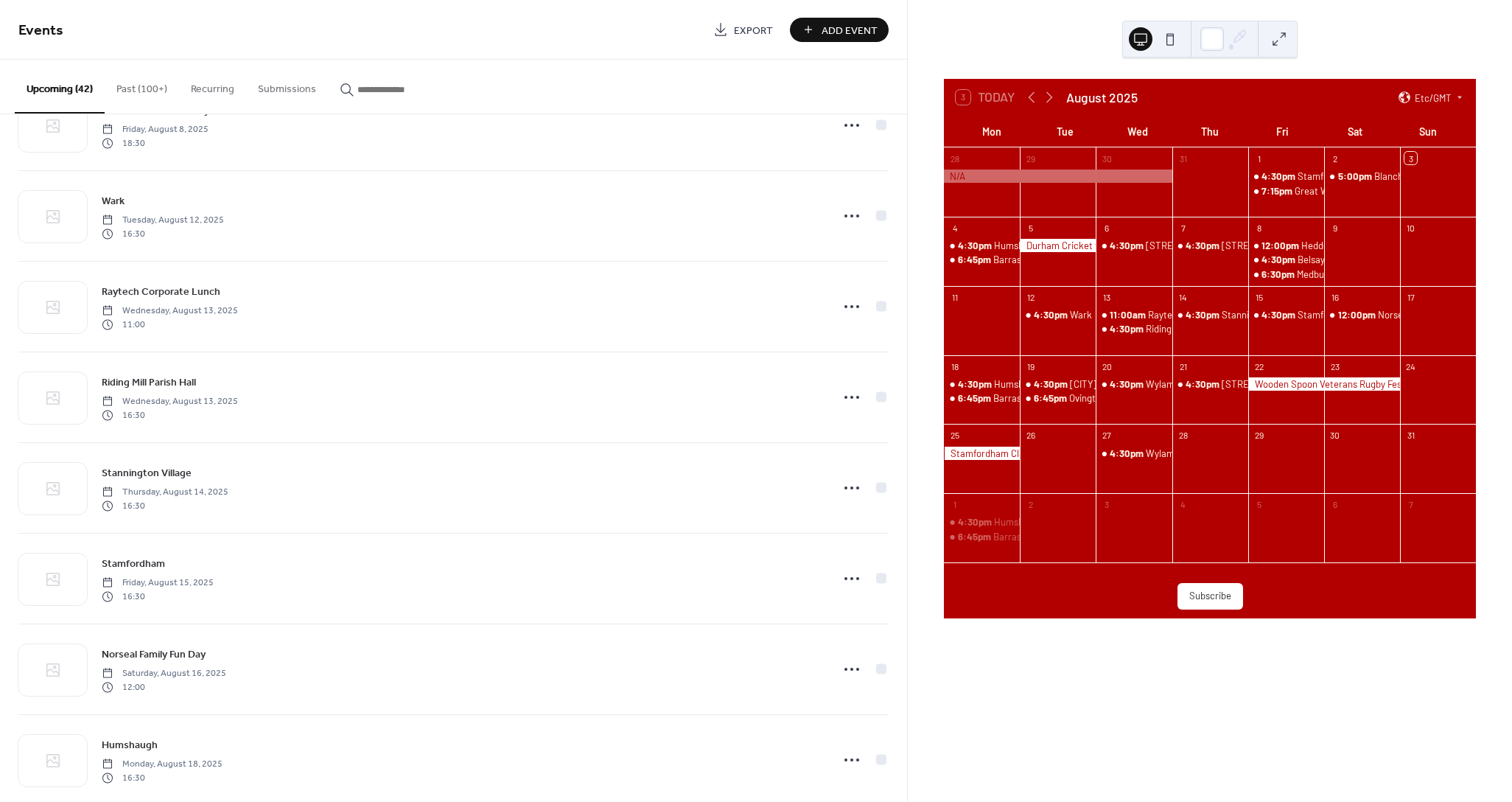 scroll, scrollTop: 715, scrollLeft: 0, axis: vertical 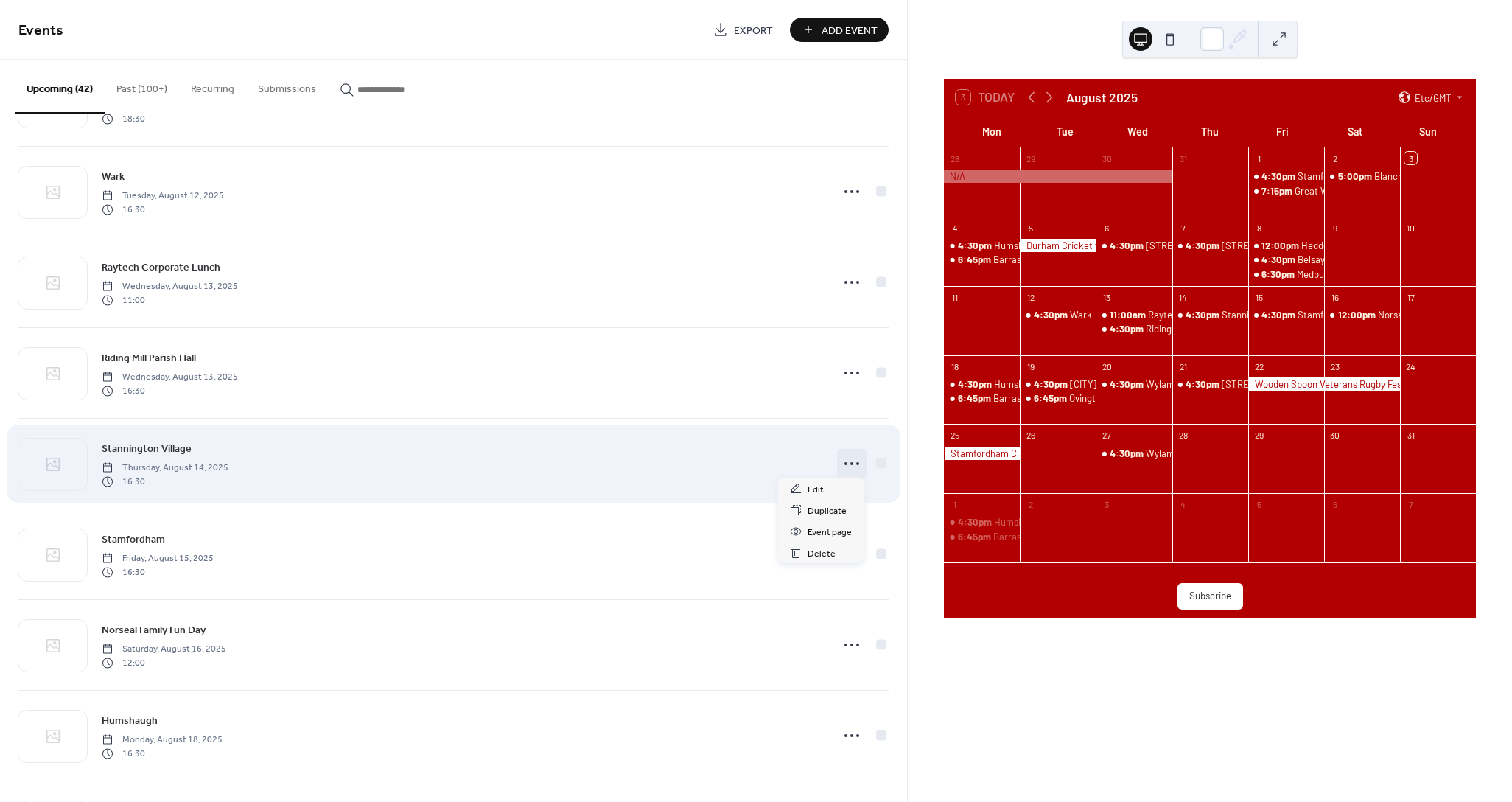 click 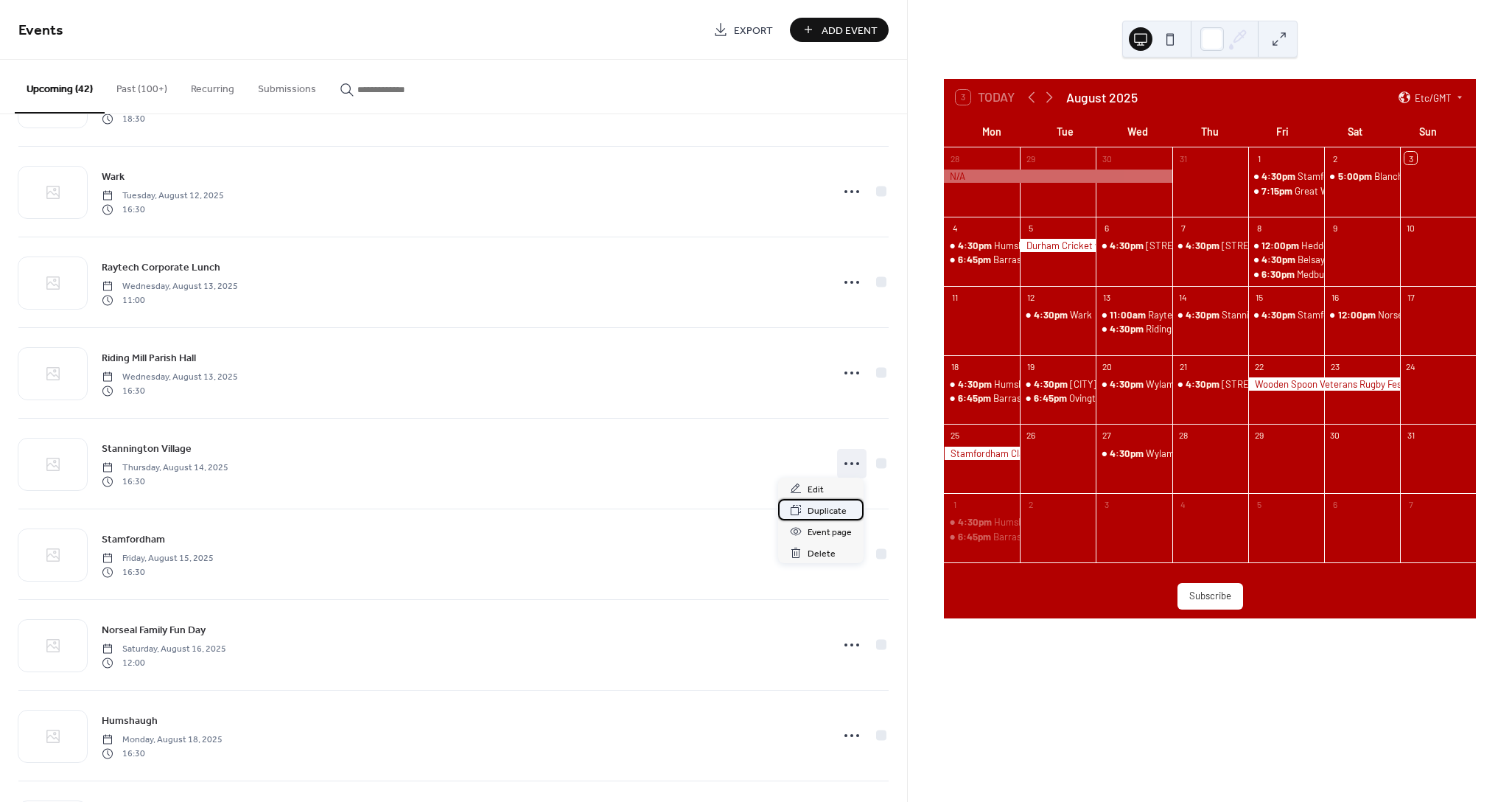 click on "Duplicate" at bounding box center [827, 511] 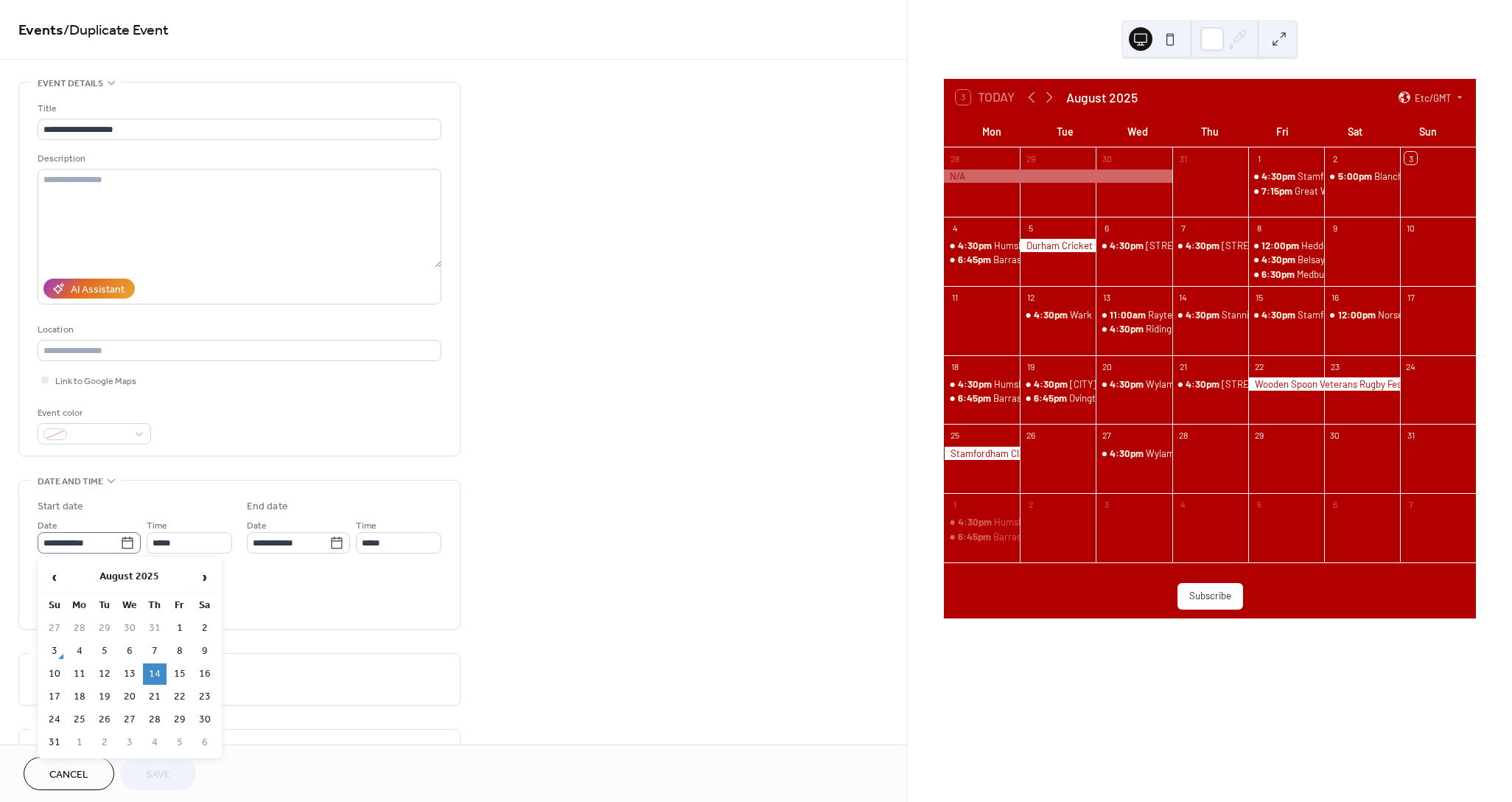 click 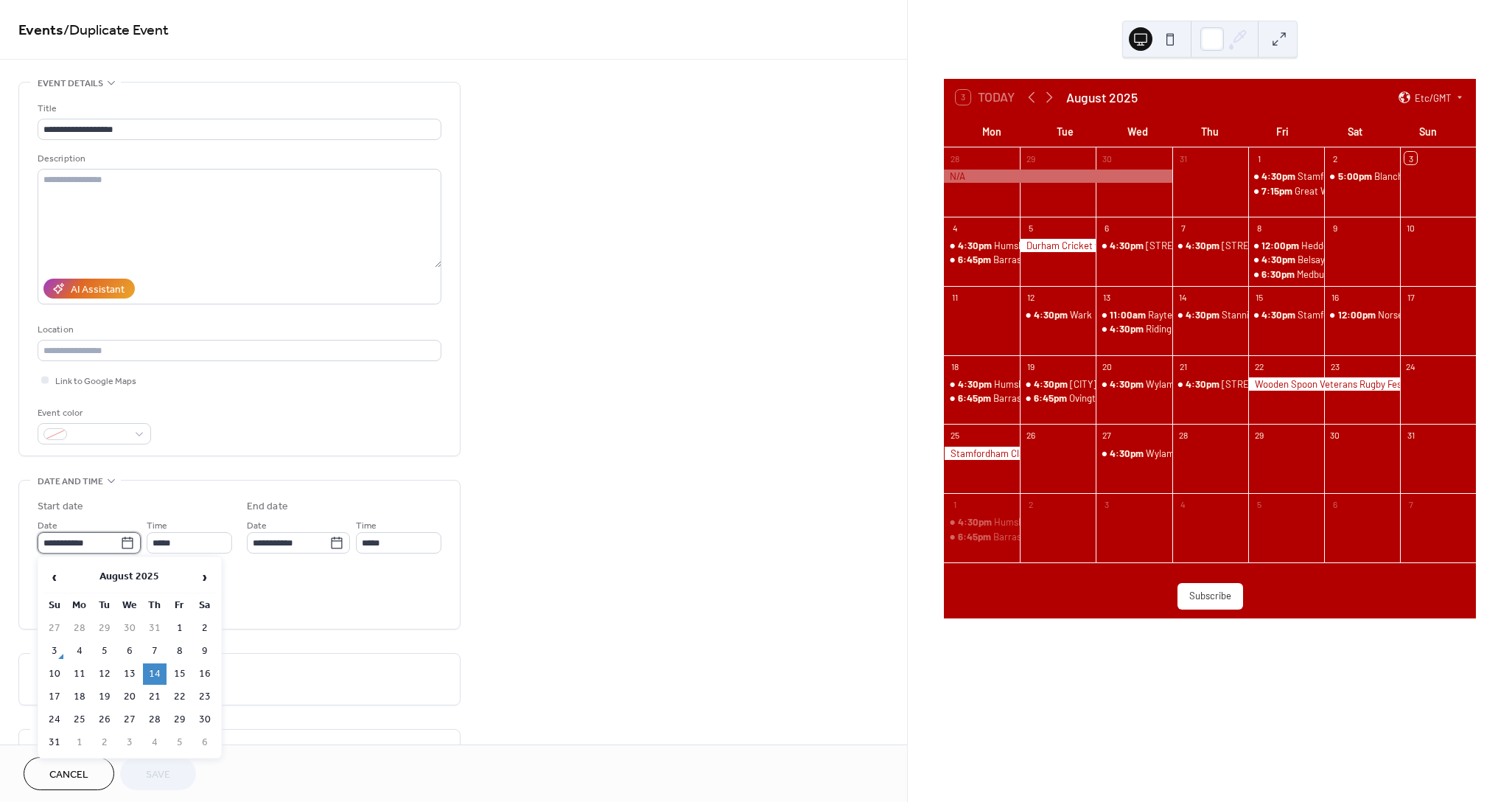 click on "**********" at bounding box center [79, 543] 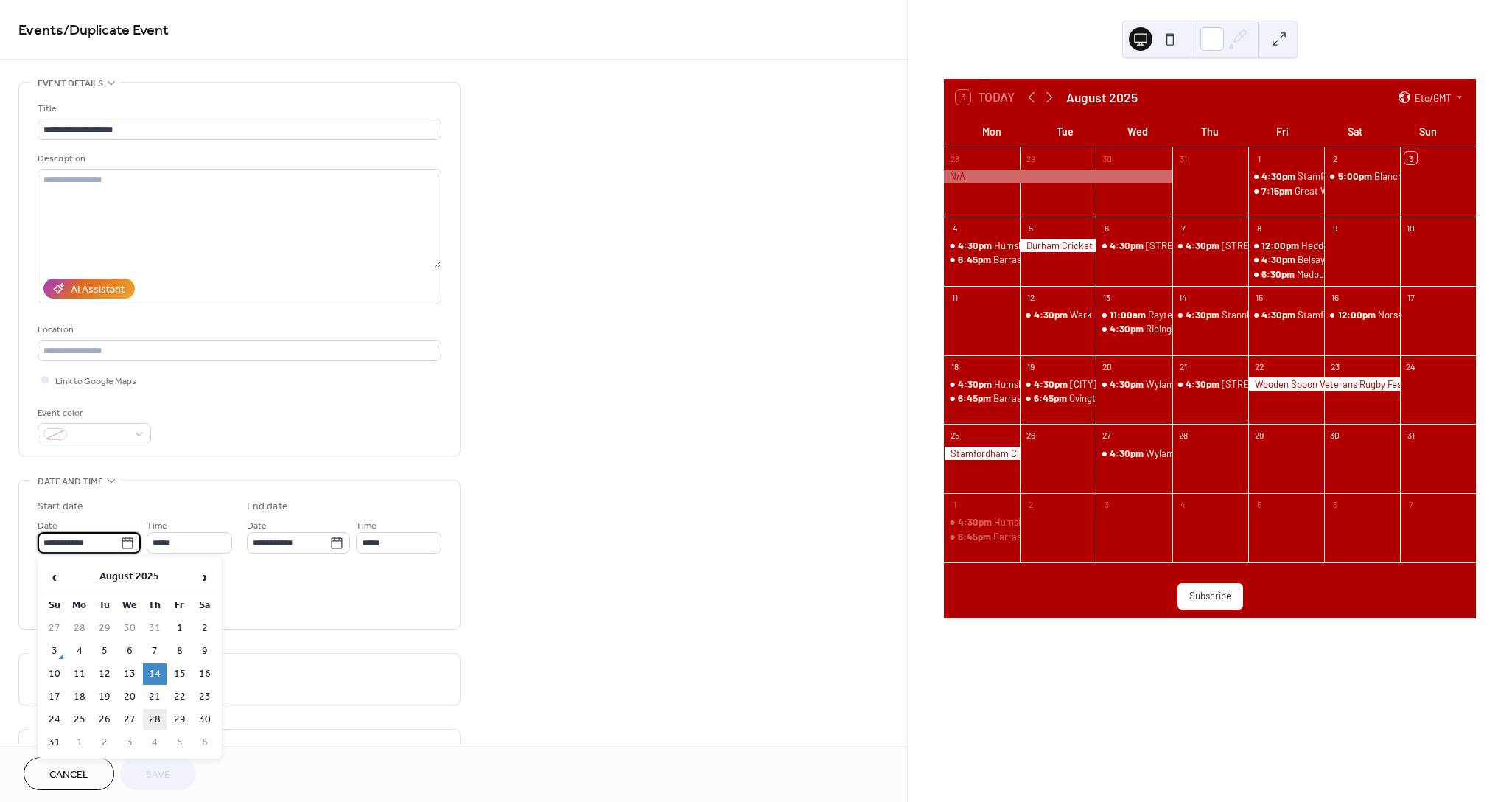 click on "28" at bounding box center [155, 719] 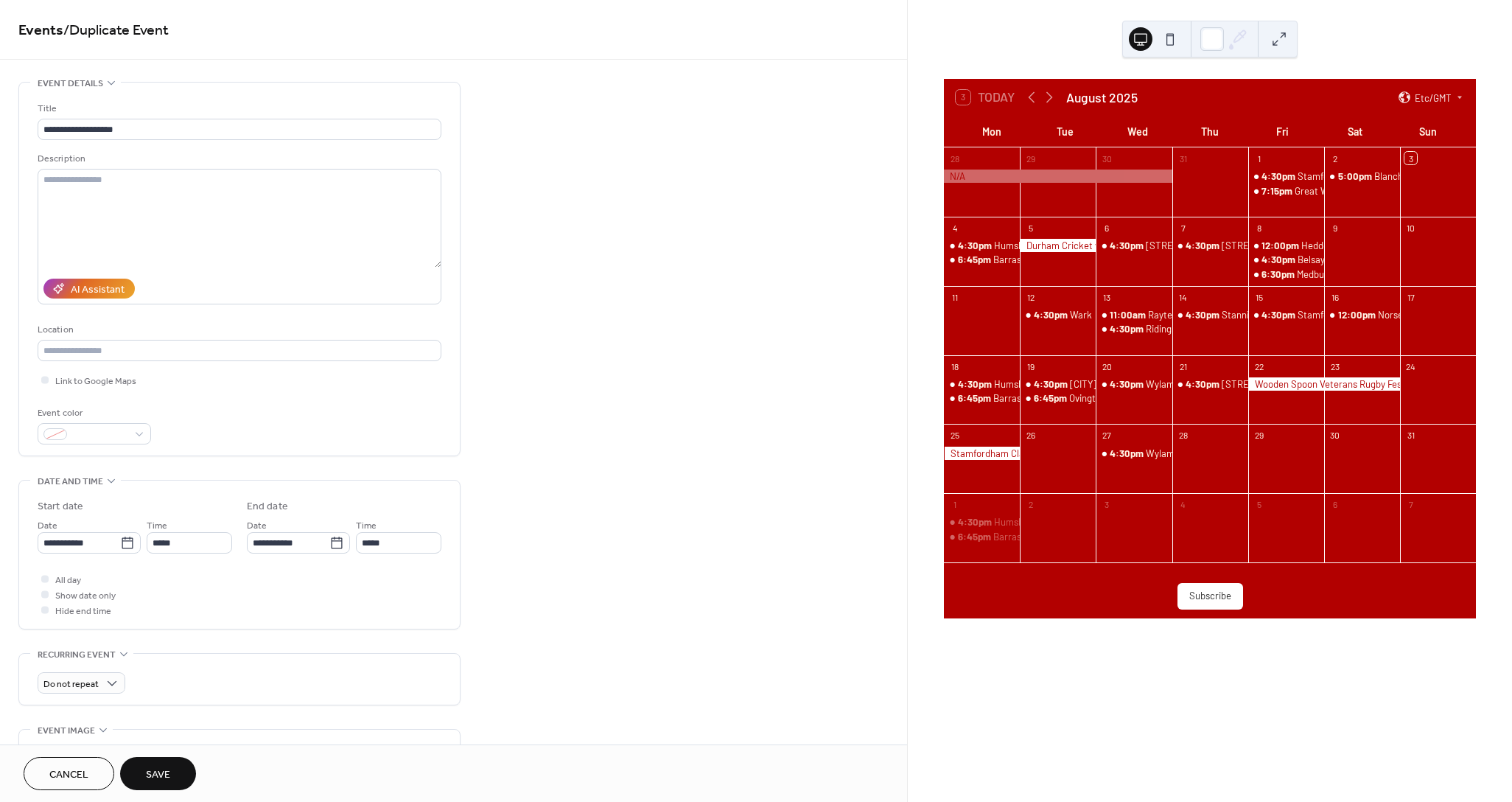 click on "Save" at bounding box center (158, 773) 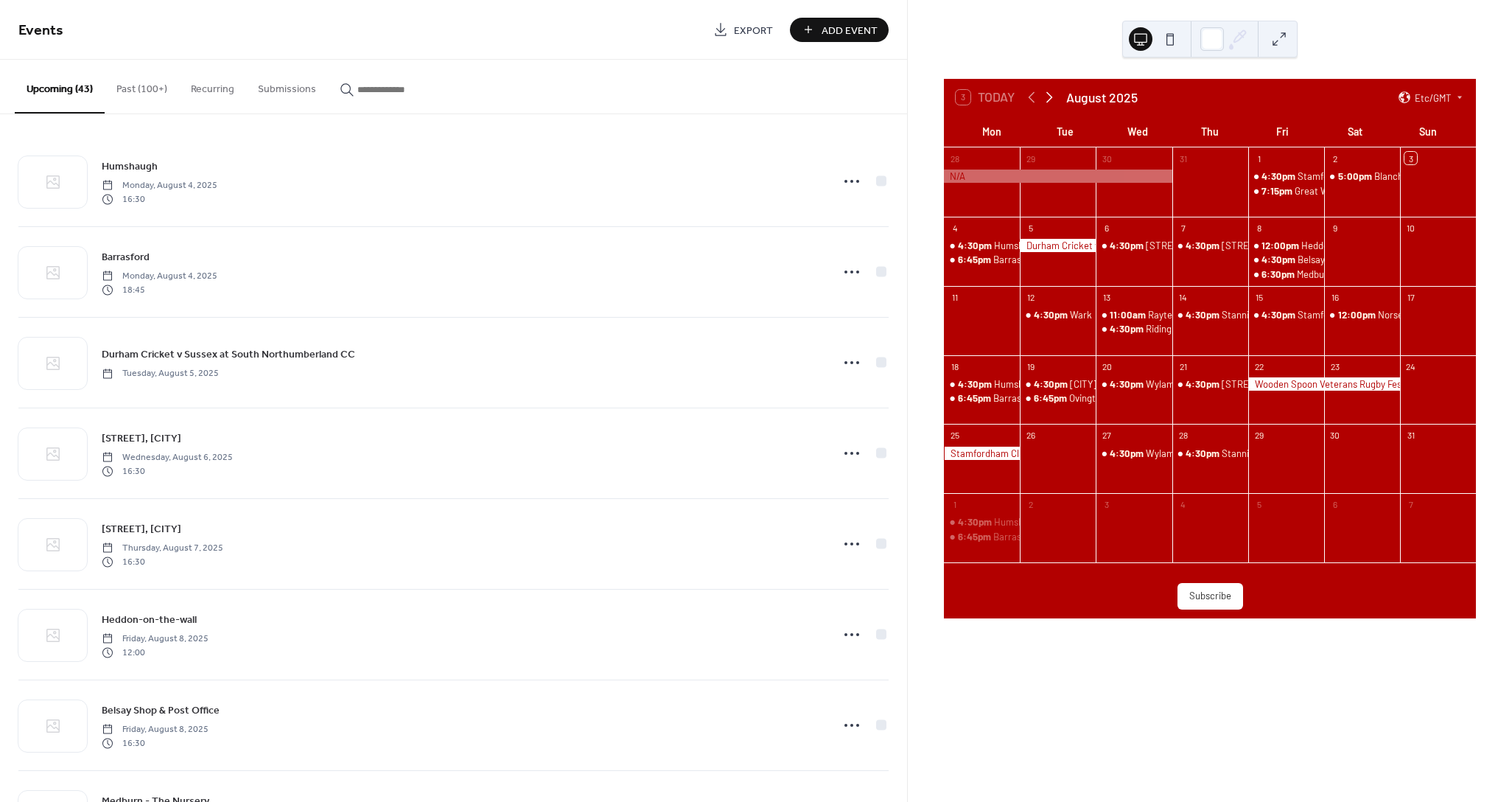 click 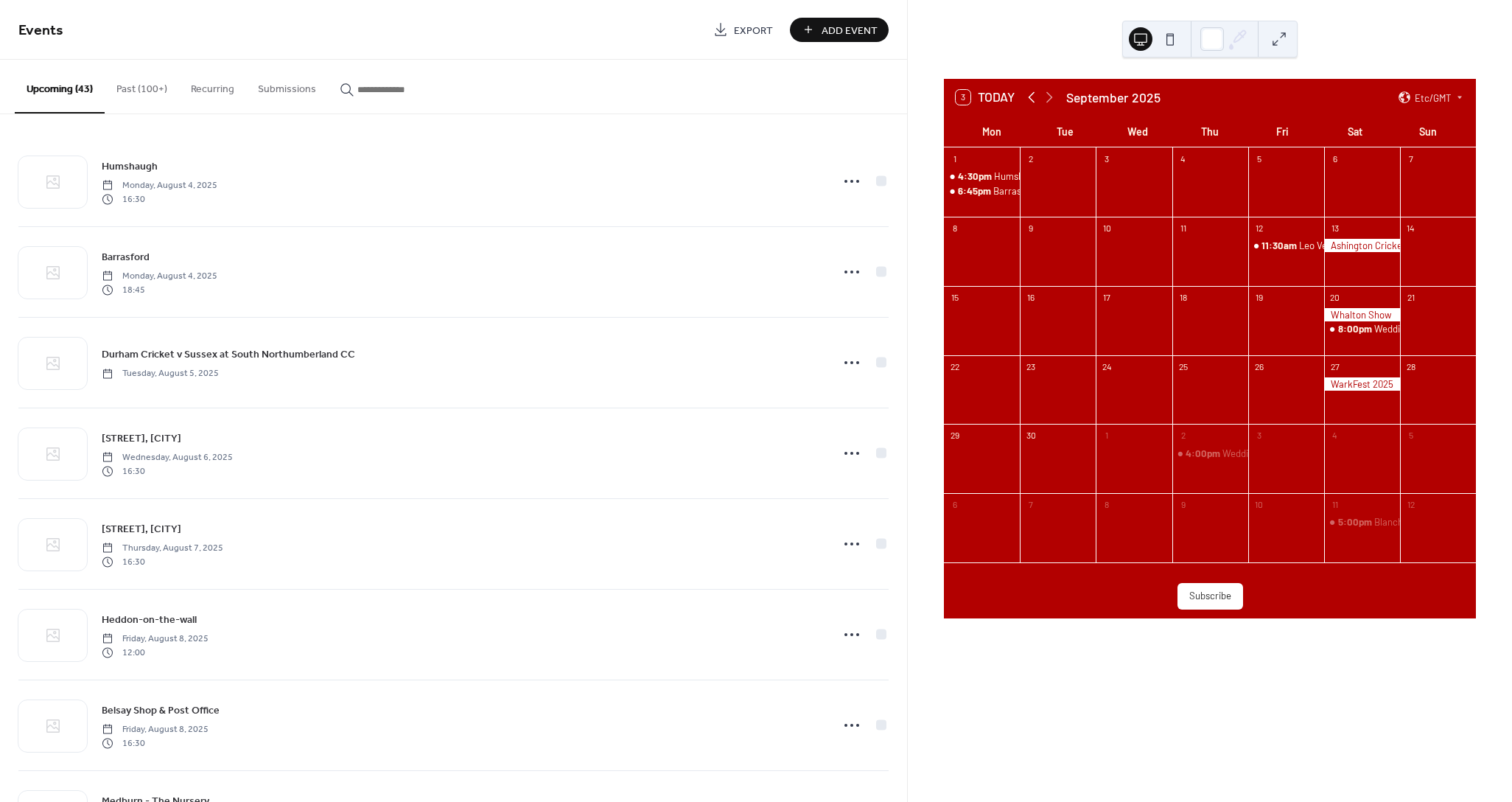 click 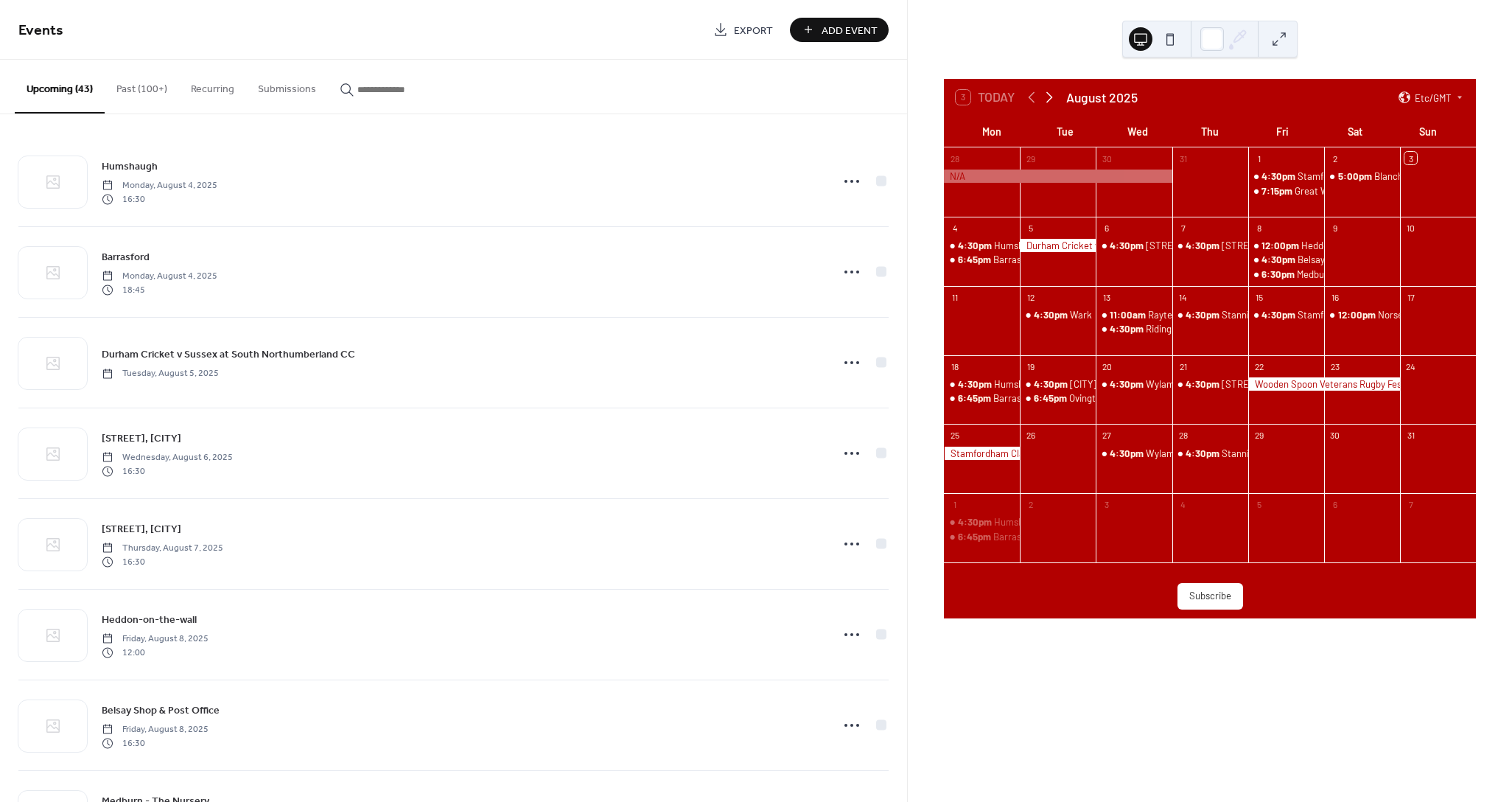 click 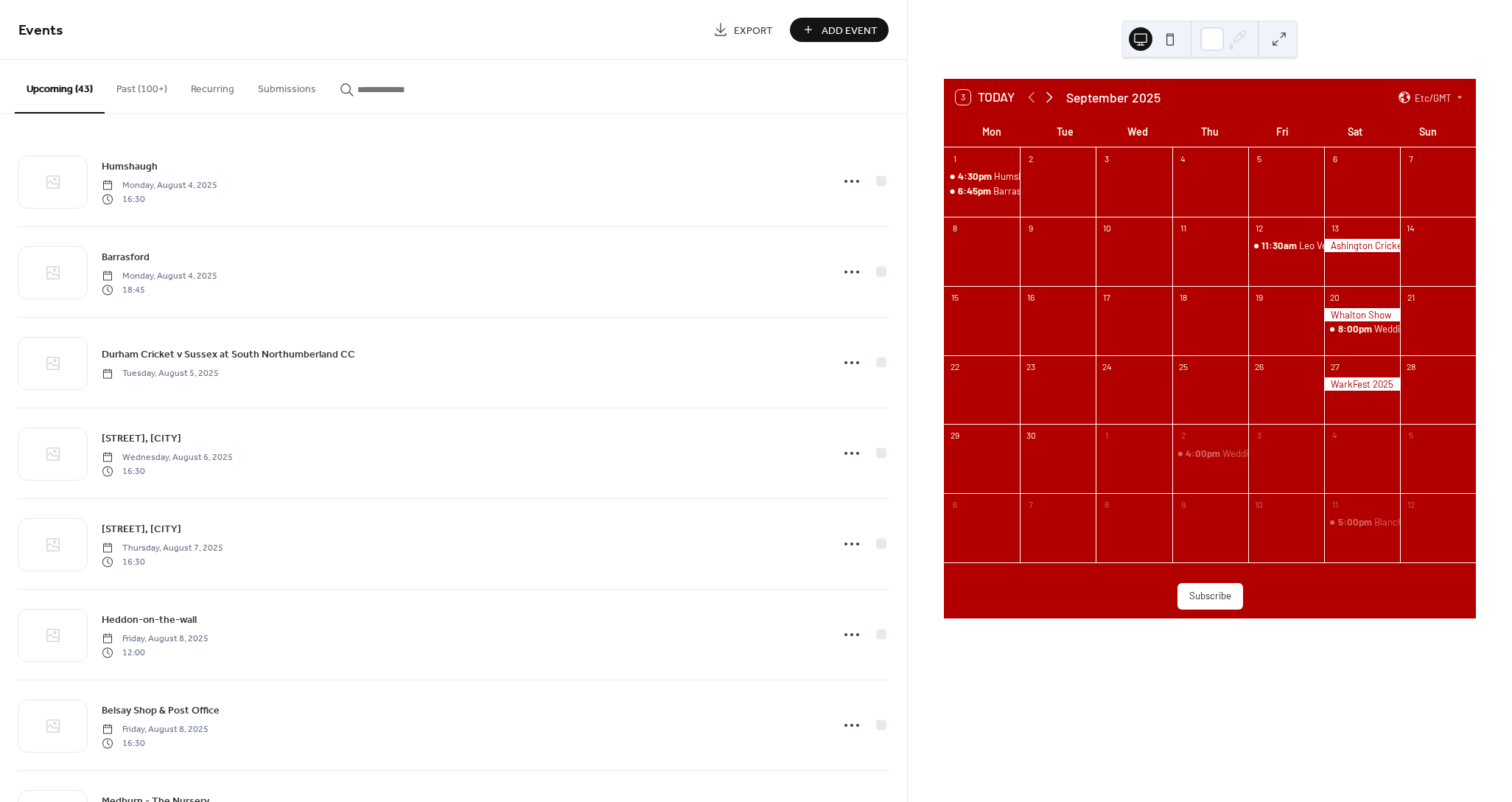 click 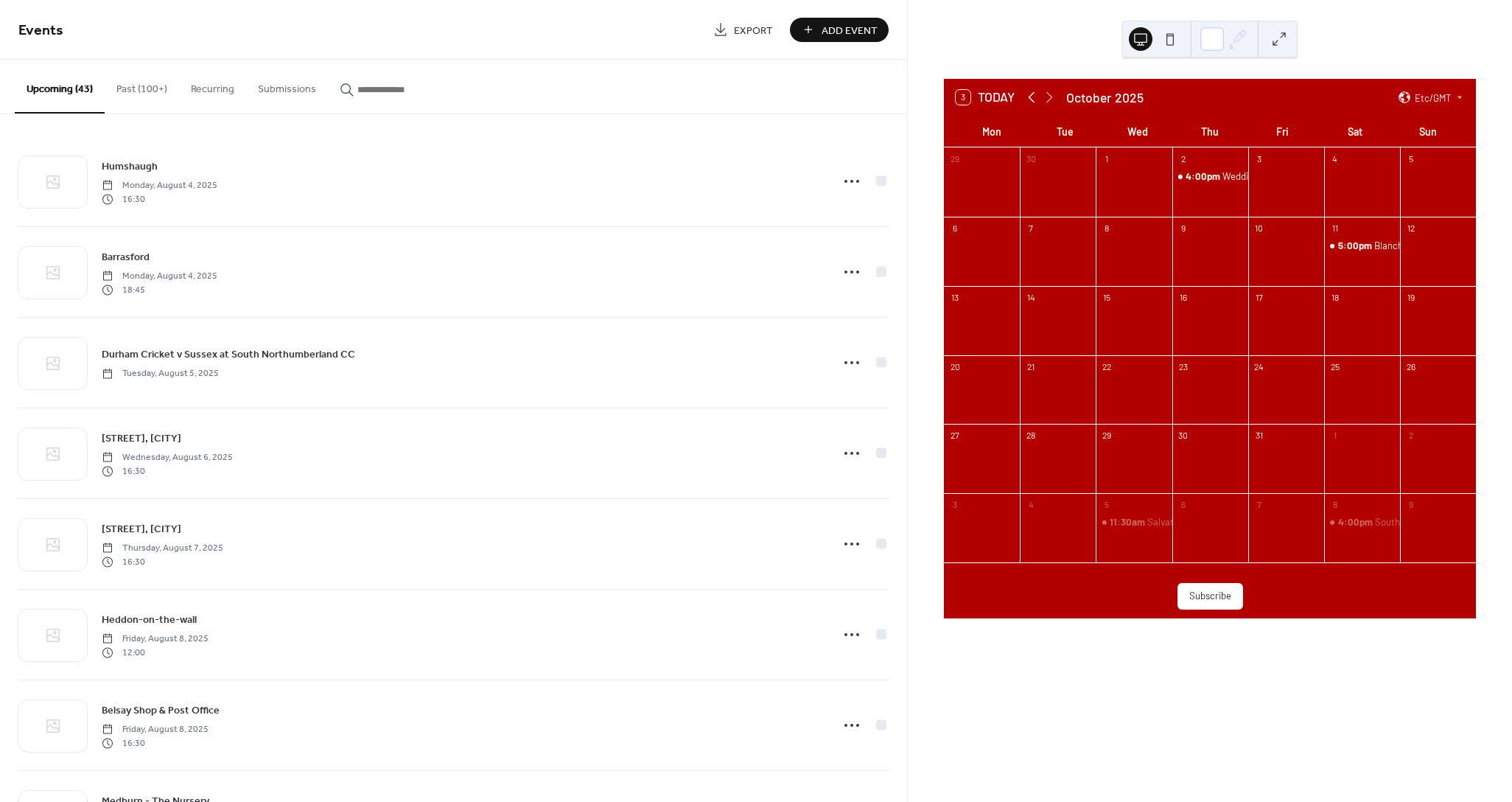 click 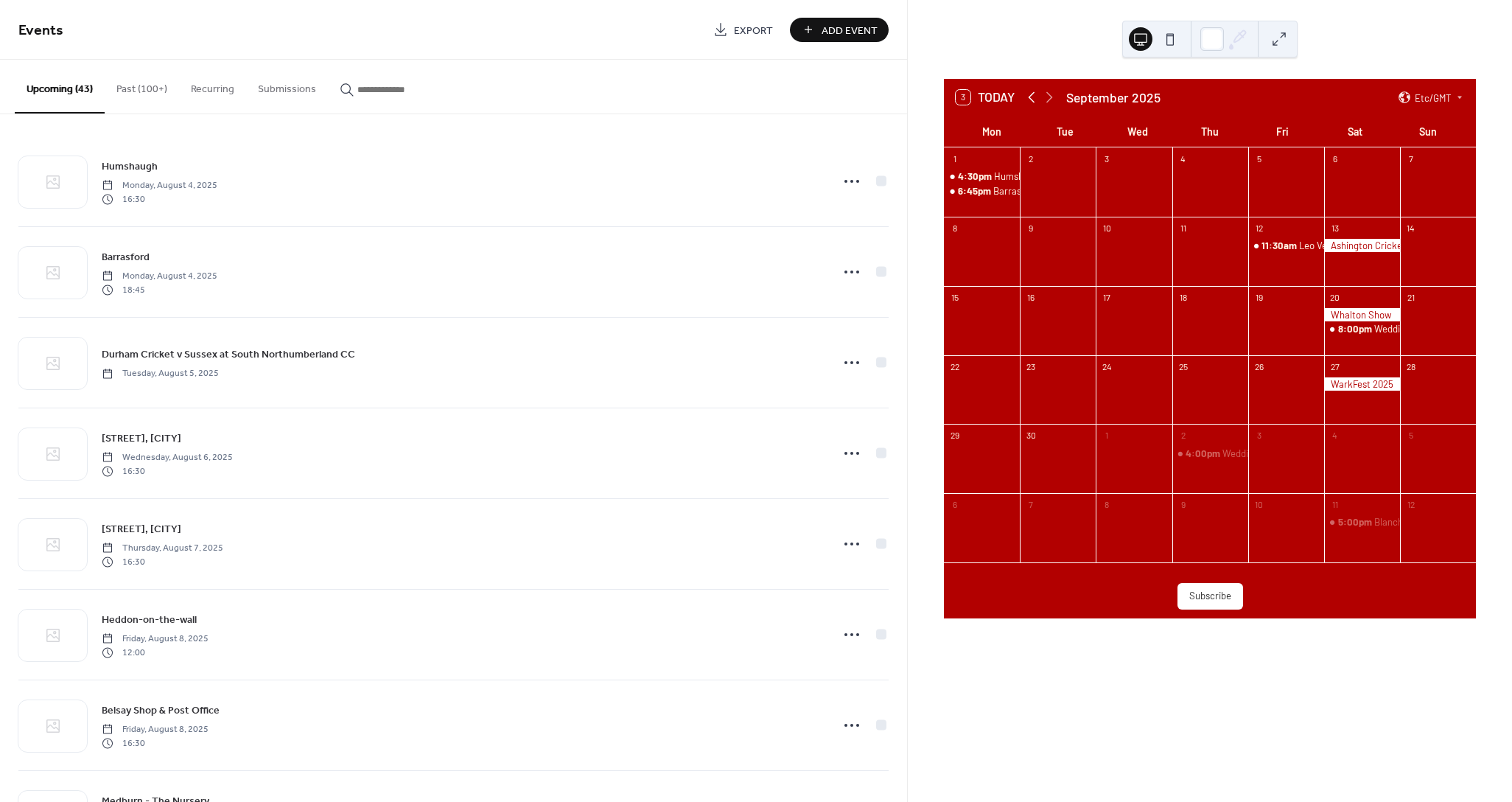 click 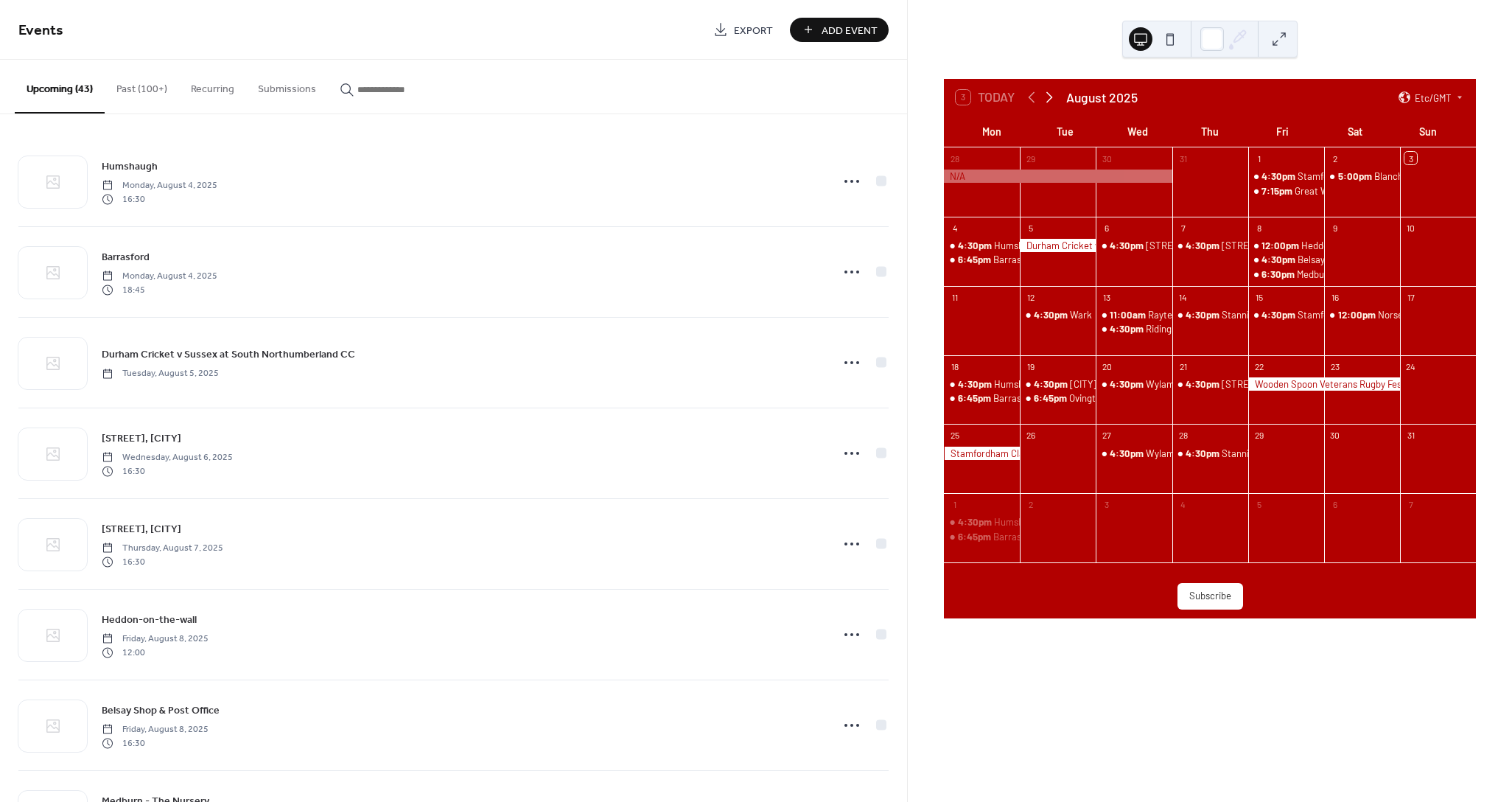 click 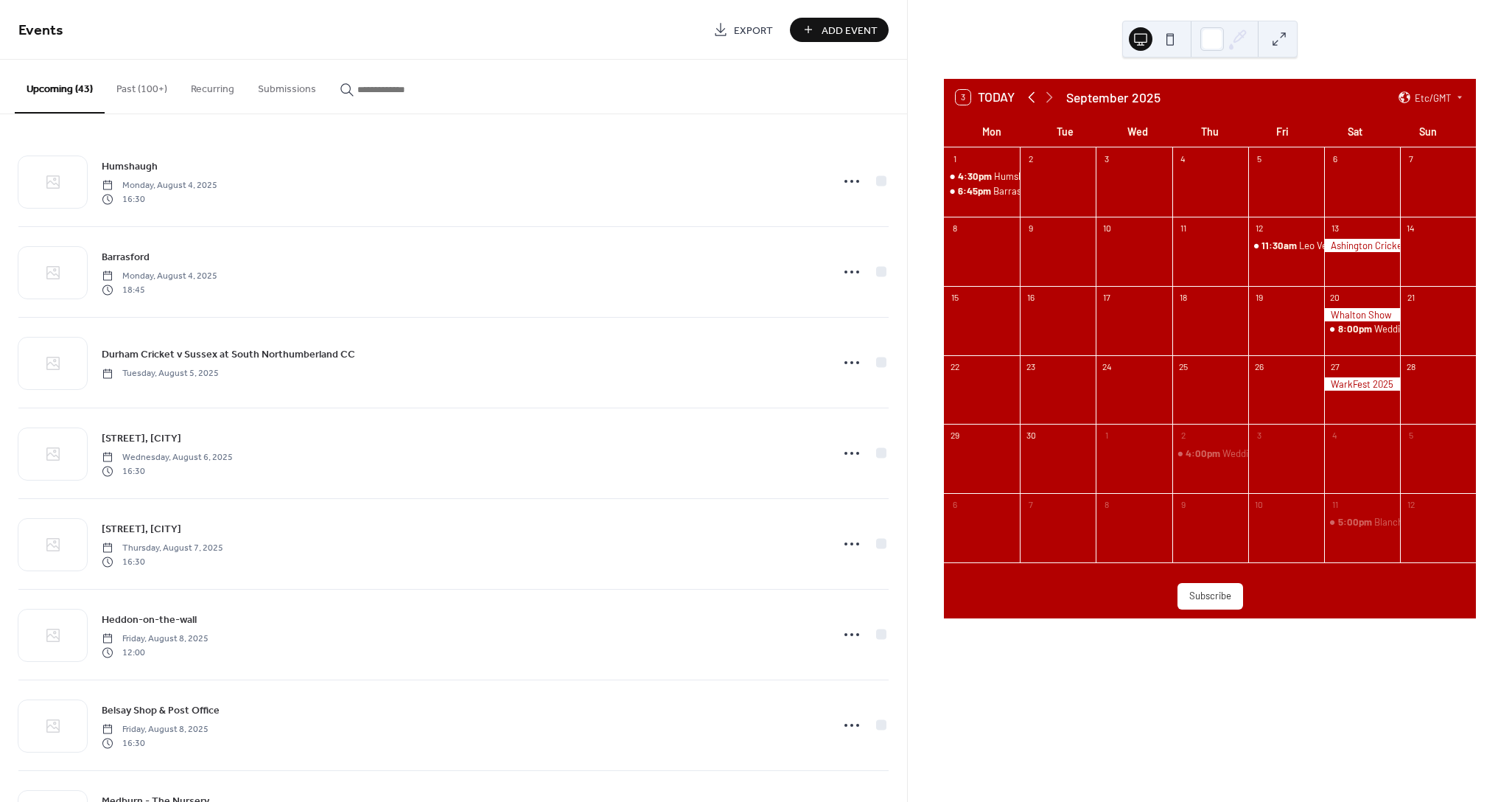 click 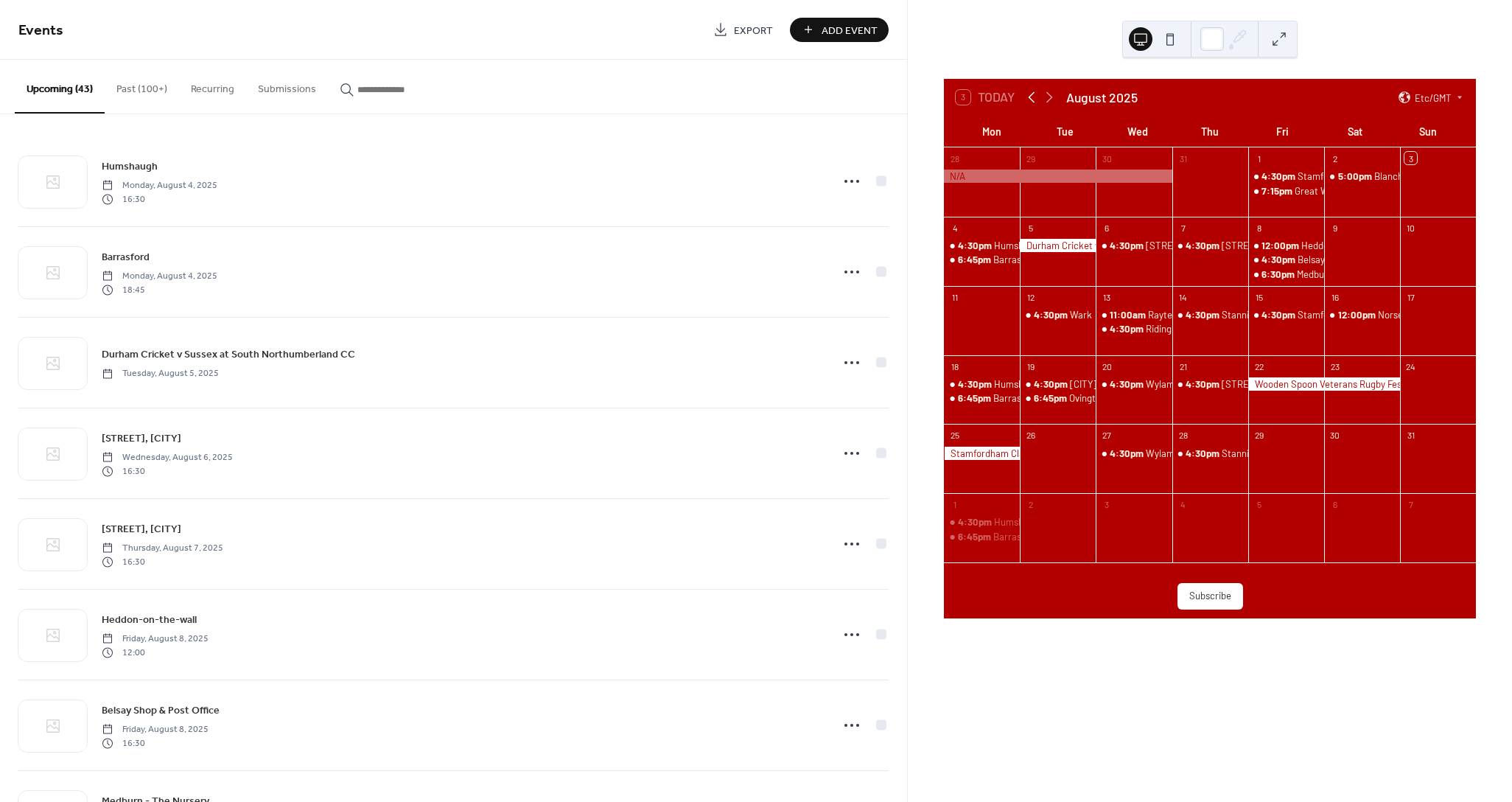 click 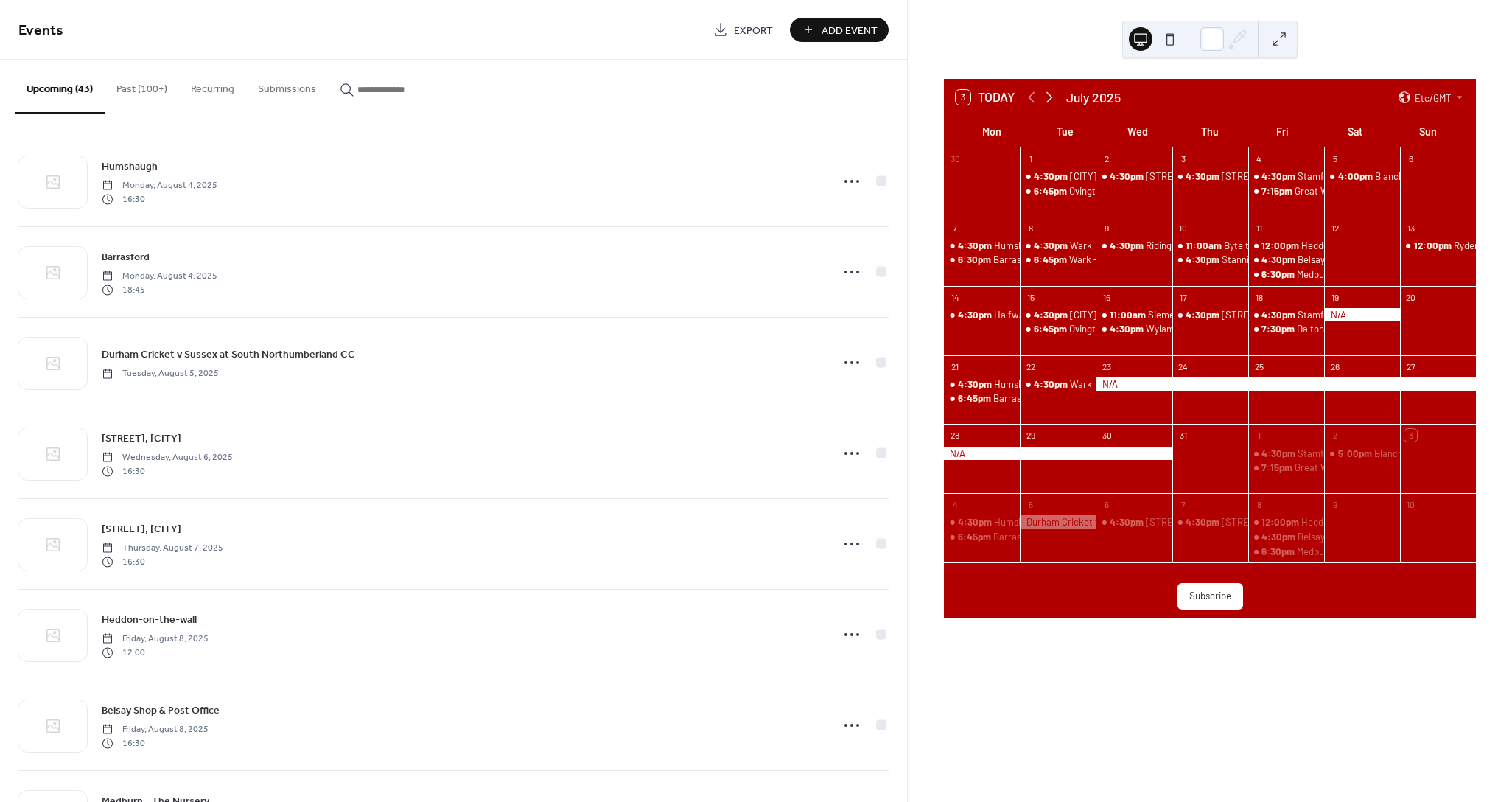 click 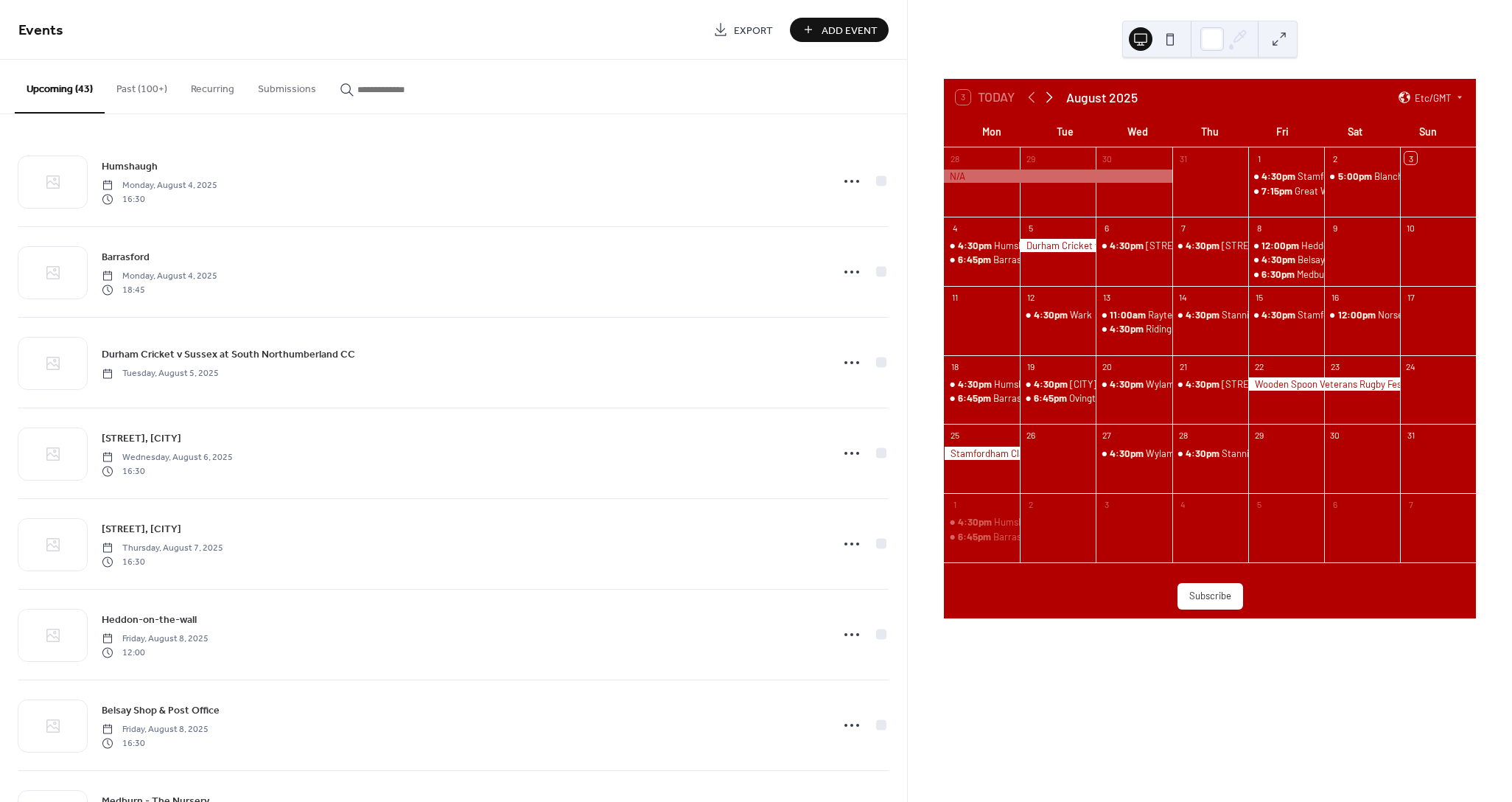 click 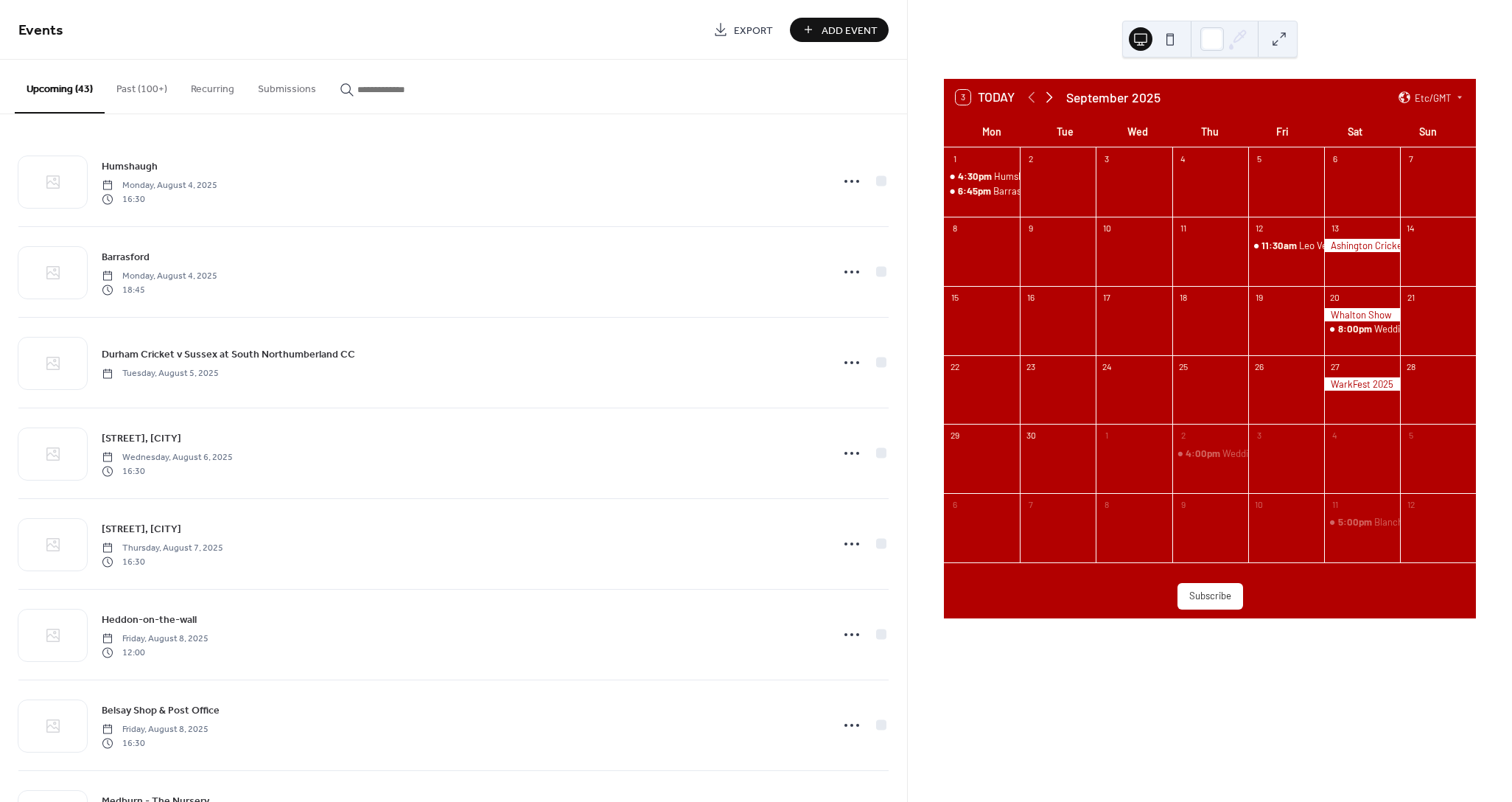 click 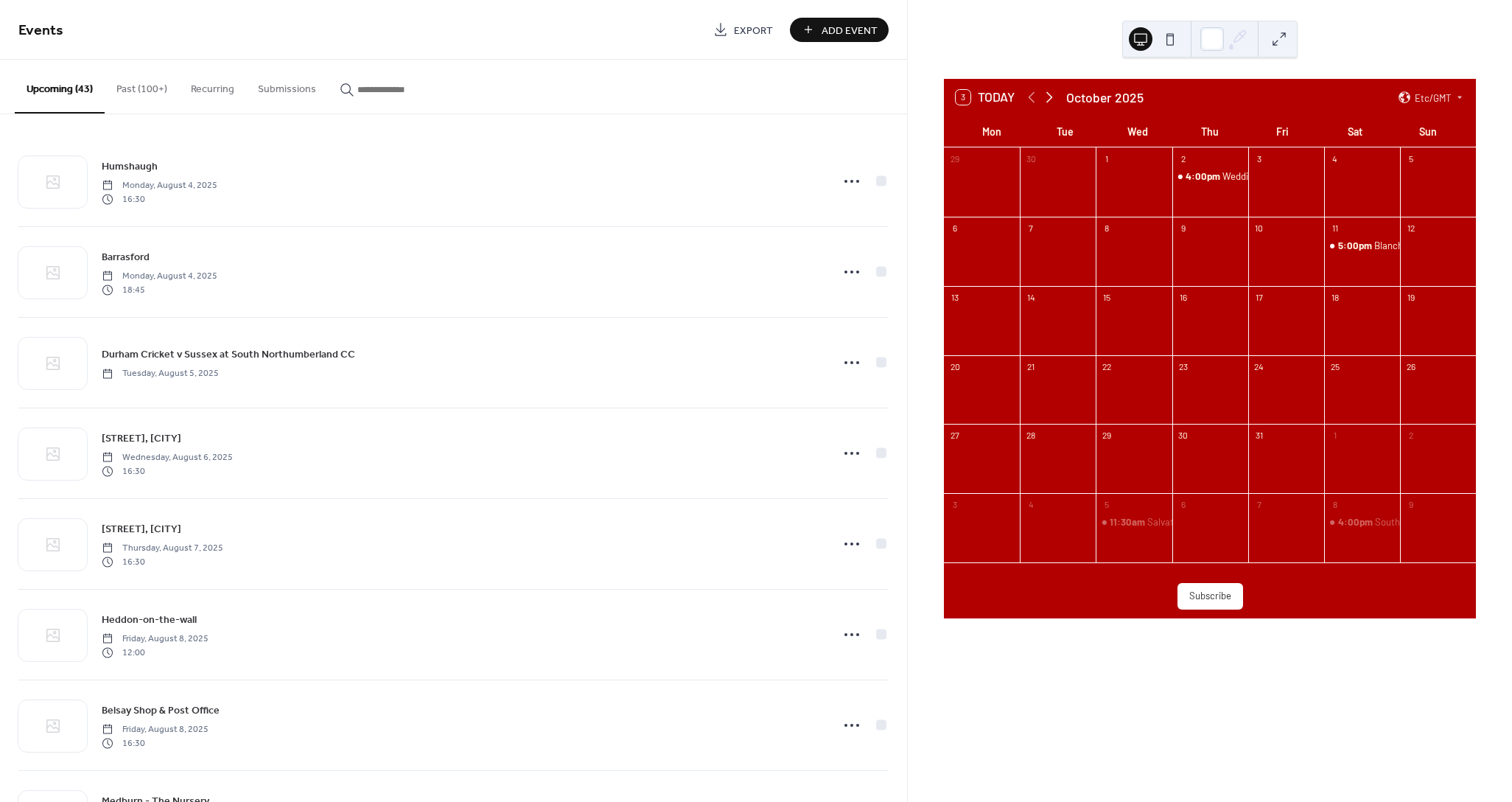 click 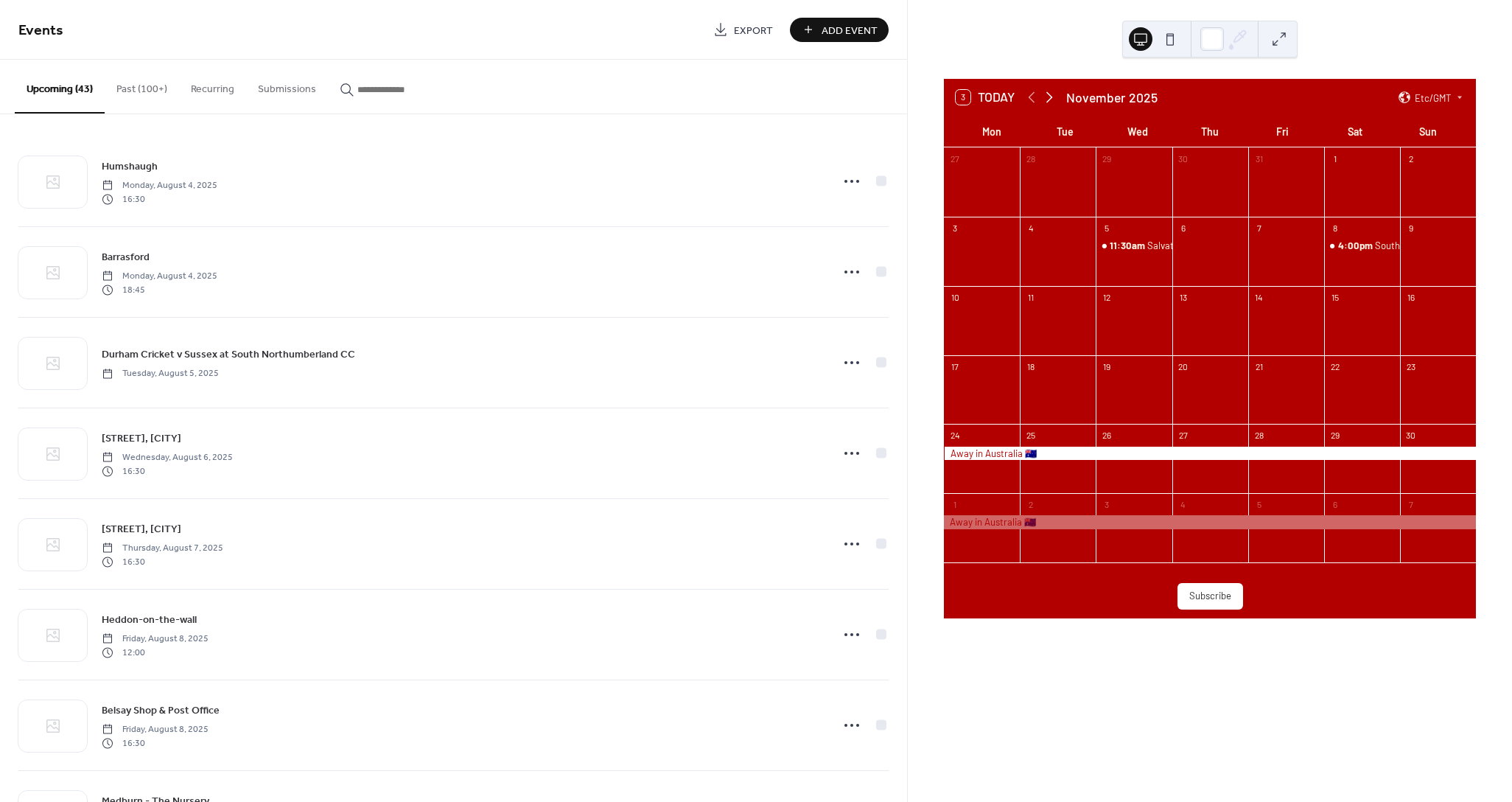 click 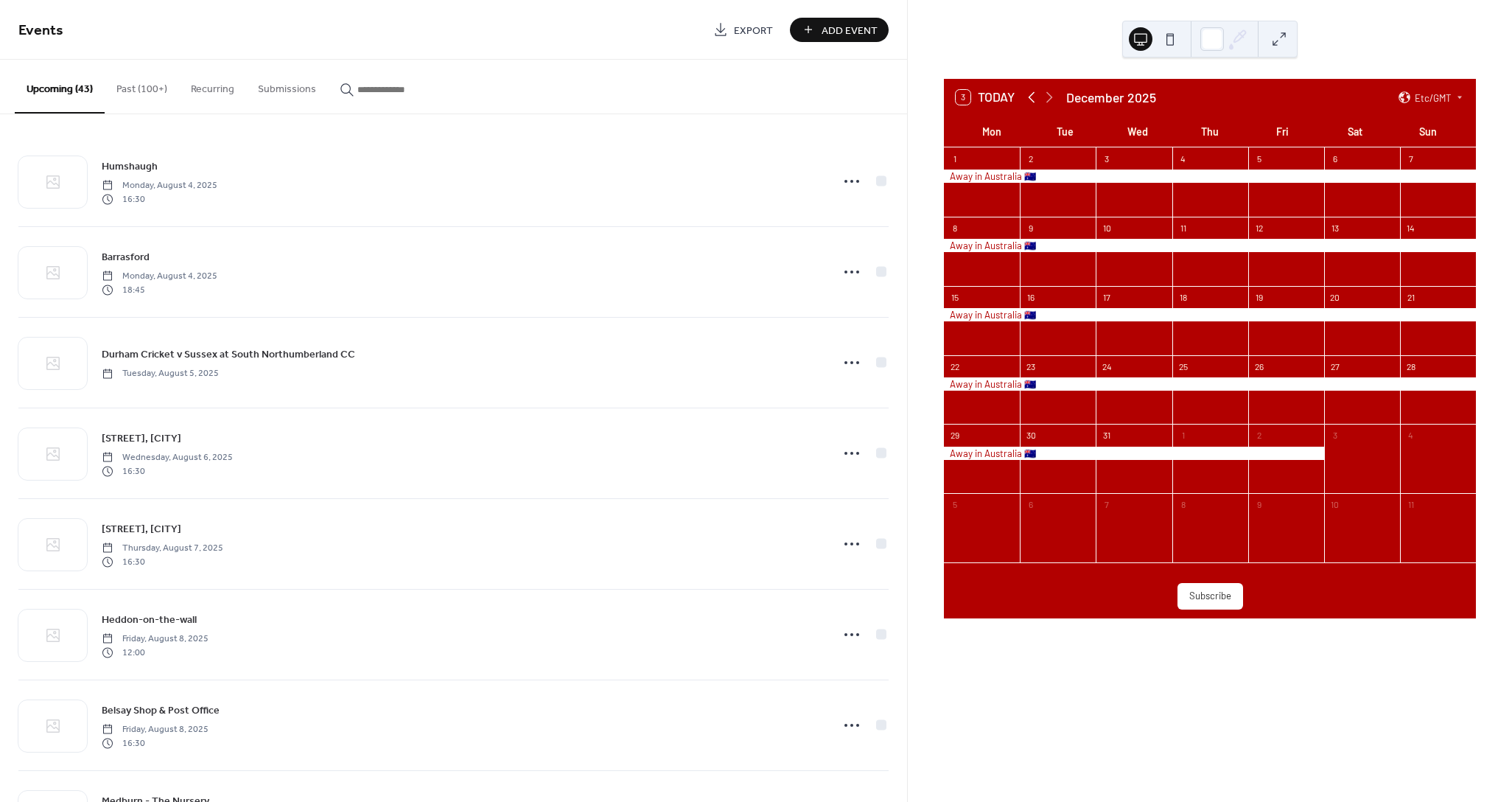 click 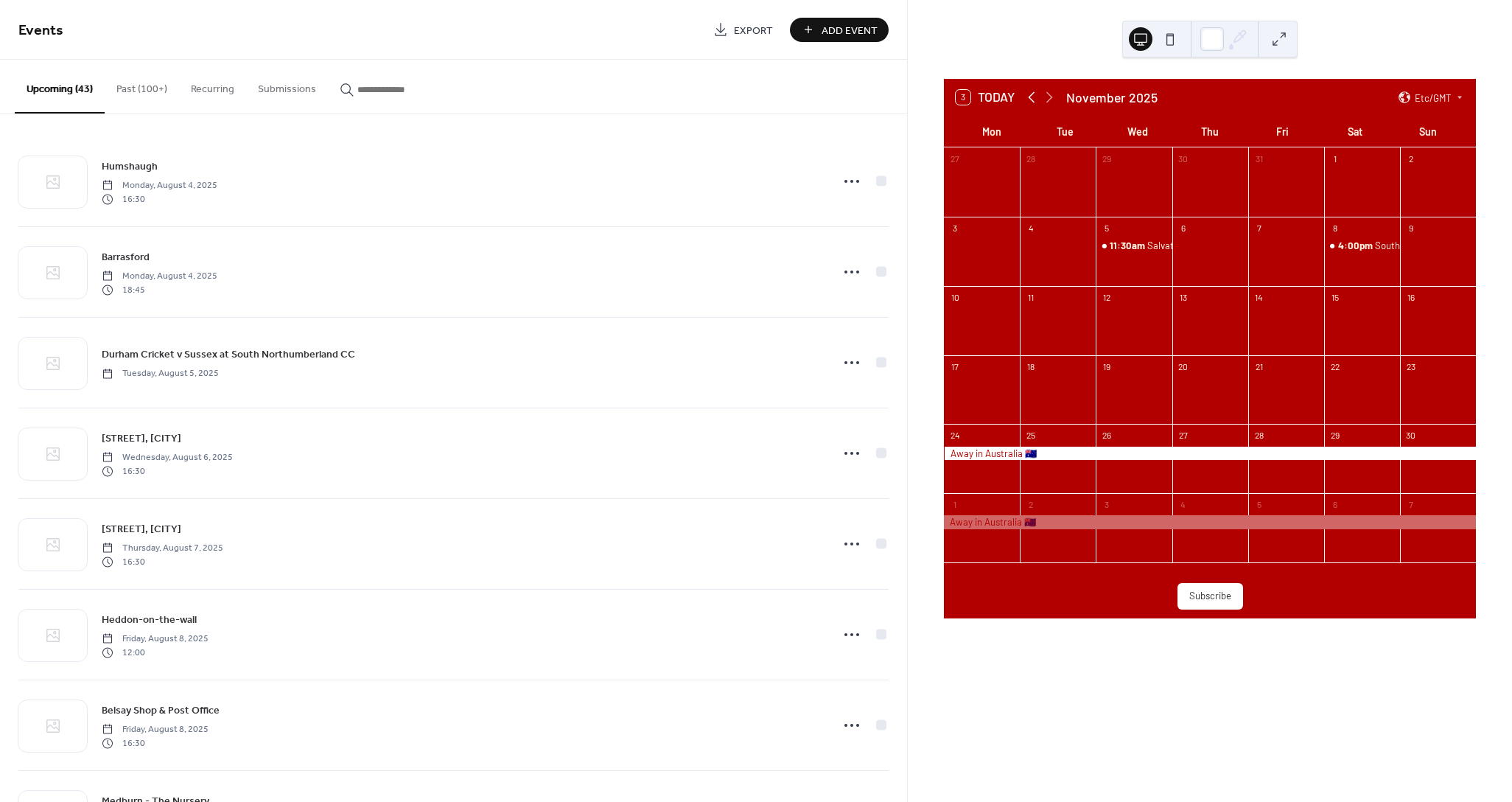 click 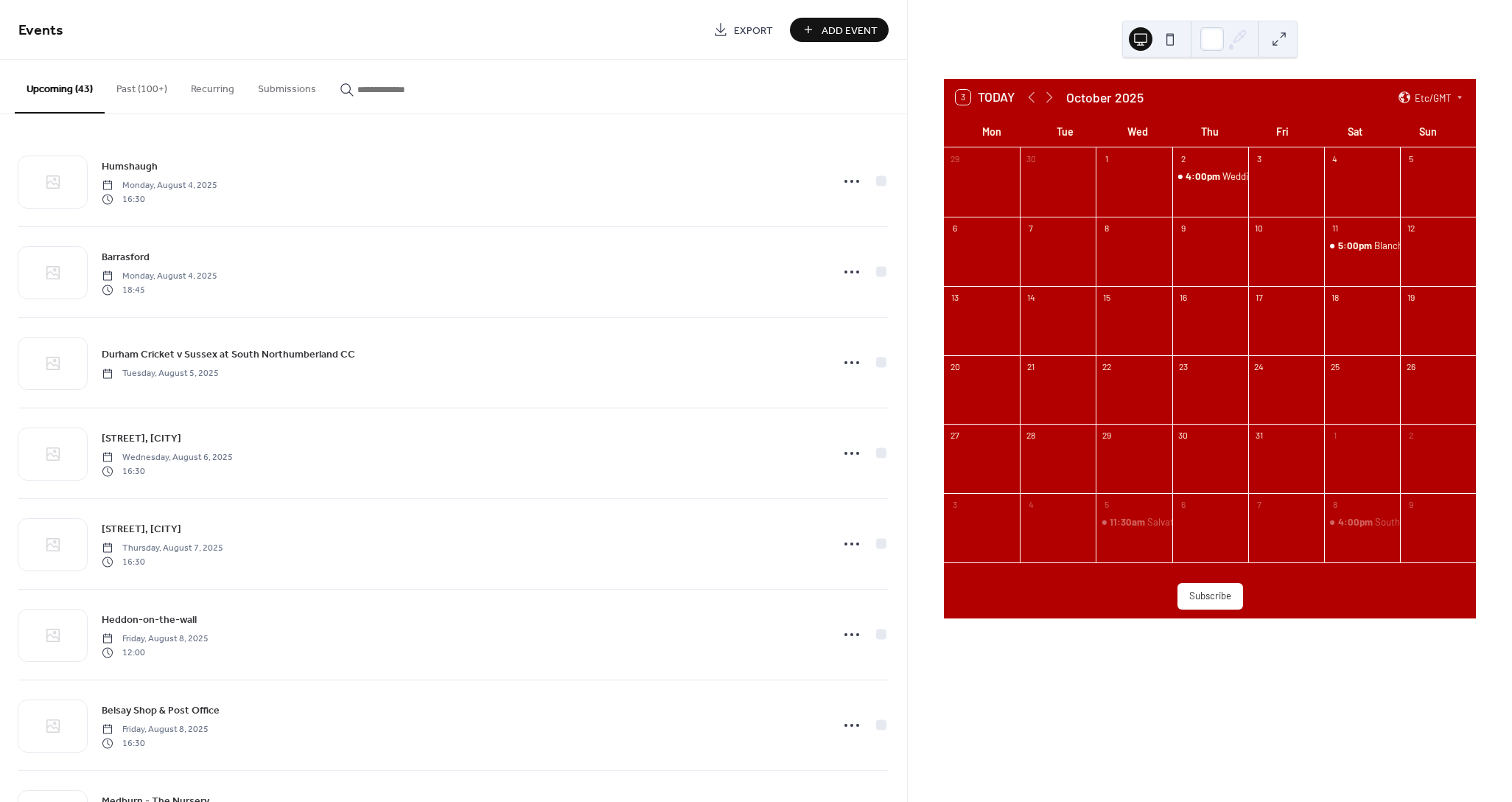 click at bounding box center (402, 89) 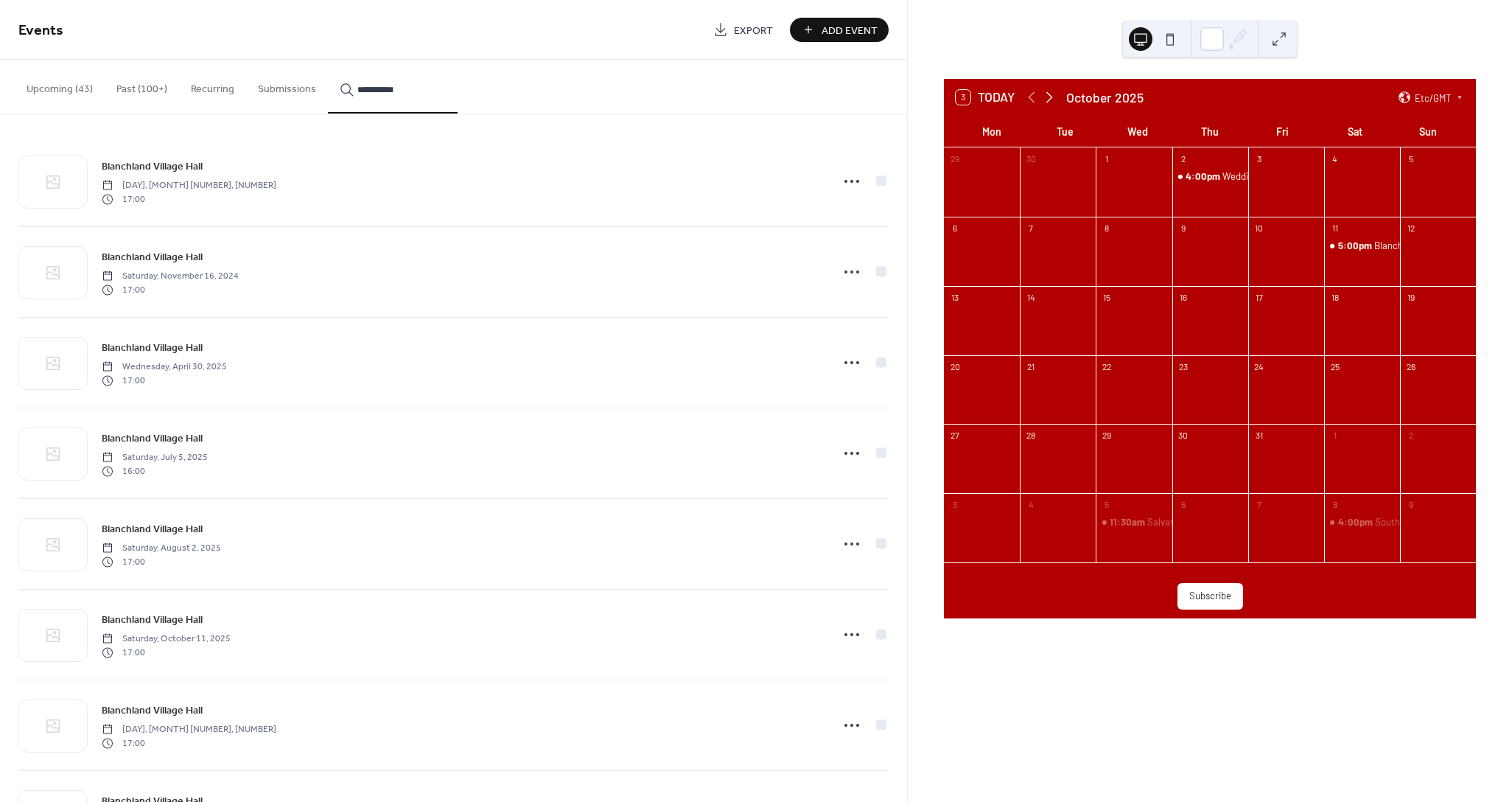 type on "**********" 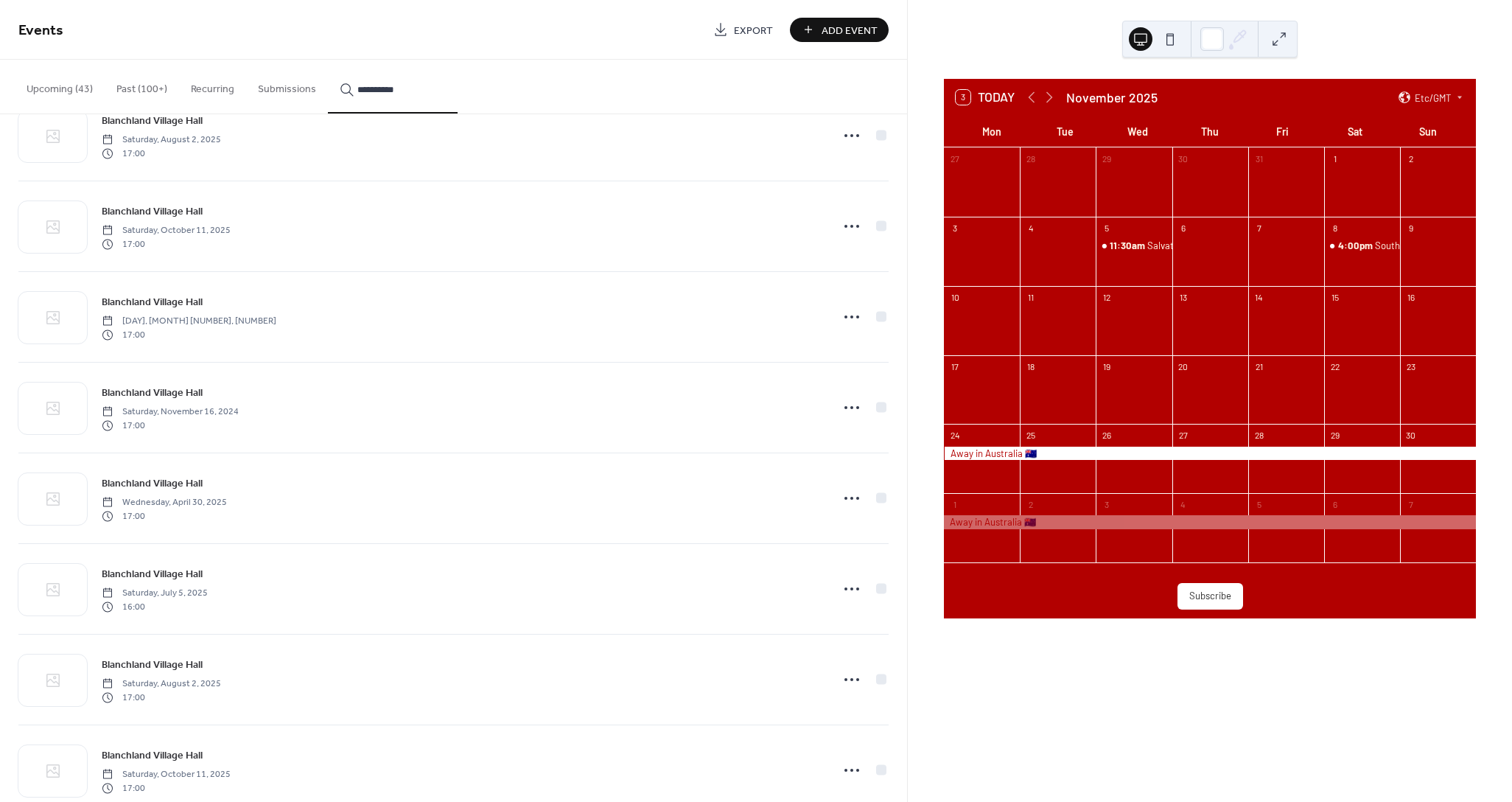 scroll, scrollTop: 983, scrollLeft: 0, axis: vertical 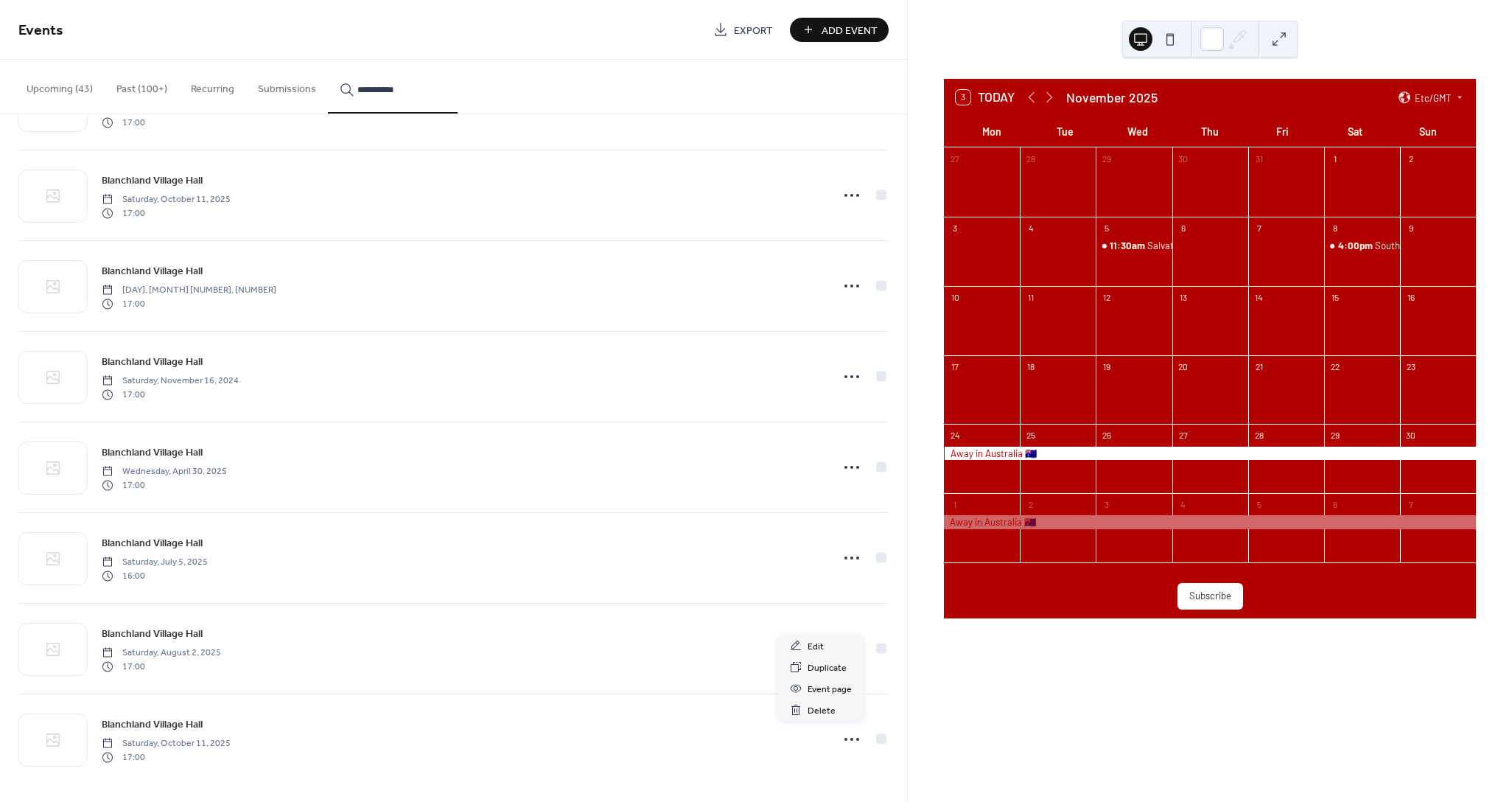 click 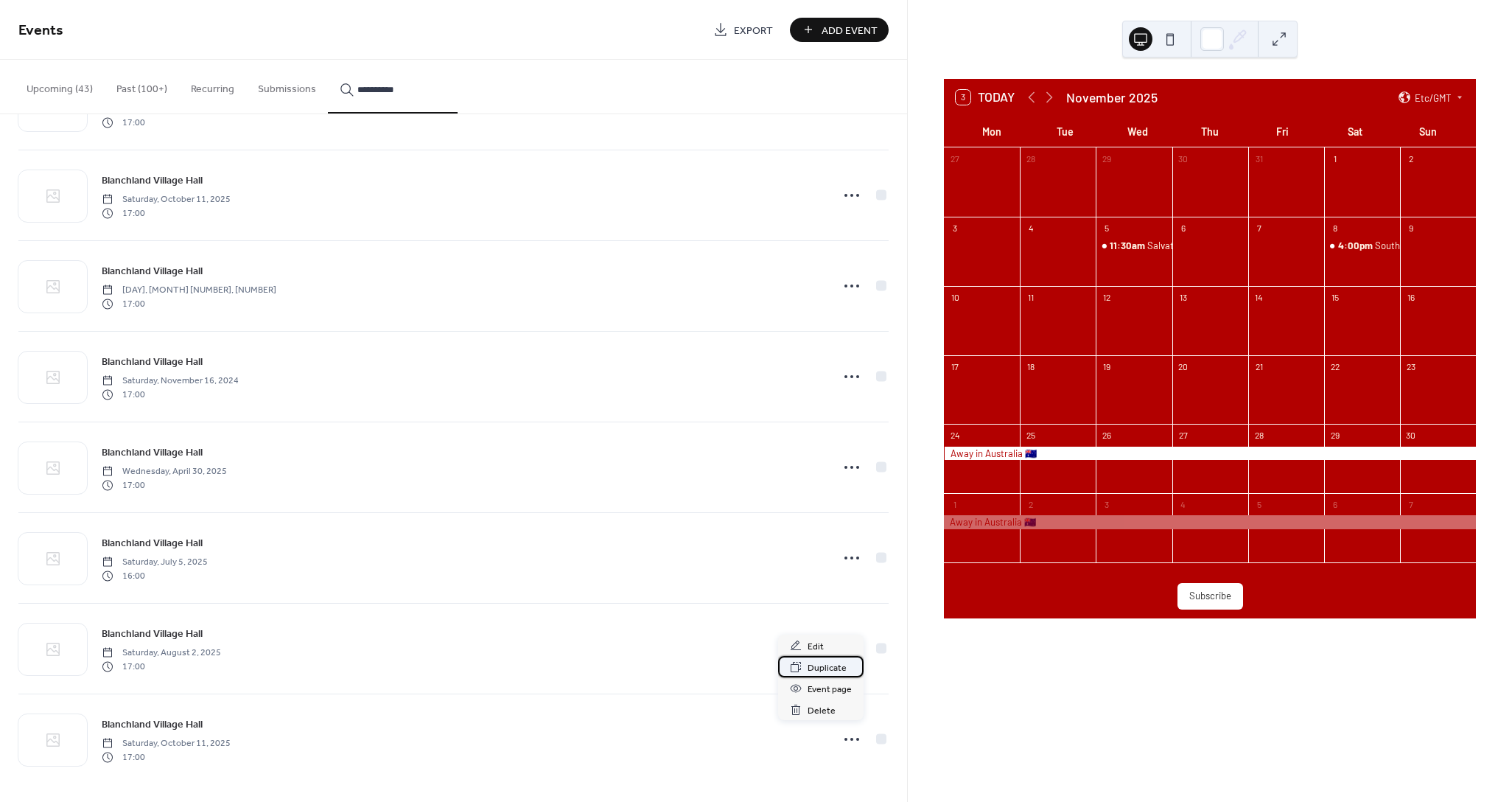 click on "Duplicate" at bounding box center (827, 668) 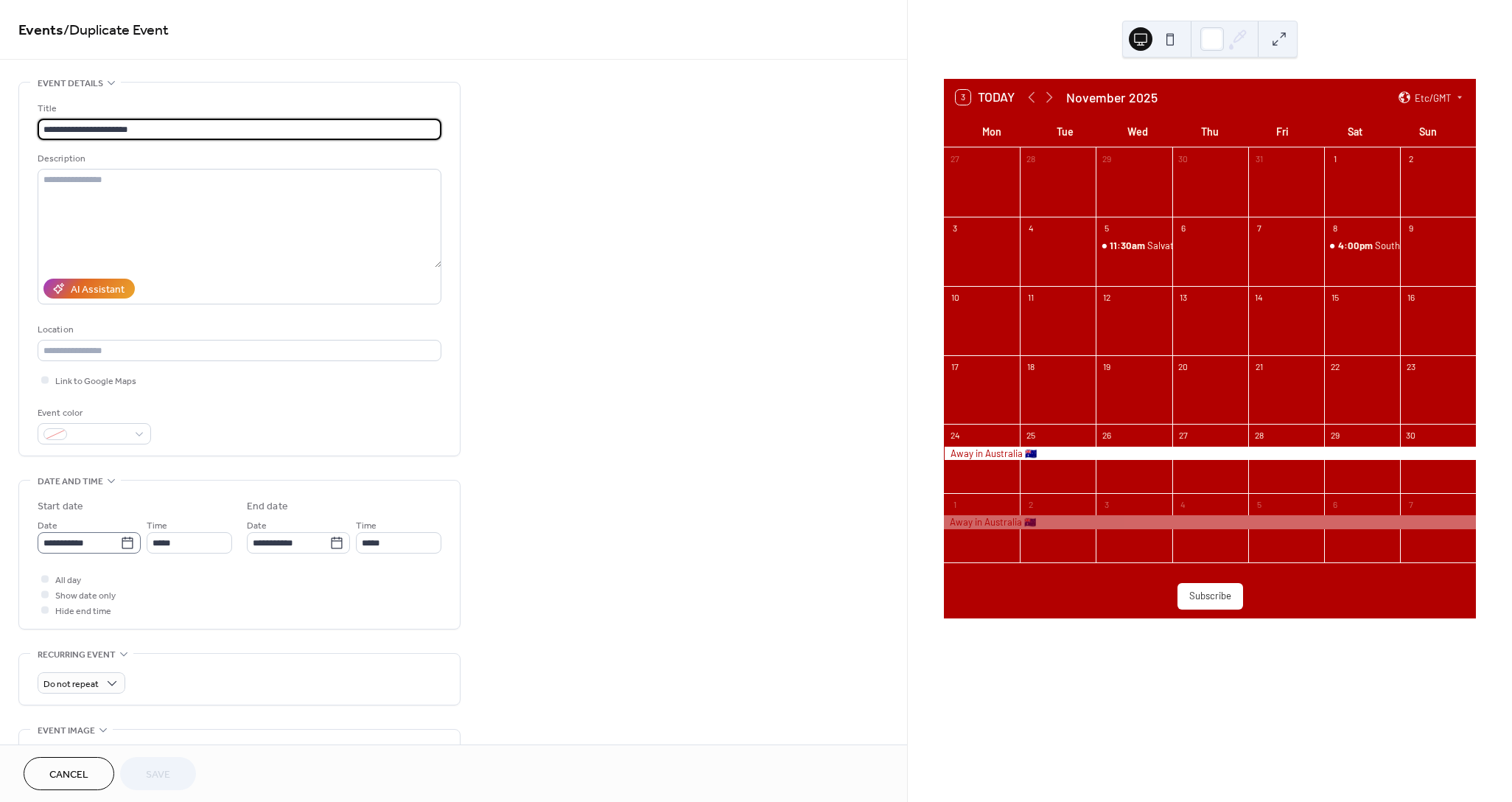 click 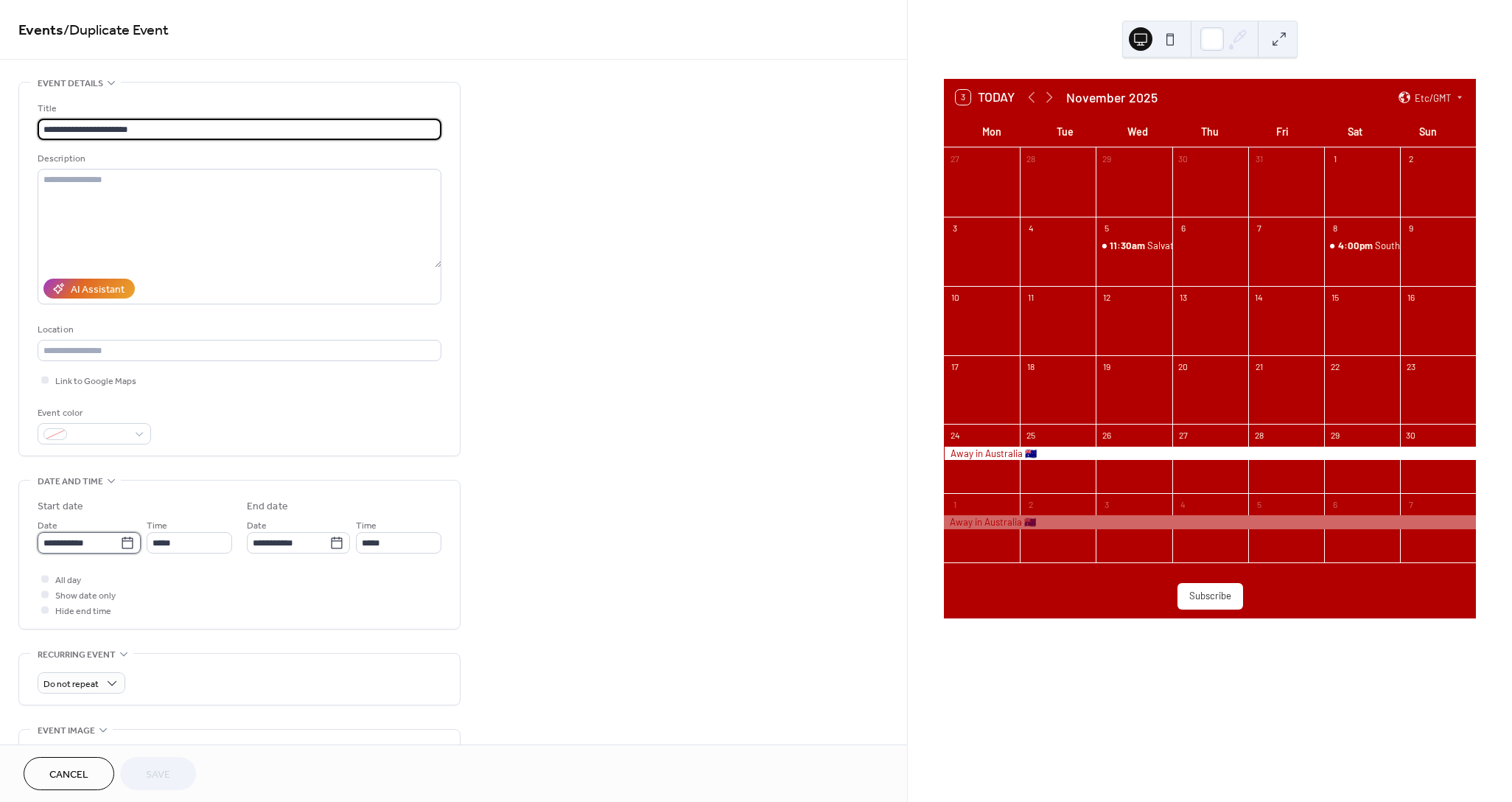 click on "**********" at bounding box center [79, 543] 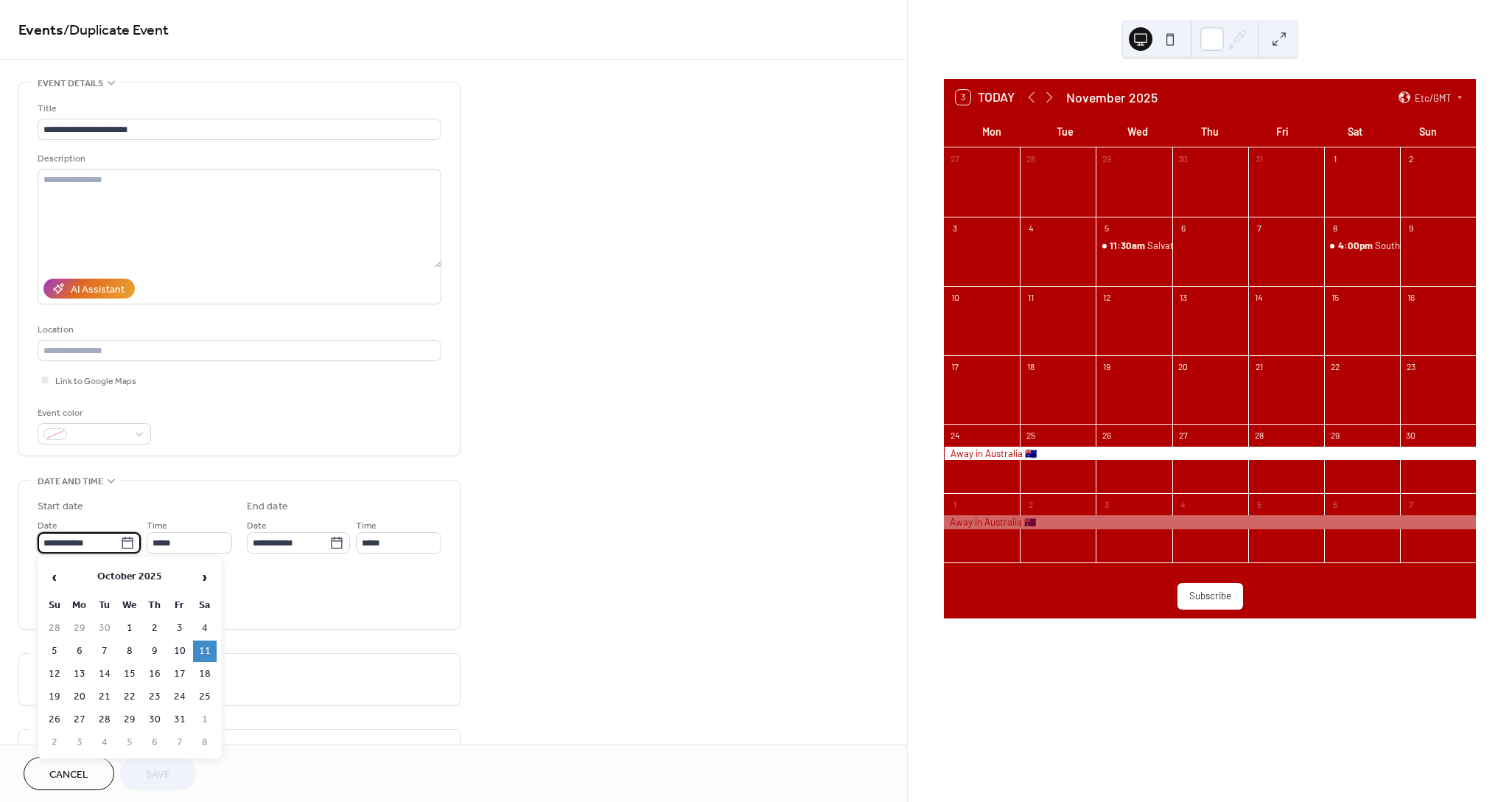 click on "‹ October 2025 › Su Mo Tu We Th Fr Sa 28 29 30 1 2 3 4 5 6 7 8 9 10 11 12 13 14 15 16 17 18 19 20 21 22 23 24 25 26 27 28 29 30 31 1 2 3 4 5 6 7 8" at bounding box center (130, 658) 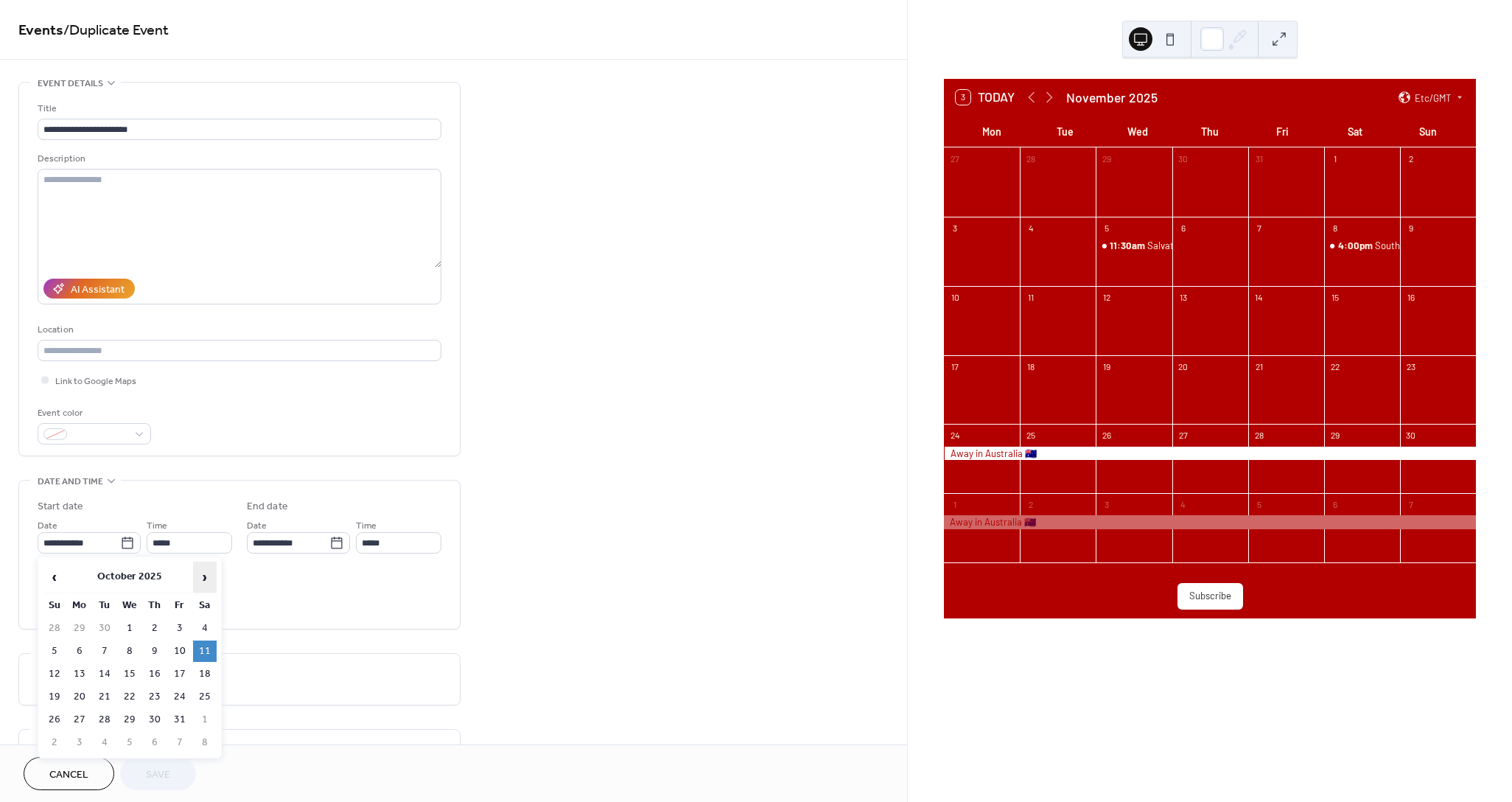 click on "›" at bounding box center (205, 577) 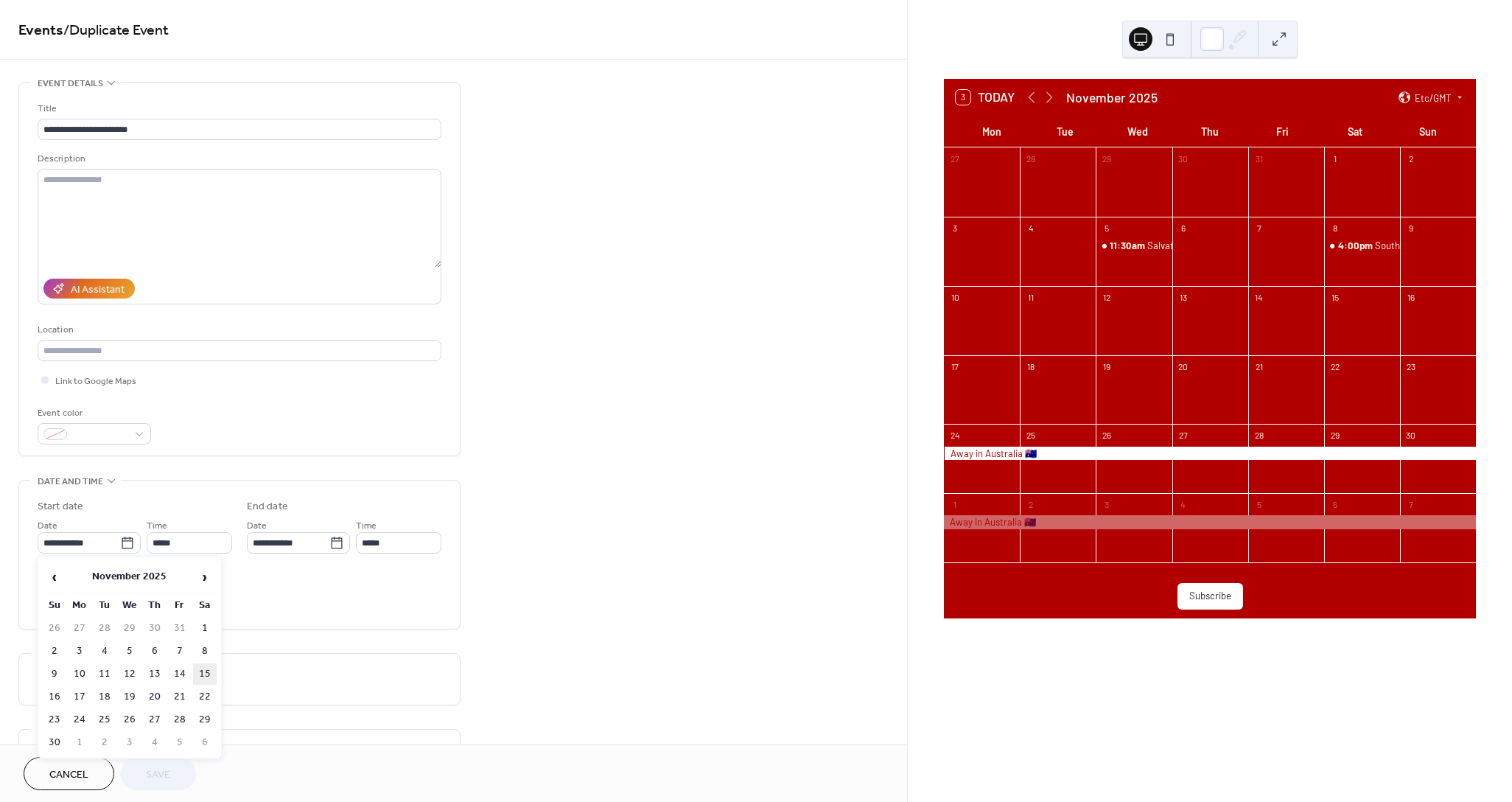 click on "15" at bounding box center (205, 674) 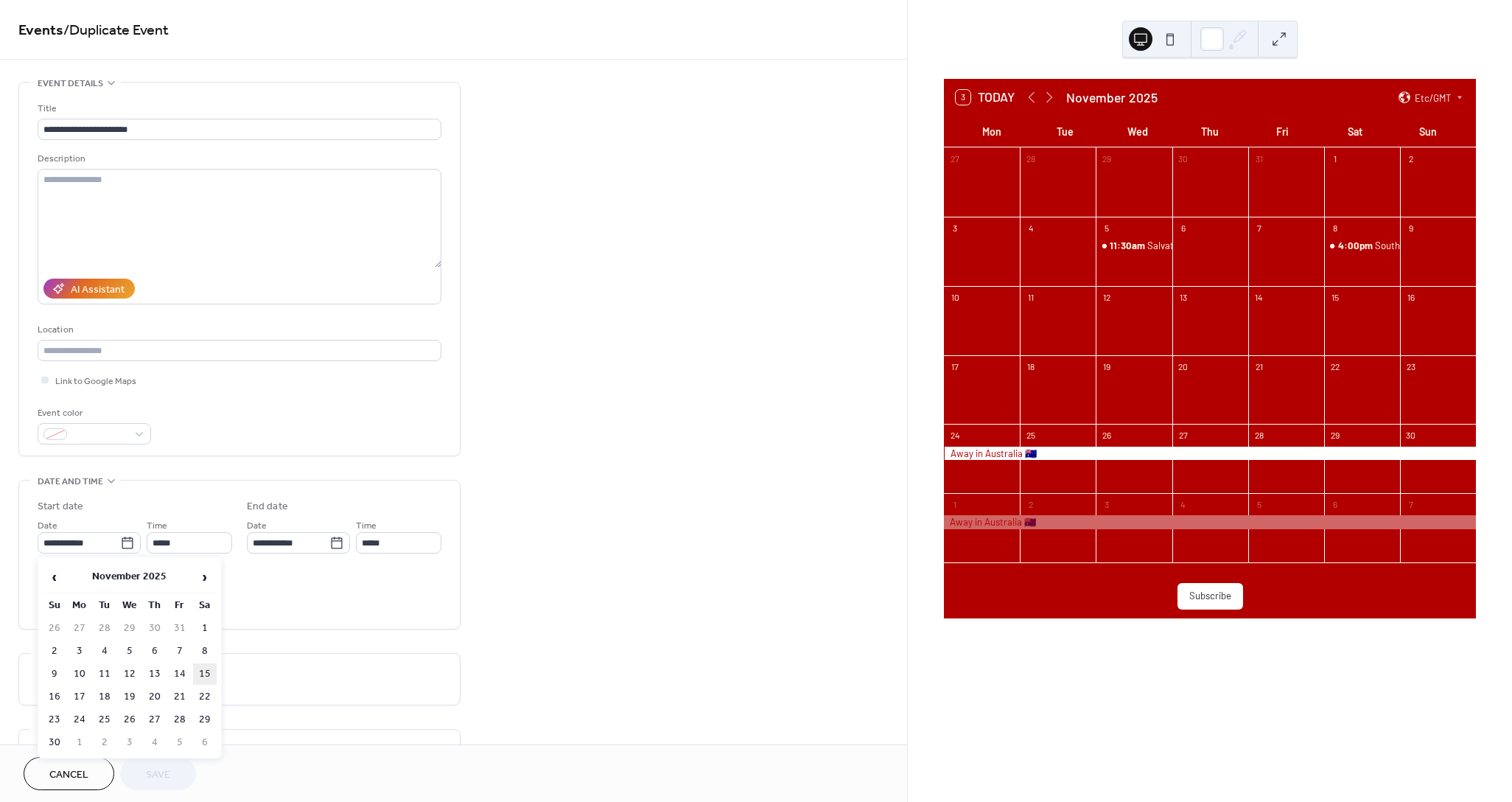 type on "**********" 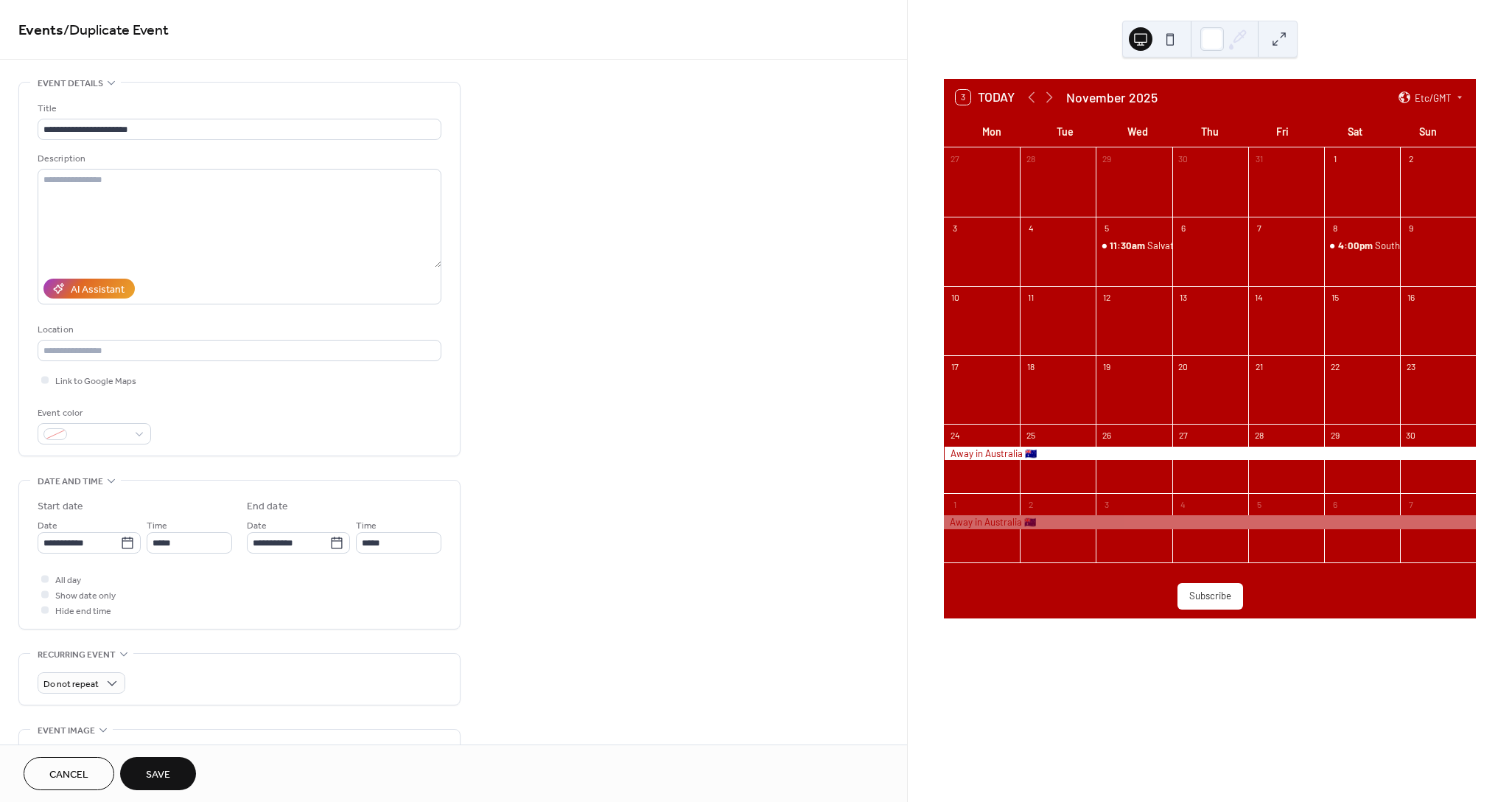 click on "Save" at bounding box center (158, 775) 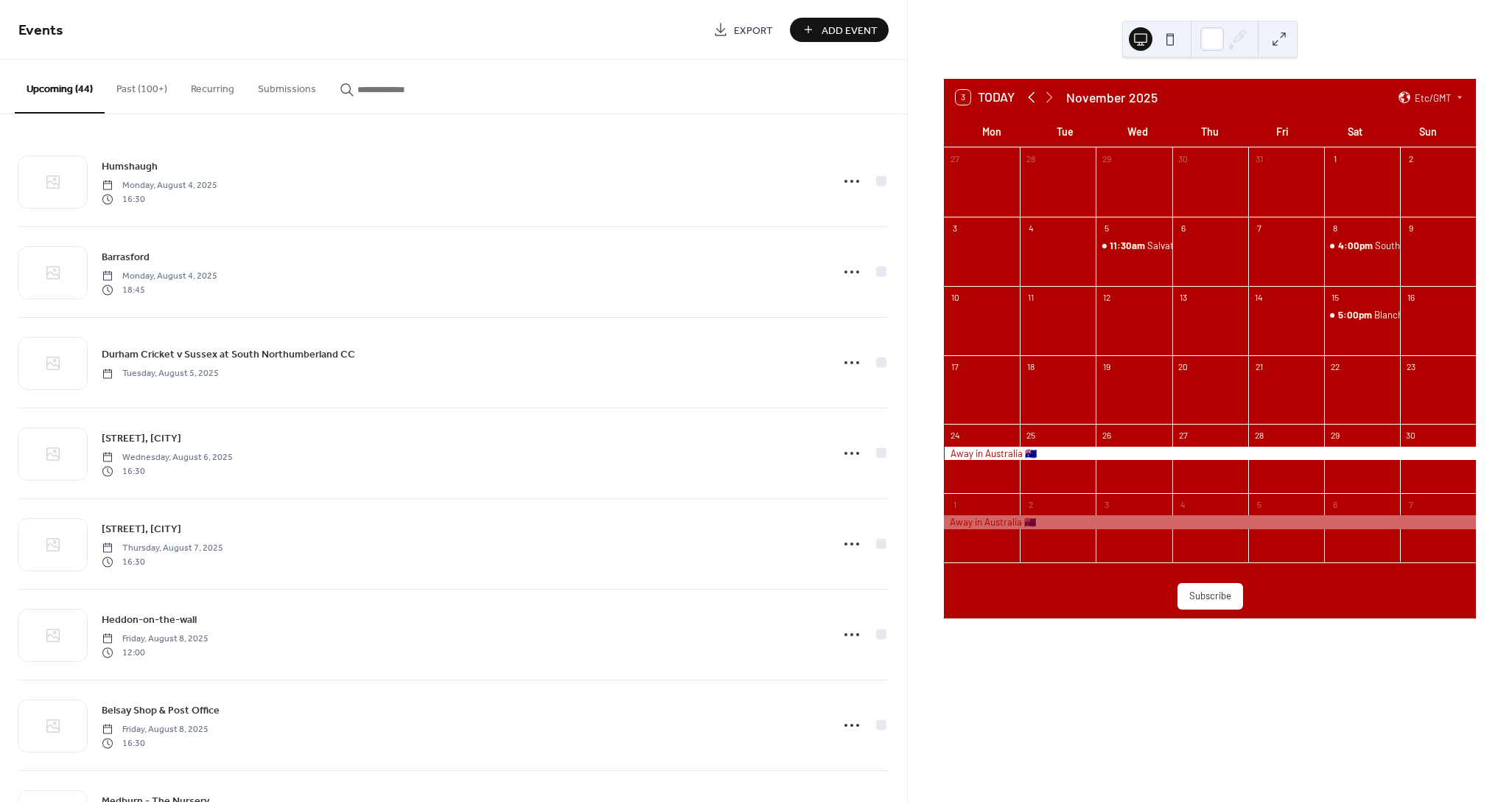 click 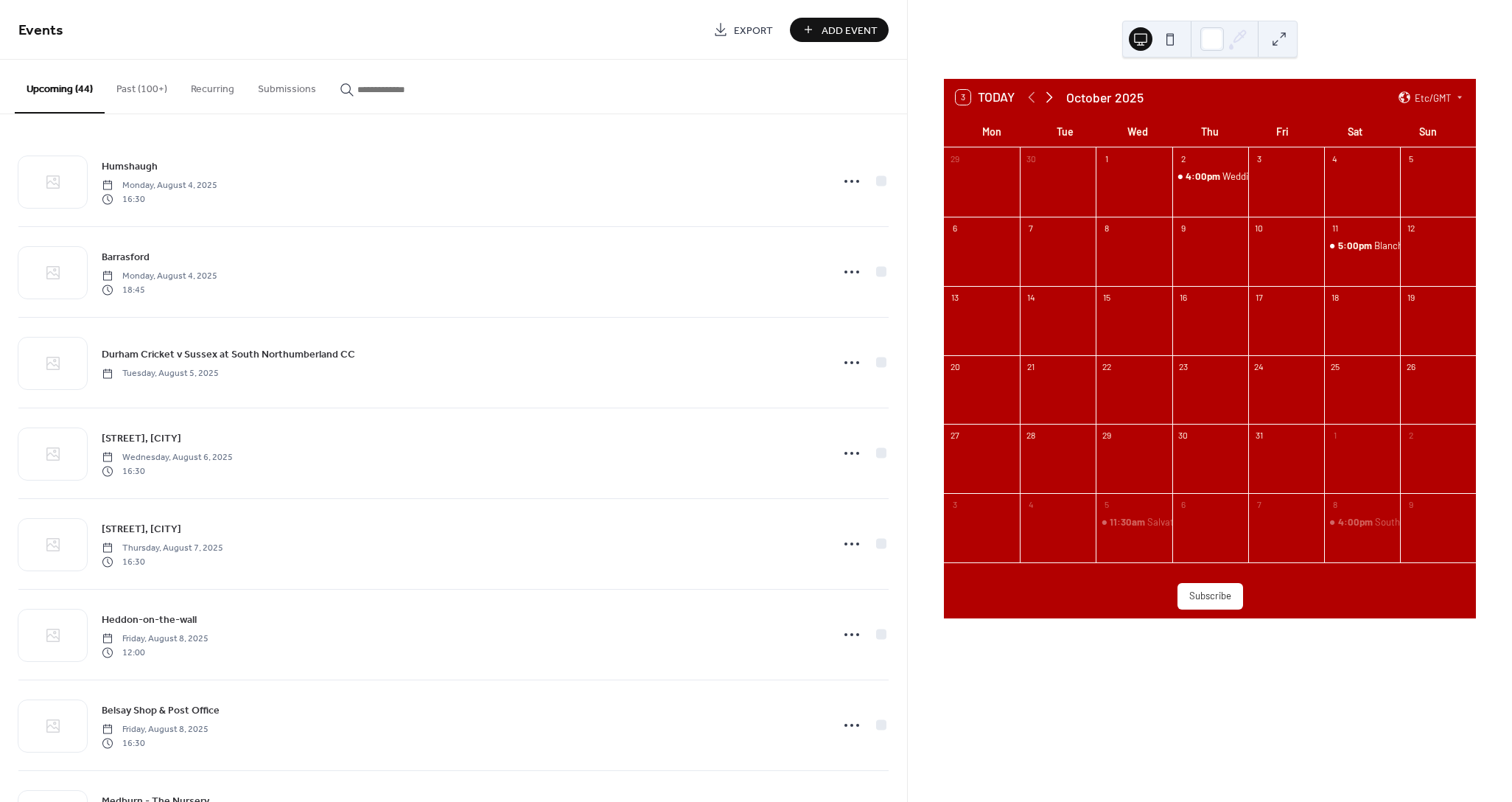 click 